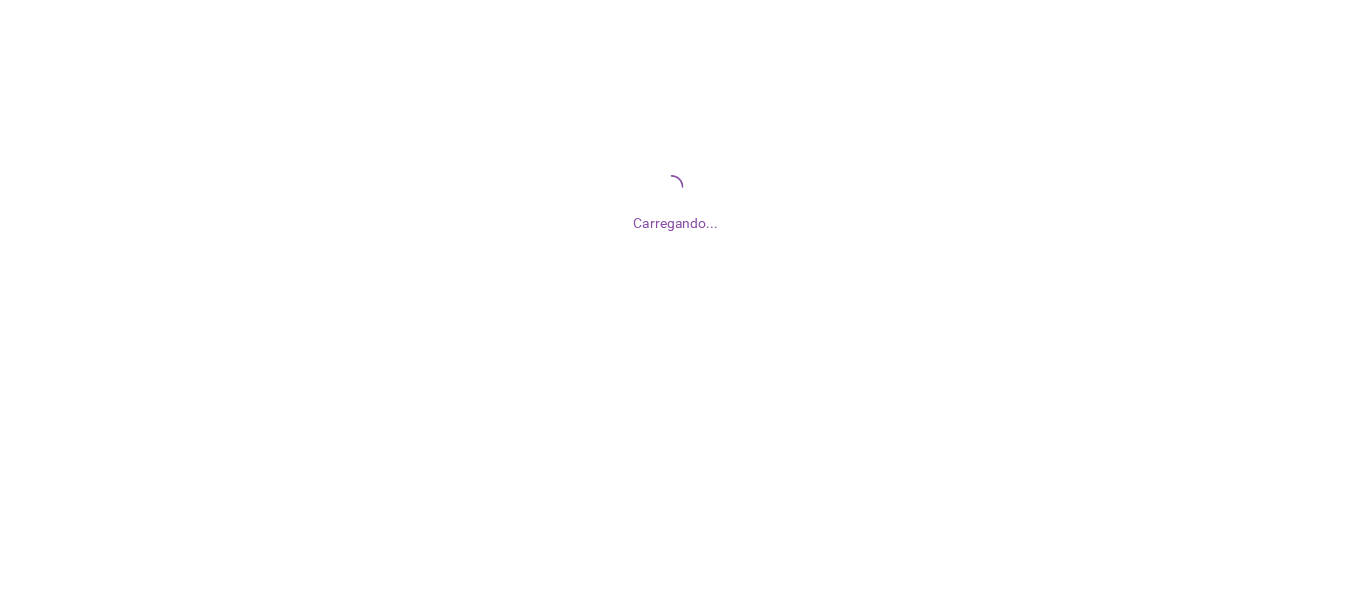 scroll, scrollTop: 0, scrollLeft: 0, axis: both 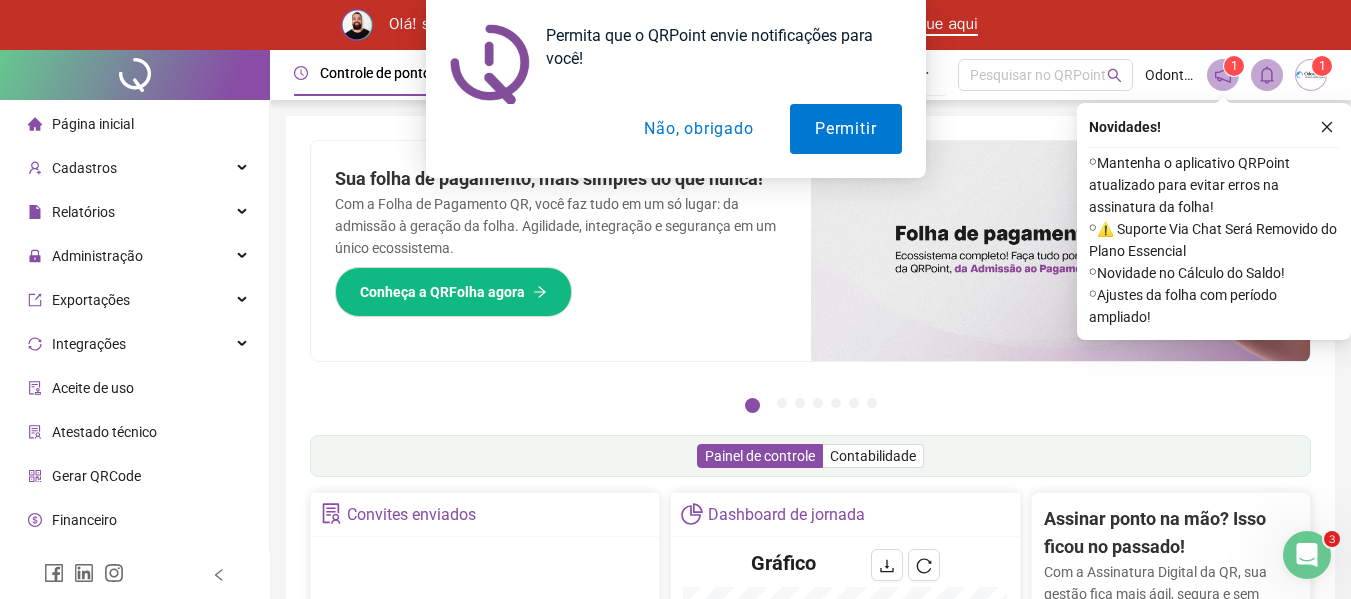 click on "Não, obrigado" at bounding box center (698, 129) 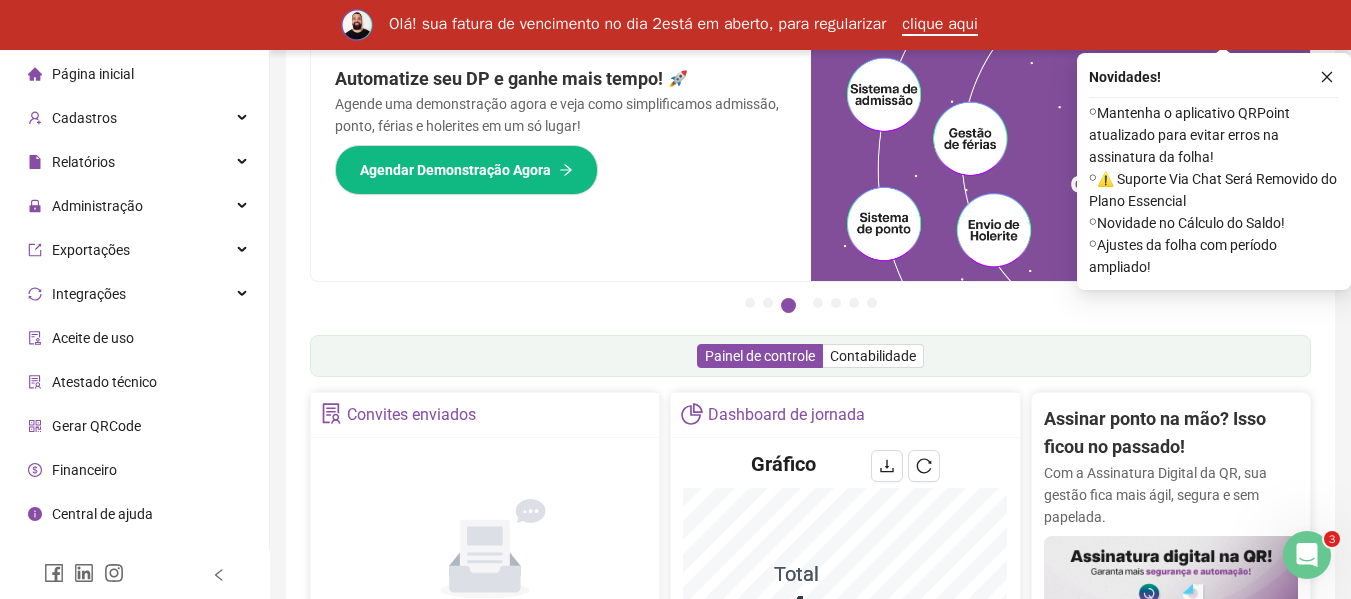 scroll, scrollTop: 0, scrollLeft: 0, axis: both 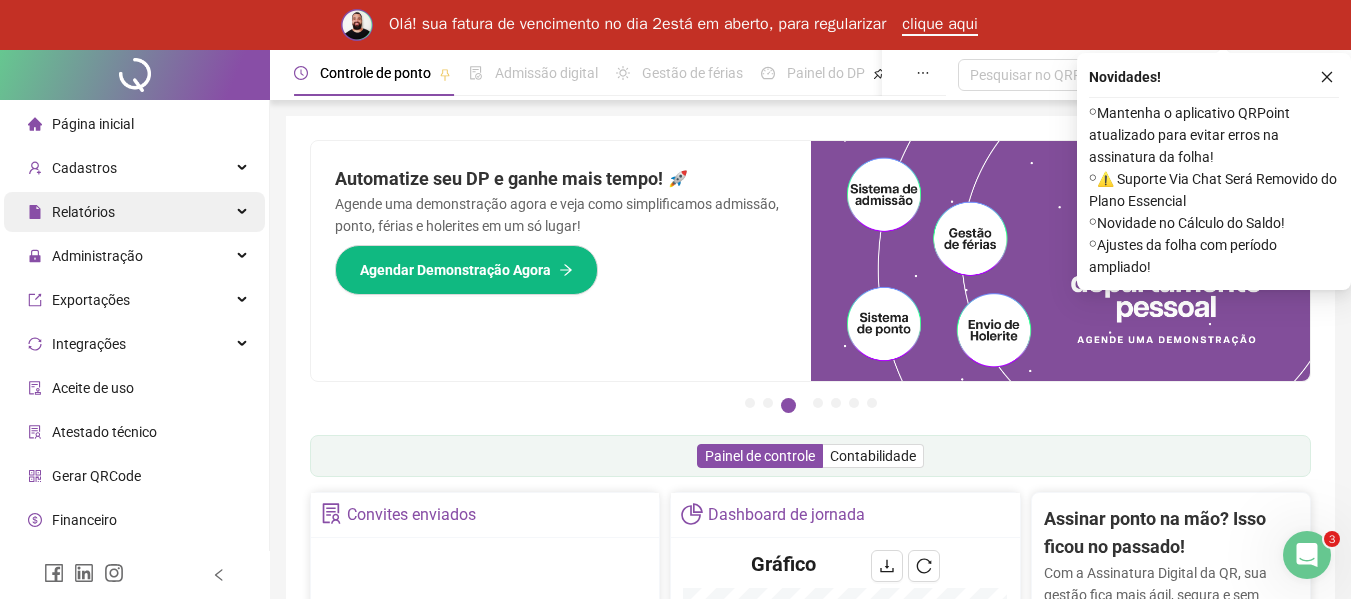 click on "Relatórios" at bounding box center [134, 212] 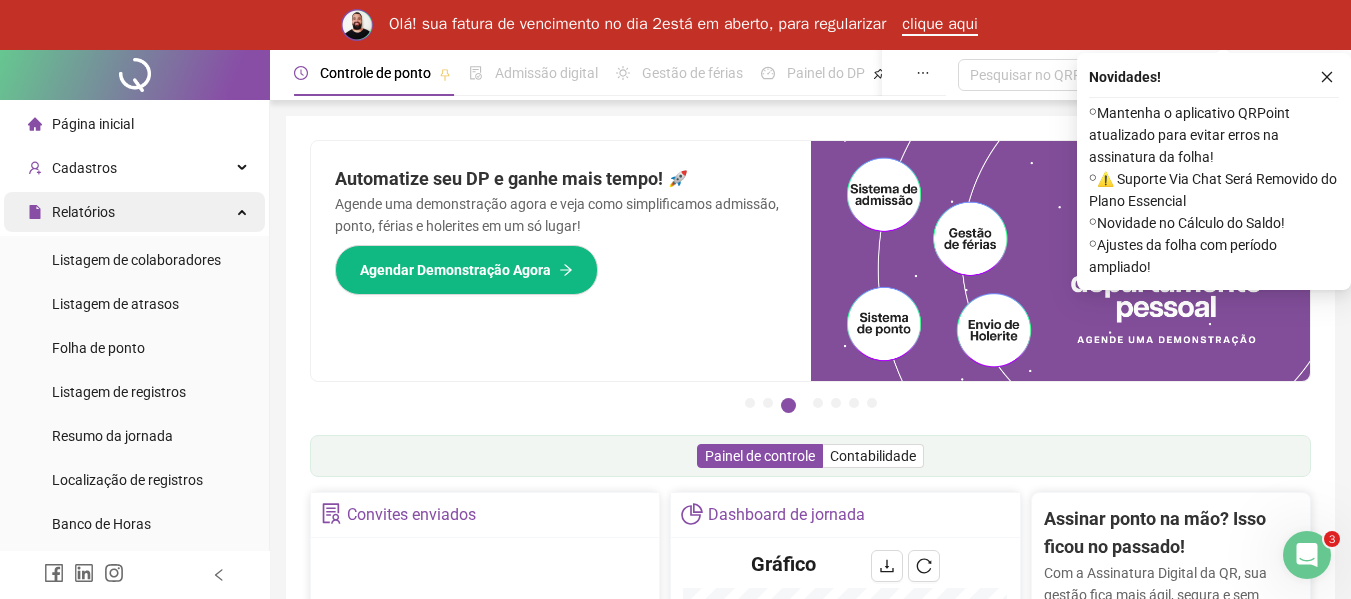 click on "Relatórios" at bounding box center (134, 212) 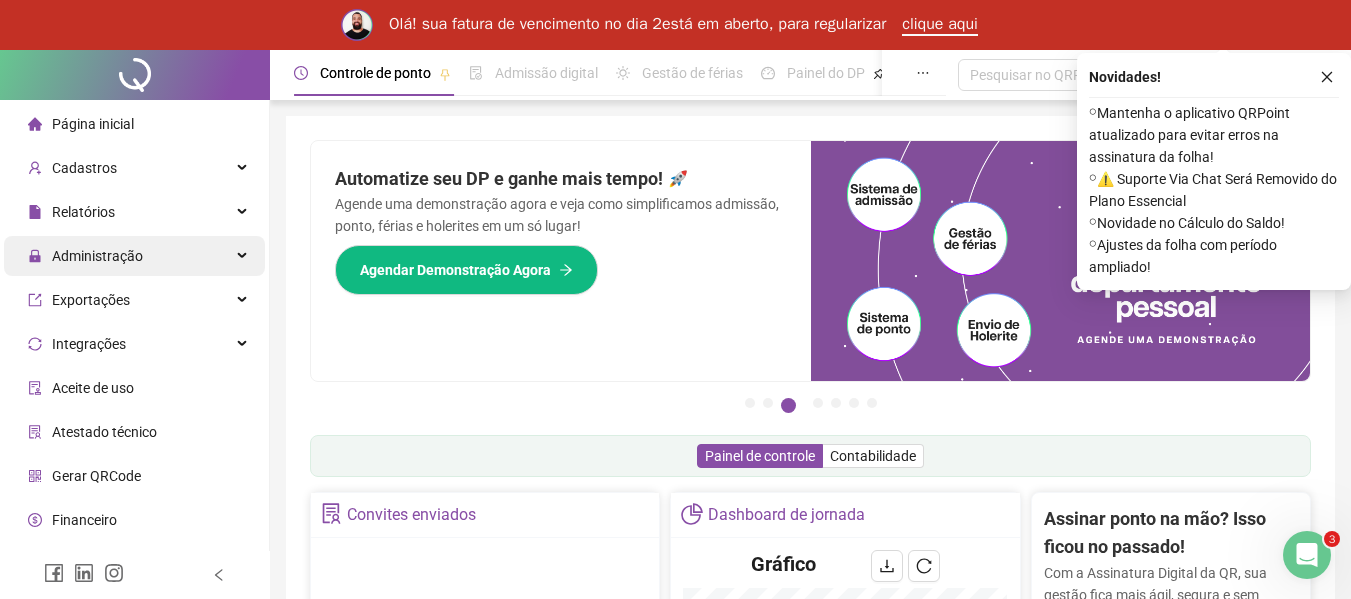 click on "Administração" at bounding box center (97, 256) 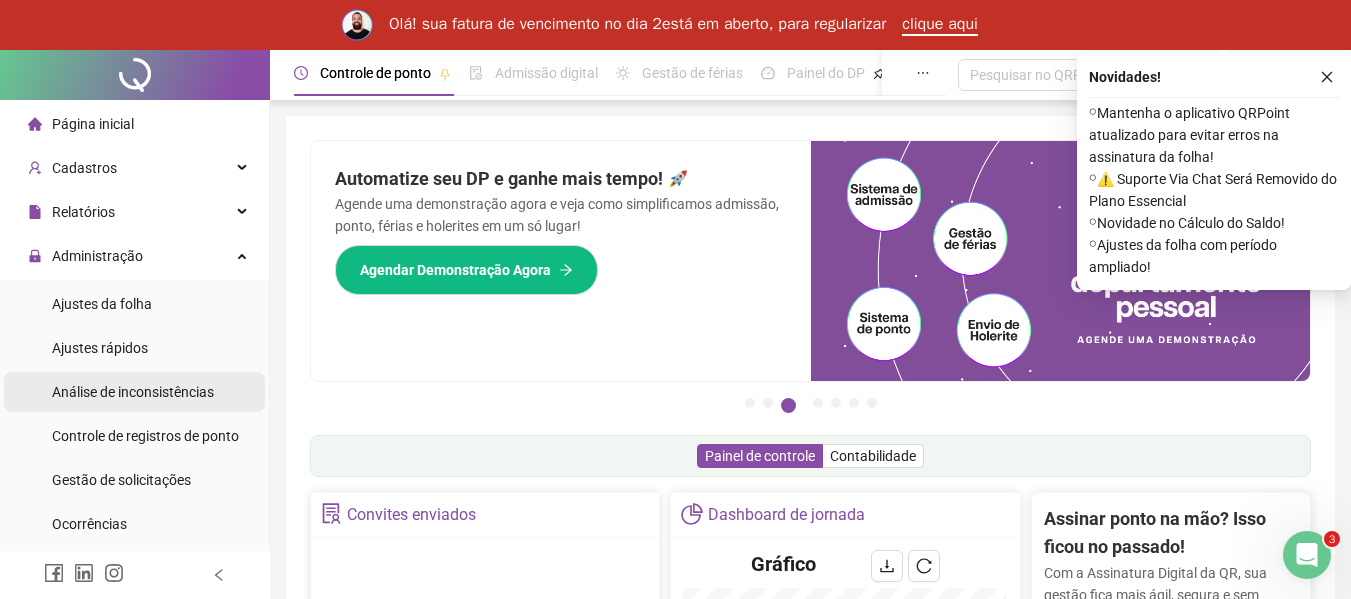 scroll, scrollTop: 100, scrollLeft: 0, axis: vertical 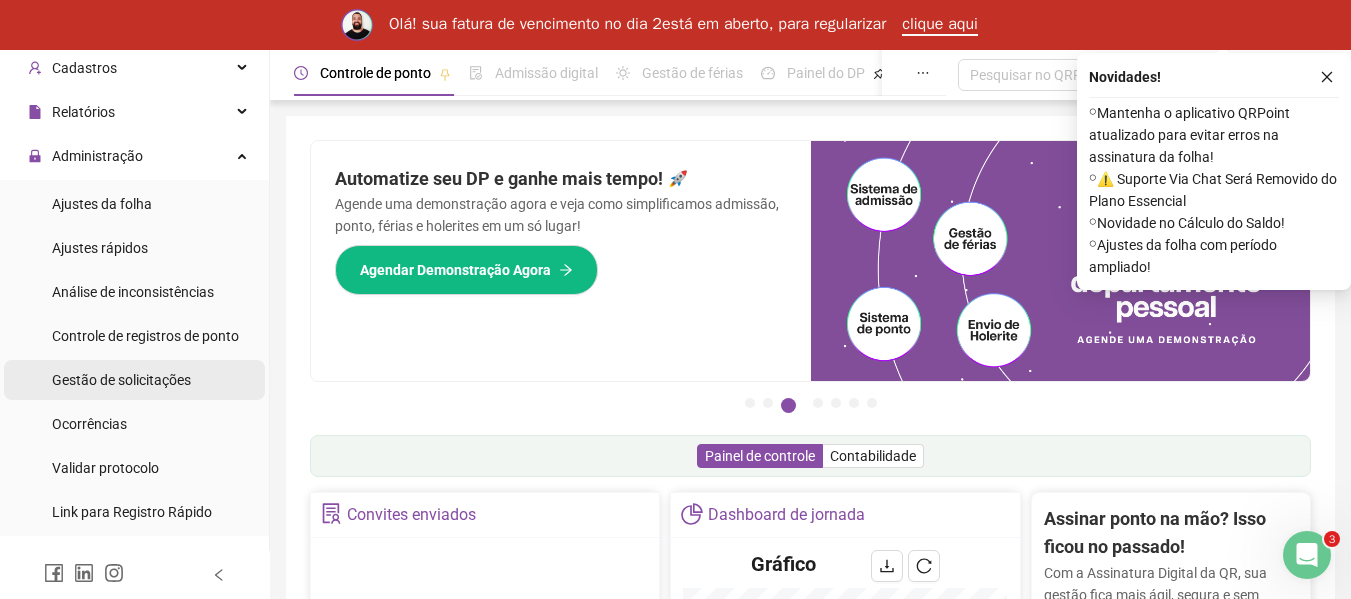 click on "Gestão de solicitações" at bounding box center (121, 380) 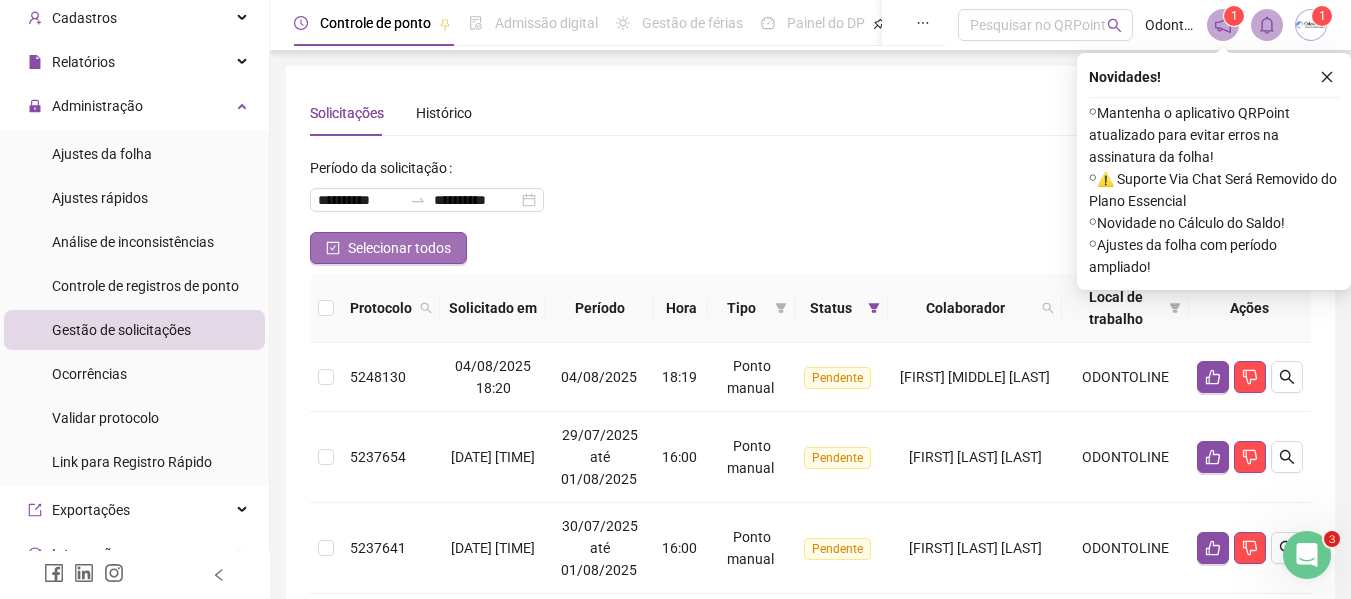click on "Selecionar todos" at bounding box center (388, 248) 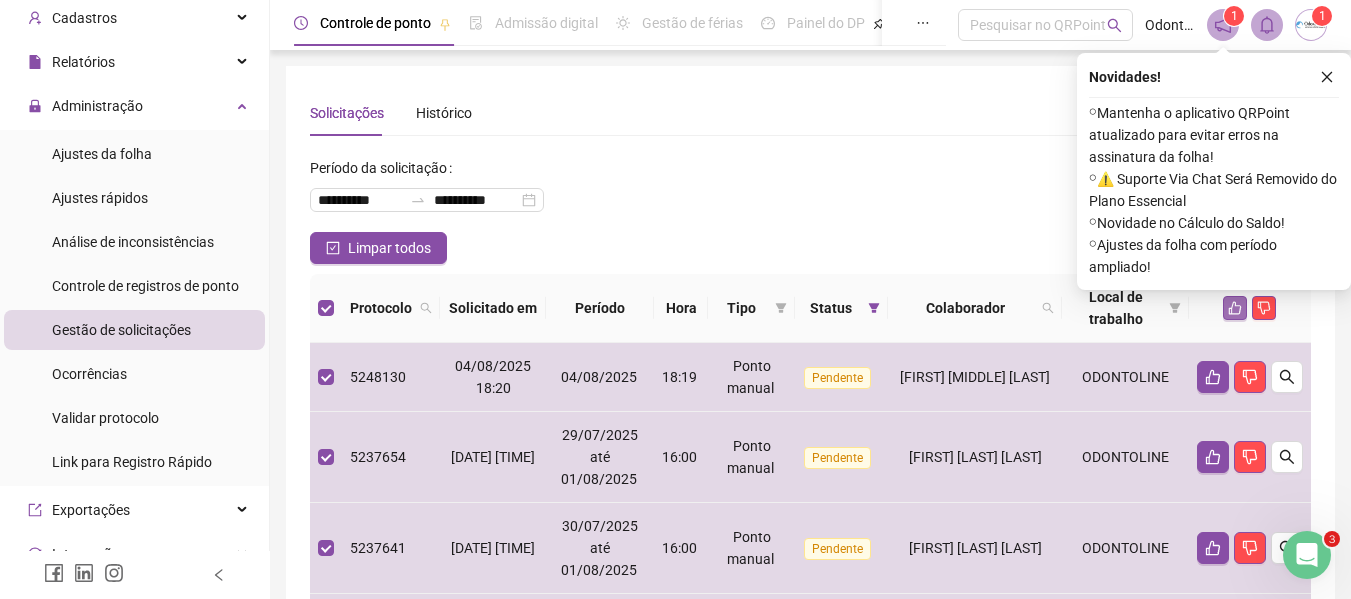 click 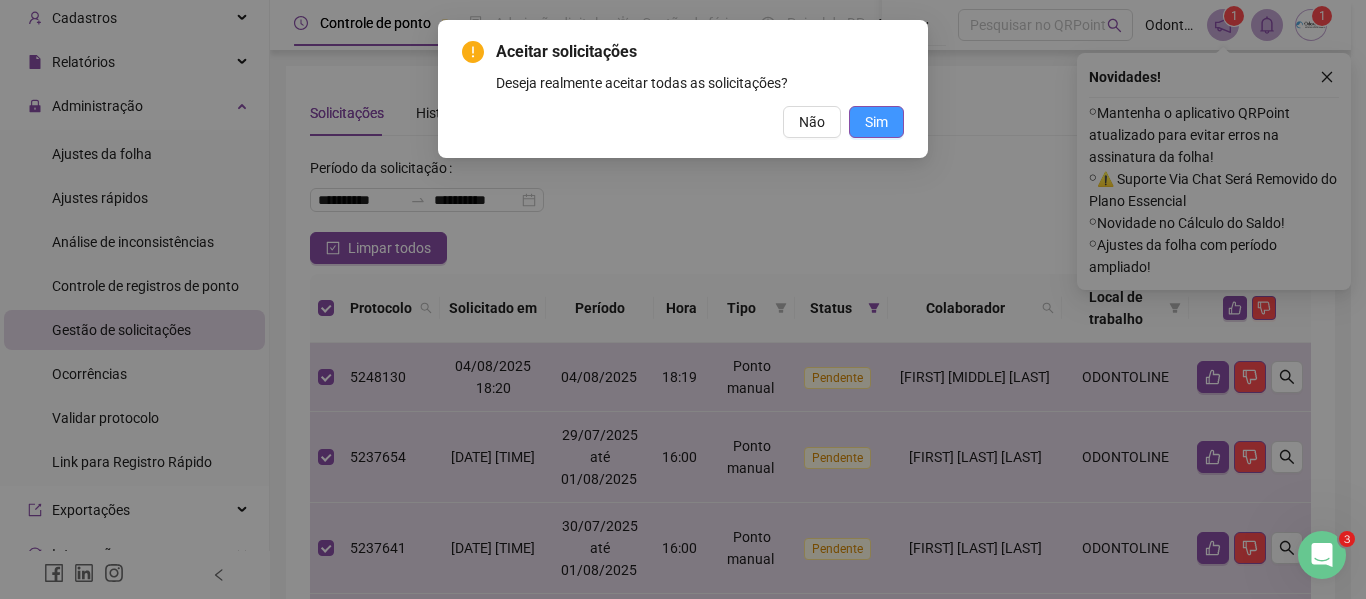 click on "Sim" at bounding box center (876, 122) 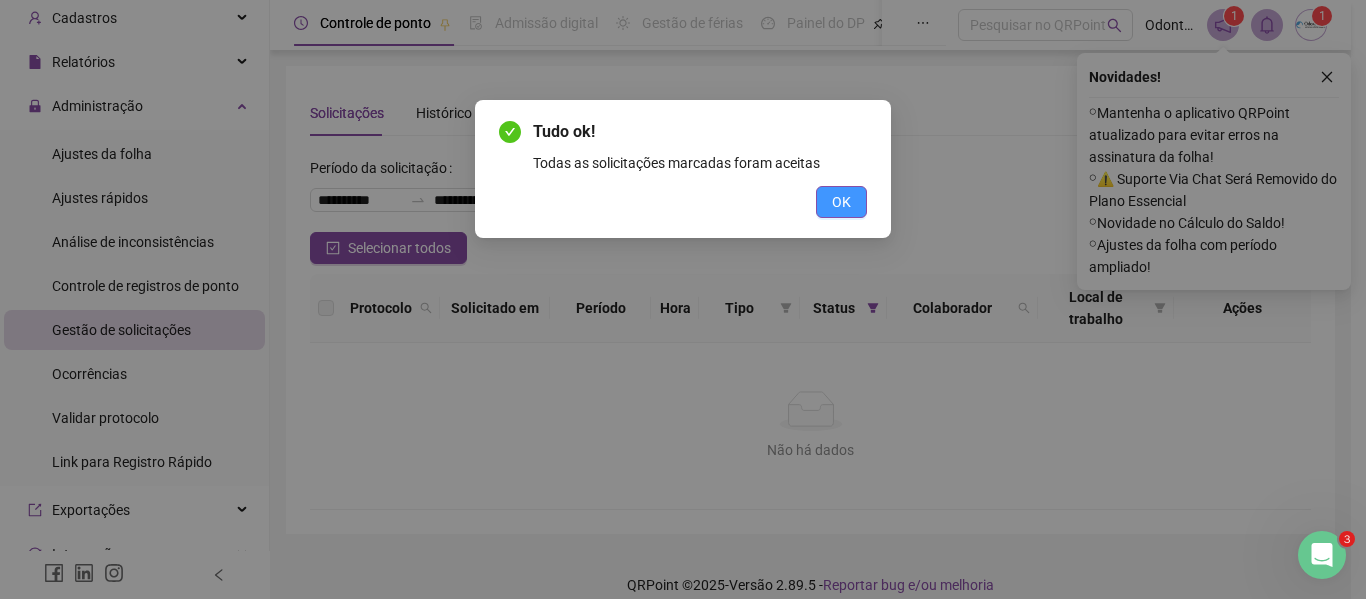 click on "OK" at bounding box center [841, 202] 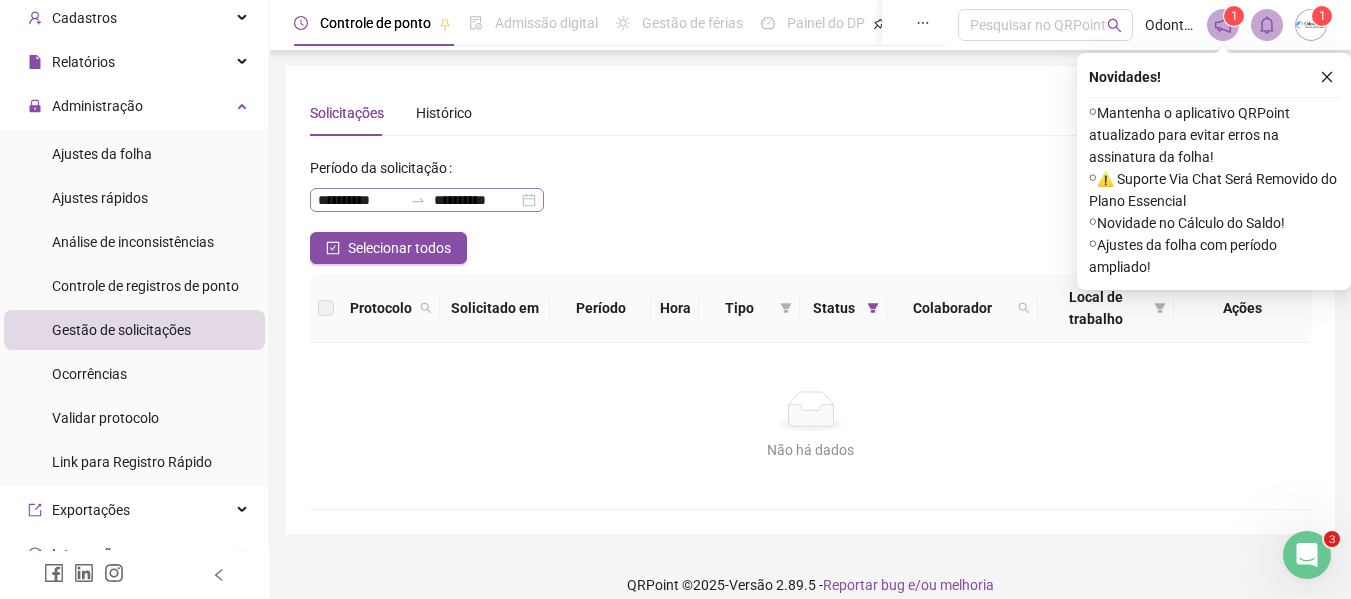 click 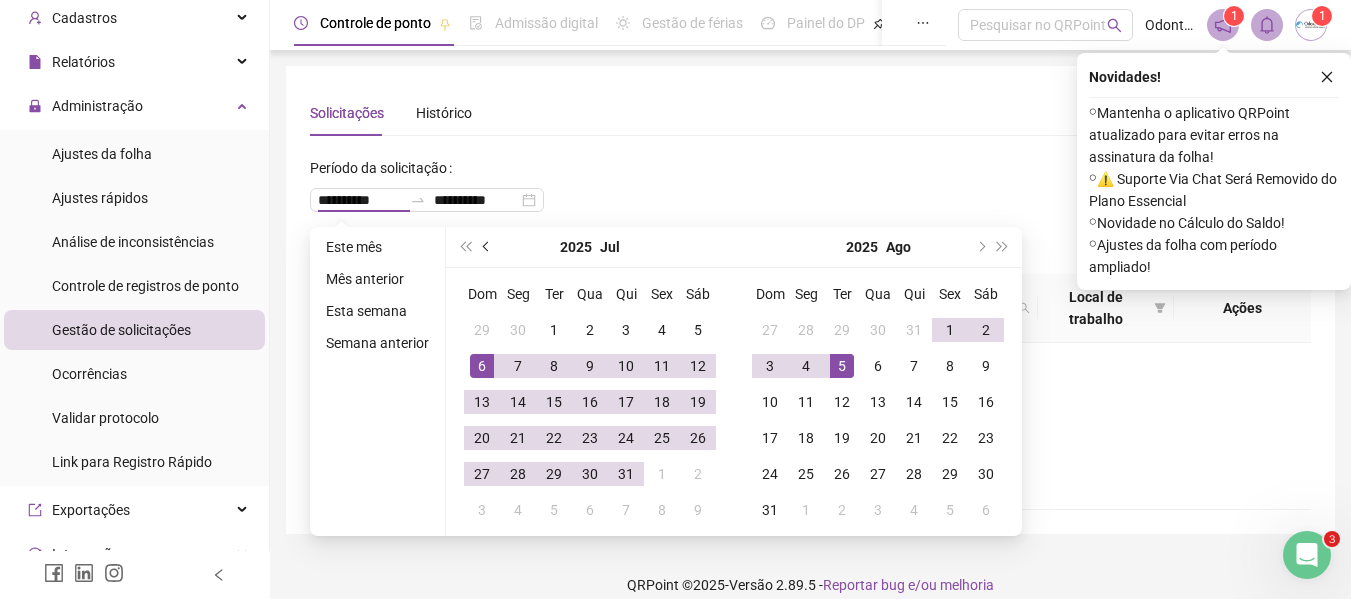 click at bounding box center [487, 247] 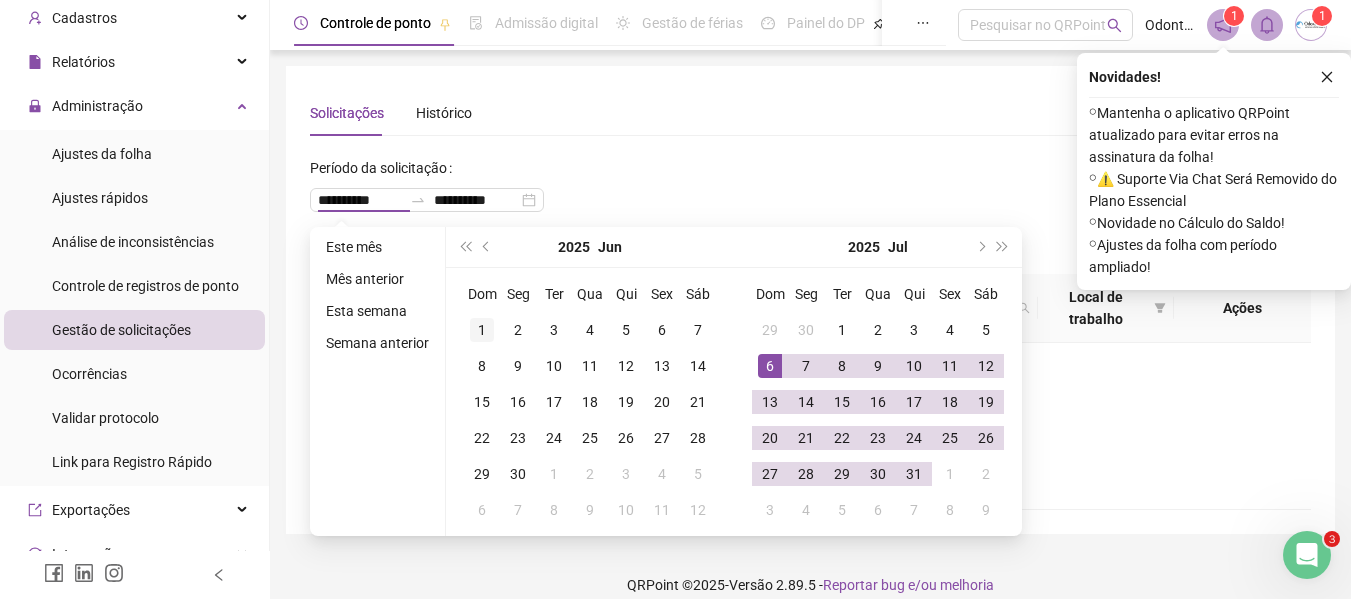 type on "**********" 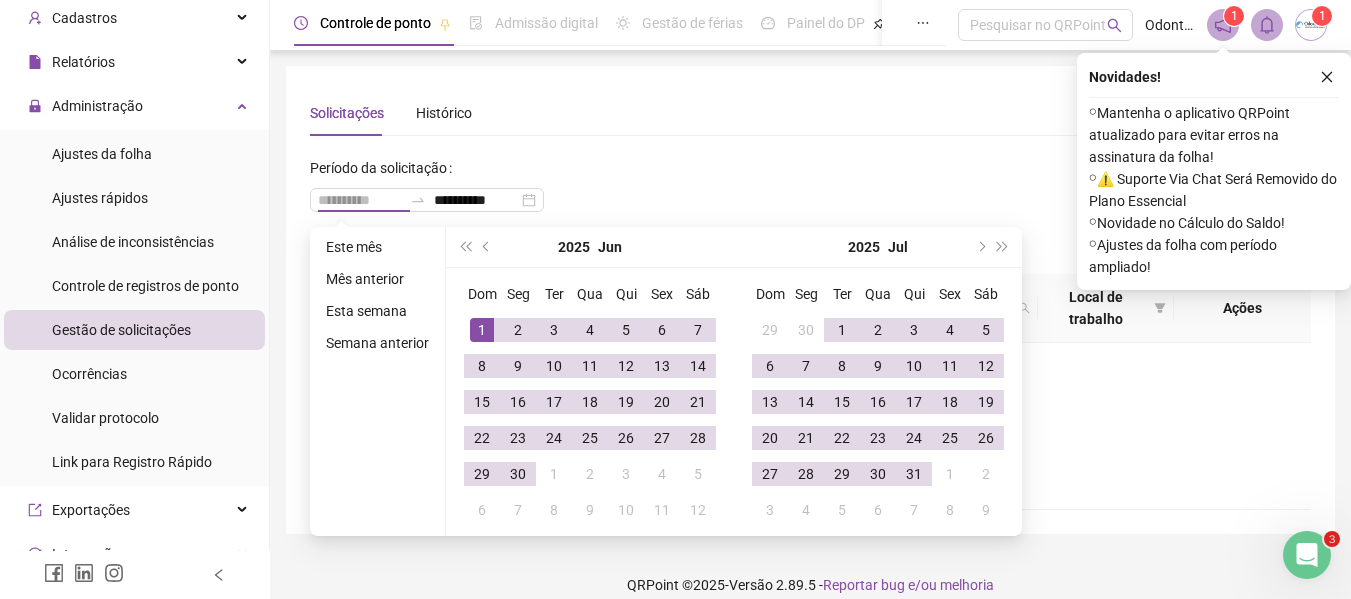 click on "1" at bounding box center (482, 330) 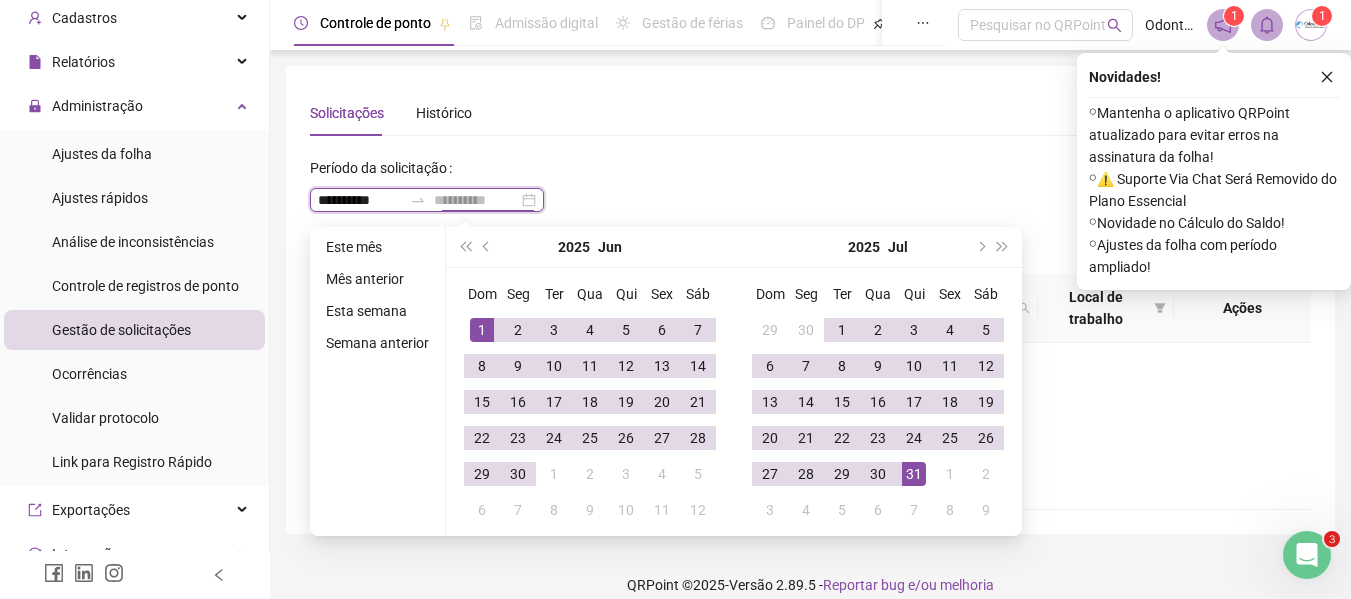 type on "**********" 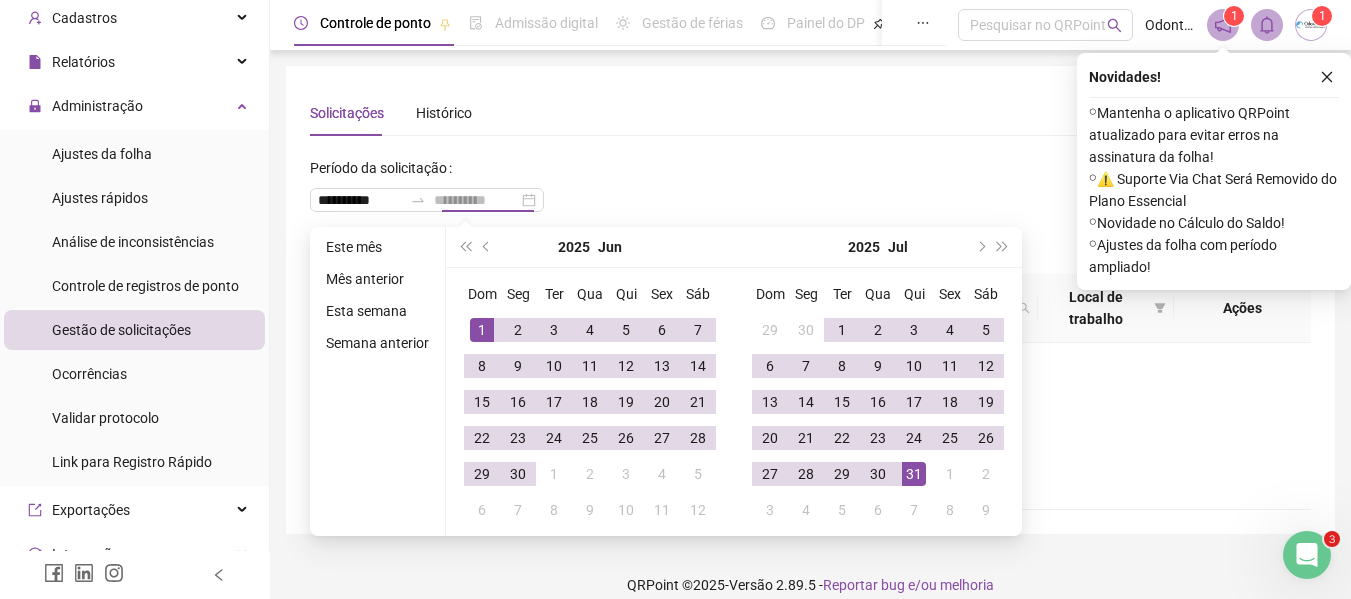 click on "31" at bounding box center [914, 474] 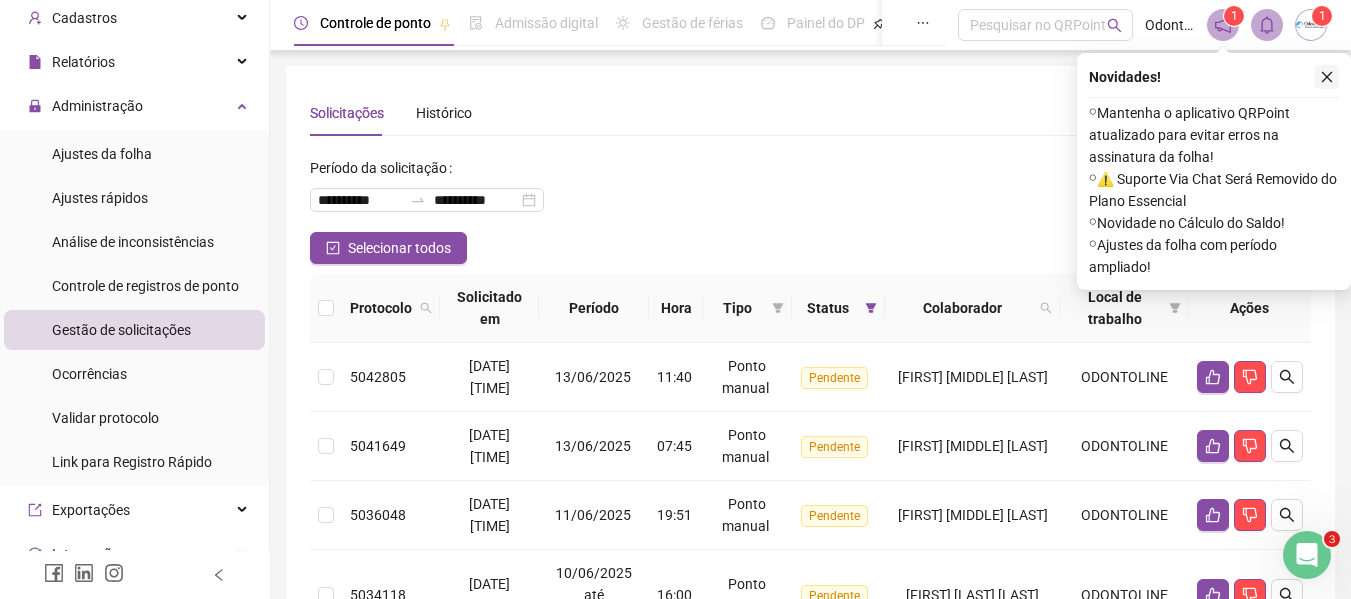 click at bounding box center [1327, 77] 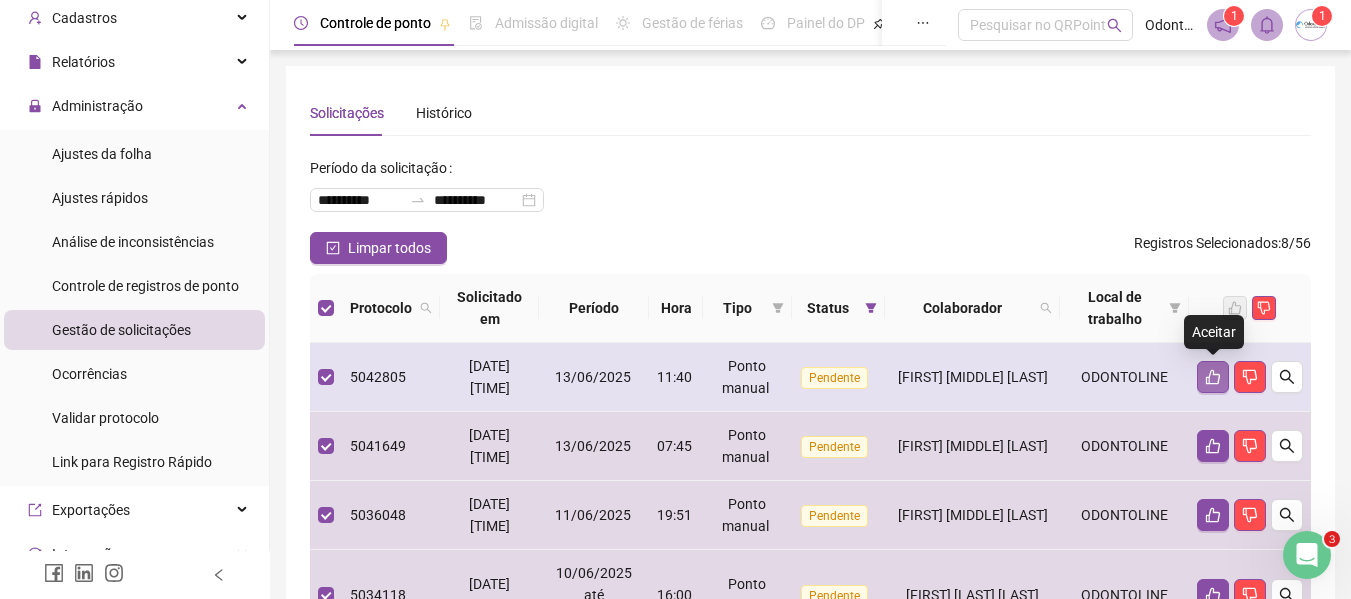 click 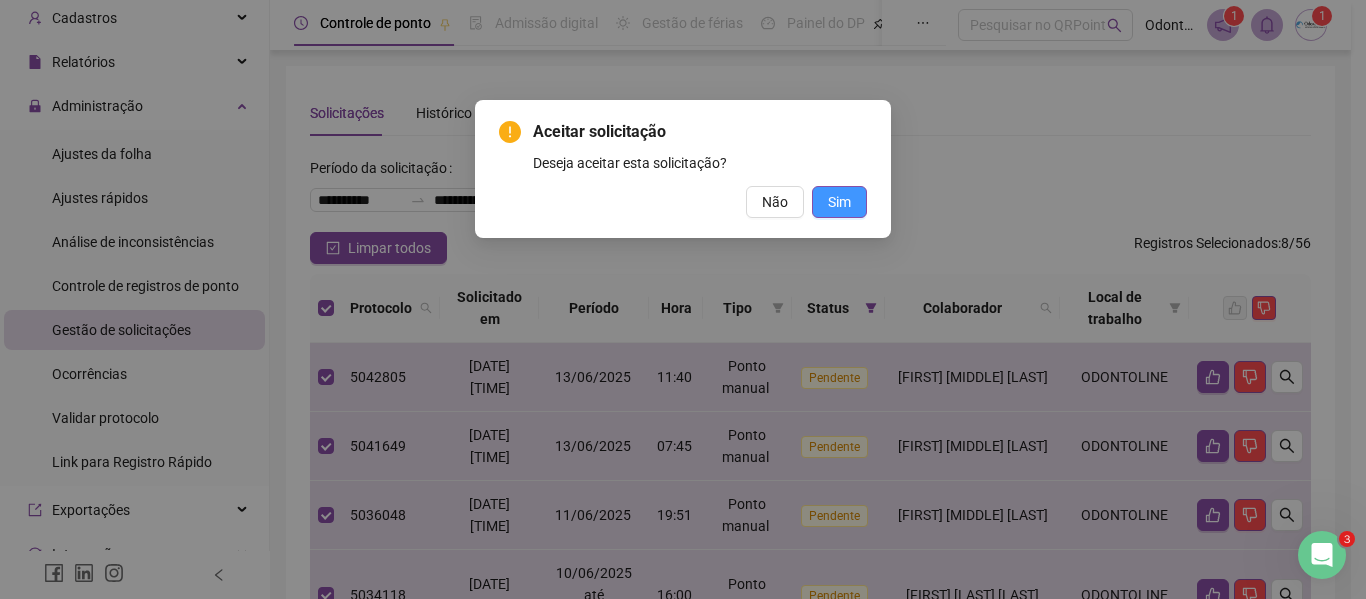 click on "Sim" at bounding box center (839, 202) 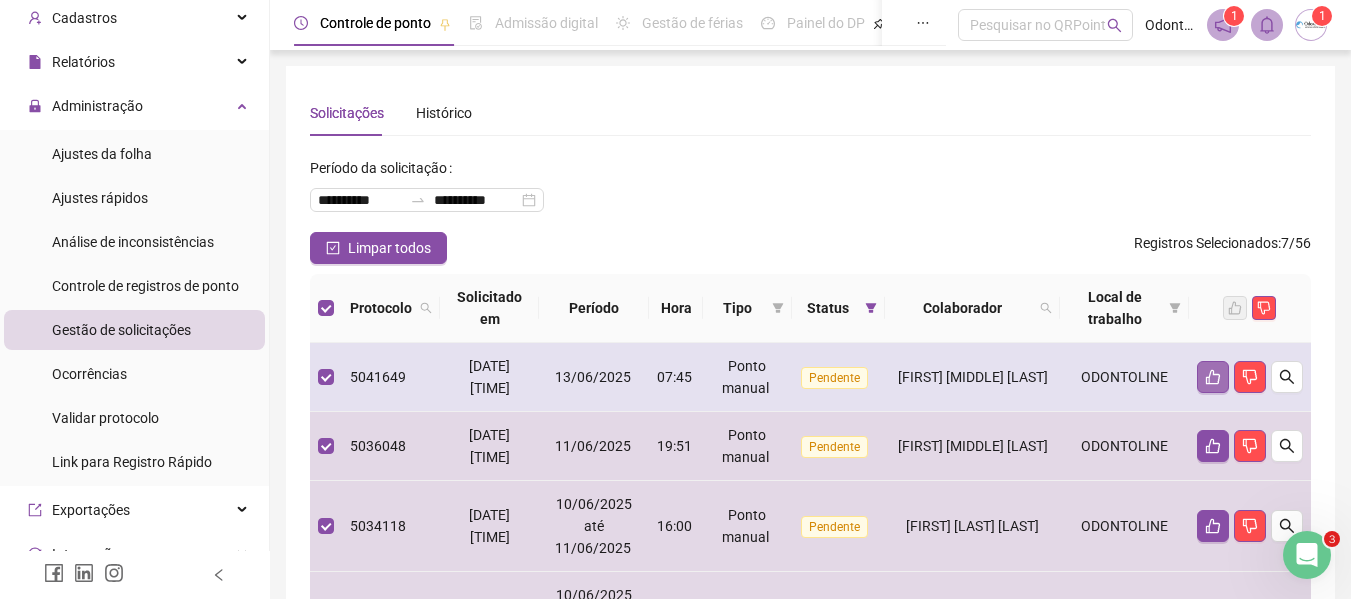 click 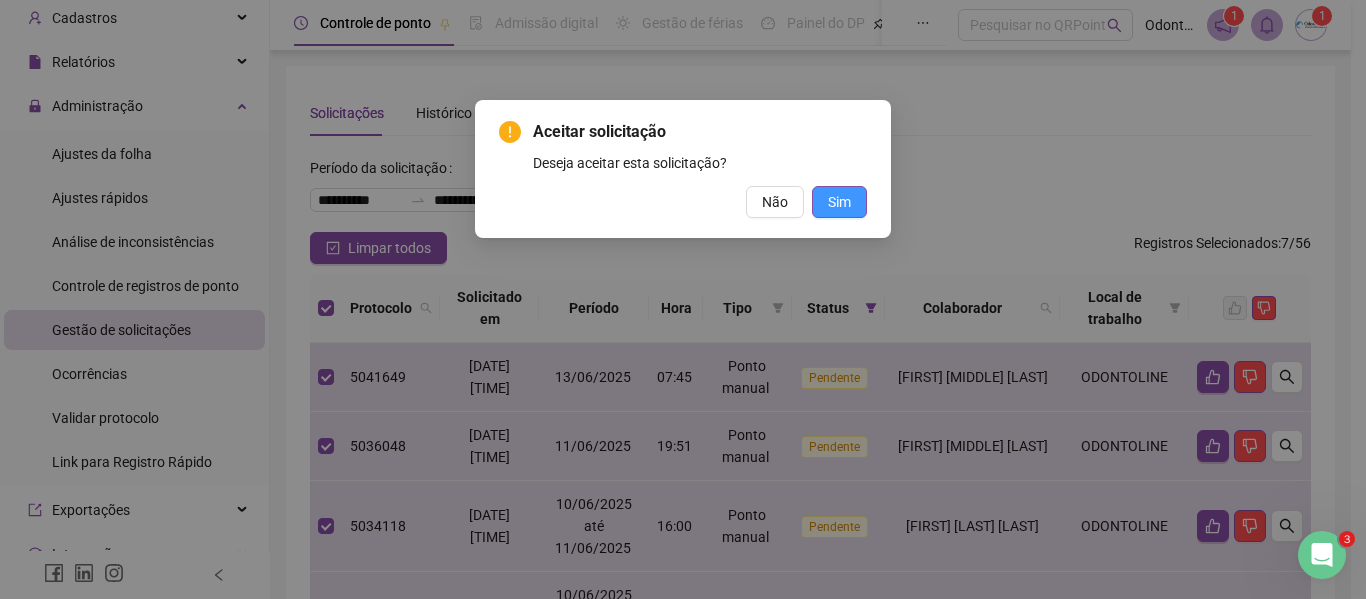 click on "Sim" at bounding box center (839, 202) 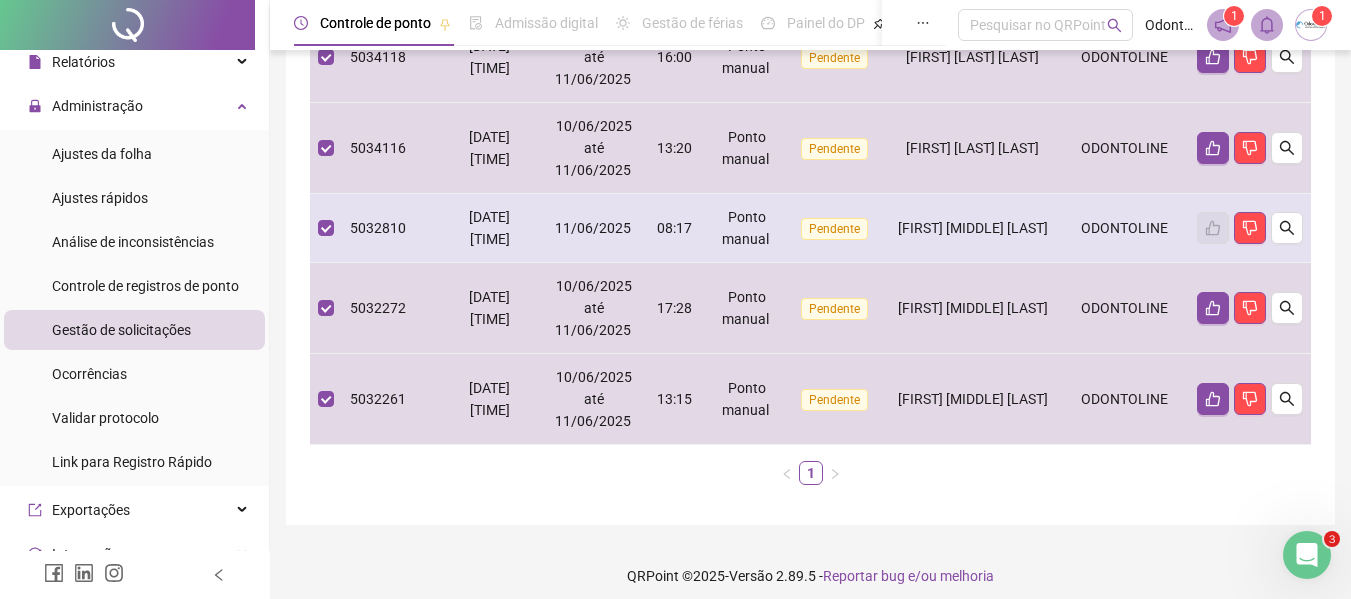 scroll, scrollTop: 100, scrollLeft: 0, axis: vertical 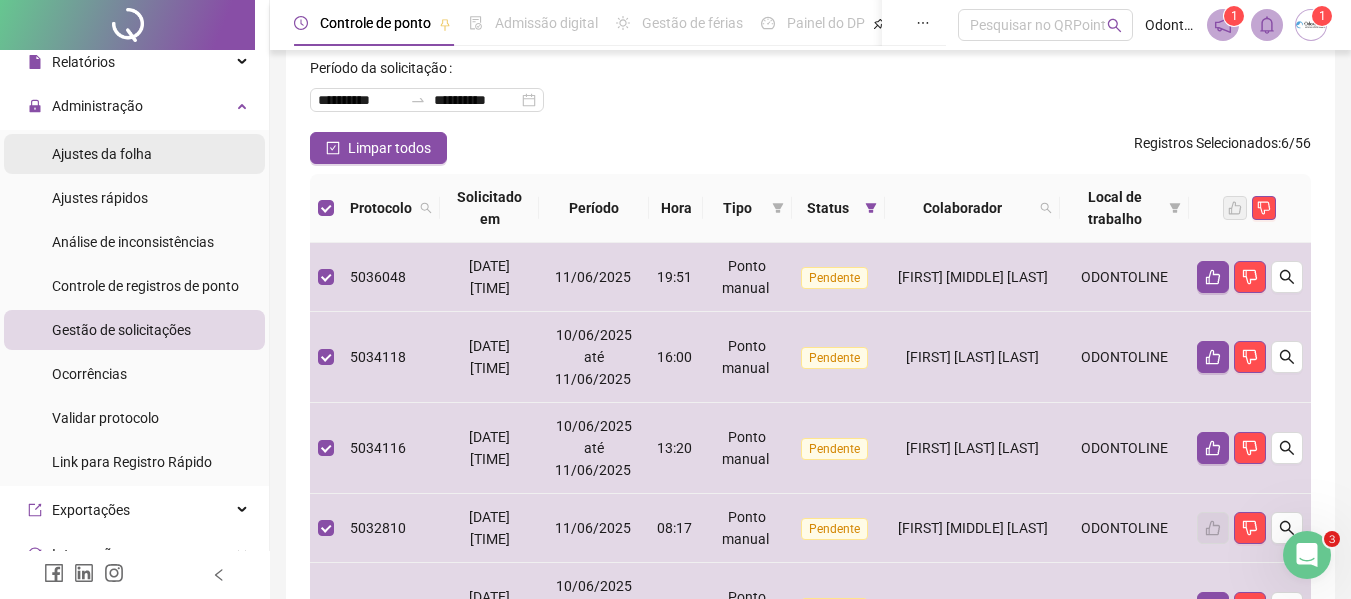 click on "Ajustes da folha" at bounding box center [134, 154] 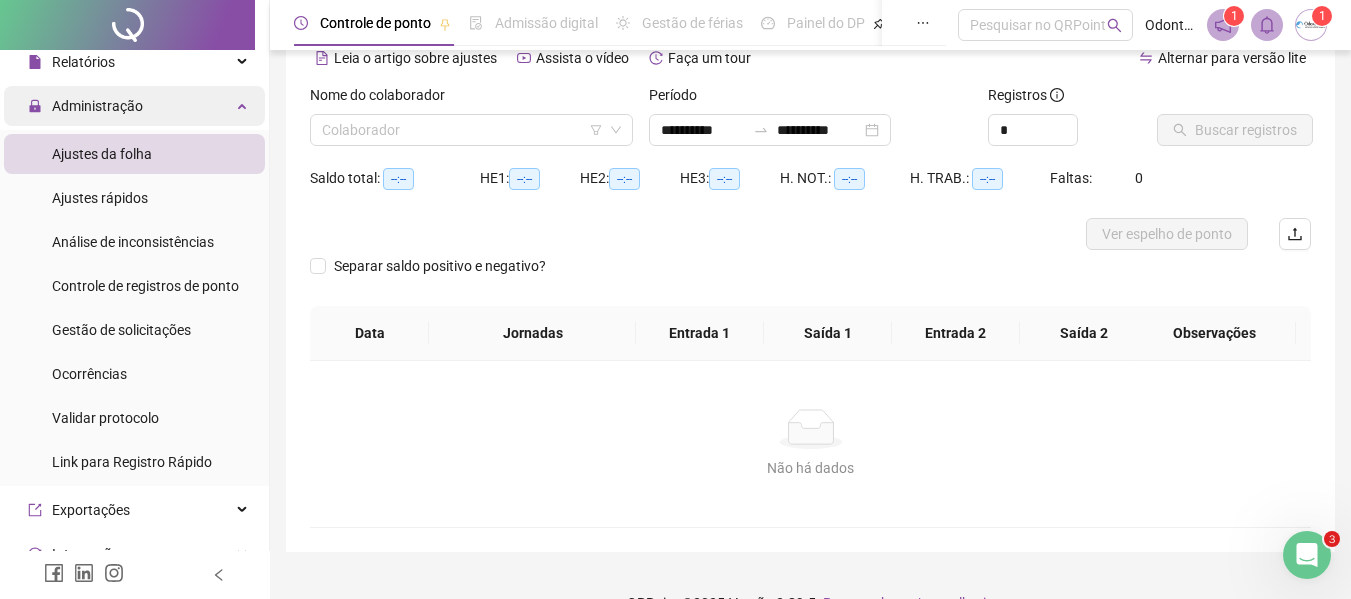 click on "Administração" at bounding box center [134, 106] 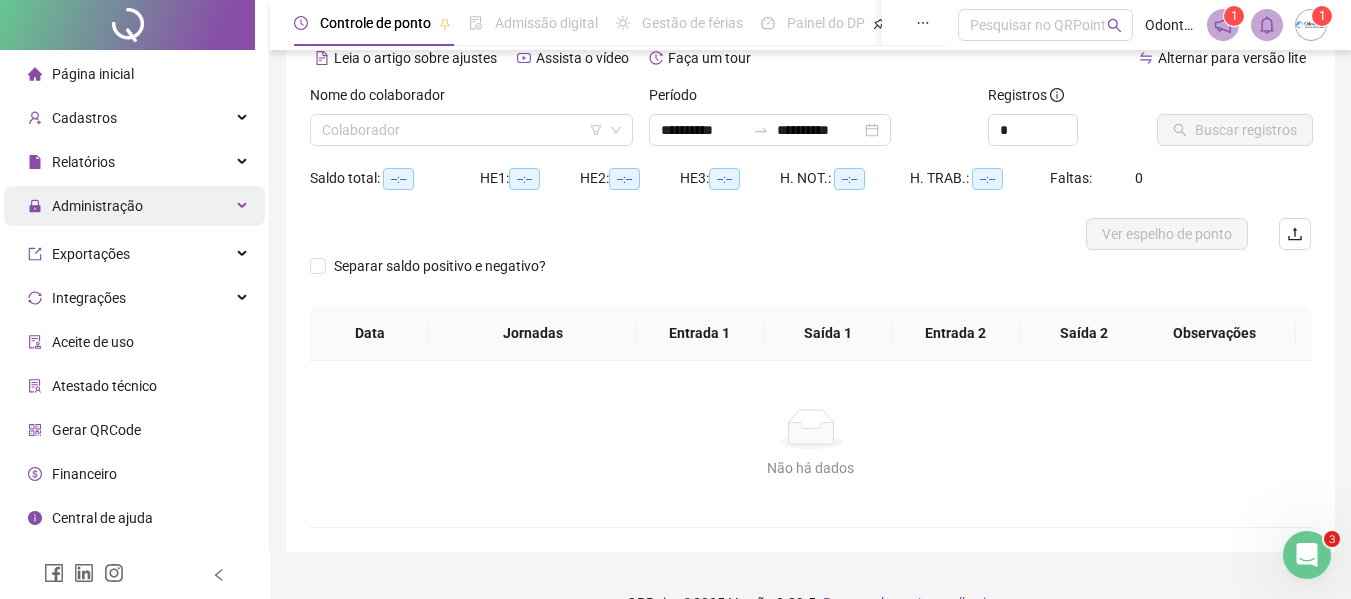 scroll, scrollTop: 0, scrollLeft: 0, axis: both 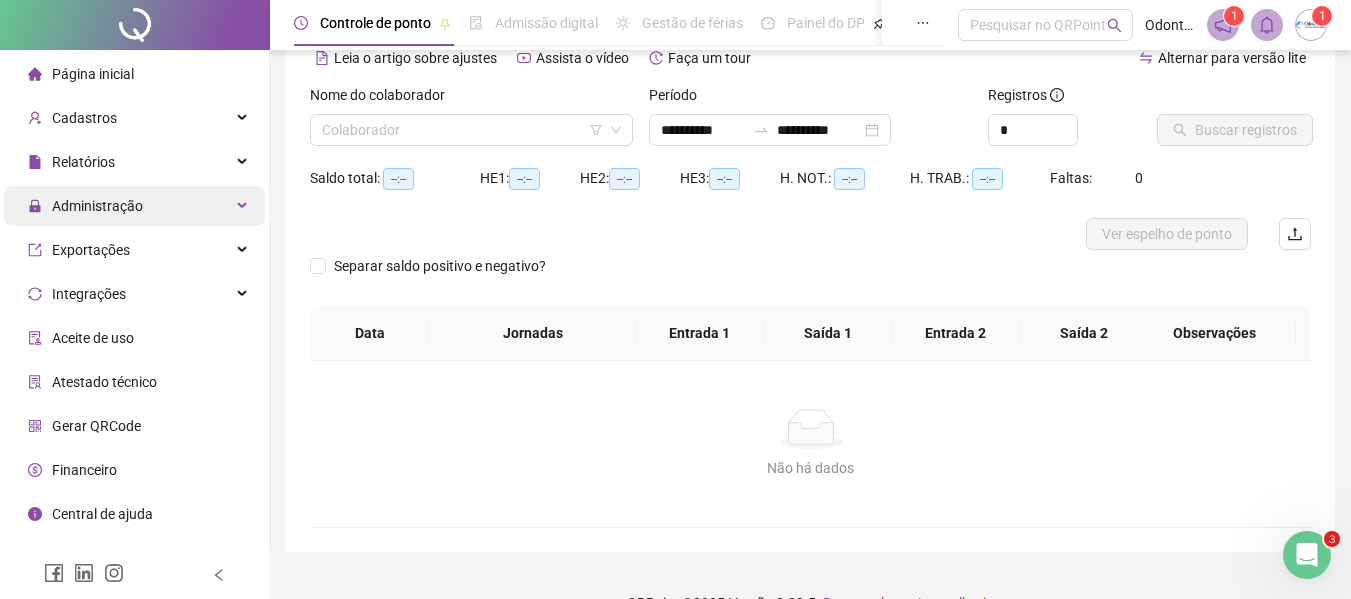 click on "Administração" at bounding box center (134, 206) 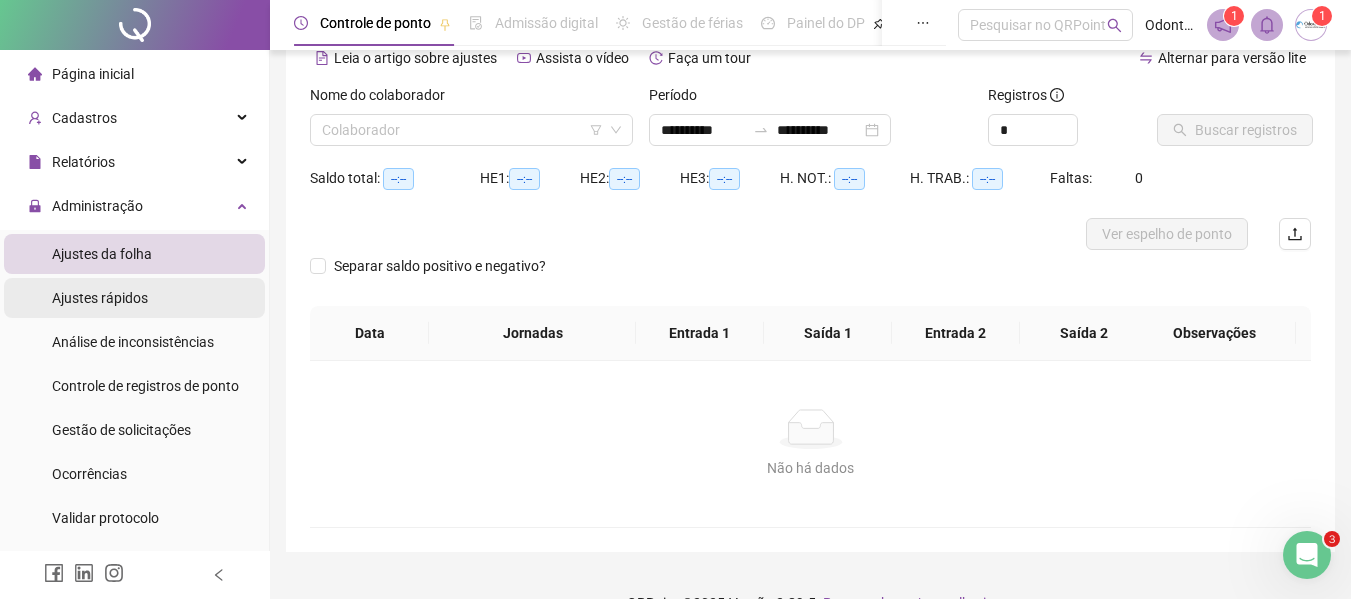click on "Ajustes rápidos" at bounding box center [100, 298] 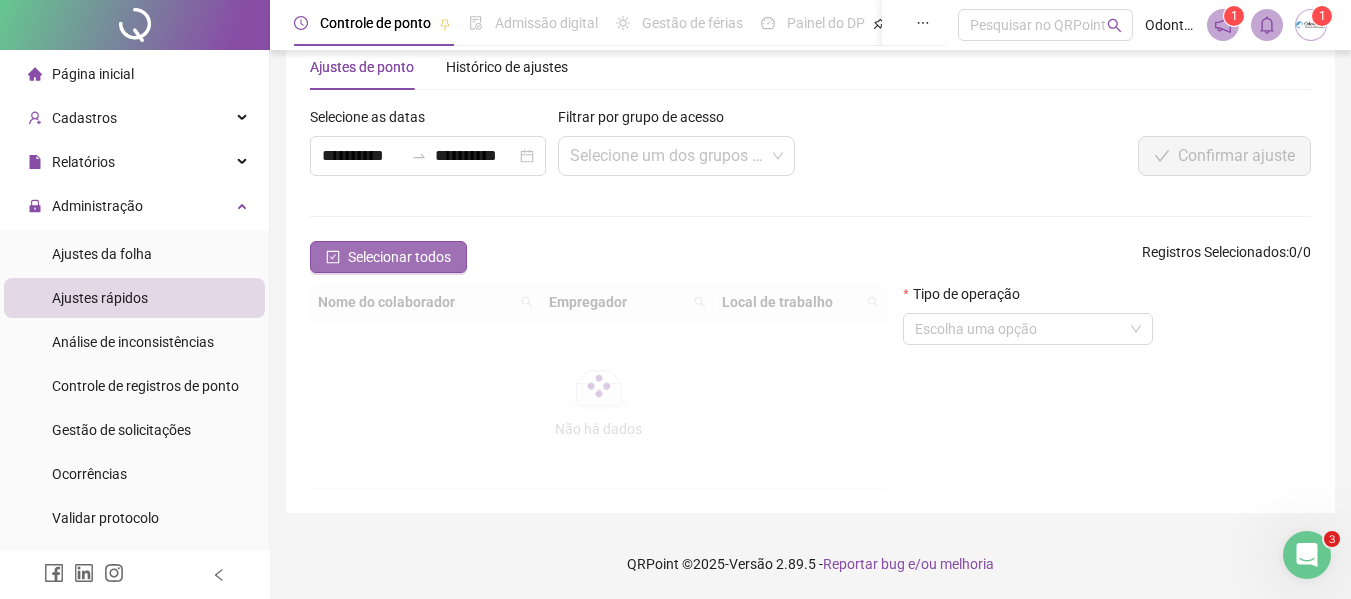 scroll, scrollTop: 100, scrollLeft: 0, axis: vertical 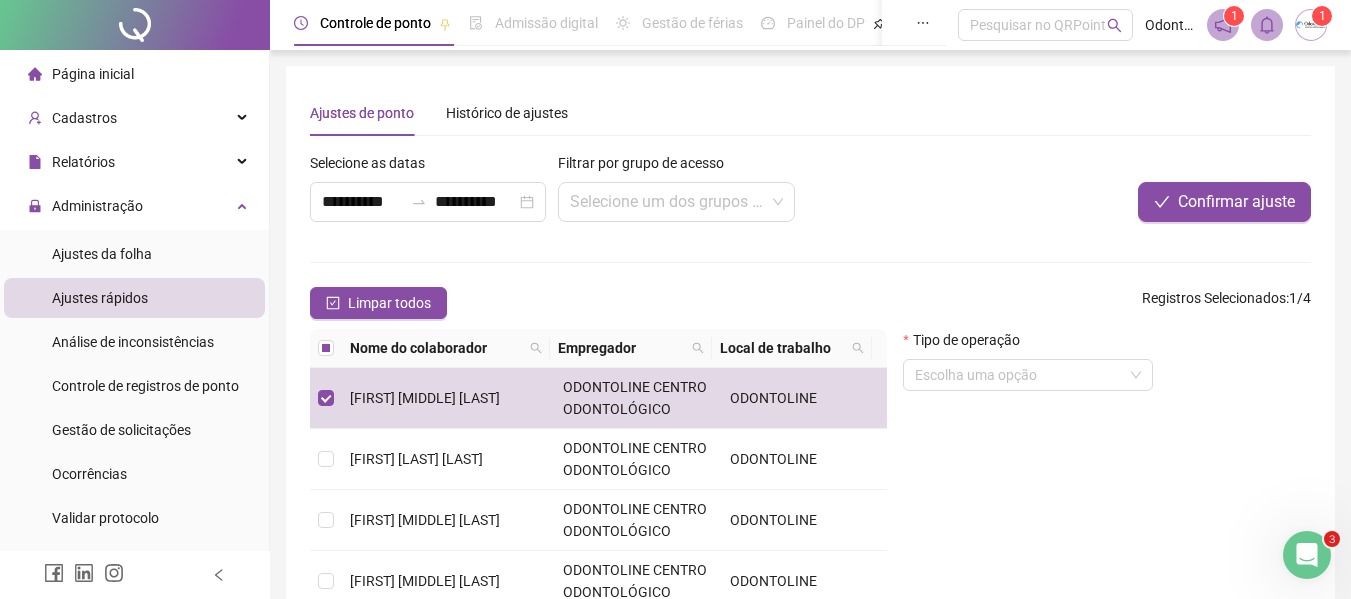 click on "Ajustes de ponto Histórico de ajustes" at bounding box center [810, 113] 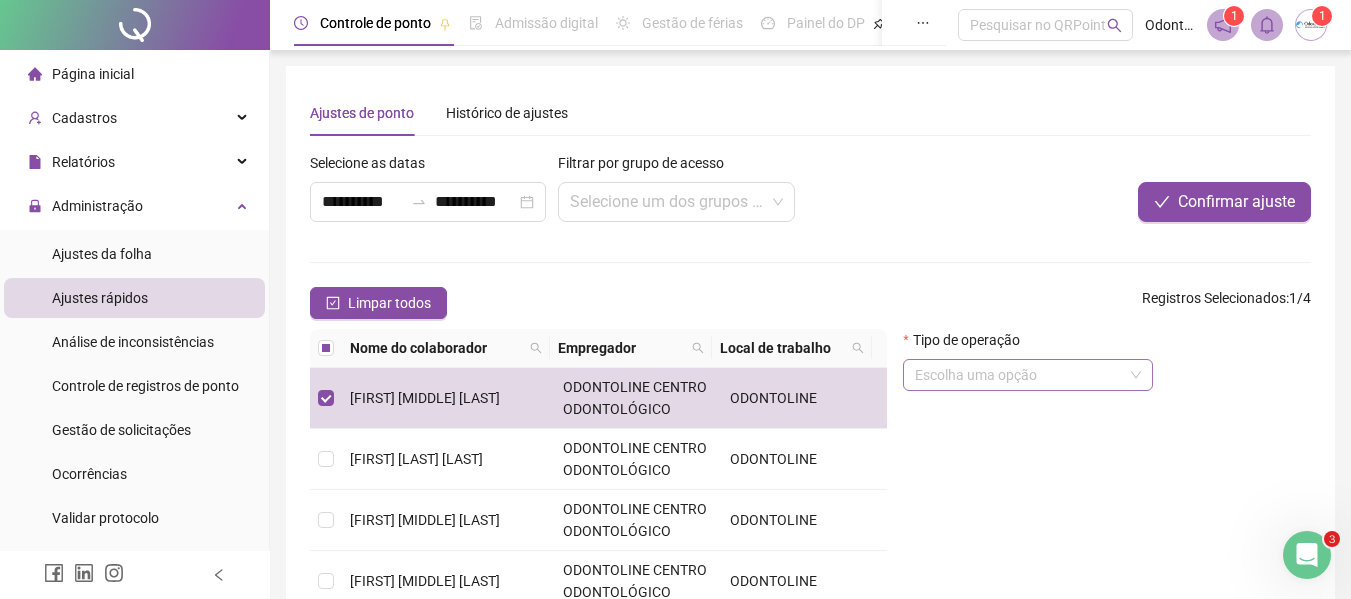click at bounding box center (1019, 375) 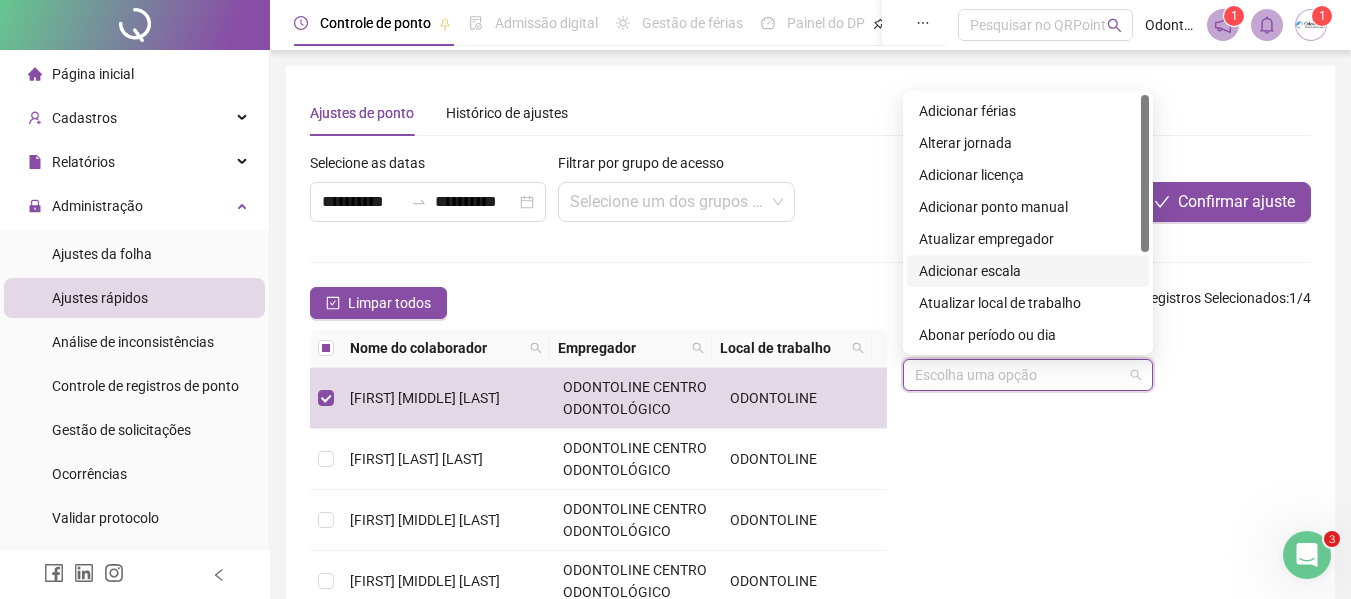 scroll, scrollTop: 100, scrollLeft: 0, axis: vertical 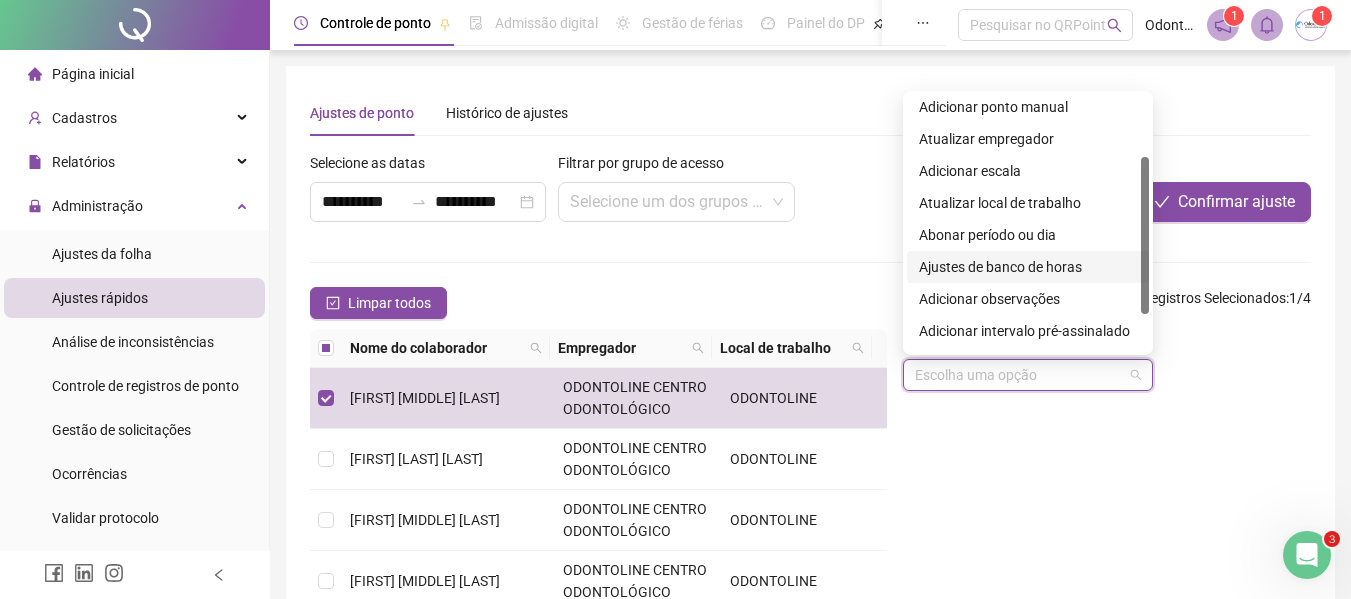 click on "**********" at bounding box center (810, 410) 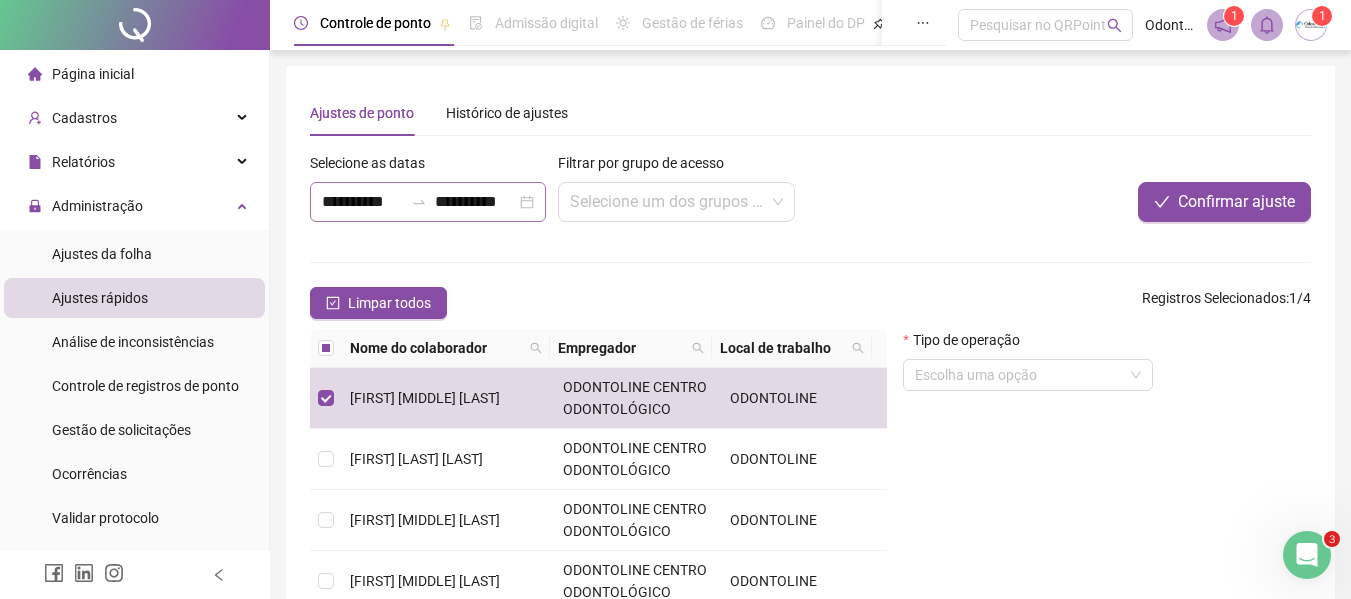 click on "**********" at bounding box center [428, 202] 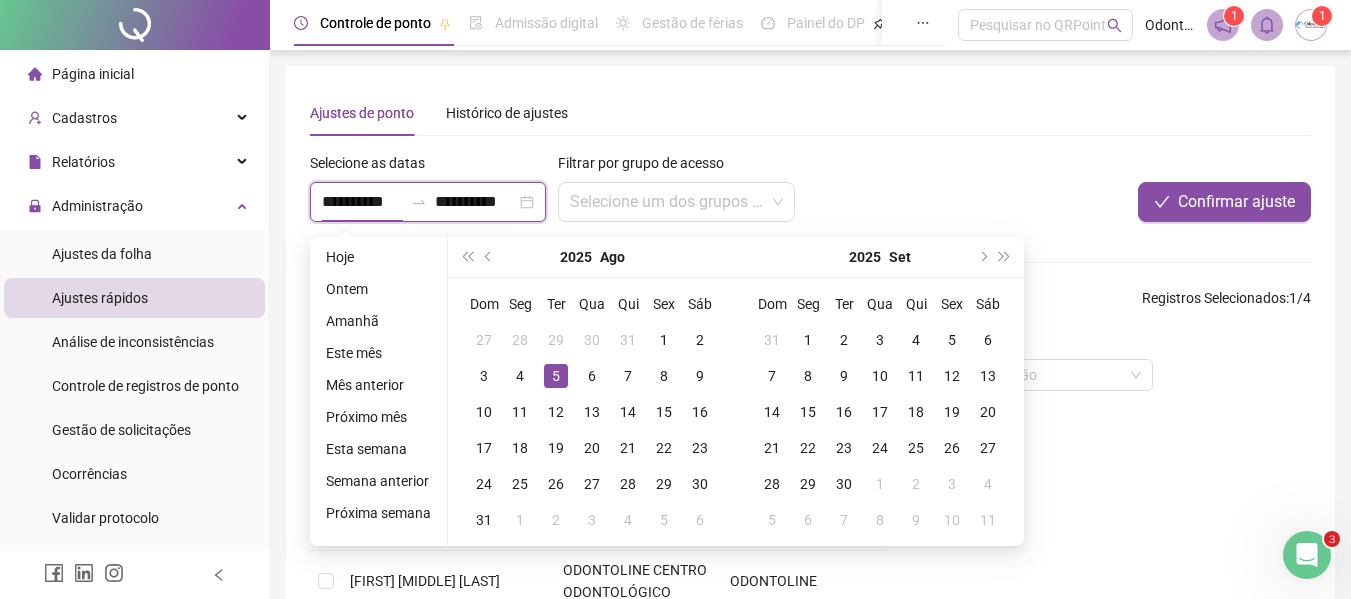 click on "**********" at bounding box center [428, 202] 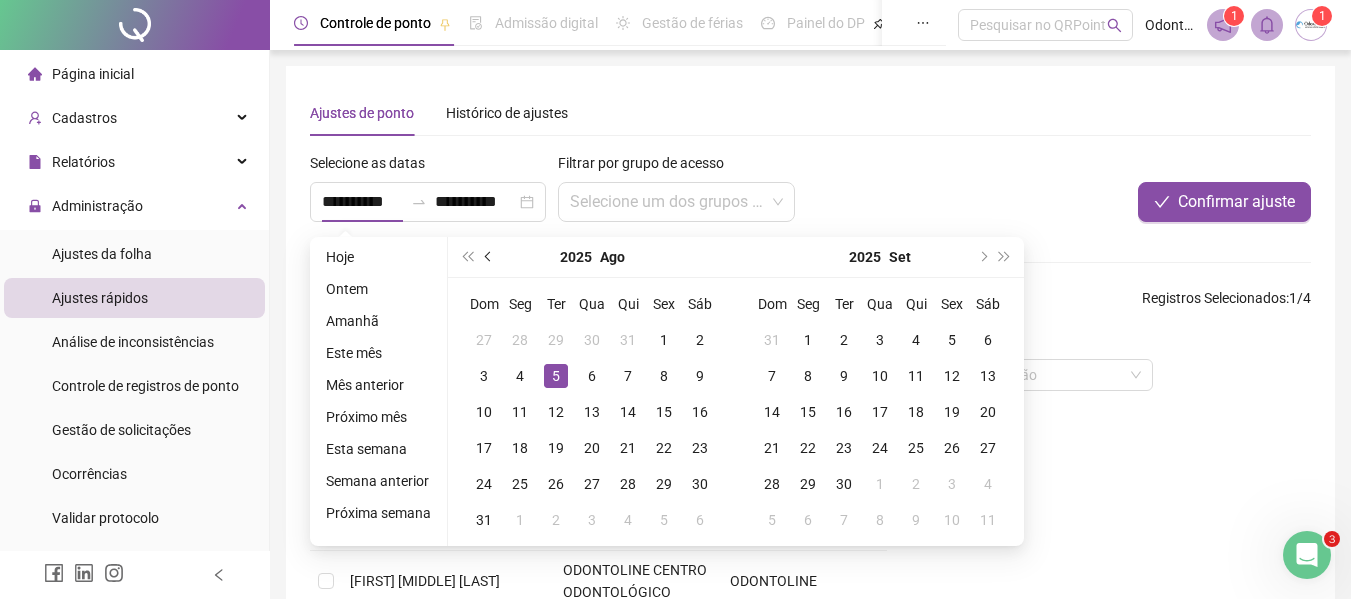 click at bounding box center [489, 257] 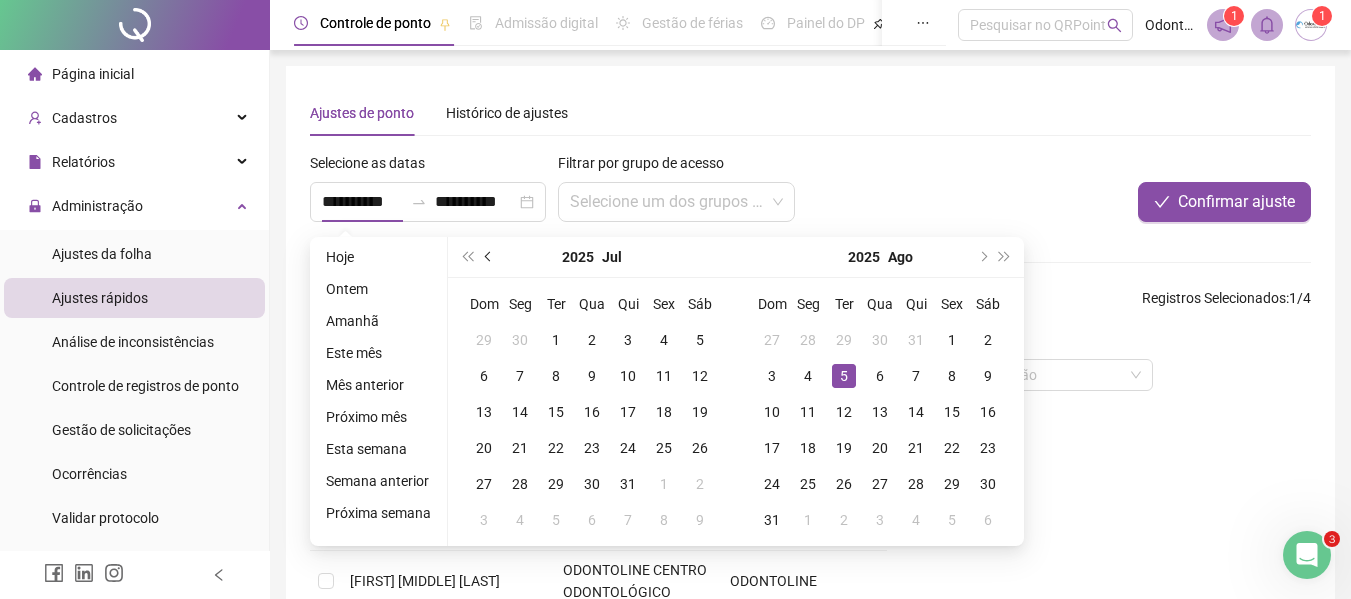 click at bounding box center [490, 257] 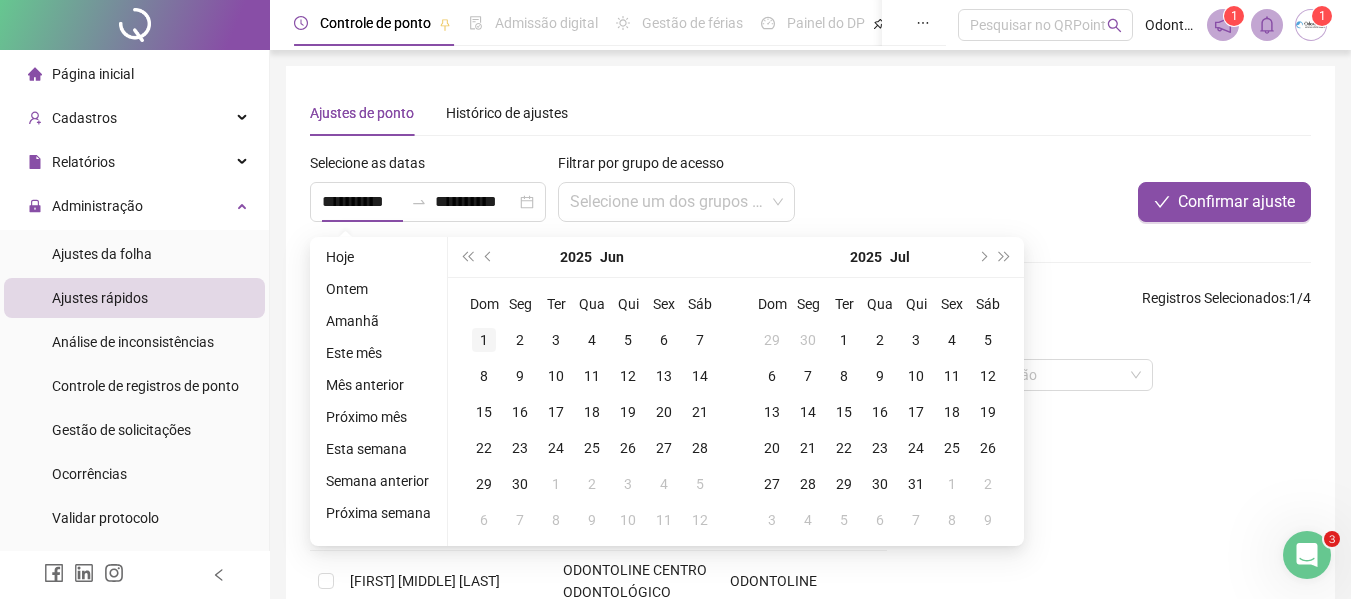 type on "**********" 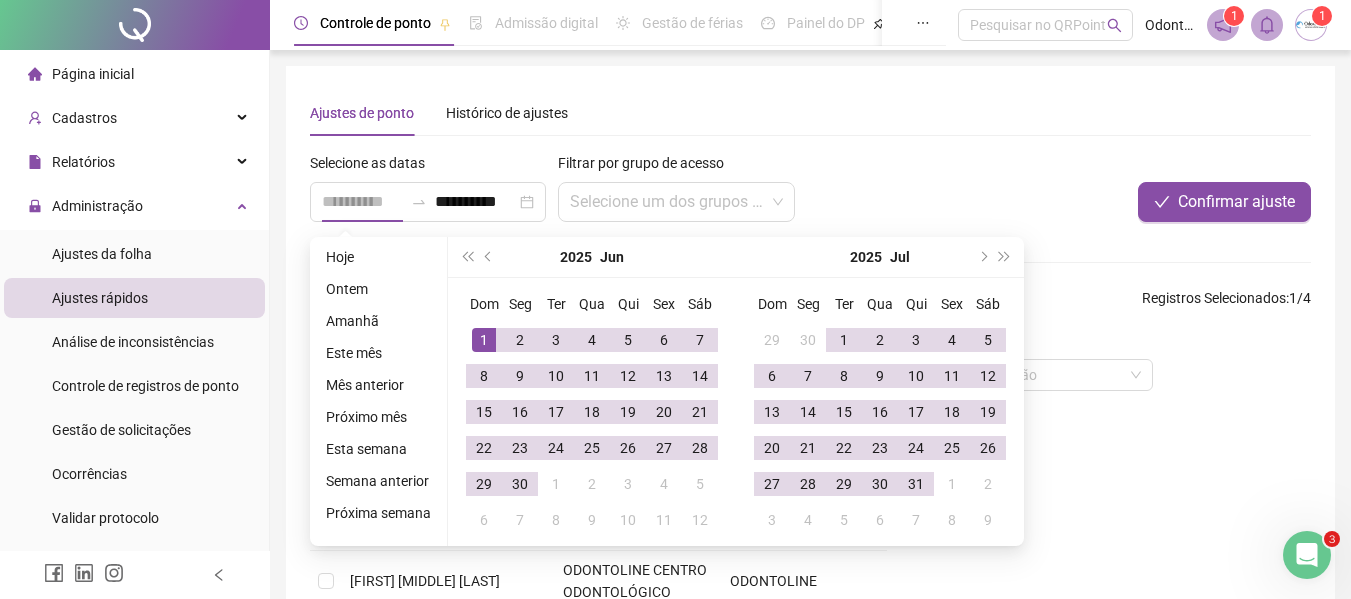 click on "1" at bounding box center [484, 340] 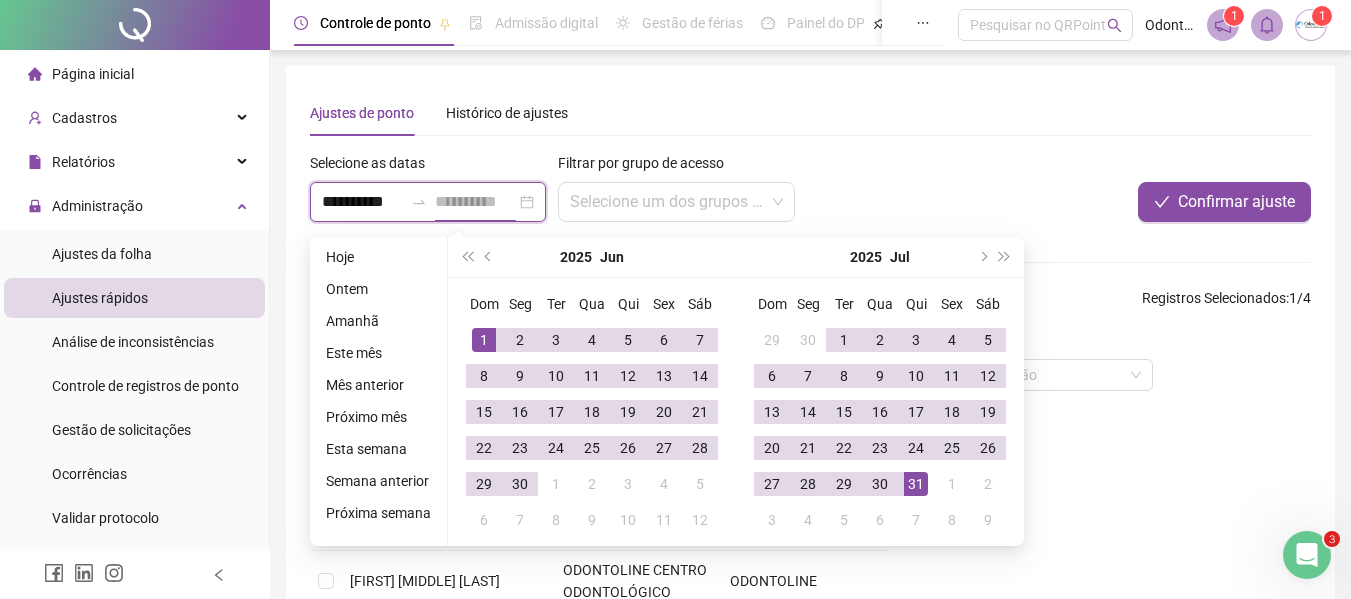 type on "**********" 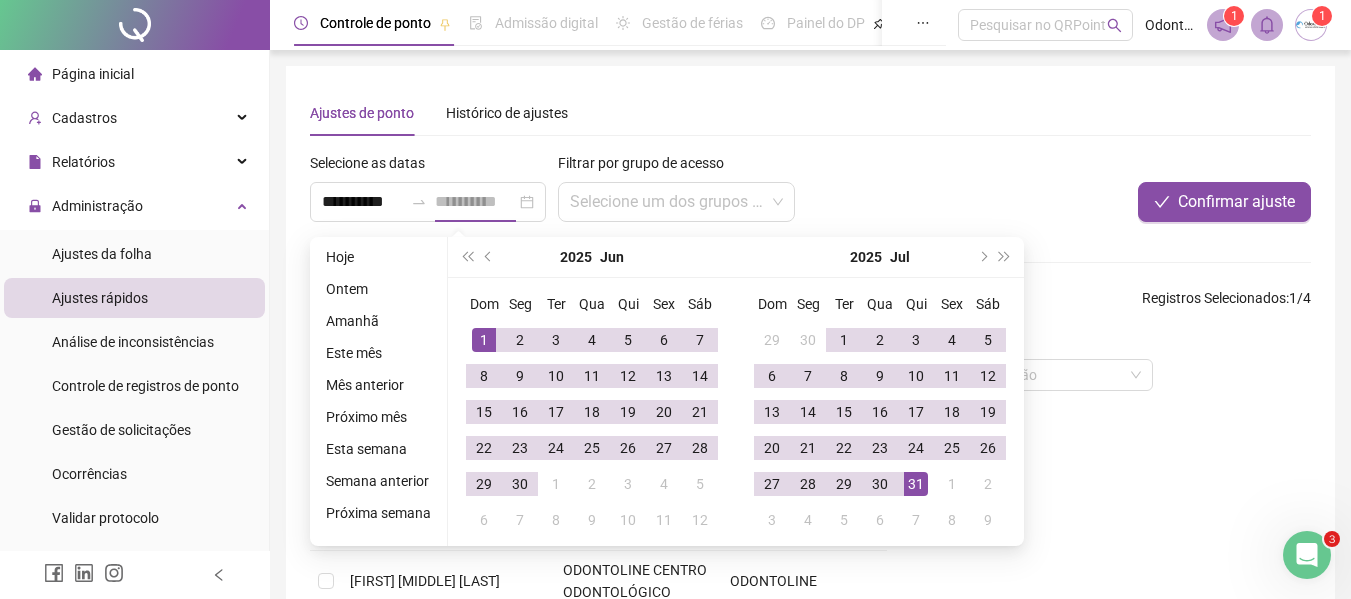 click on "31" at bounding box center (916, 484) 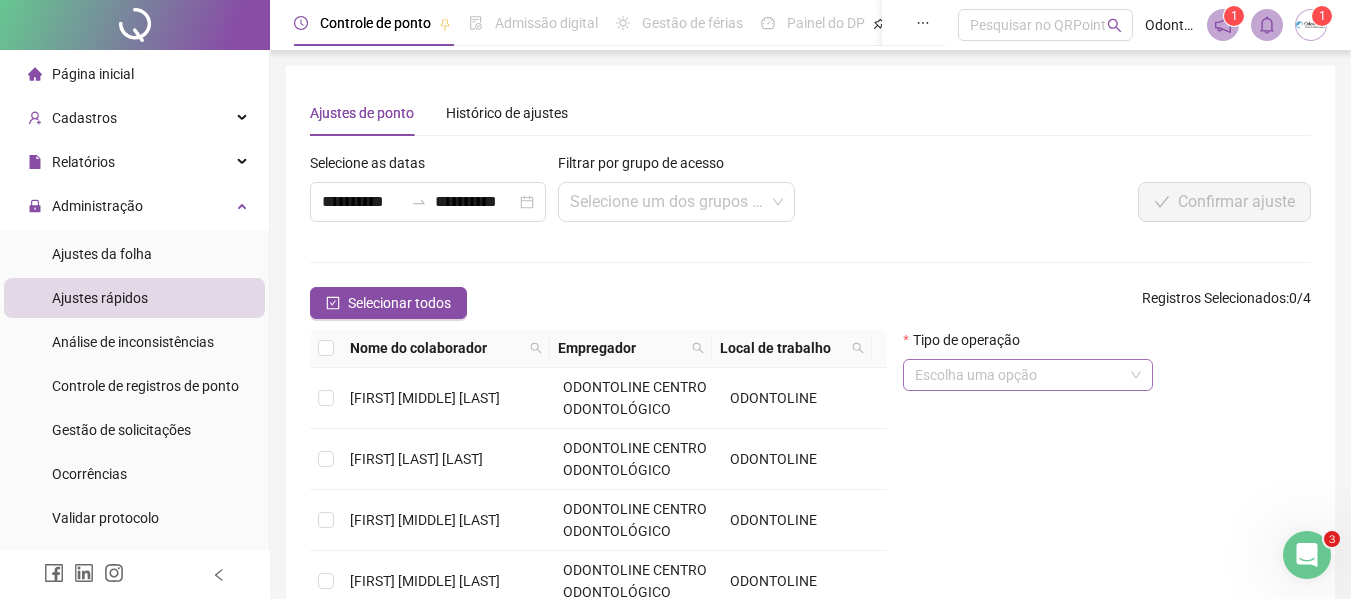 click at bounding box center (1019, 375) 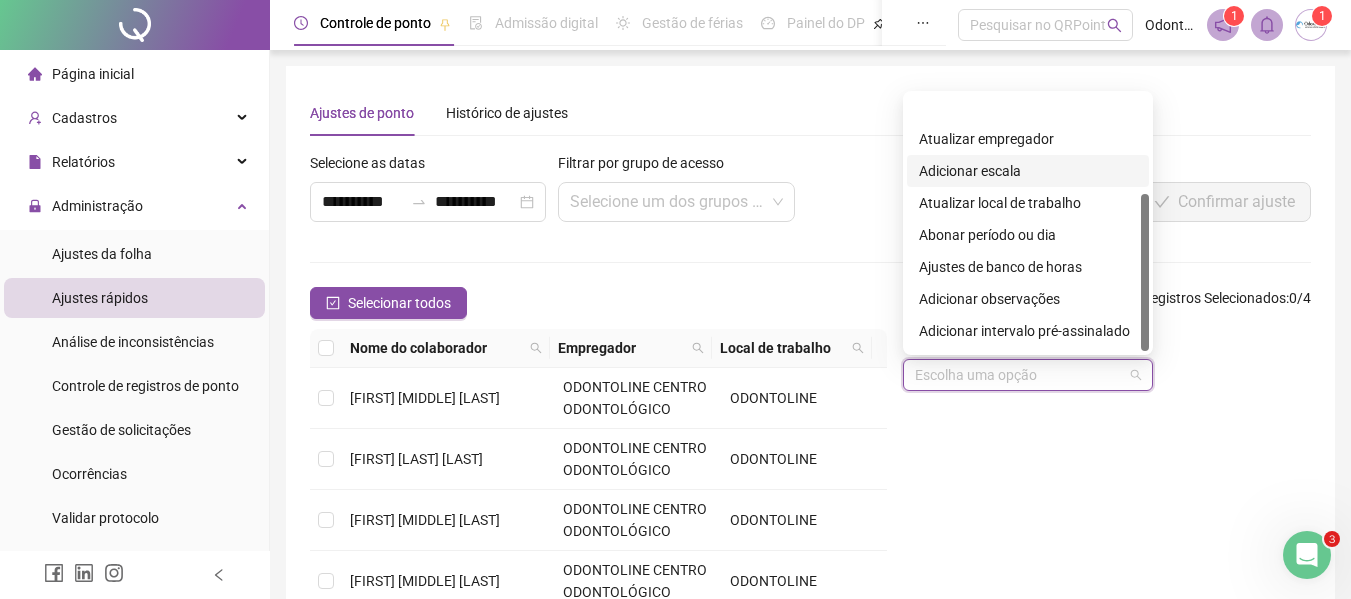 scroll, scrollTop: 160, scrollLeft: 0, axis: vertical 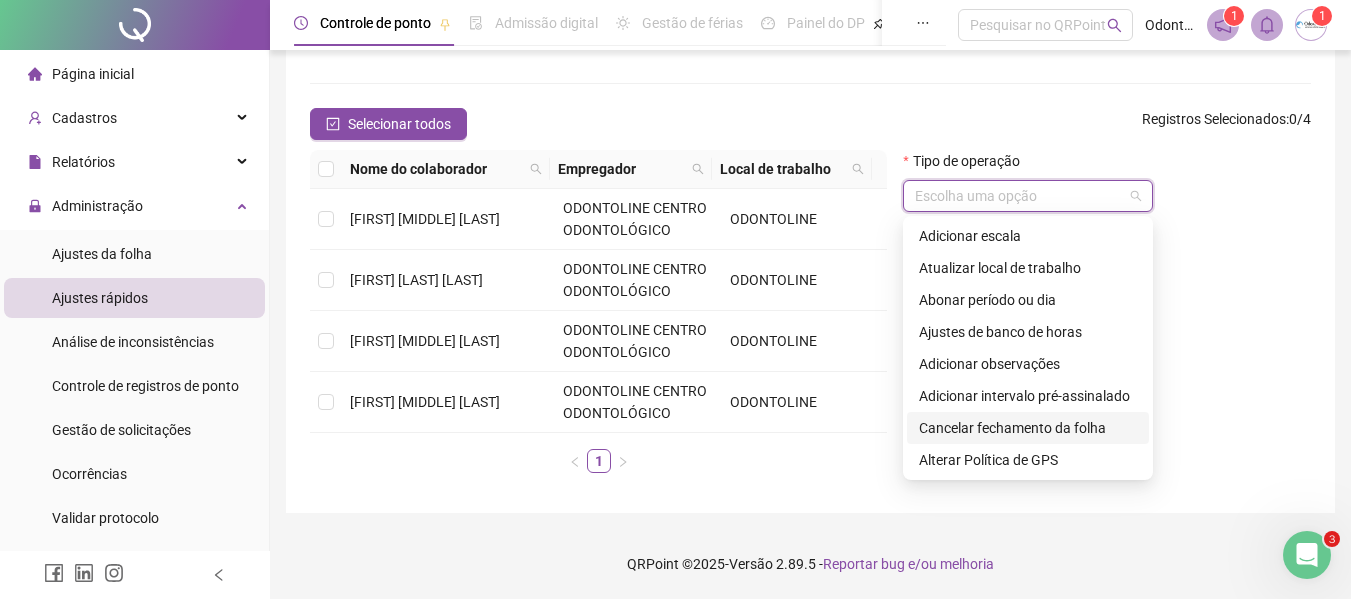 click on "Cancelar fechamento da folha" at bounding box center (1028, 428) 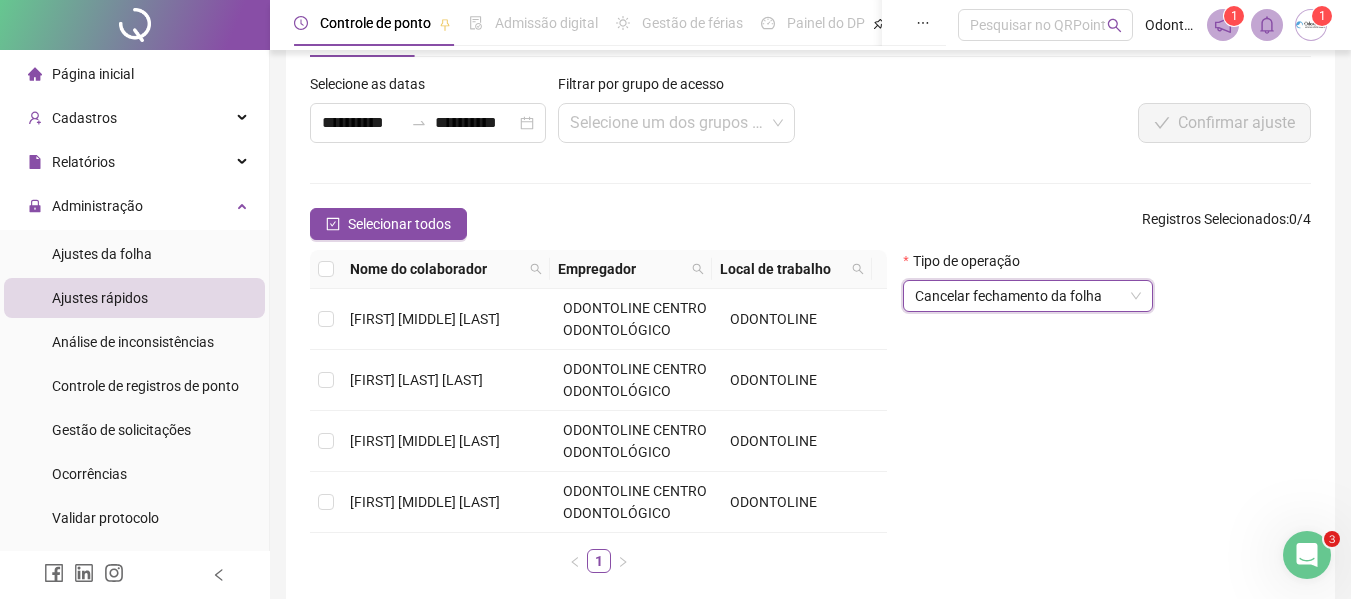 scroll, scrollTop: 0, scrollLeft: 0, axis: both 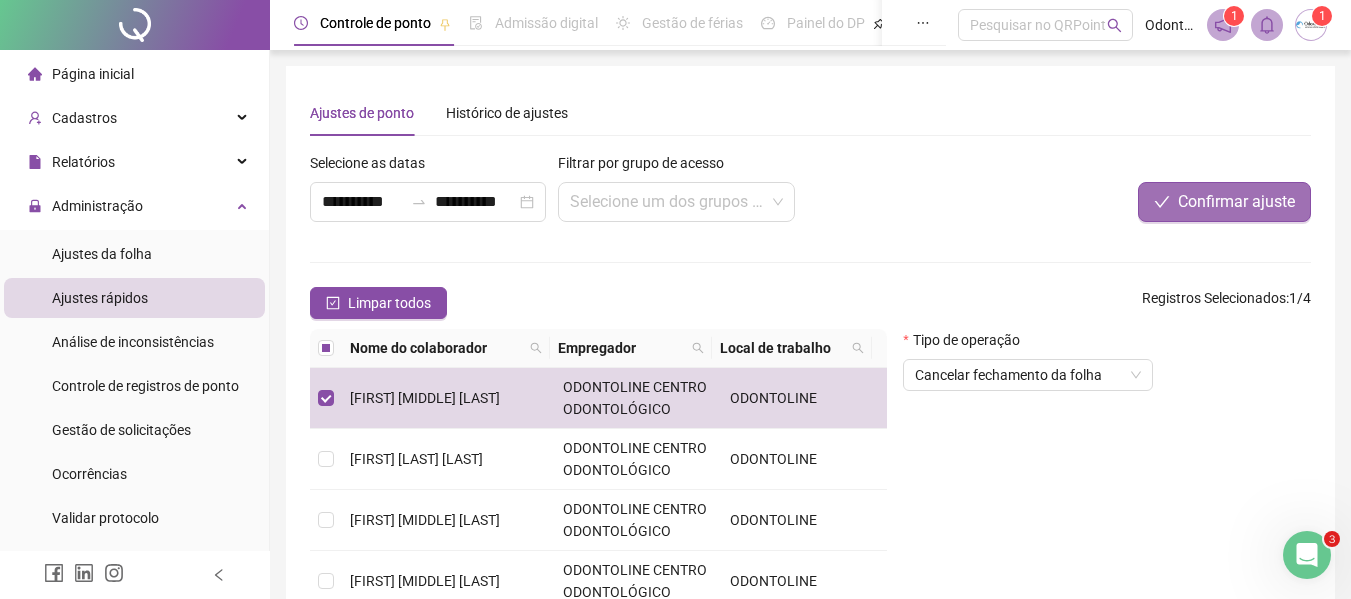 click on "Confirmar ajuste" at bounding box center (1236, 202) 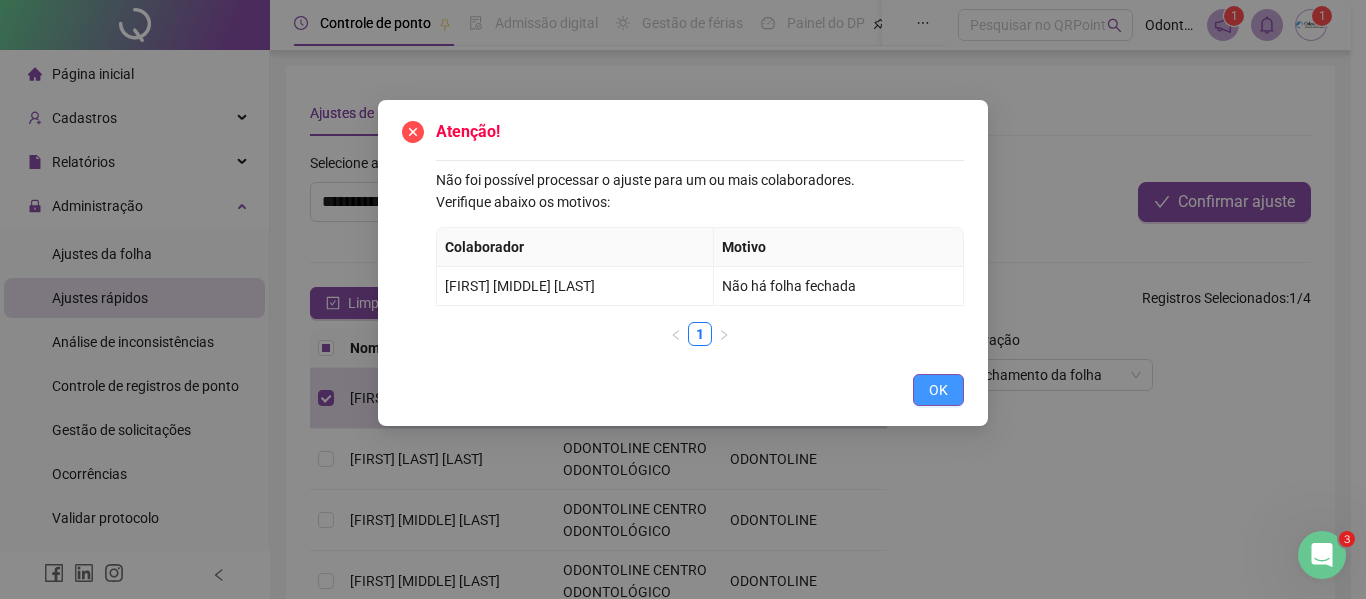 click on "OK" at bounding box center [938, 390] 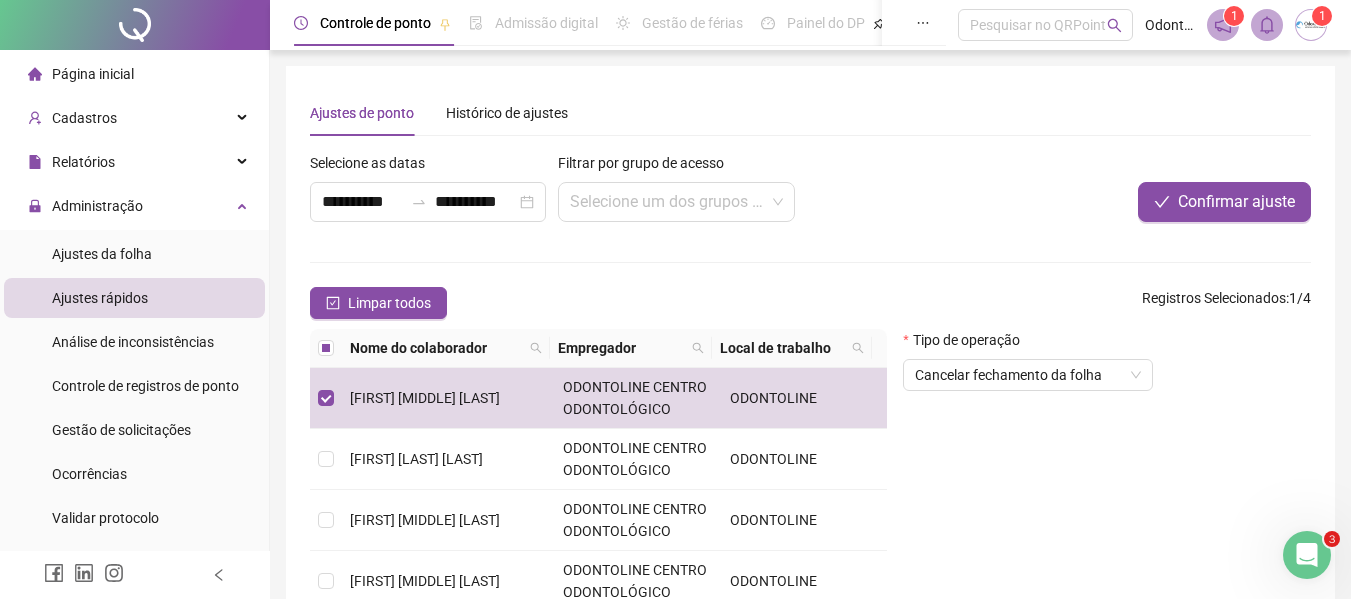 scroll, scrollTop: 100, scrollLeft: 0, axis: vertical 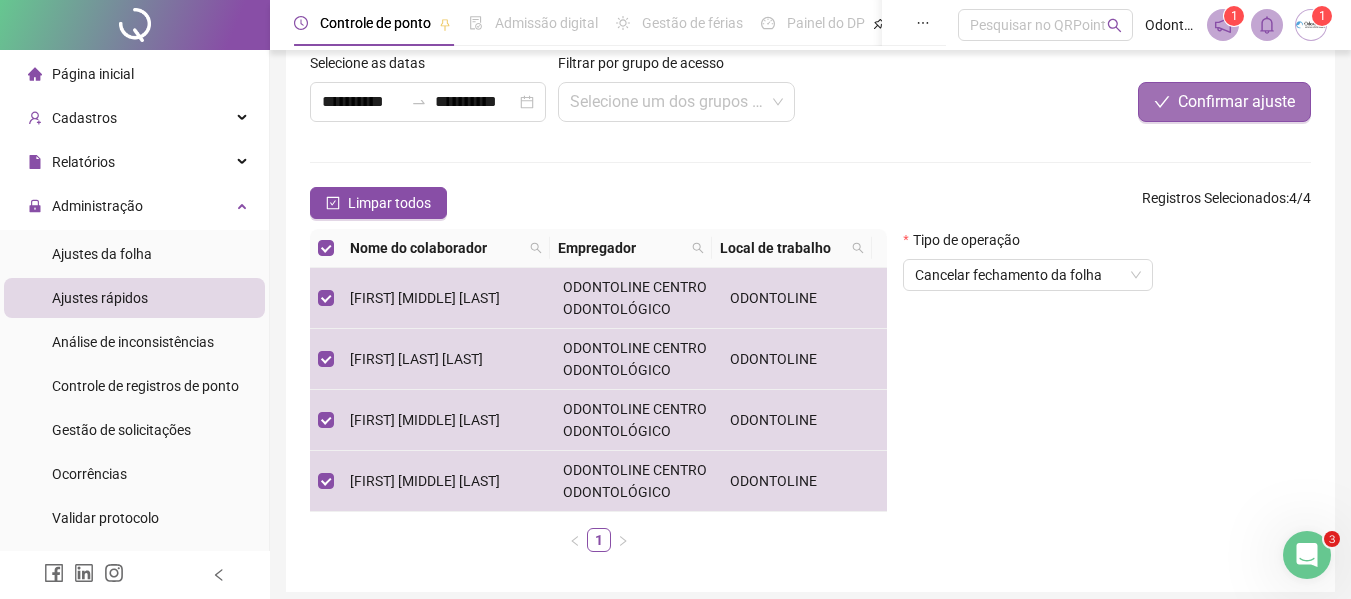 click on "Confirmar ajuste" at bounding box center [1236, 102] 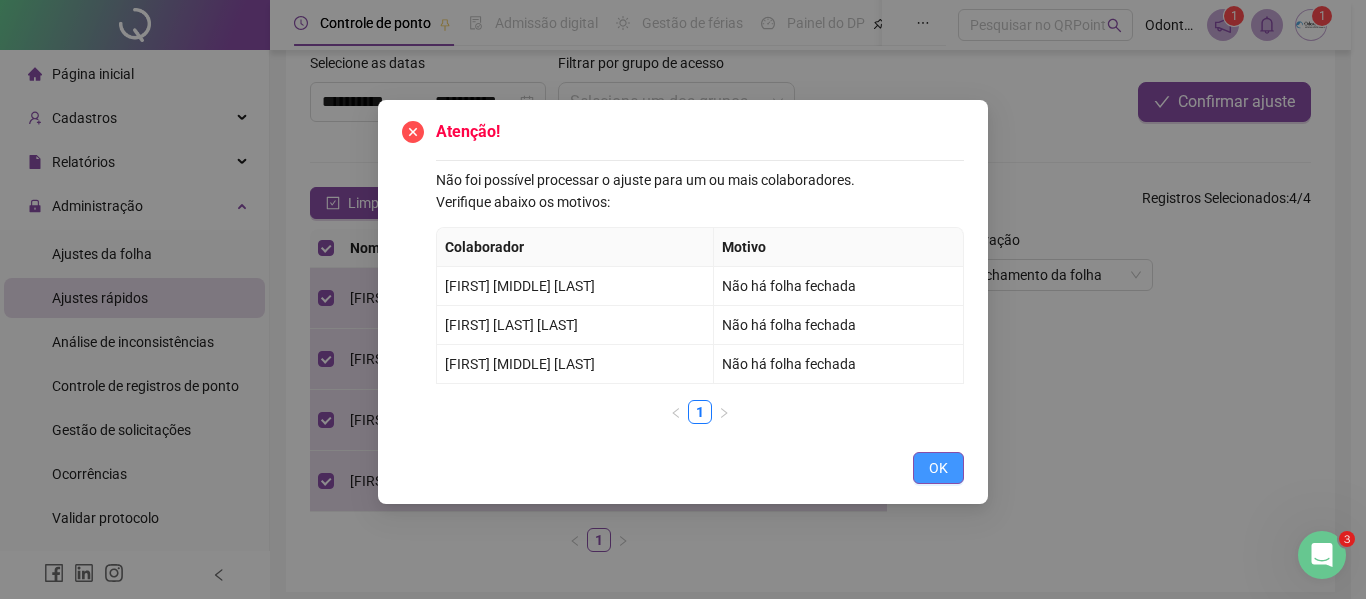 click on "OK" at bounding box center (938, 468) 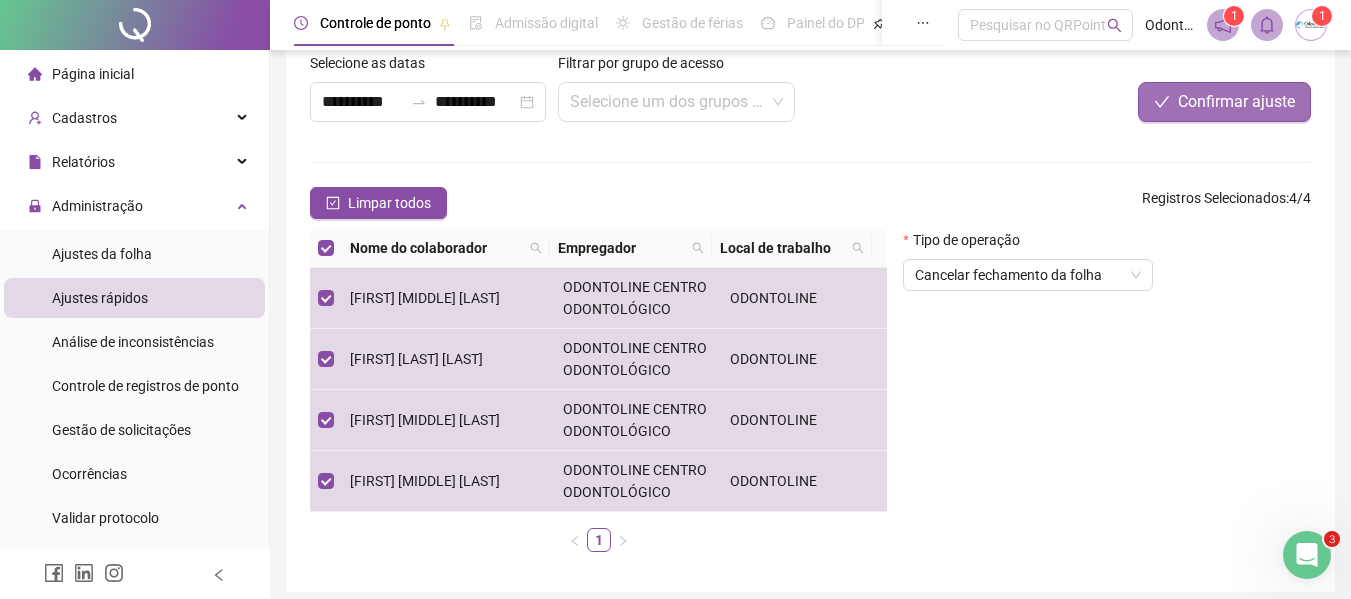 click on "Confirmar ajuste" at bounding box center [1236, 102] 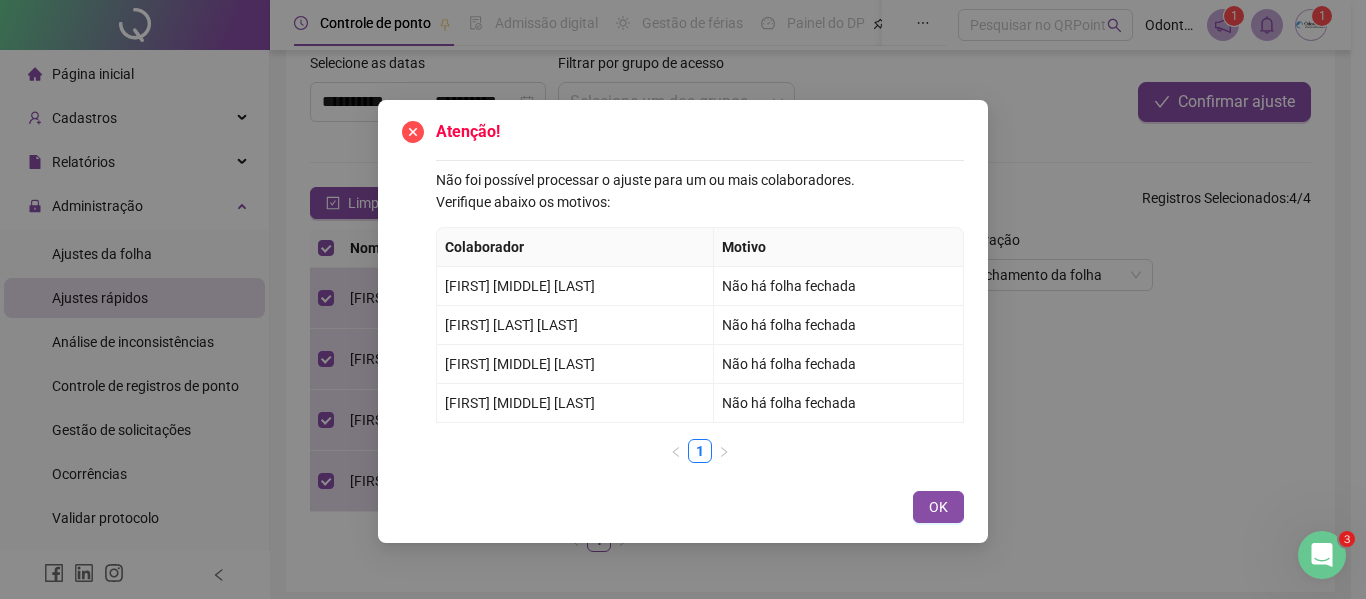 drag, startPoint x: 940, startPoint y: 509, endPoint x: 931, endPoint y: 502, distance: 11.401754 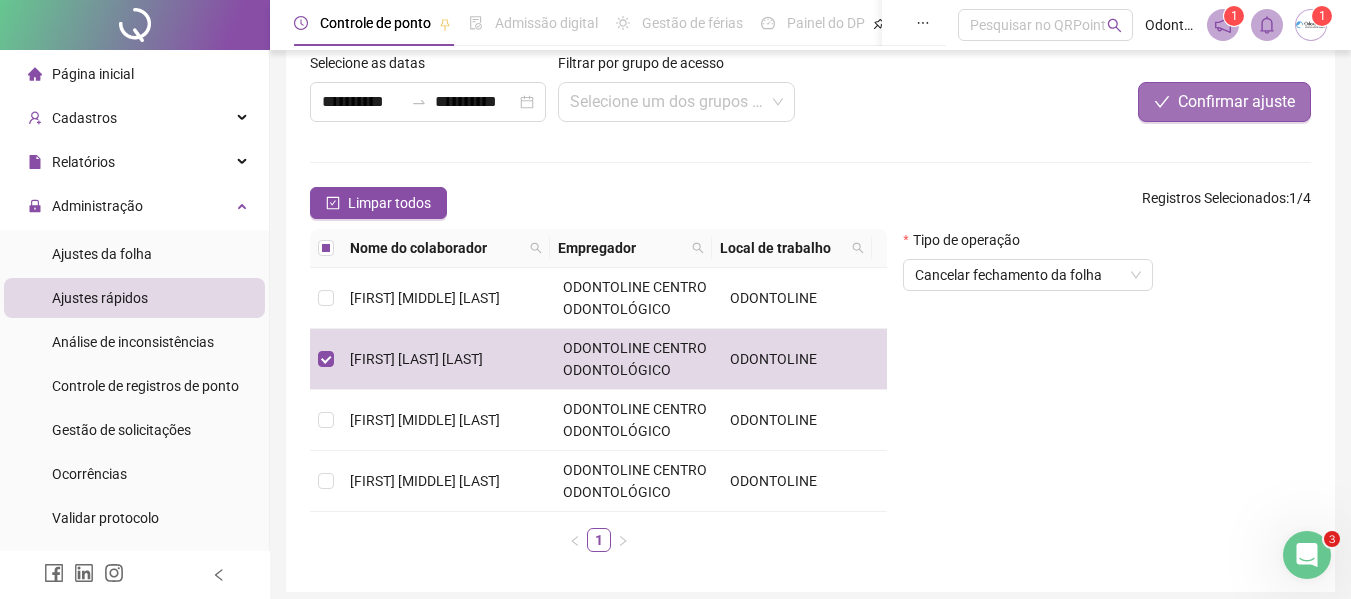 click on "Confirmar ajuste" at bounding box center (1236, 102) 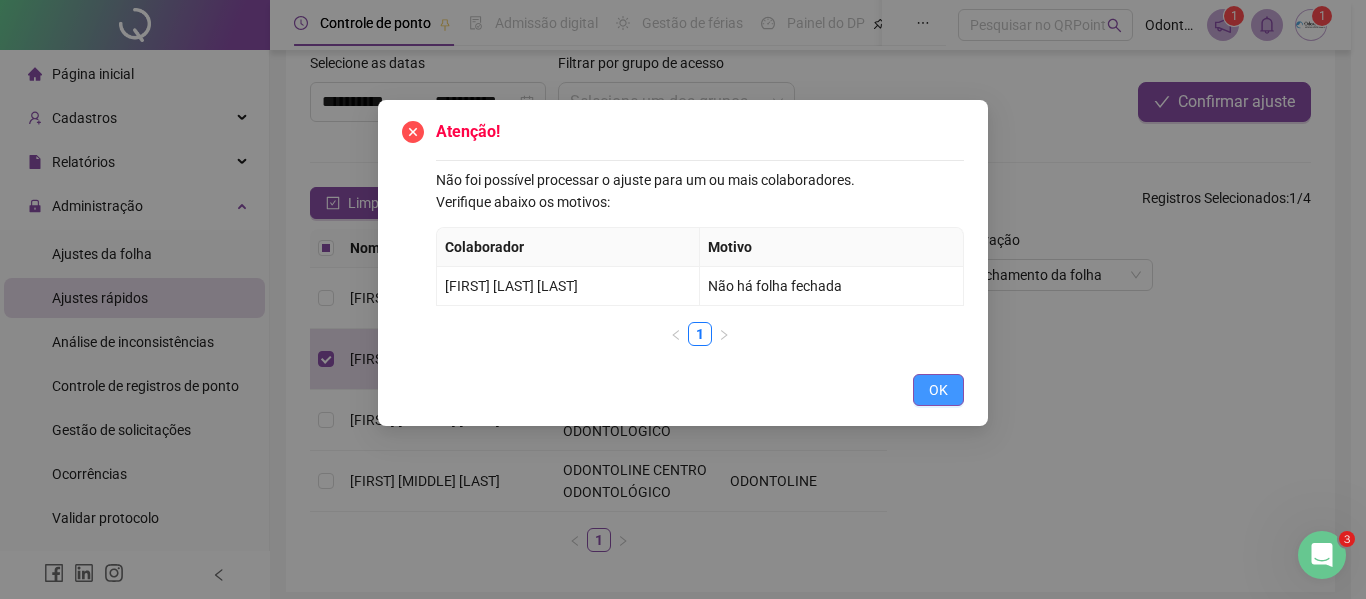 click on "OK" at bounding box center [938, 390] 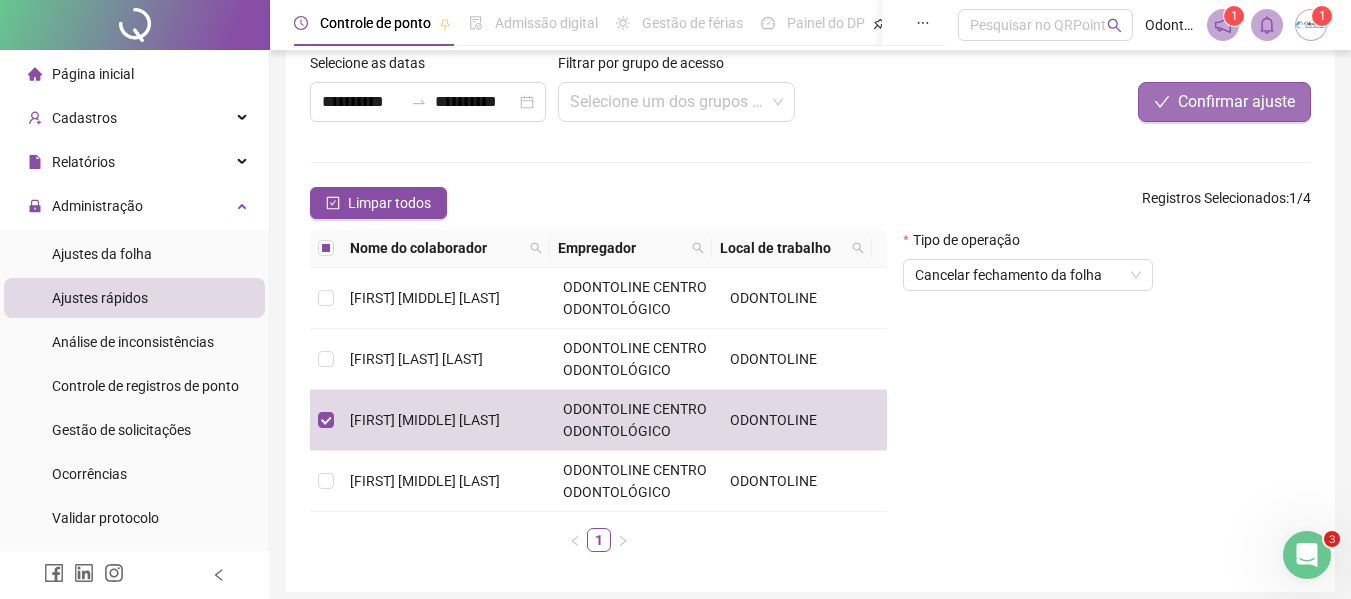 click on "Confirmar ajuste" at bounding box center (1236, 102) 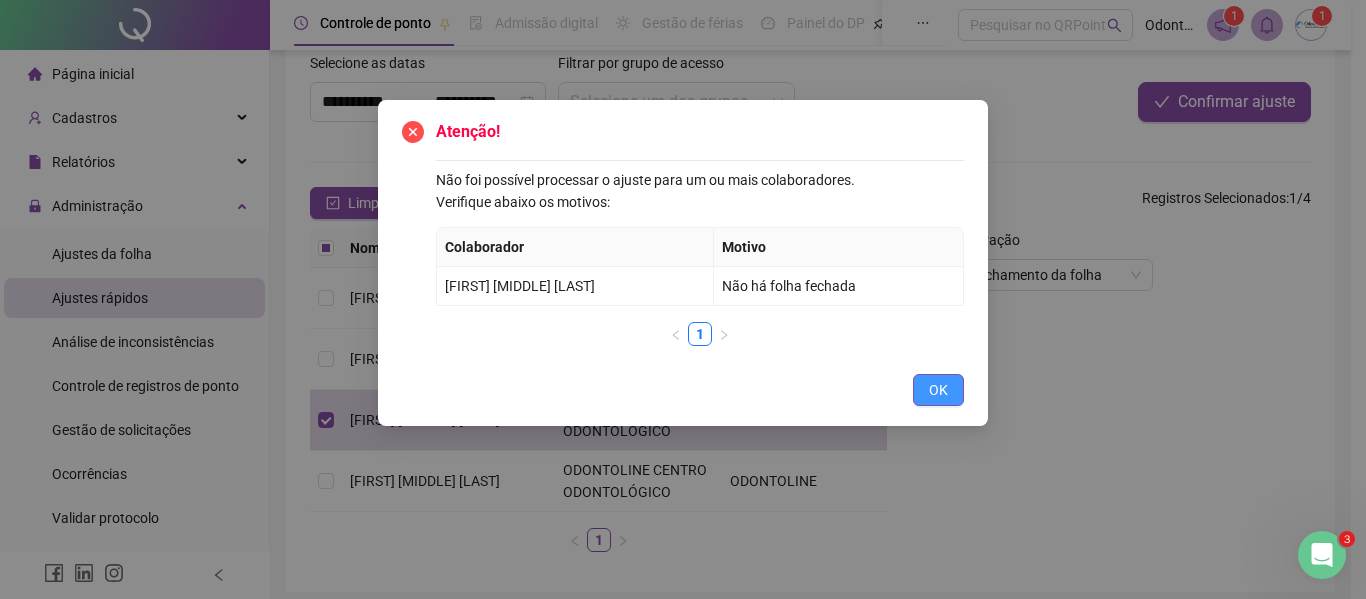 click on "OK" at bounding box center (938, 390) 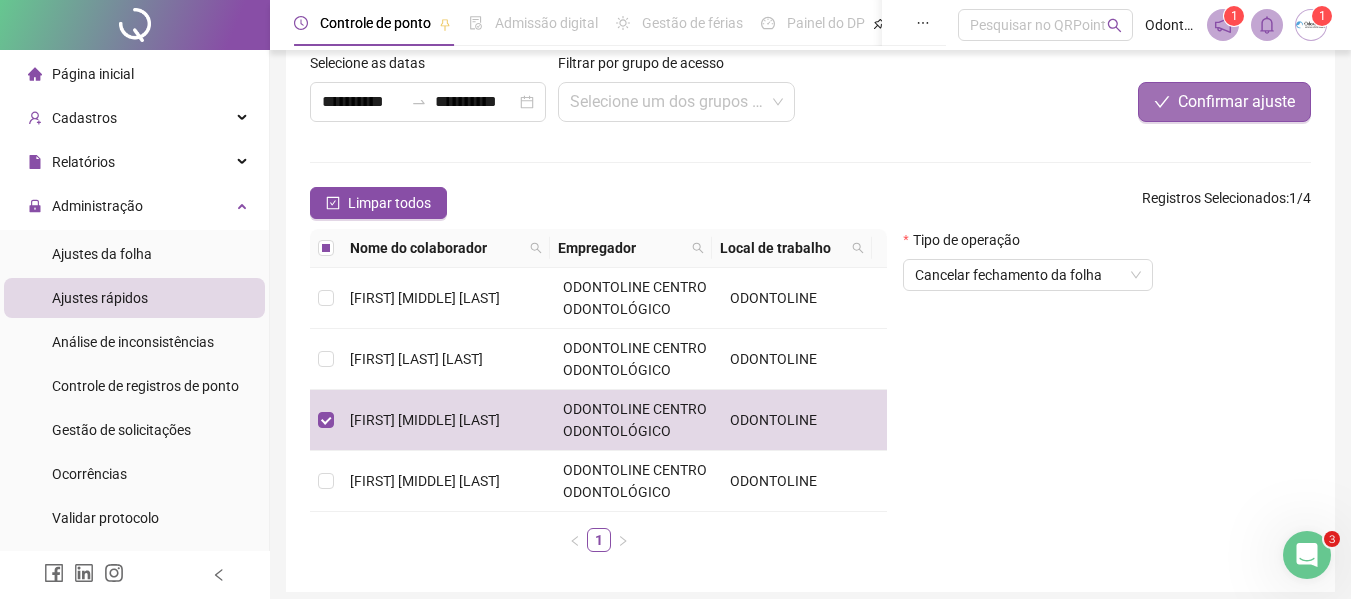 click on "Confirmar ajuste" at bounding box center [1236, 102] 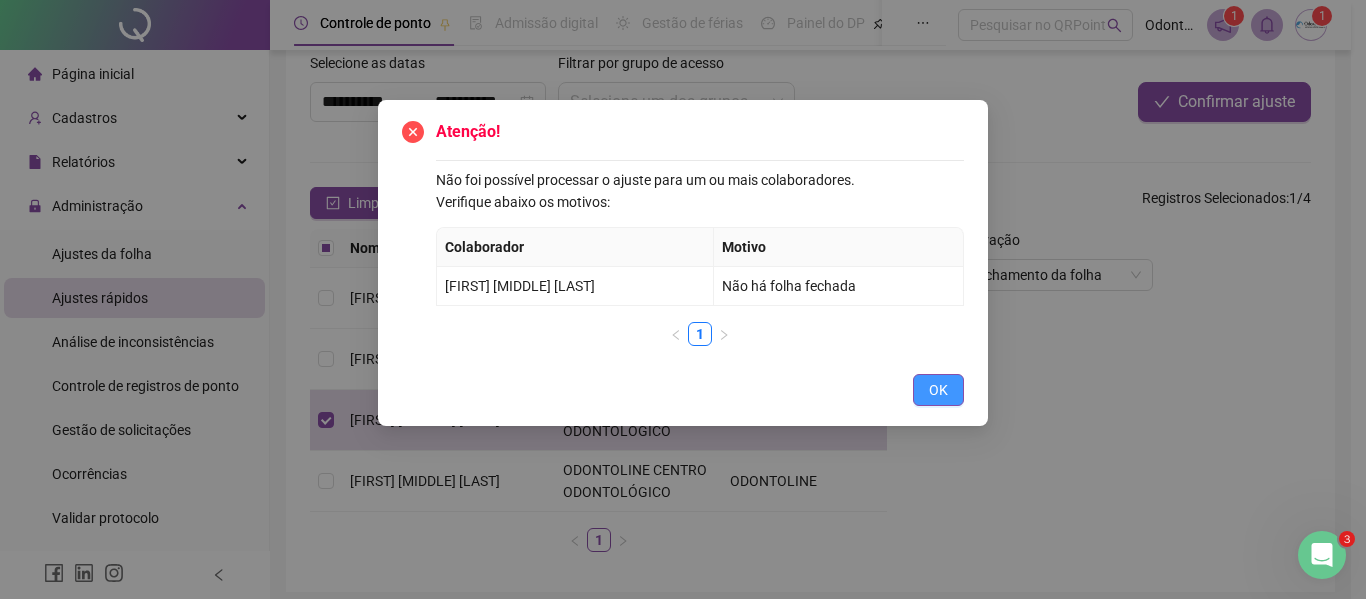 click on "OK" at bounding box center [938, 390] 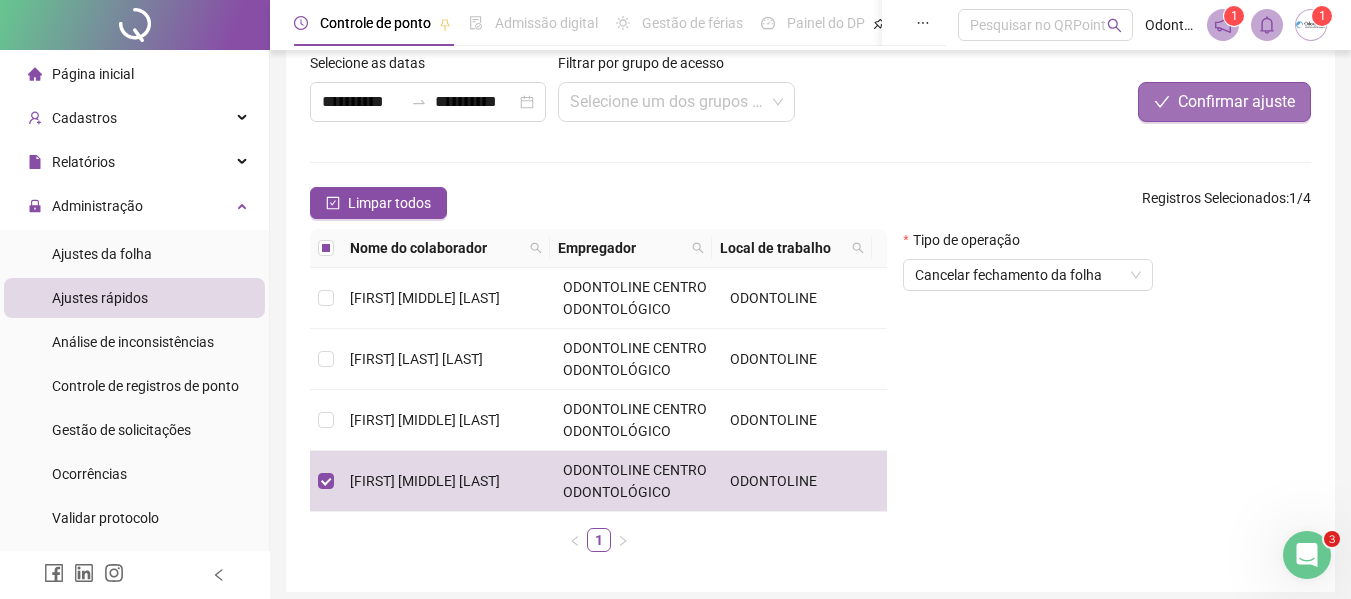click on "Confirmar ajuste" at bounding box center (1236, 102) 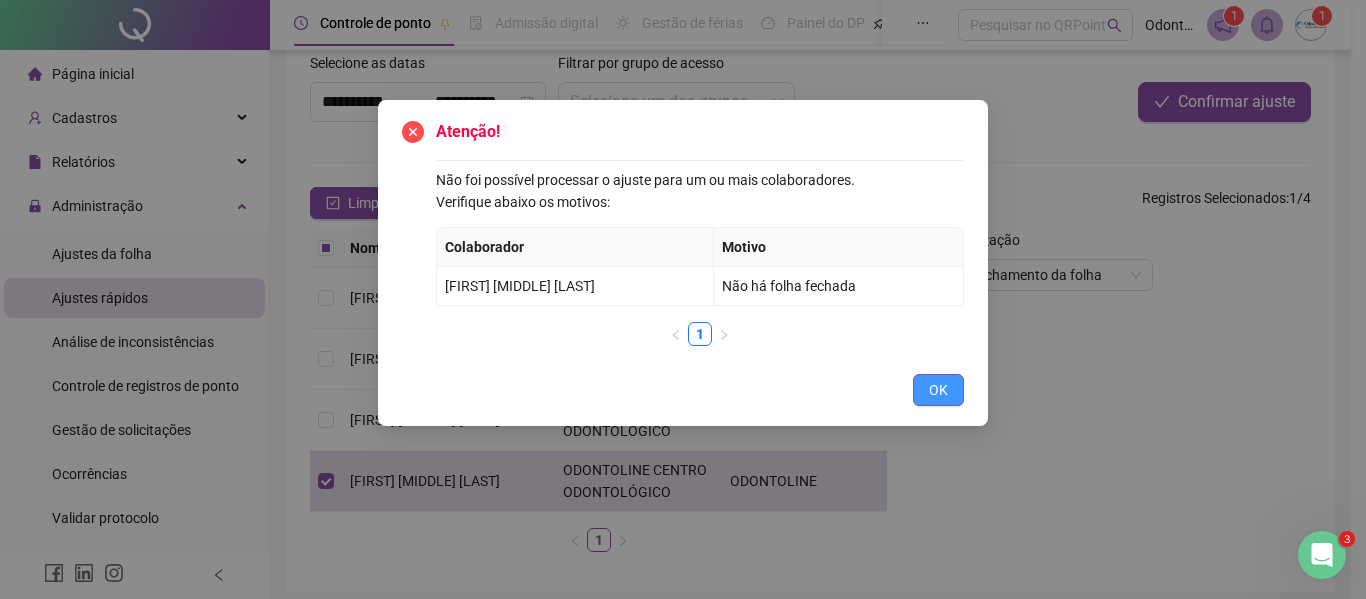 click on "OK" at bounding box center (938, 390) 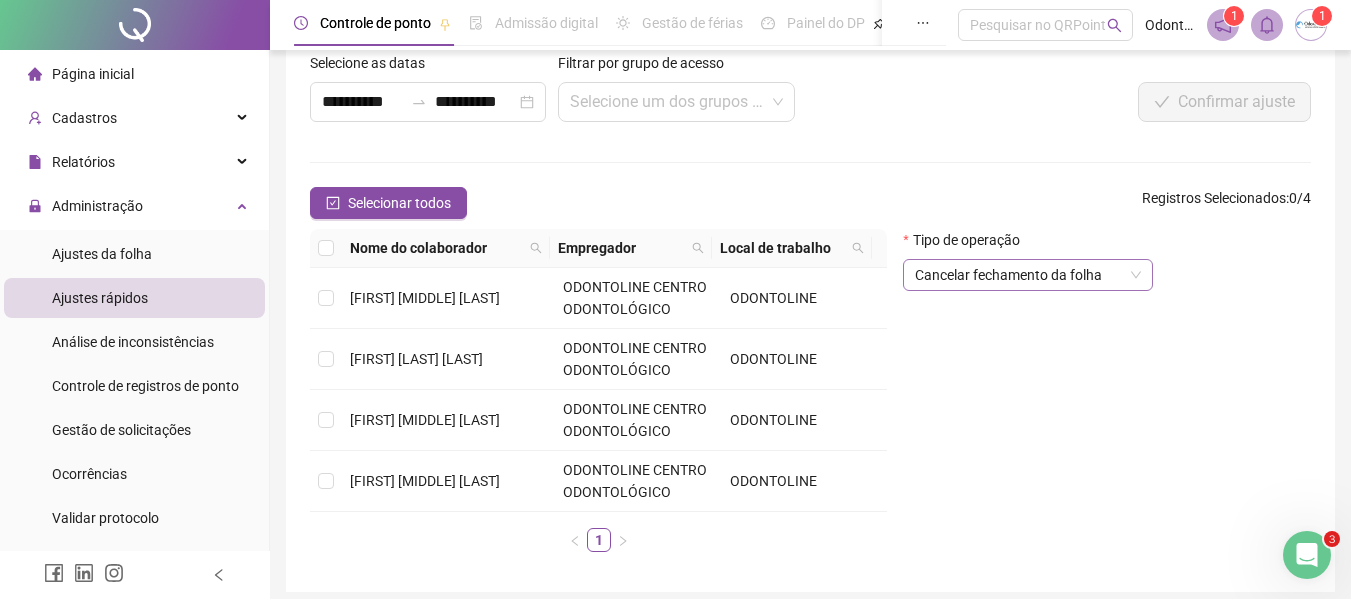 scroll, scrollTop: 0, scrollLeft: 0, axis: both 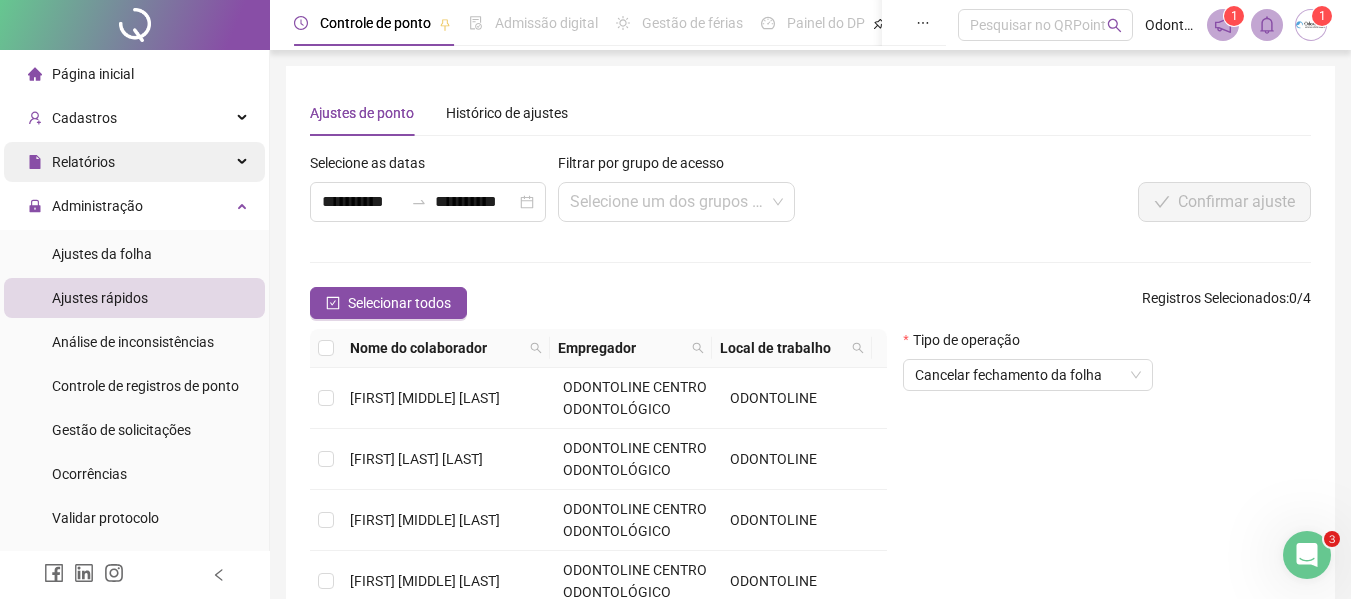 click on "Relatórios" at bounding box center [134, 162] 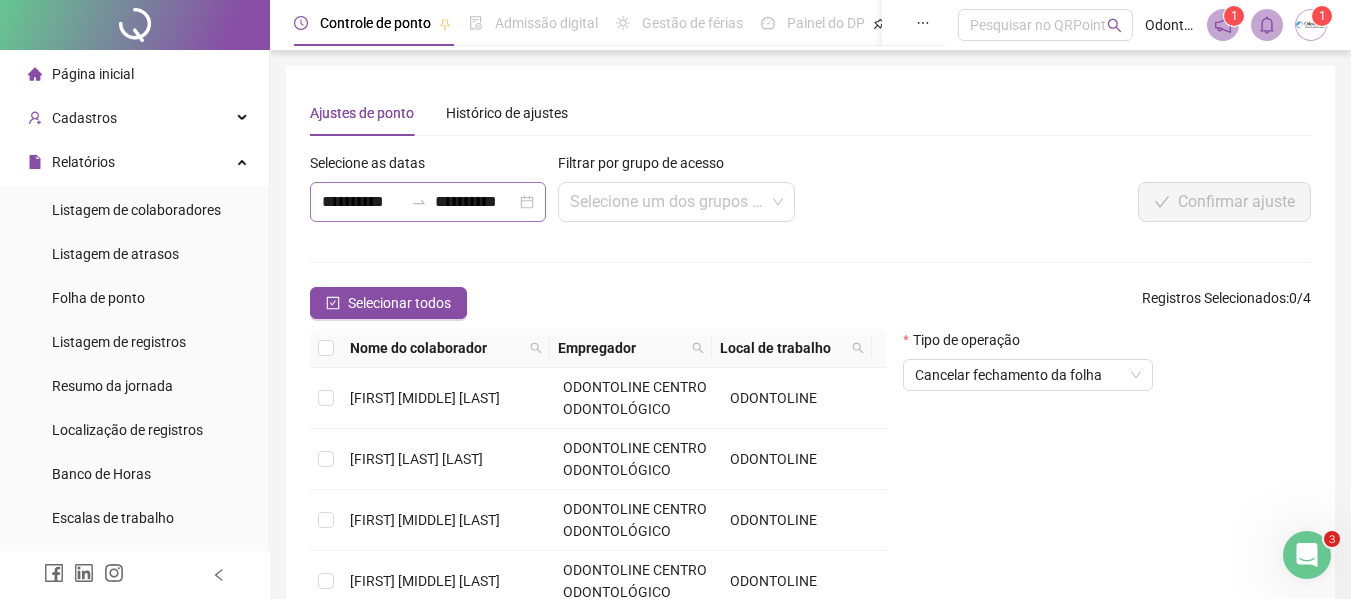 click on "**********" at bounding box center (428, 202) 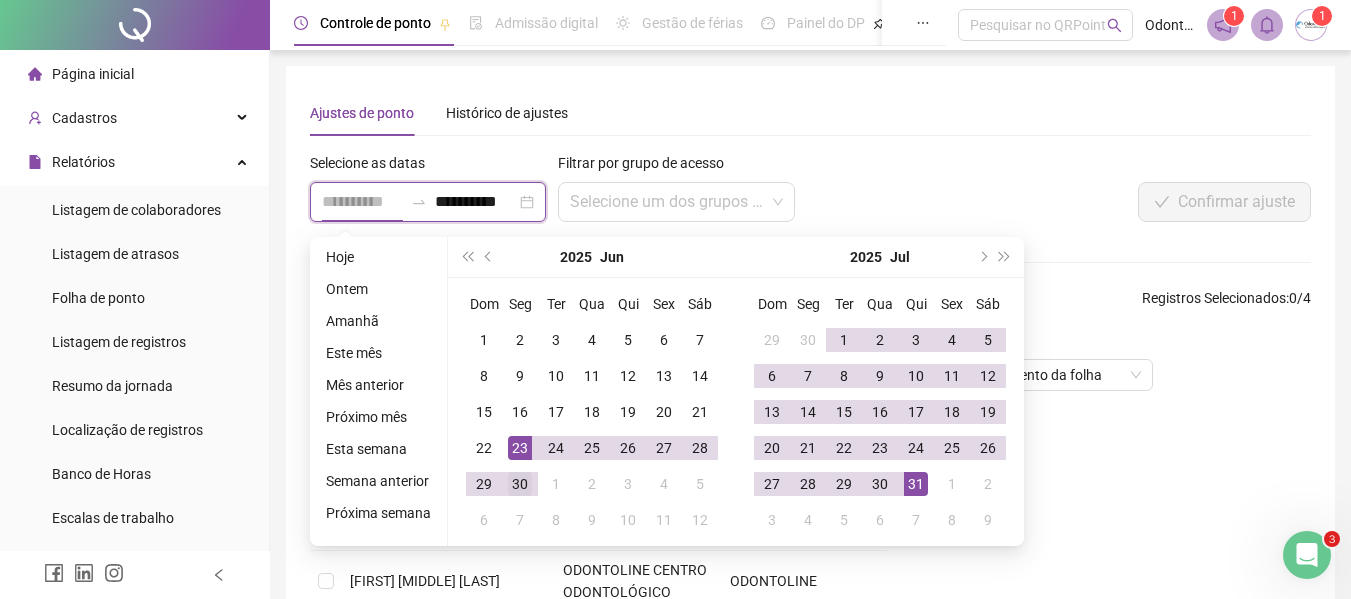 type on "**********" 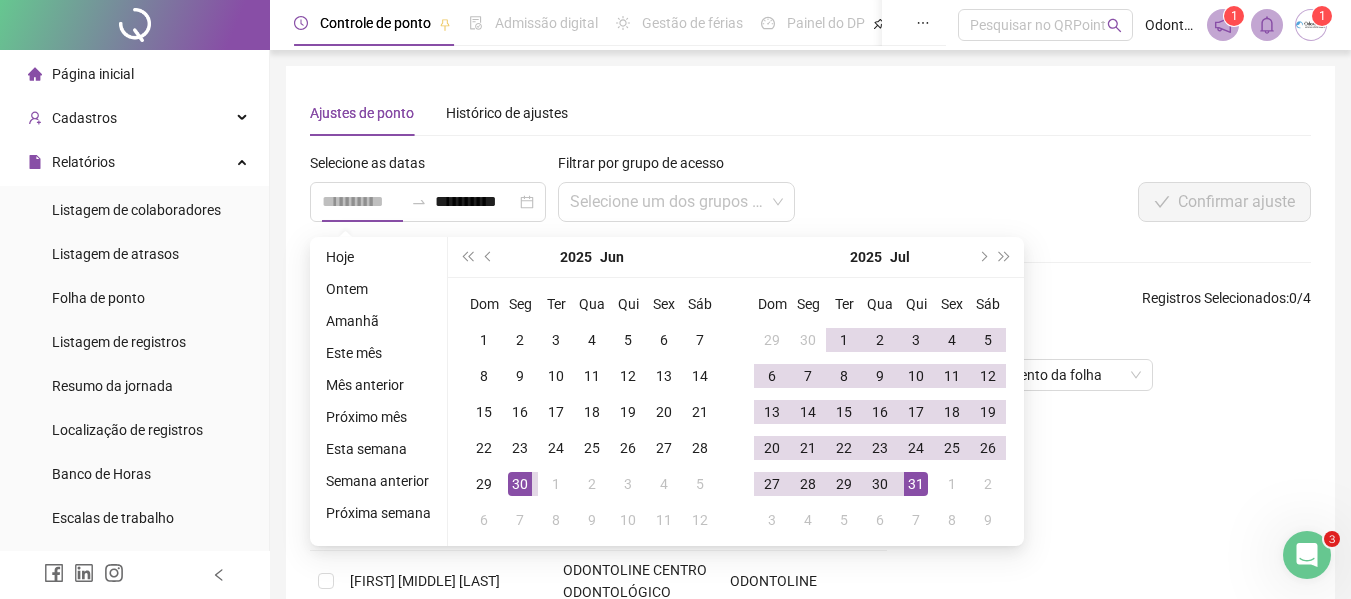 click on "30" at bounding box center (520, 484) 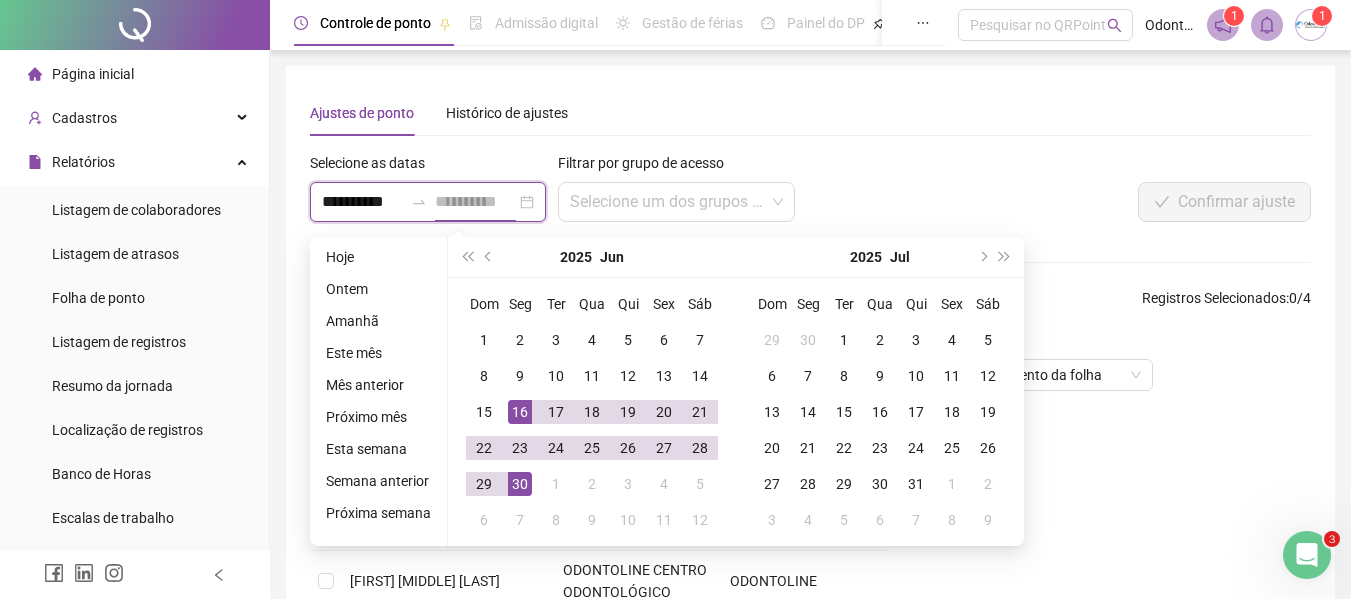 type on "**********" 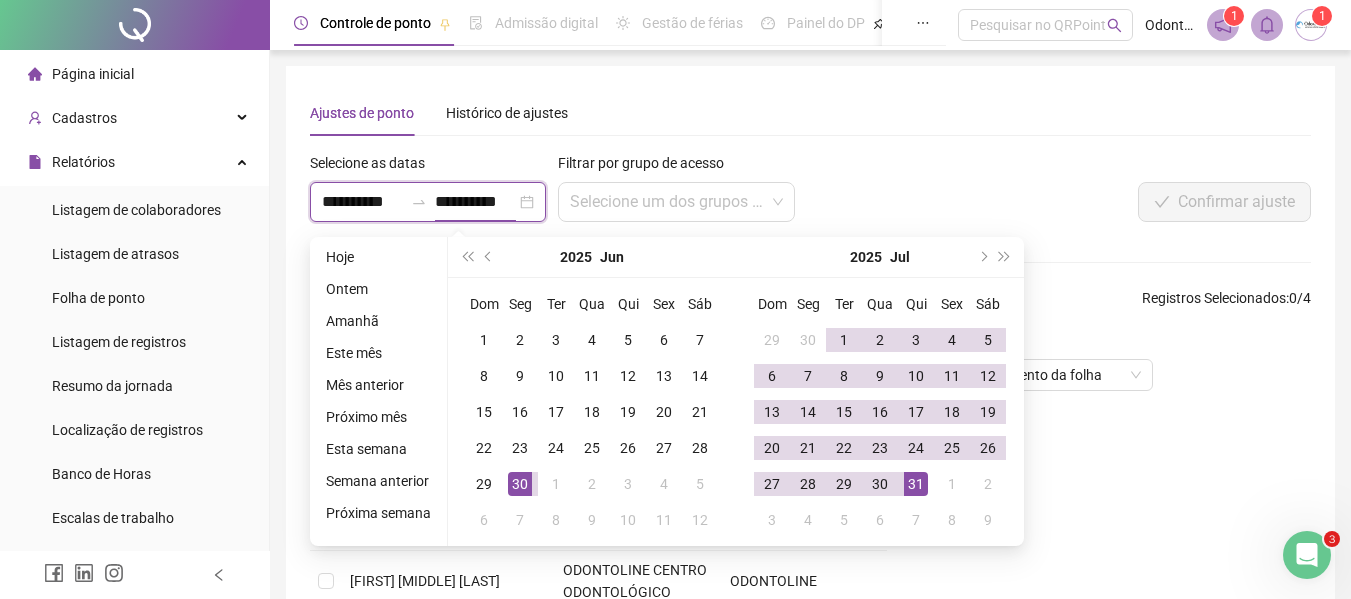 click on "**********" at bounding box center [362, 202] 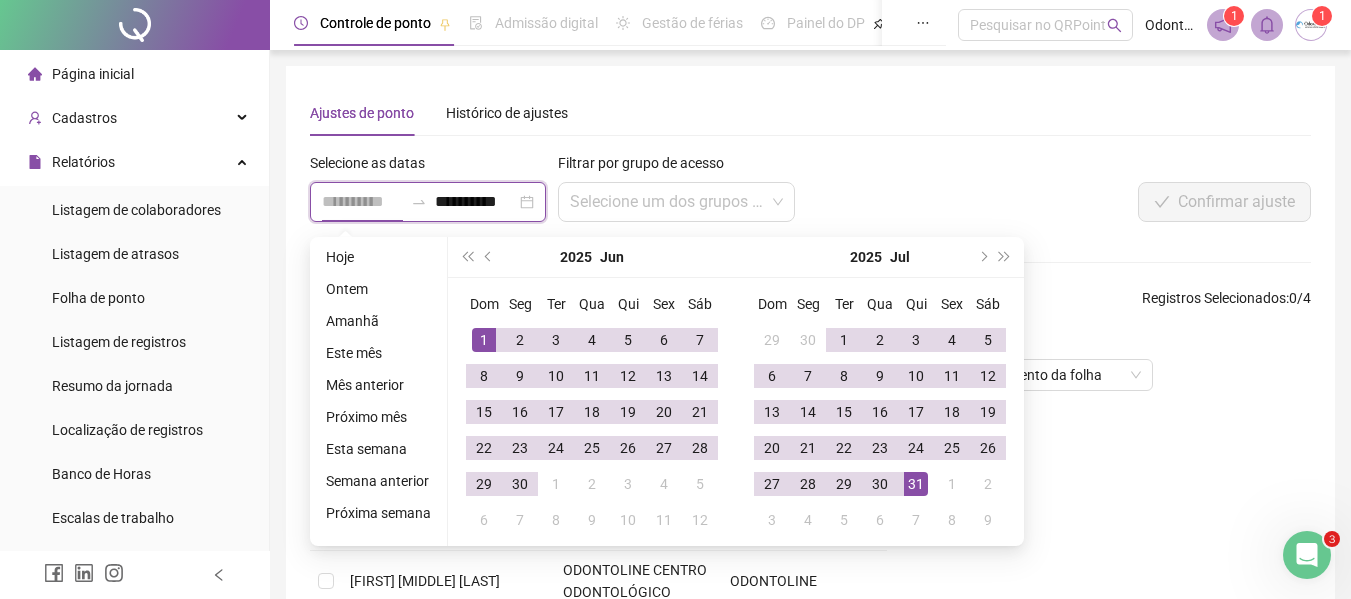 type on "**********" 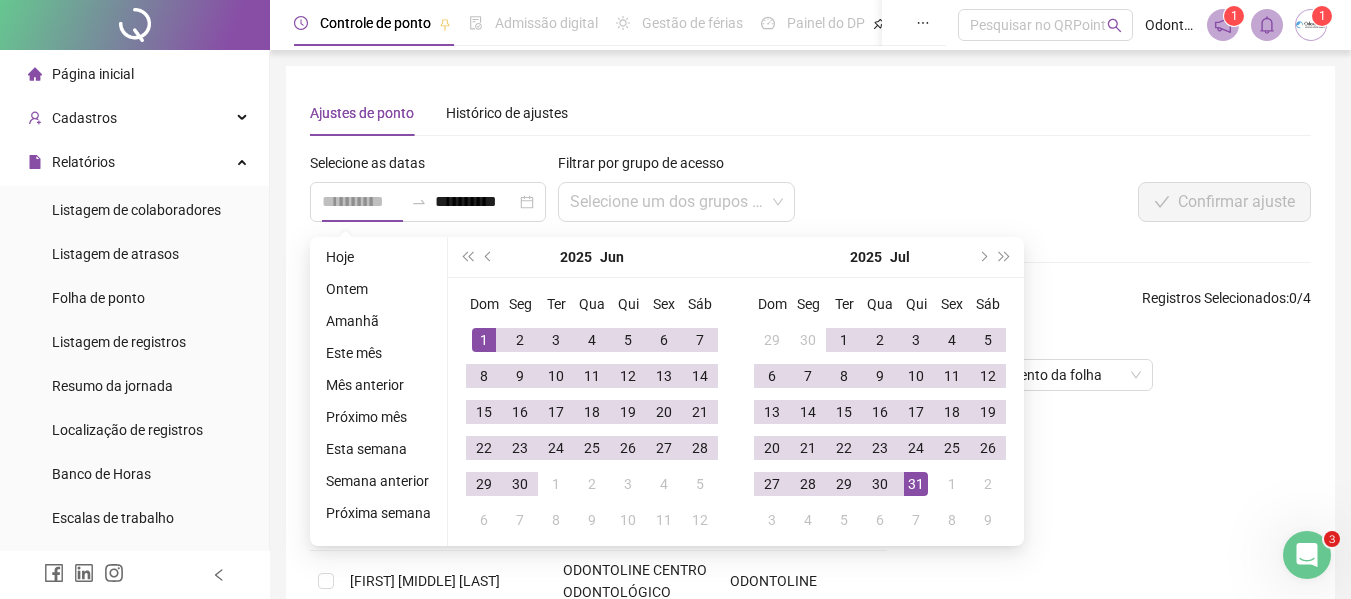 click on "1" at bounding box center (484, 340) 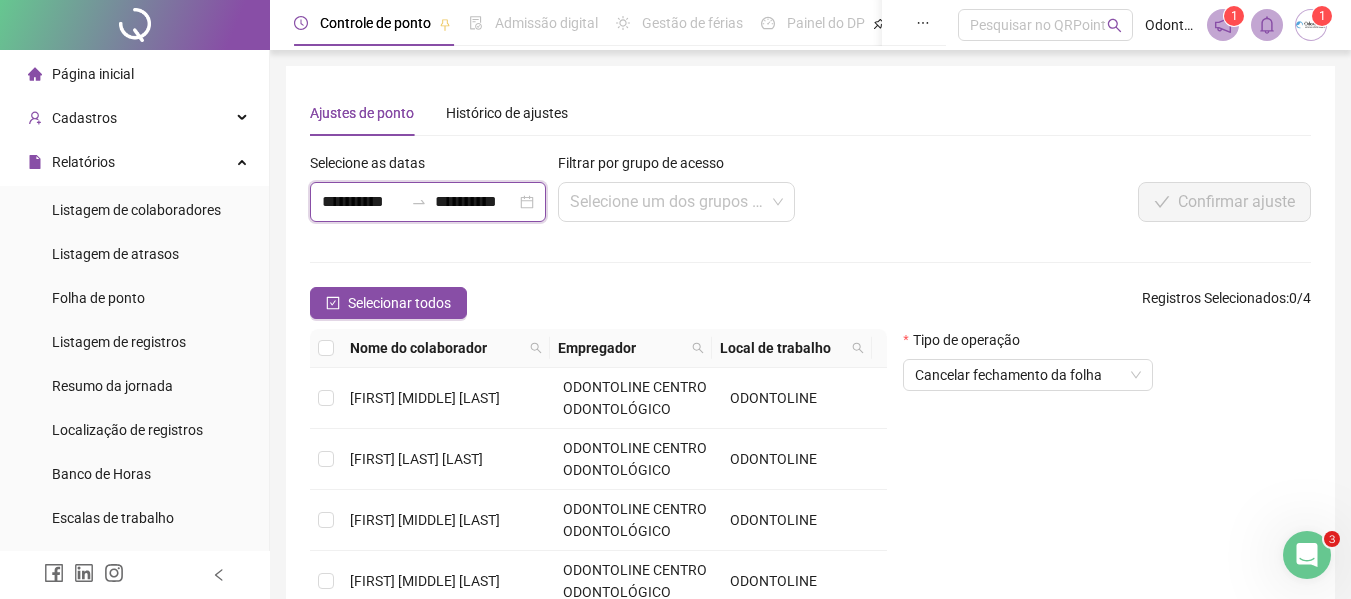 click on "**********" at bounding box center [475, 202] 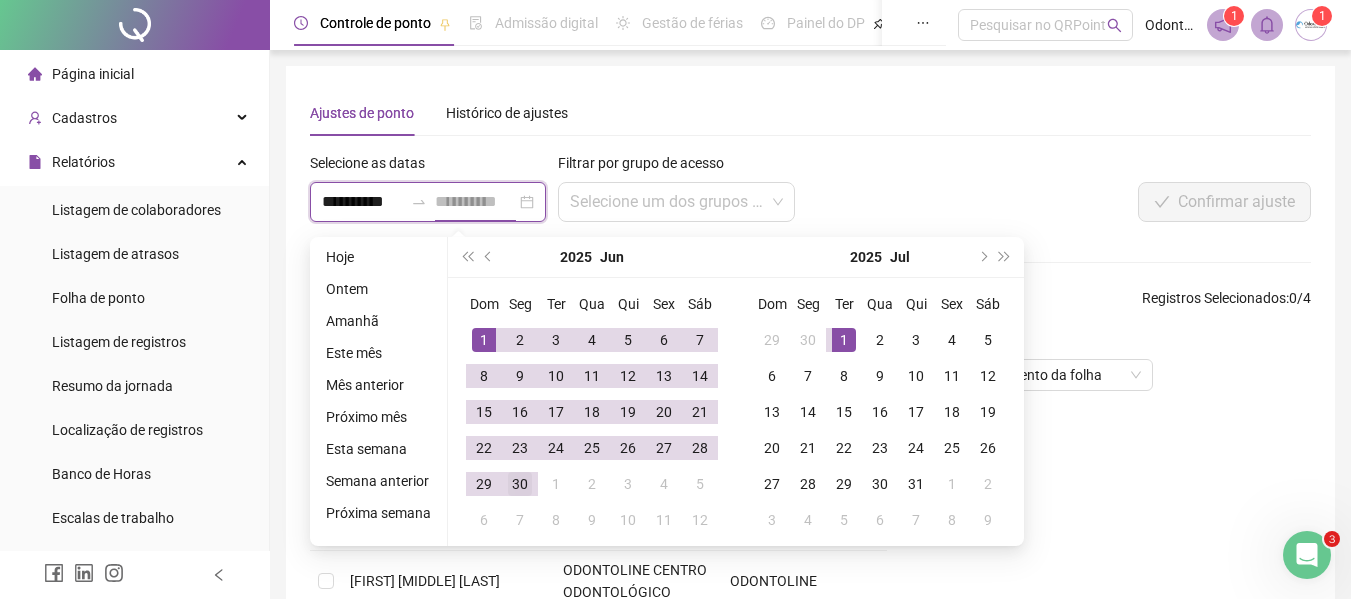 type on "**********" 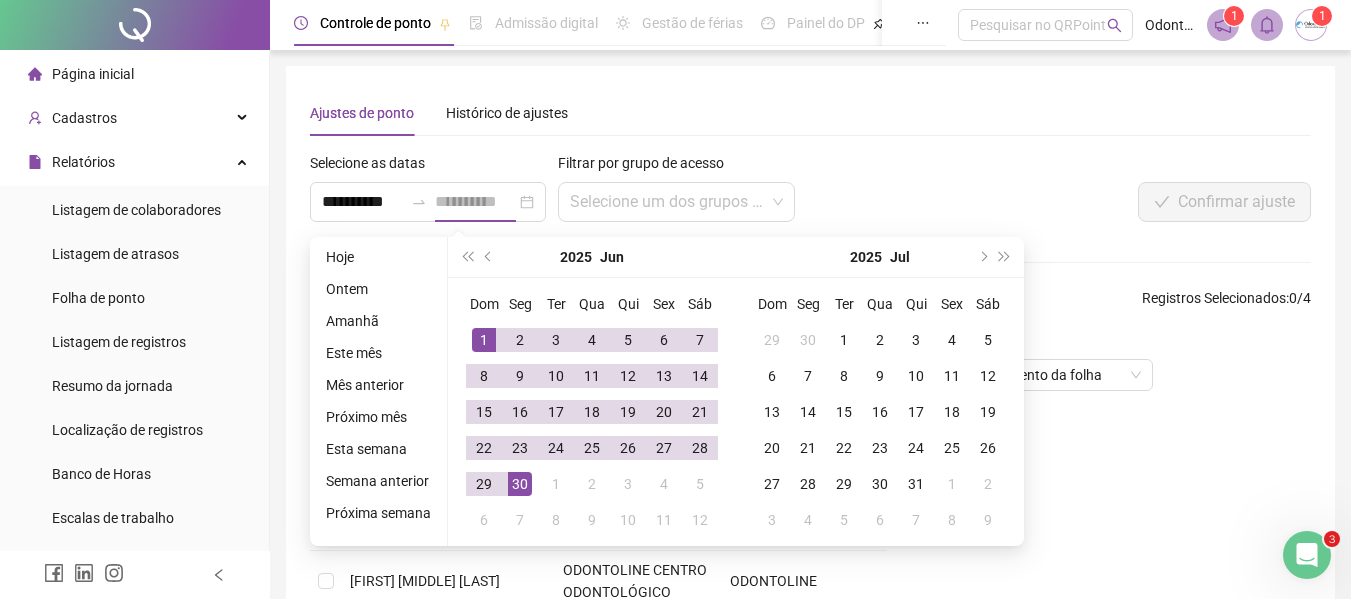 click on "30" at bounding box center (520, 484) 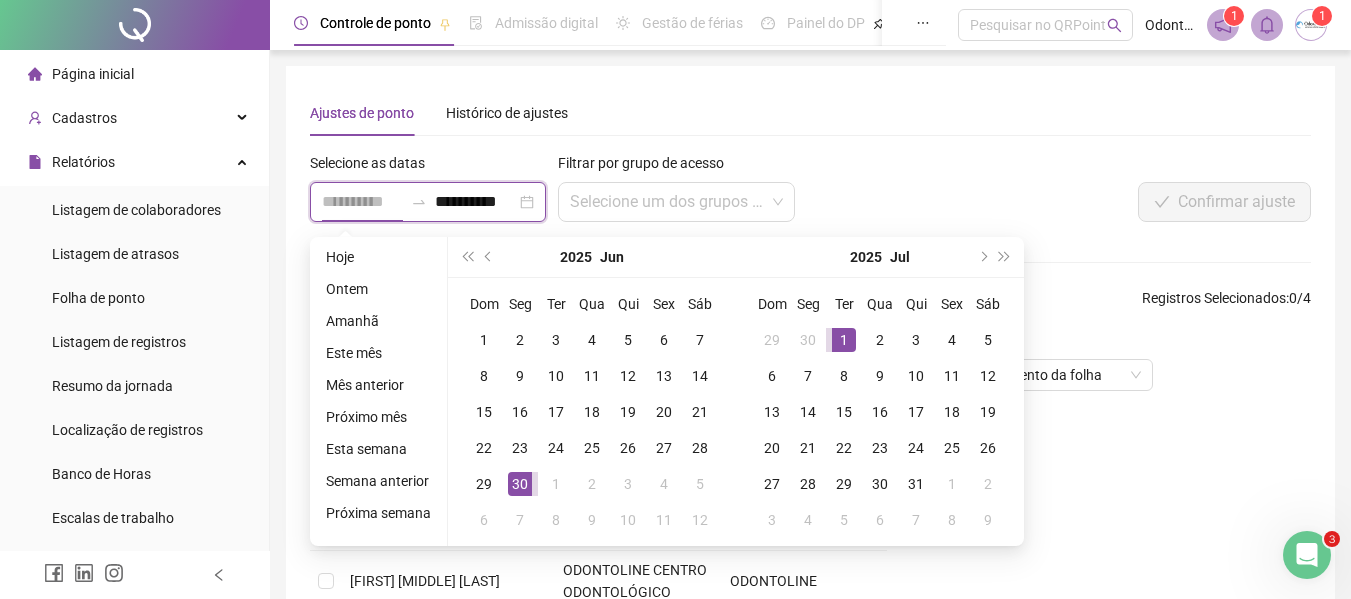 type on "**********" 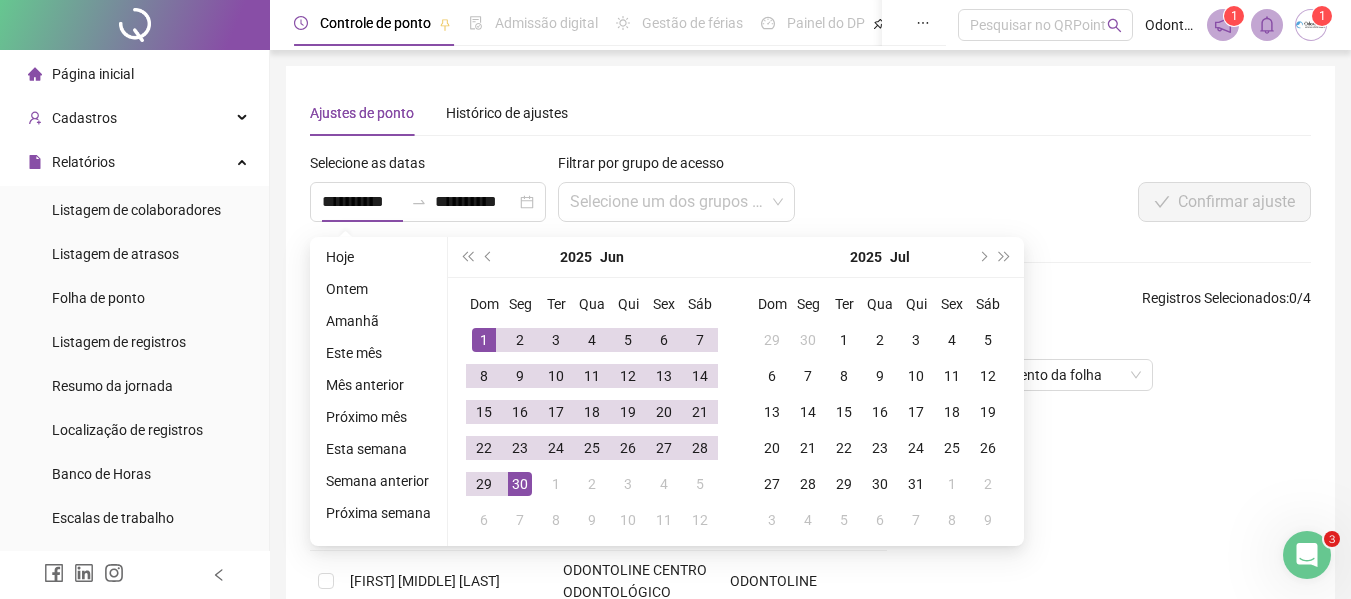 click on "Ajustes de ponto Histórico de ajustes" at bounding box center [810, 113] 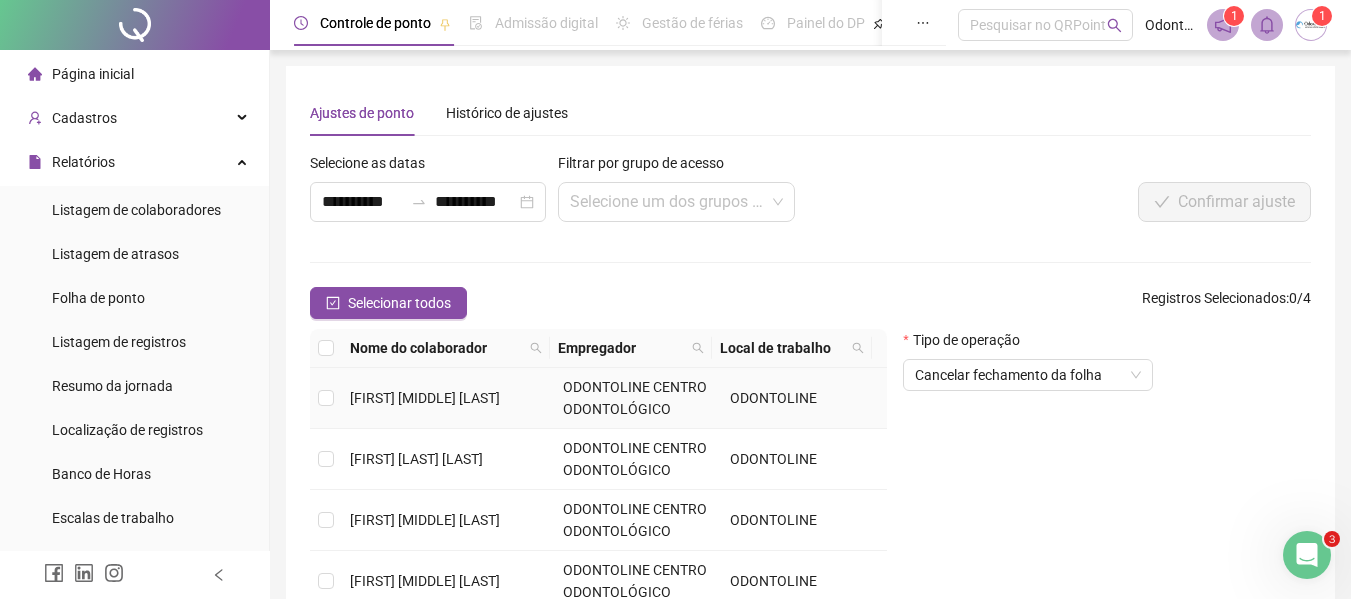 click at bounding box center (326, 398) 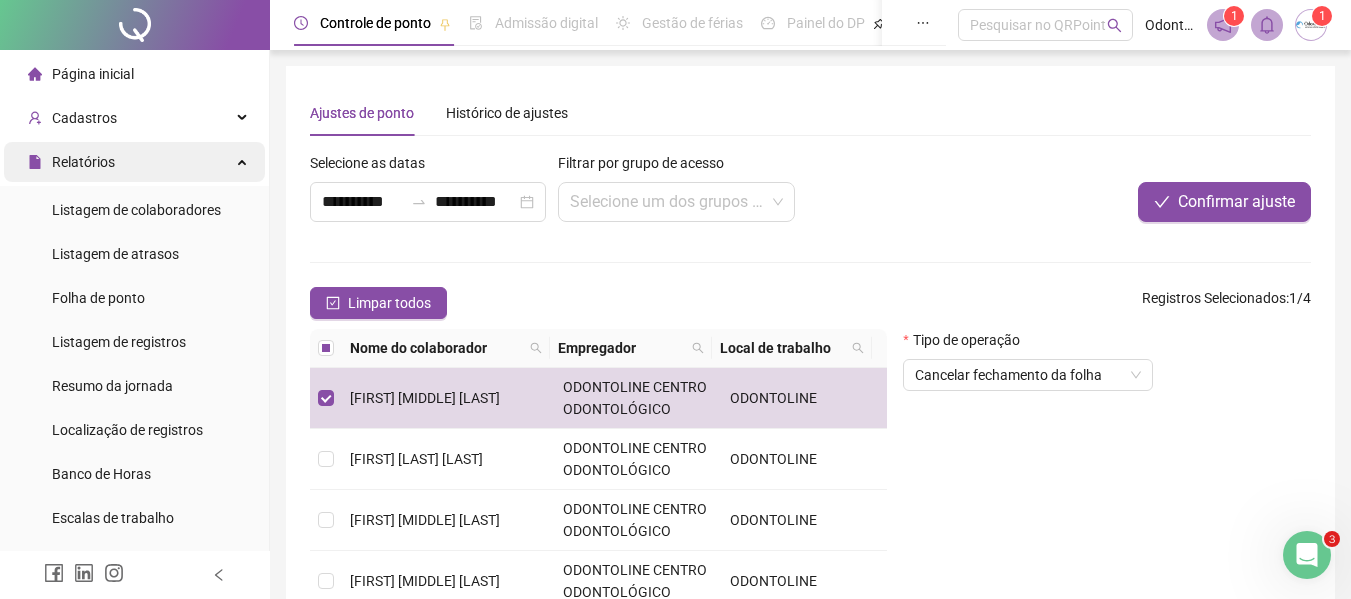 click on "Relatórios" at bounding box center (71, 162) 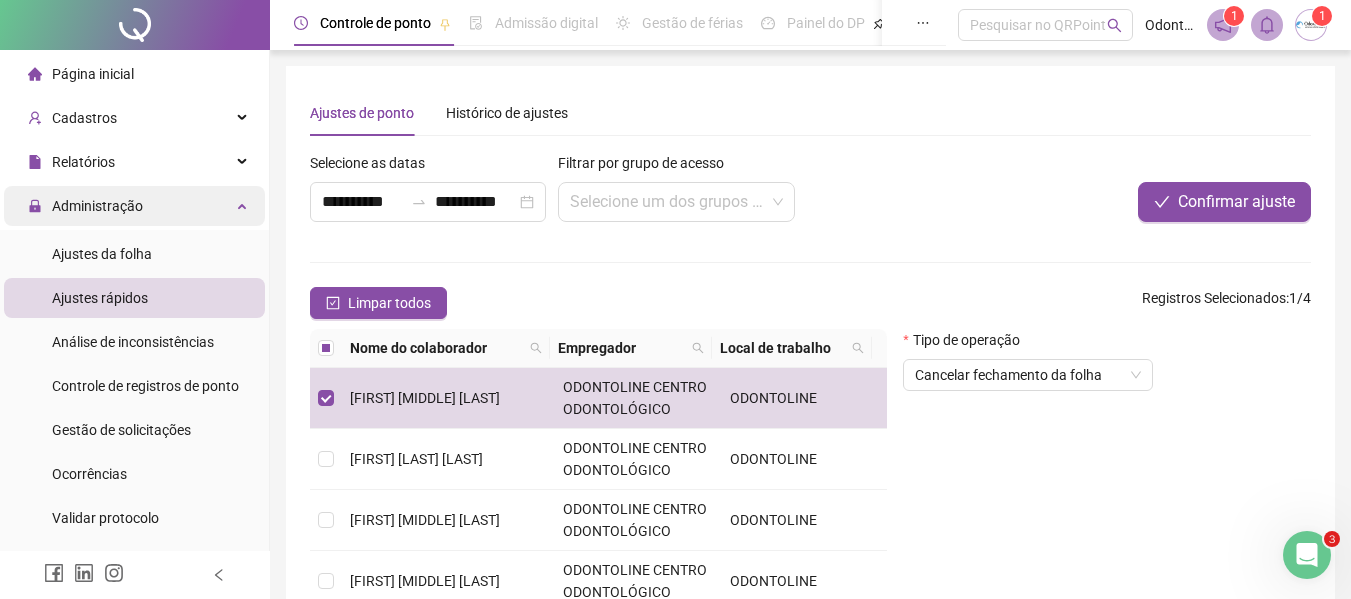 click on "Administração" at bounding box center [97, 206] 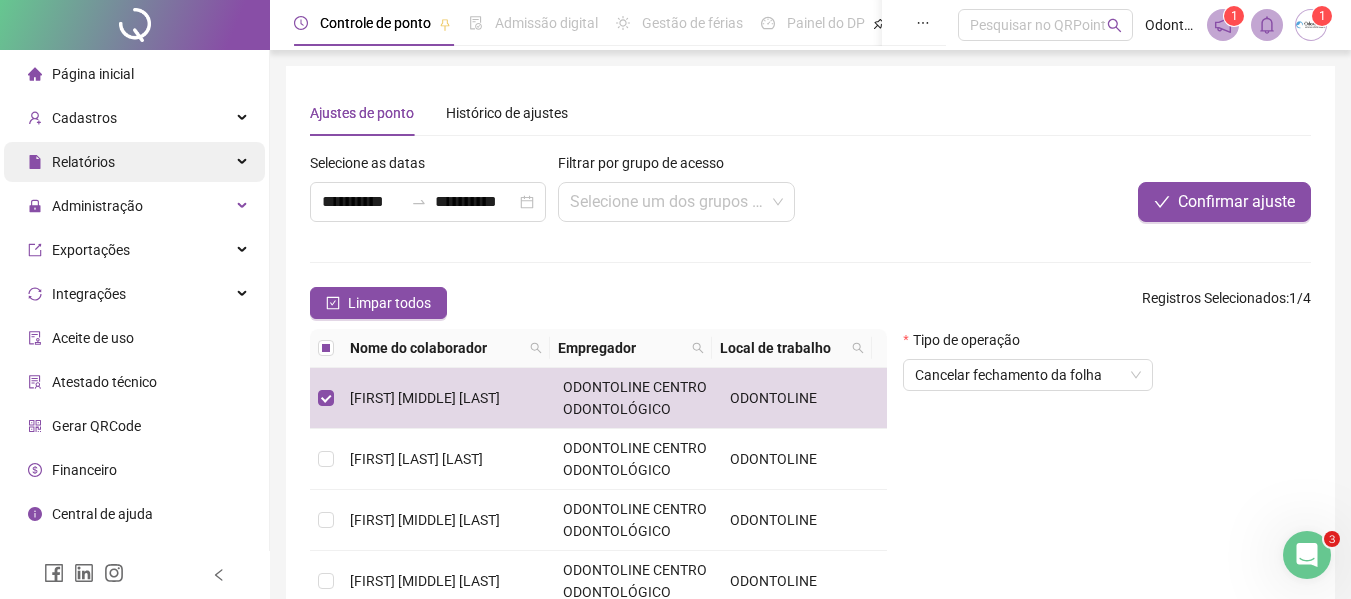 click on "Relatórios" at bounding box center [134, 162] 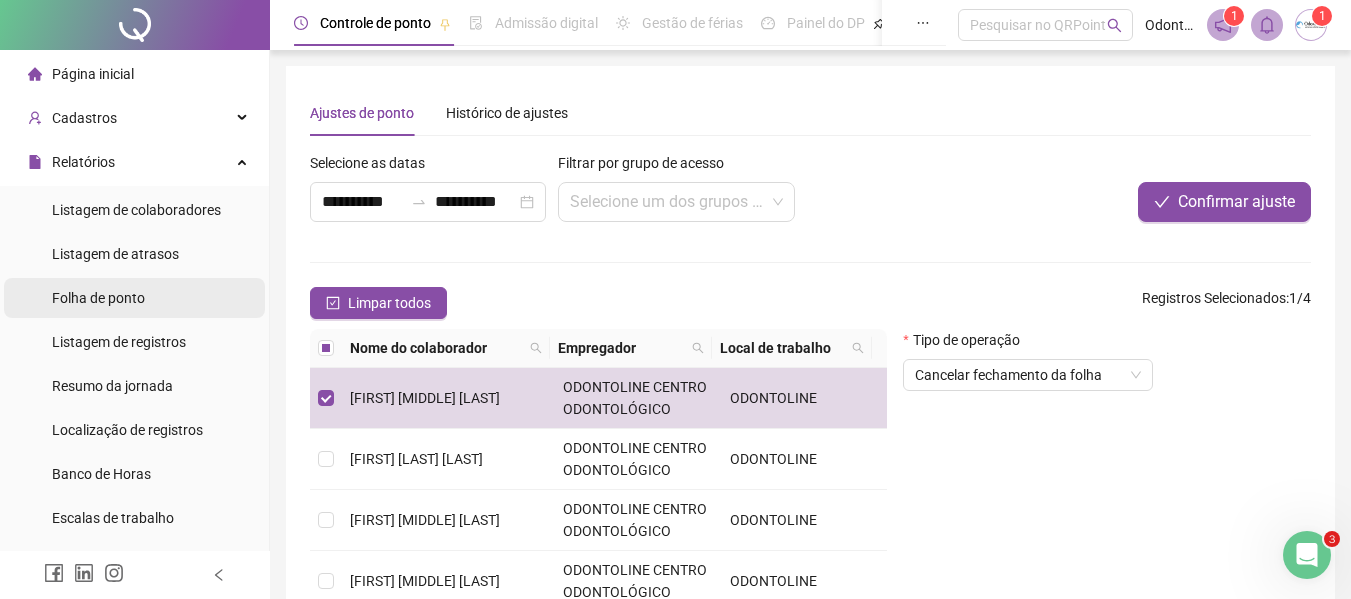 click on "Folha de ponto" at bounding box center [98, 298] 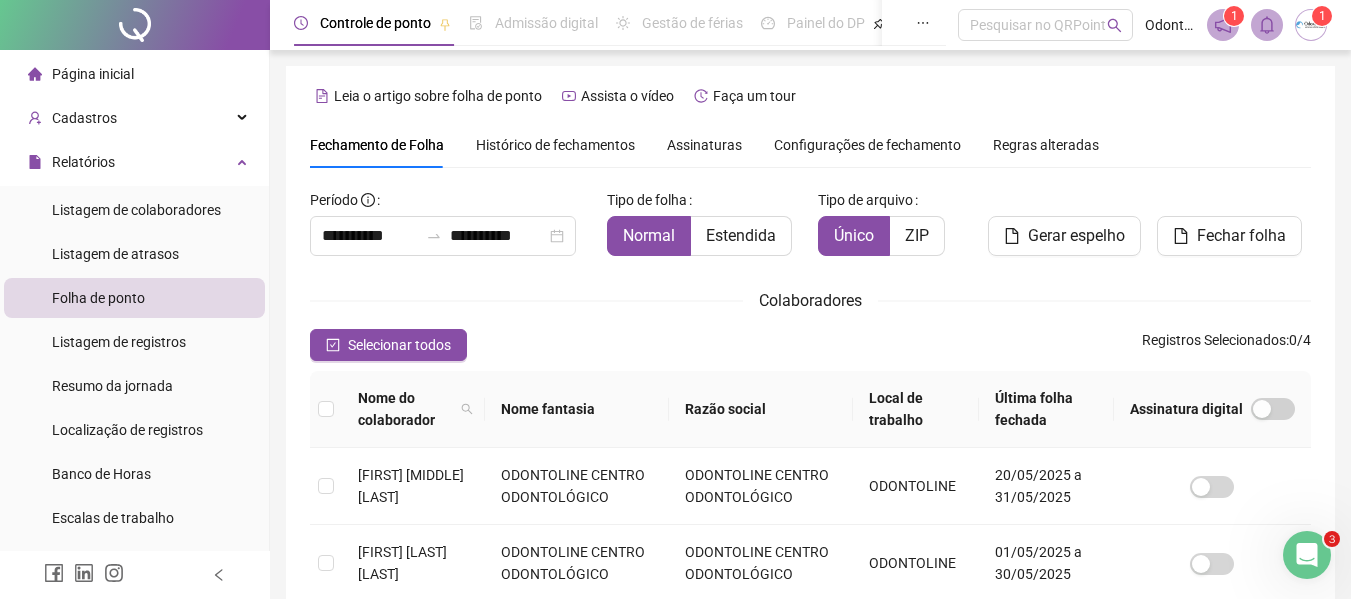 scroll, scrollTop: 110, scrollLeft: 0, axis: vertical 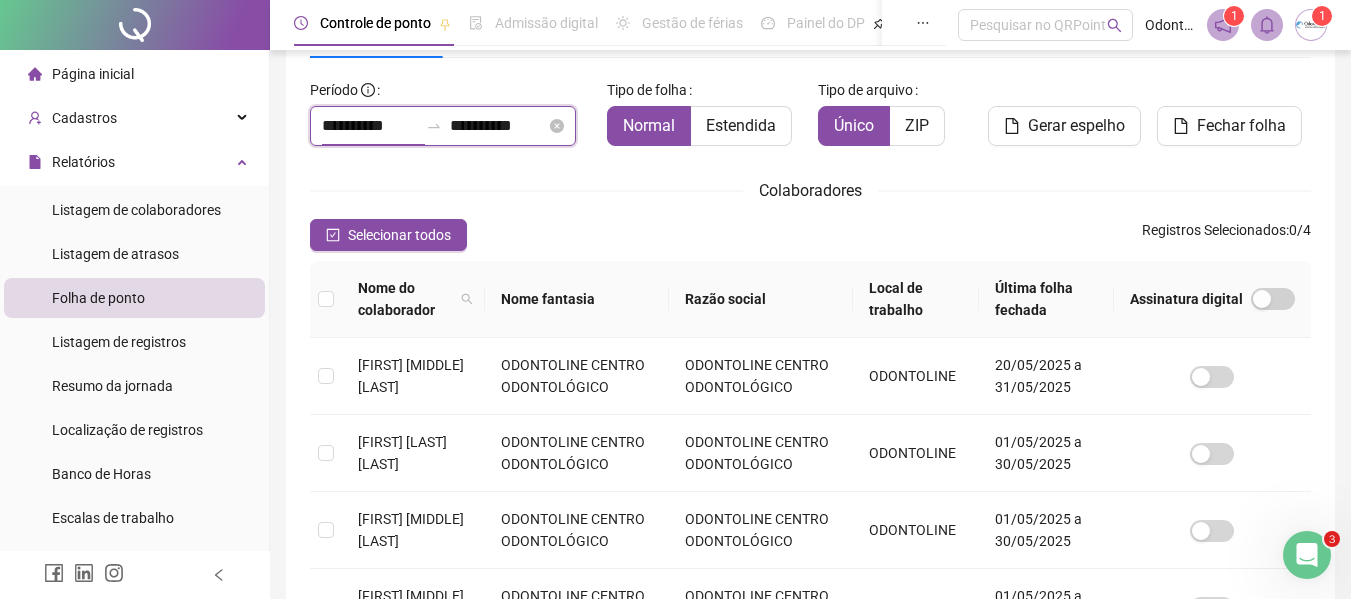 click on "**********" at bounding box center (370, 126) 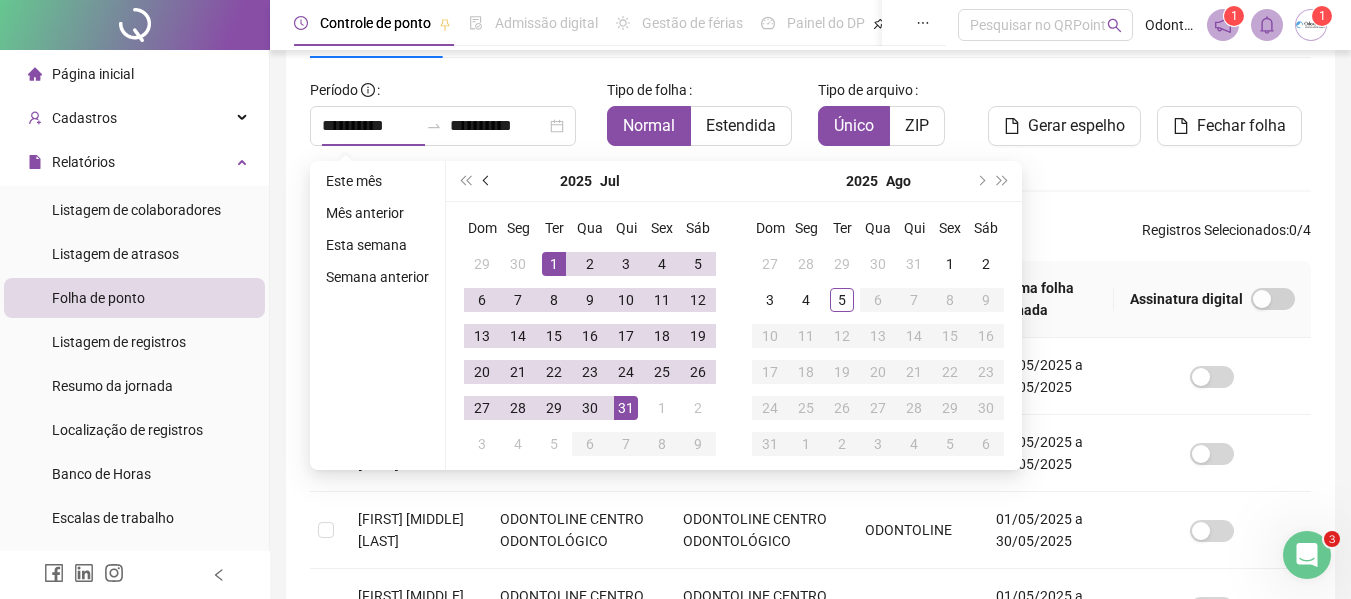 click at bounding box center (487, 181) 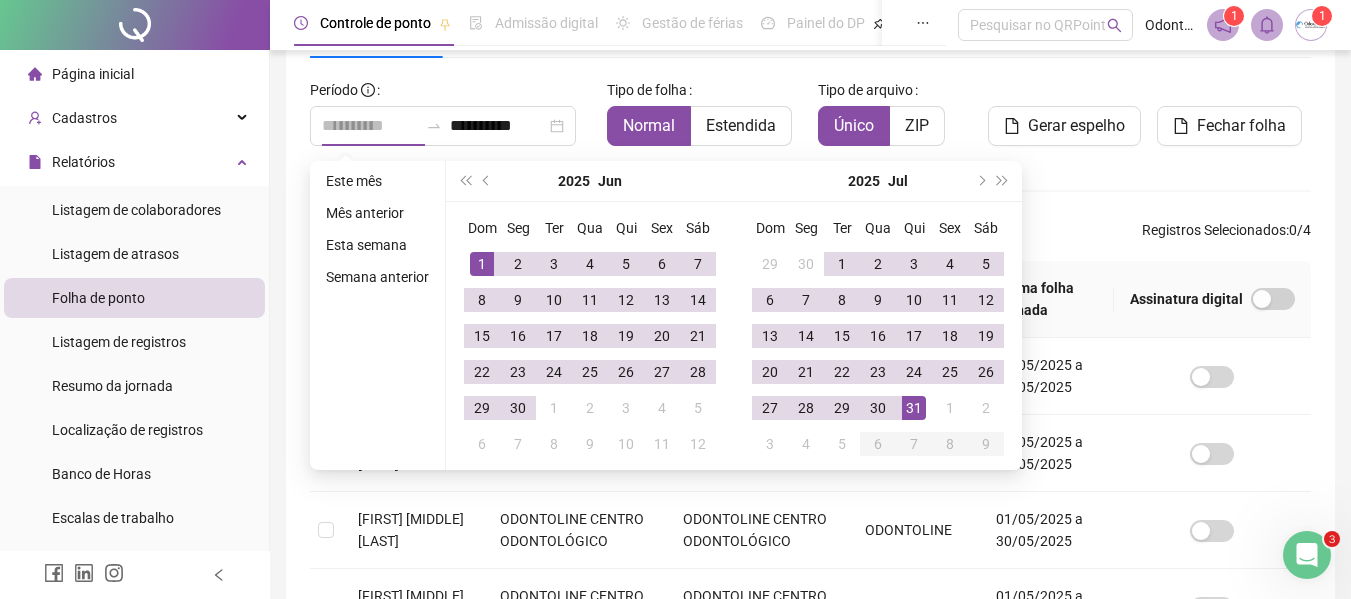 click on "1" at bounding box center [482, 264] 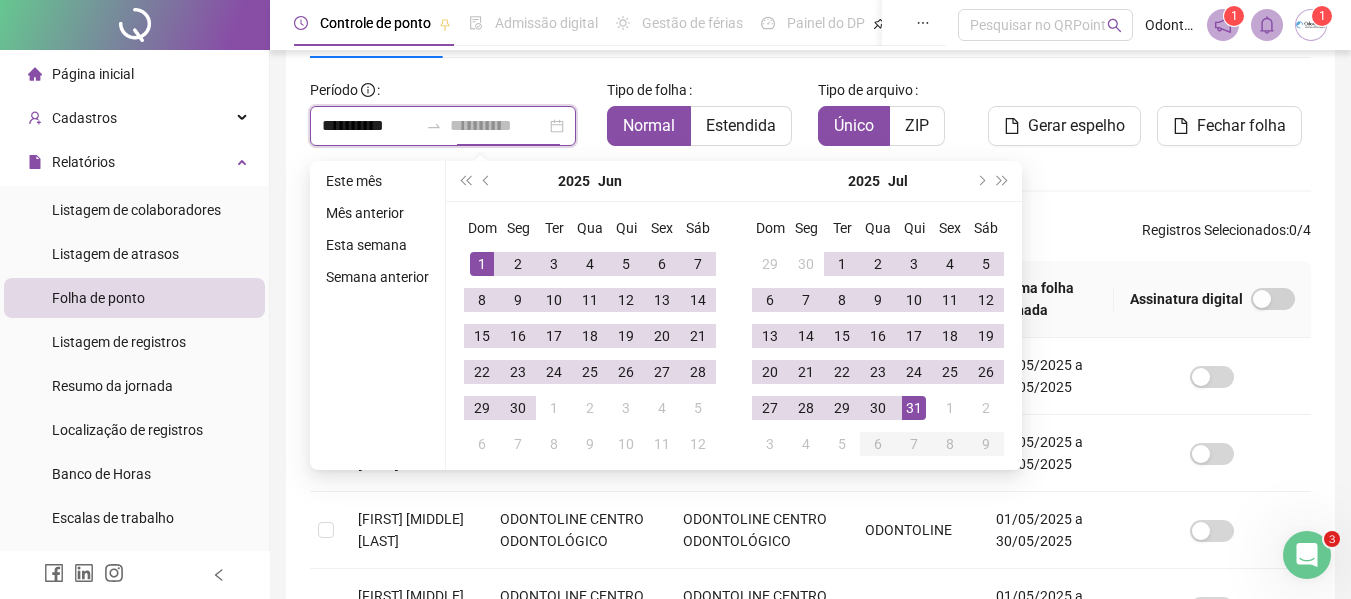 type on "**********" 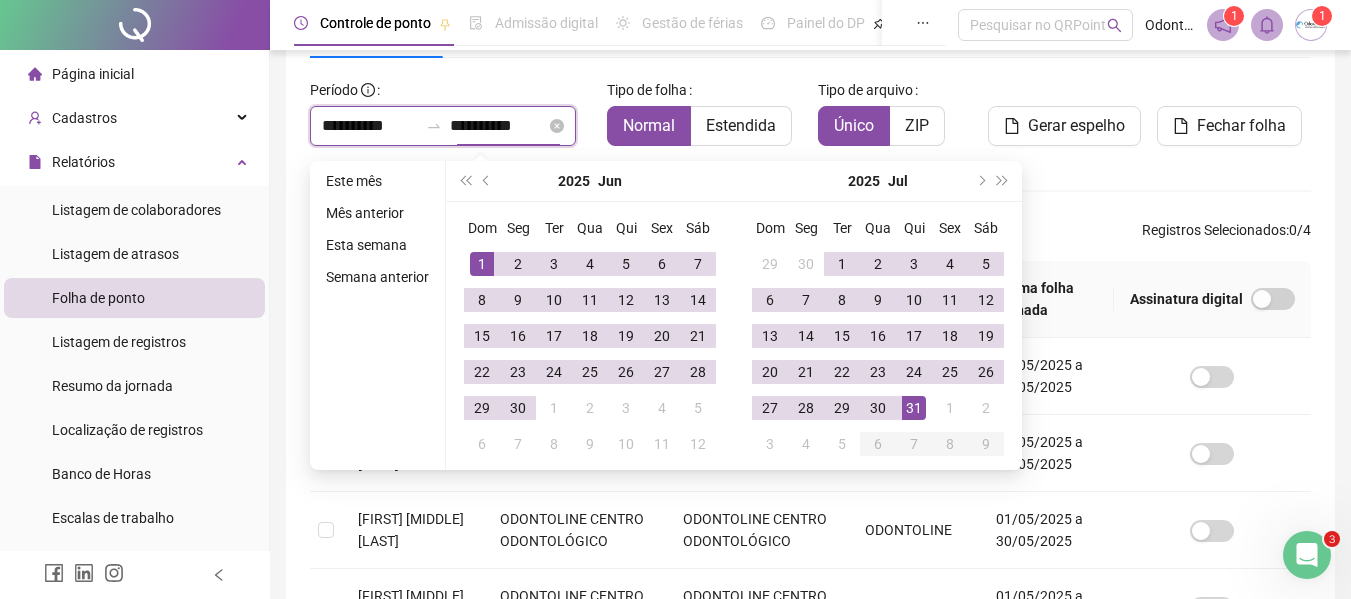 click on "**********" at bounding box center (370, 126) 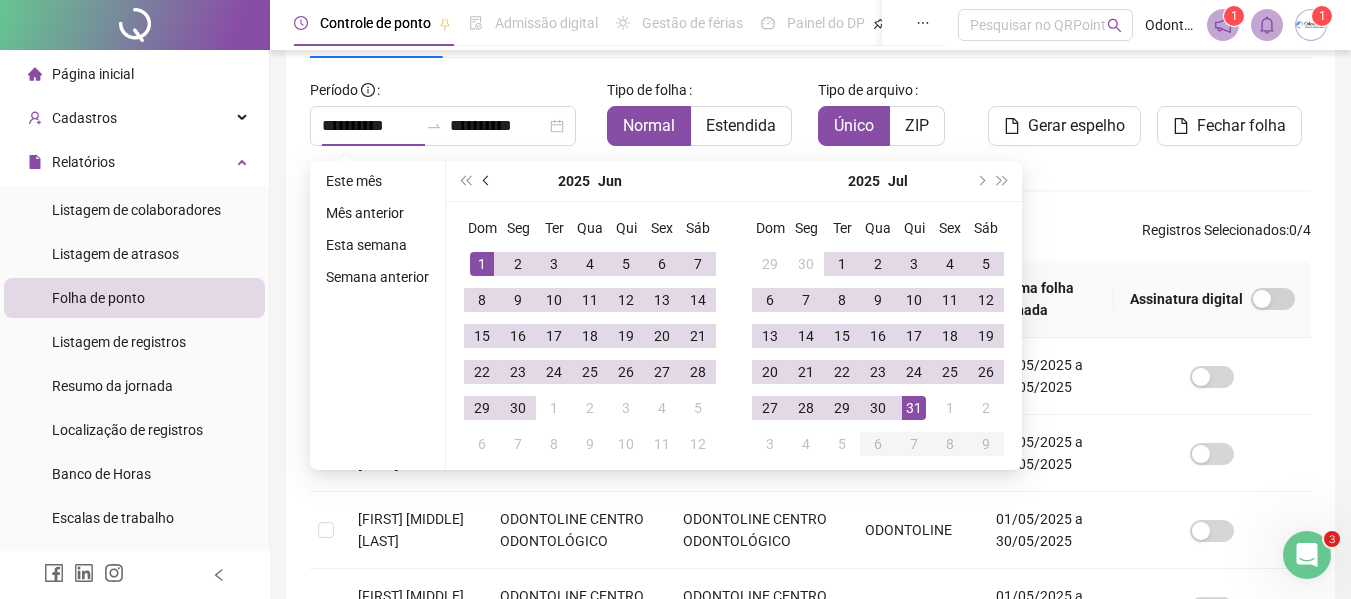 click at bounding box center [488, 181] 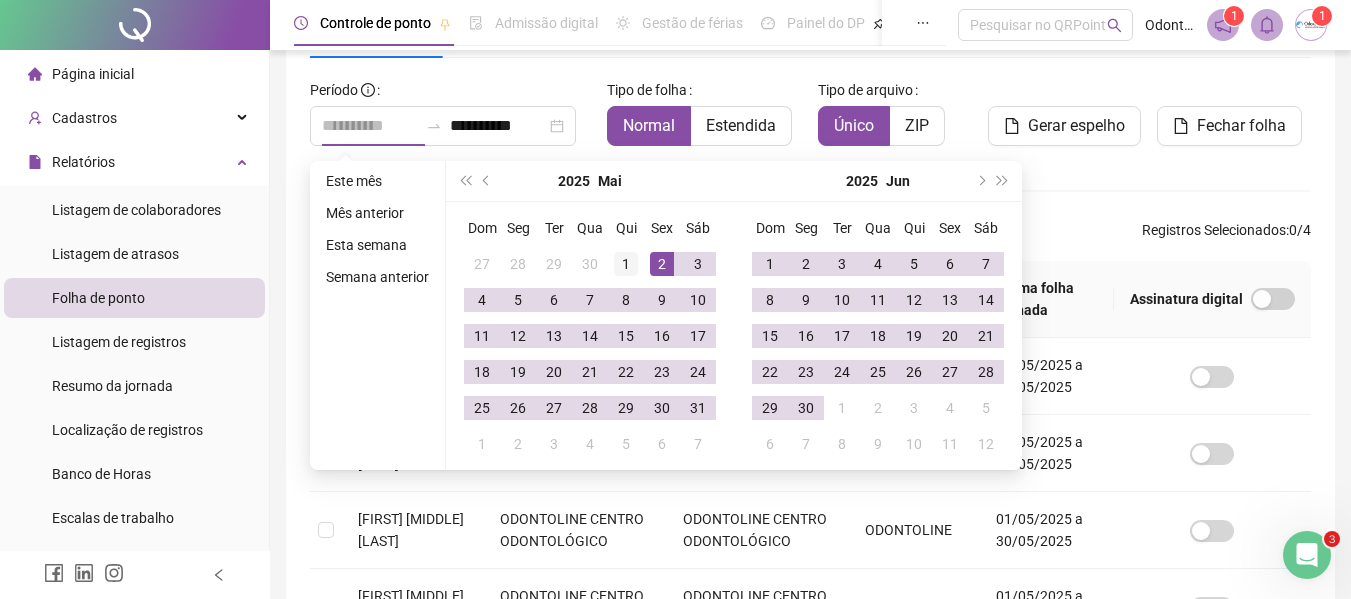 type on "**********" 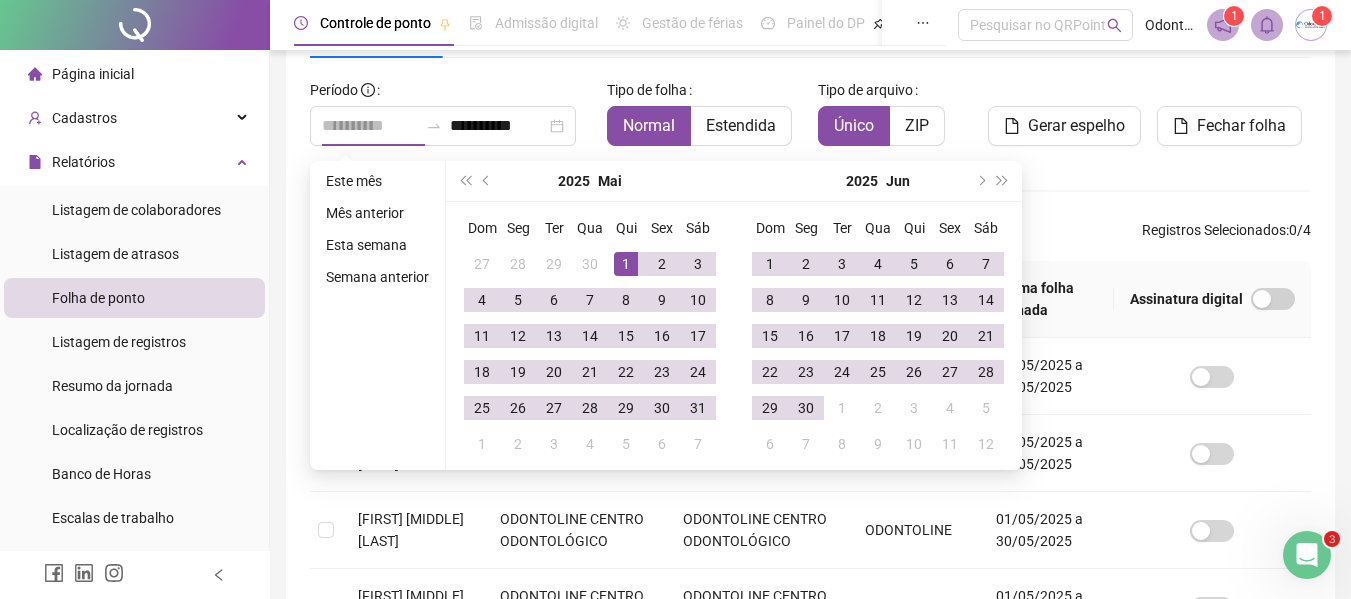 click on "1" at bounding box center [626, 264] 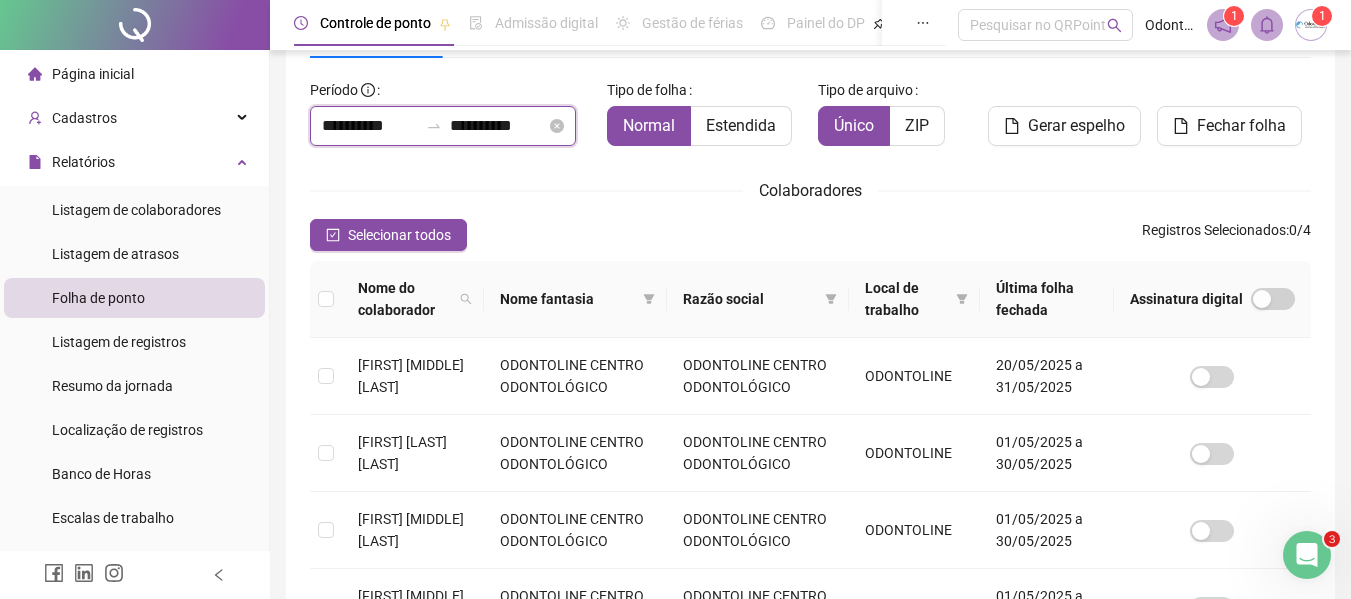 click on "**********" at bounding box center (498, 126) 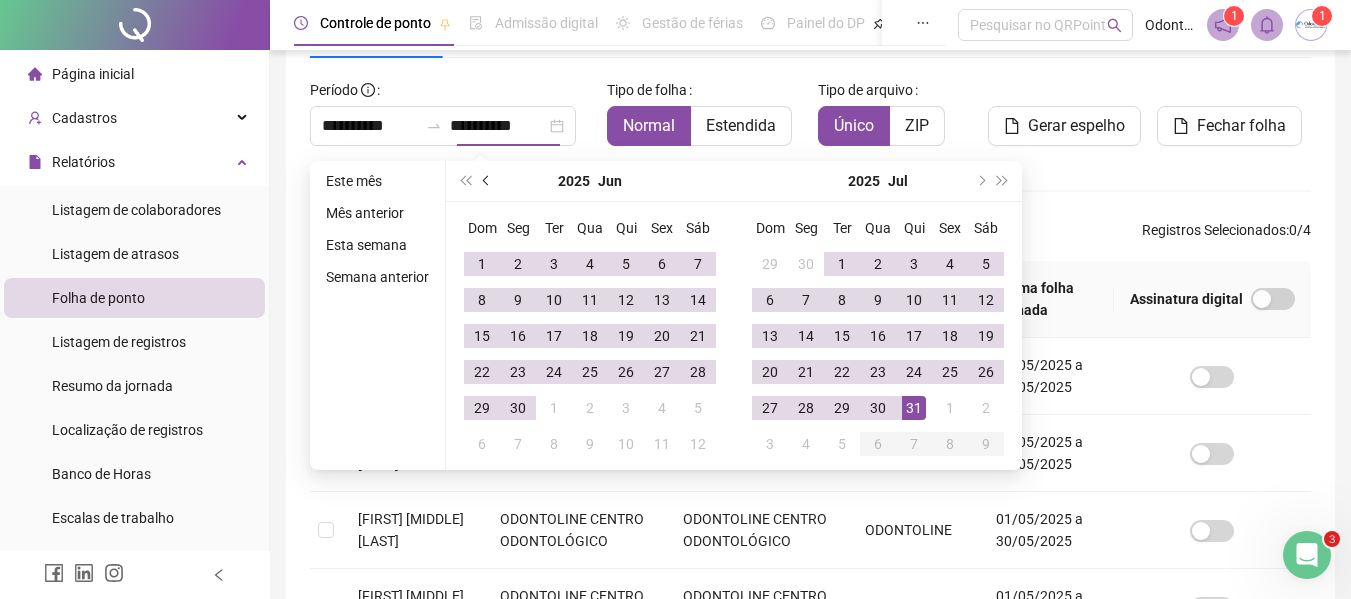 click at bounding box center (487, 181) 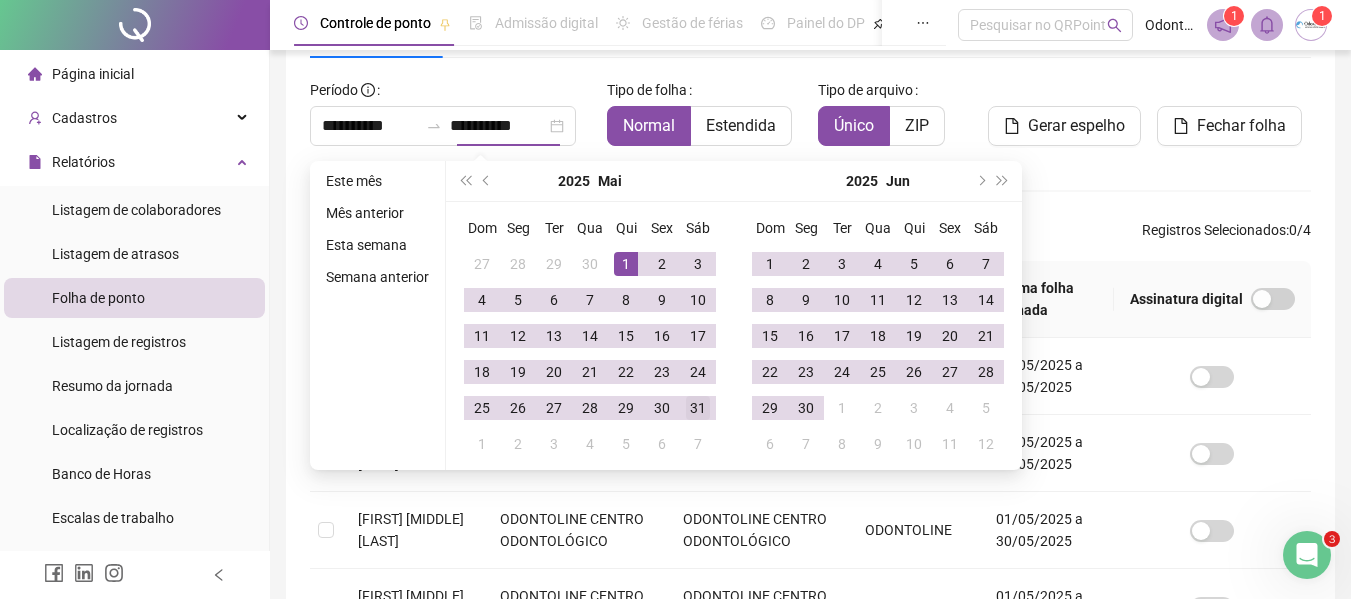 type on "**********" 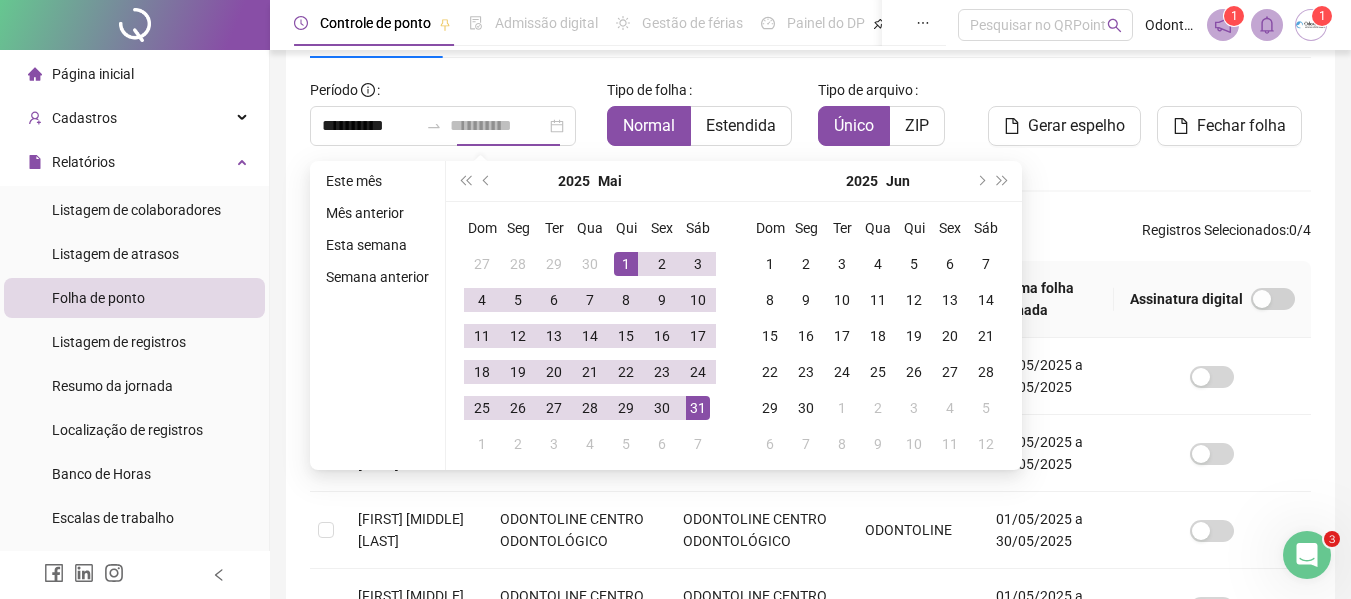 click on "31" at bounding box center (698, 408) 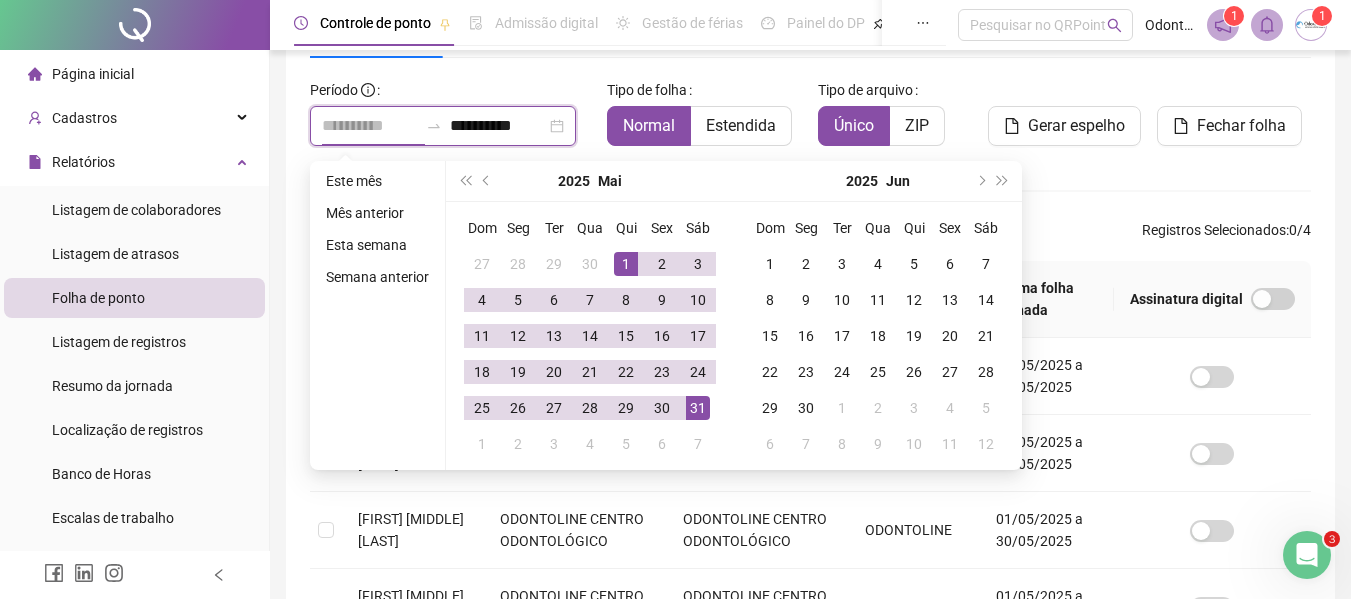 type on "**********" 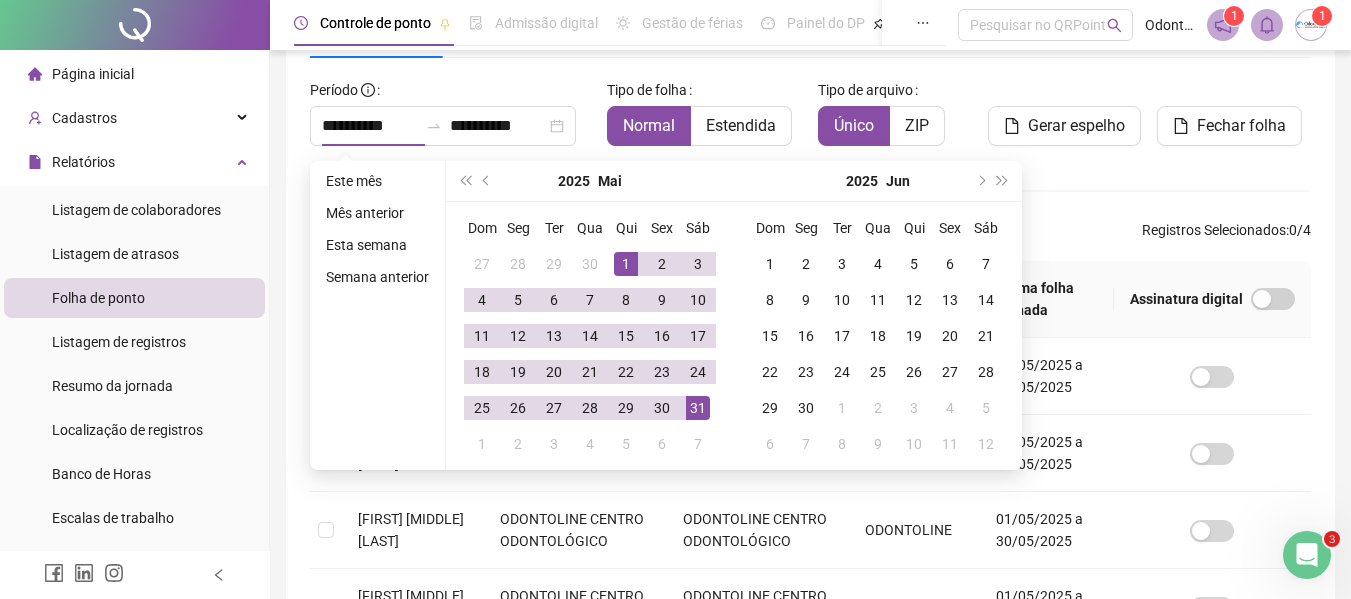 click on "Colaboradores" at bounding box center (810, 190) 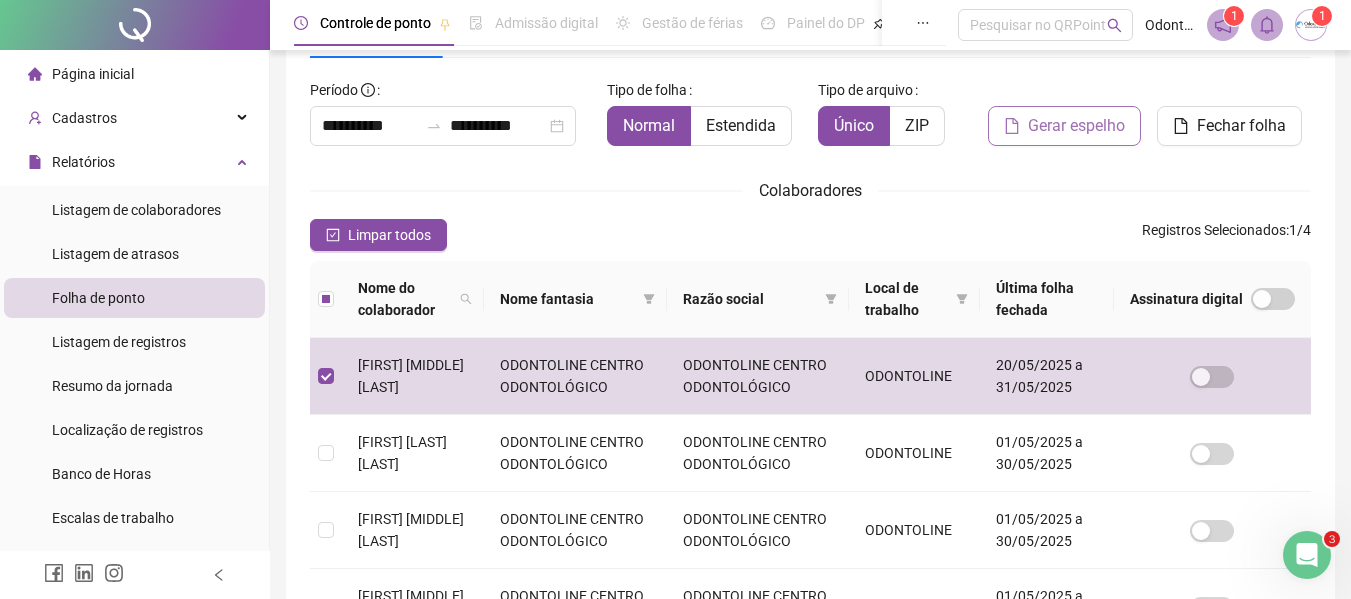 click on "Gerar espelho" at bounding box center [1076, 126] 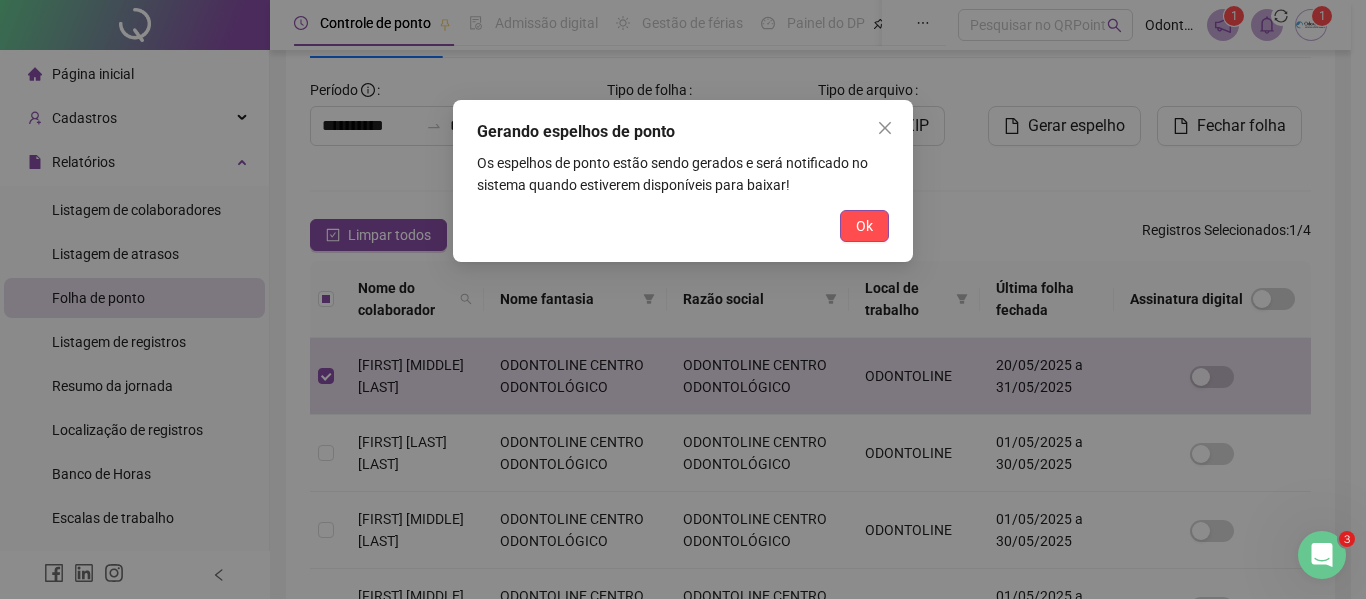 click on "Gerando espelhos de ponto Os espelhos de ponto estão sendo gerados e será notificado no
sistema quando estiverem disponíveis para baixar! Ok" at bounding box center (683, 181) 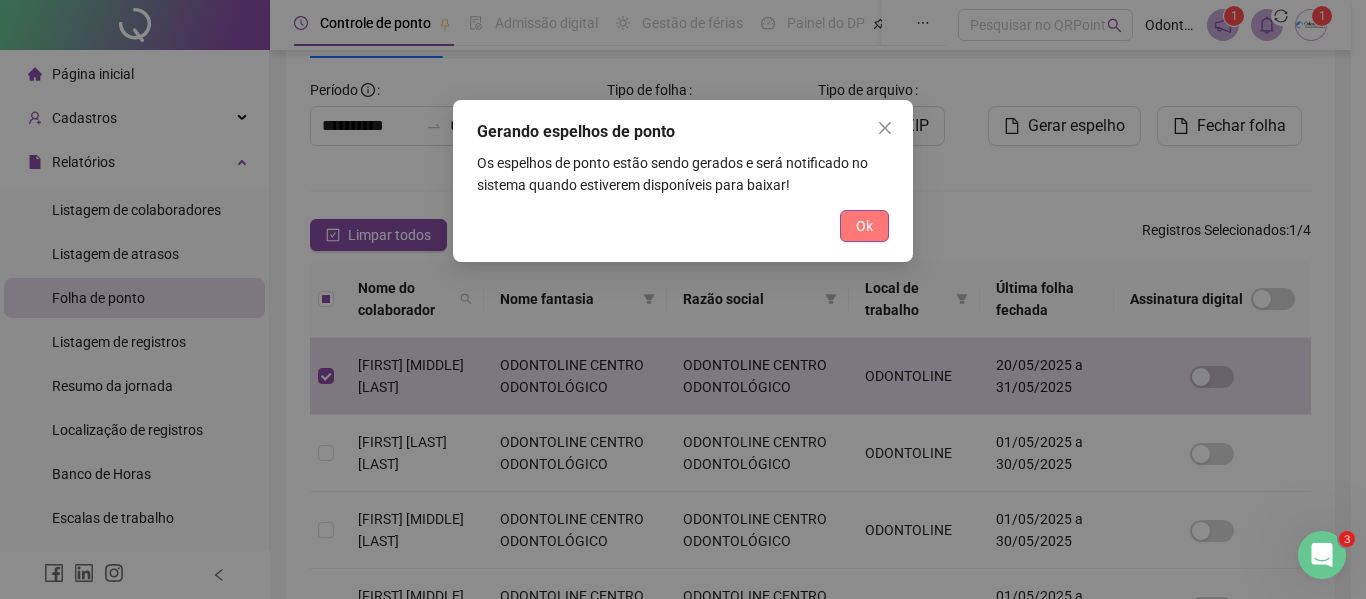 click on "Ok" at bounding box center [864, 226] 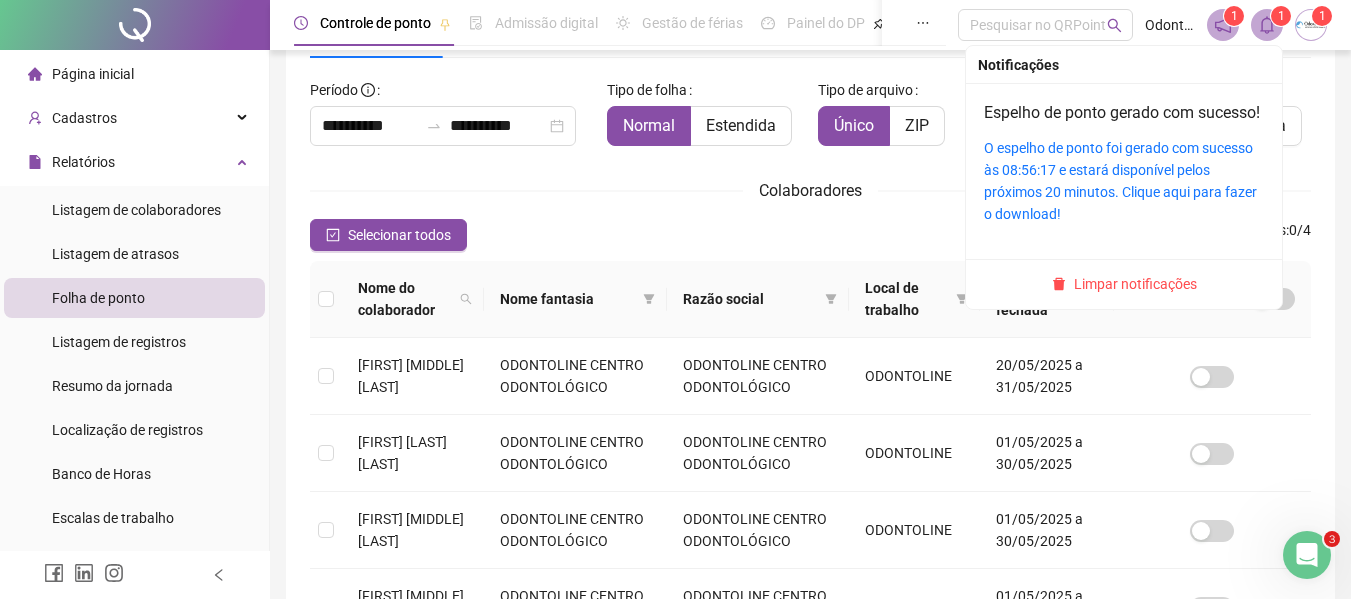 click 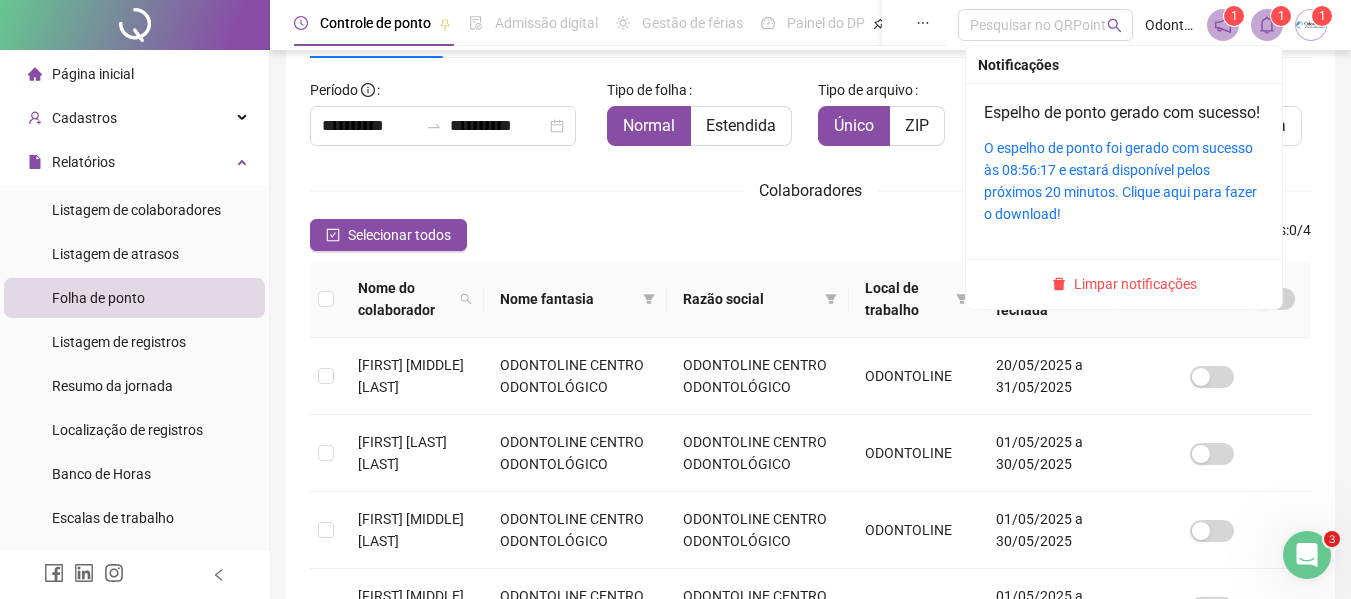 click 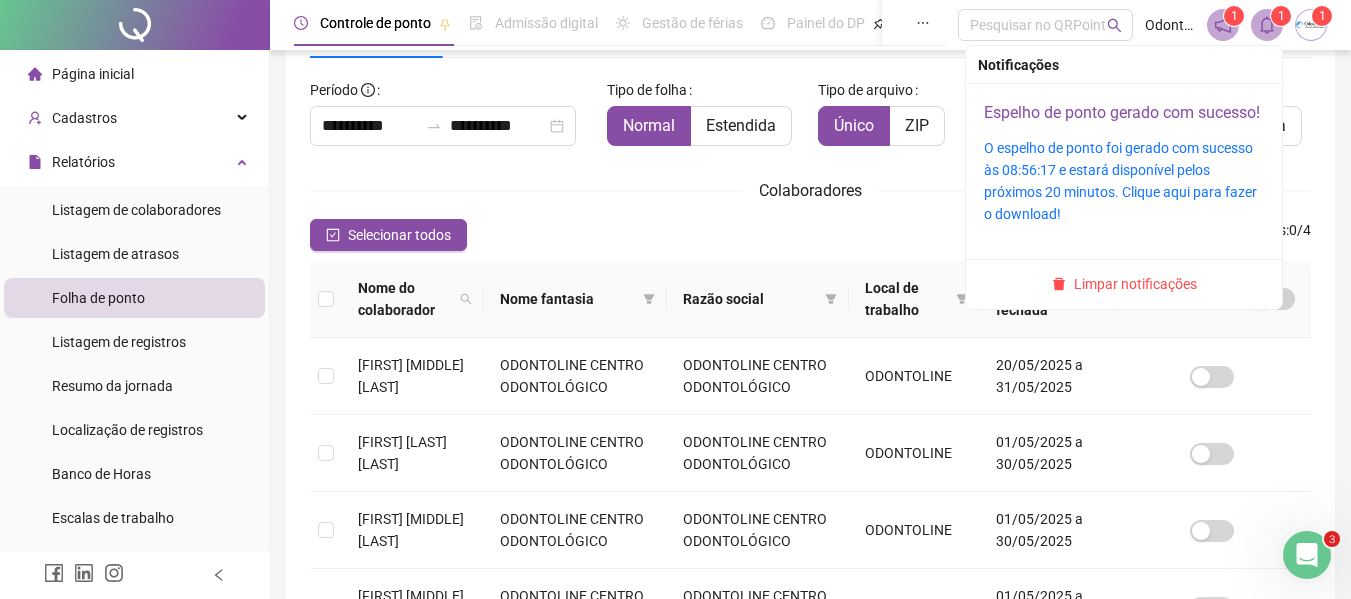 click on "Espelho de ponto gerado com sucesso!" at bounding box center (1122, 112) 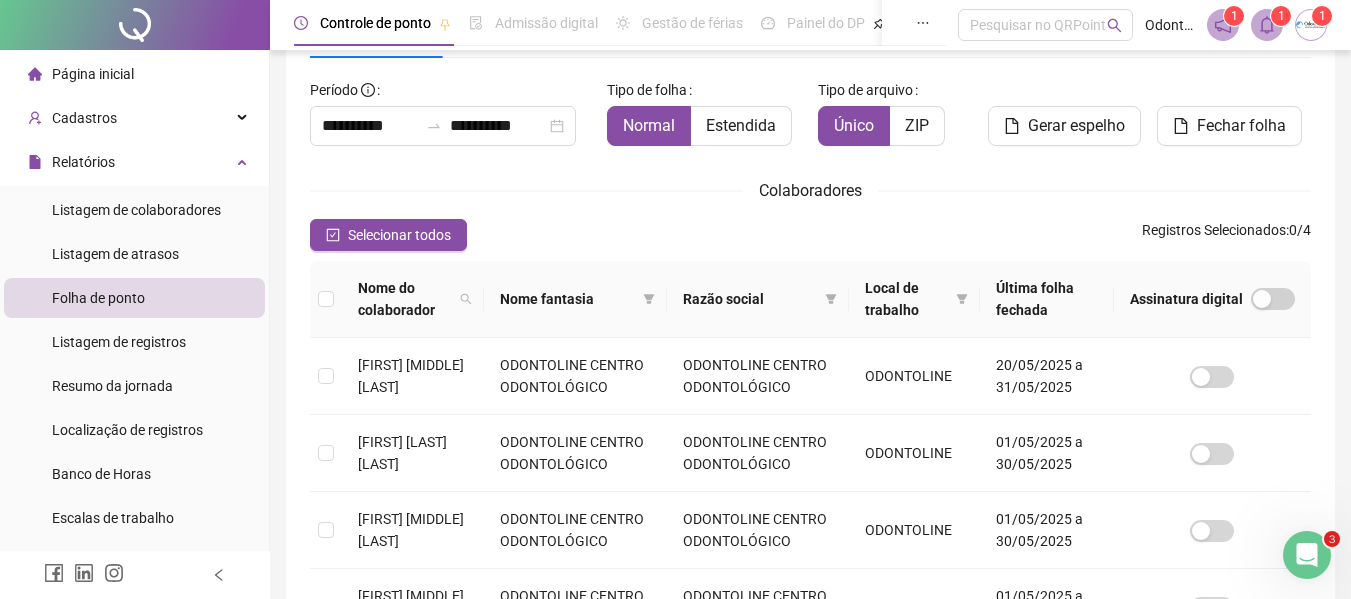 click on "Folha de ponto" at bounding box center (134, 298) 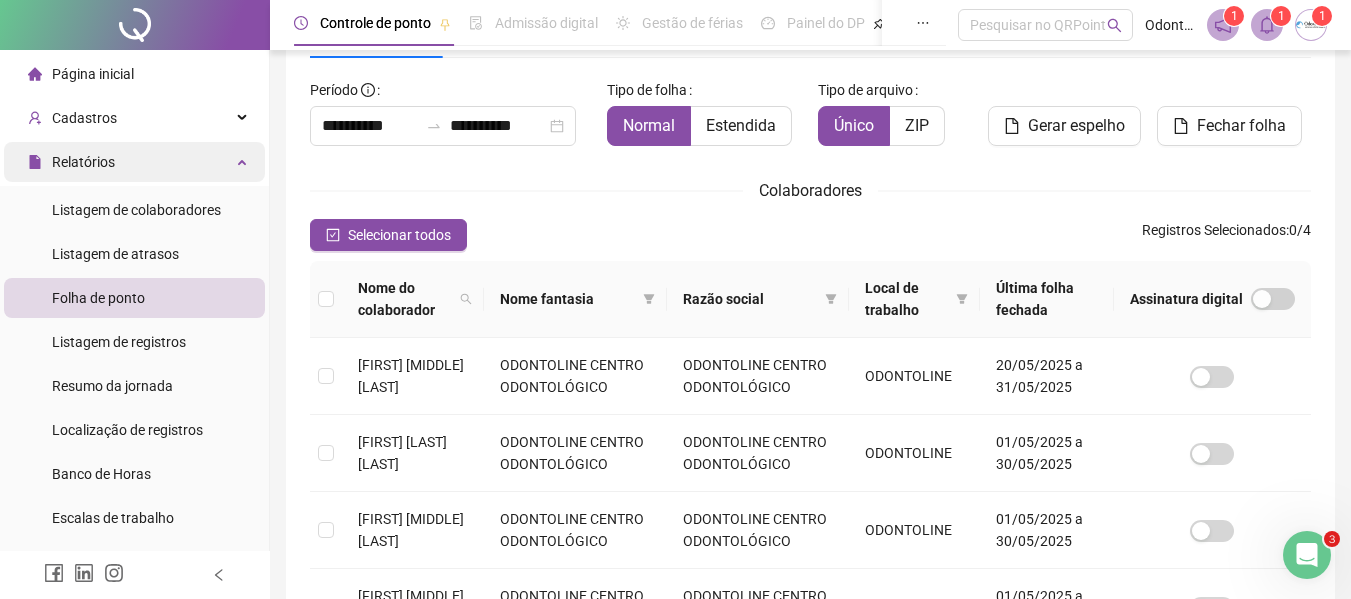 click on "Relatórios" at bounding box center [134, 162] 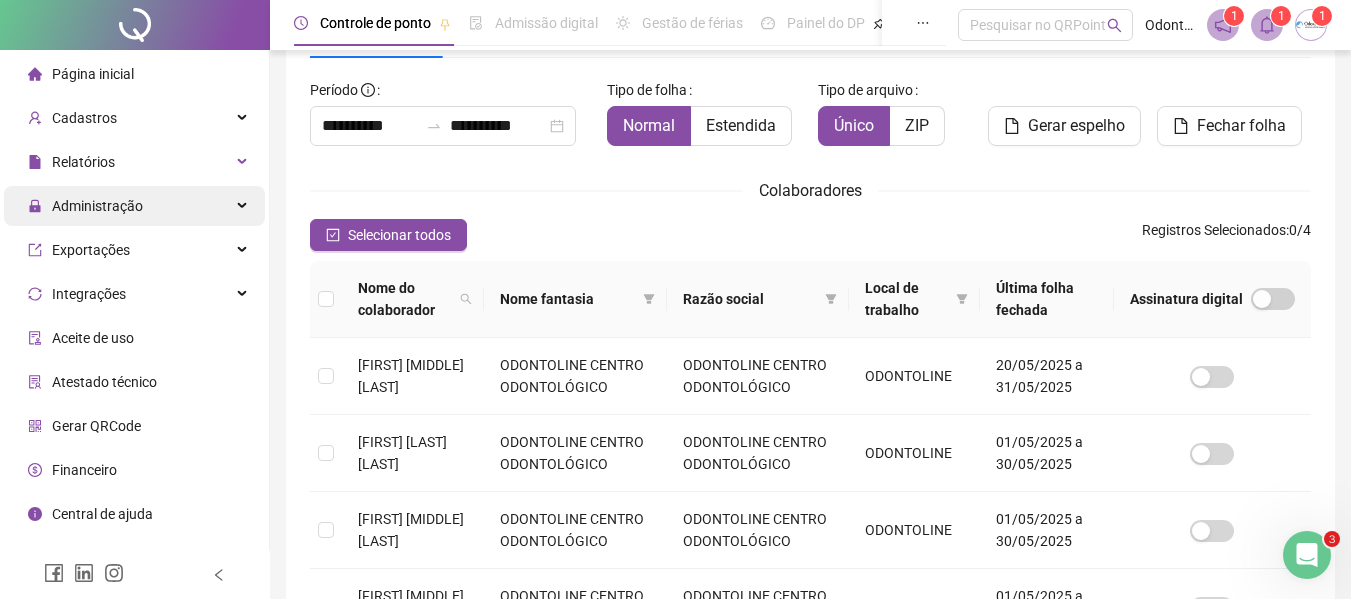 click on "Administração" at bounding box center [134, 206] 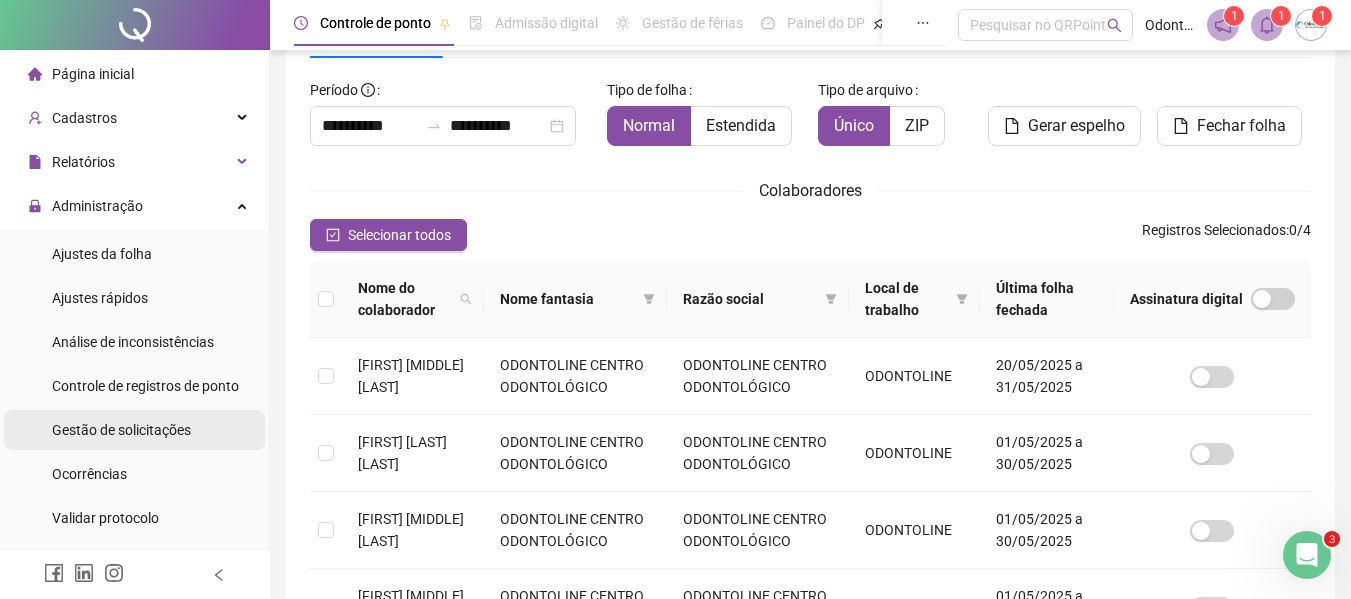click on "Gestão de solicitações" at bounding box center [121, 430] 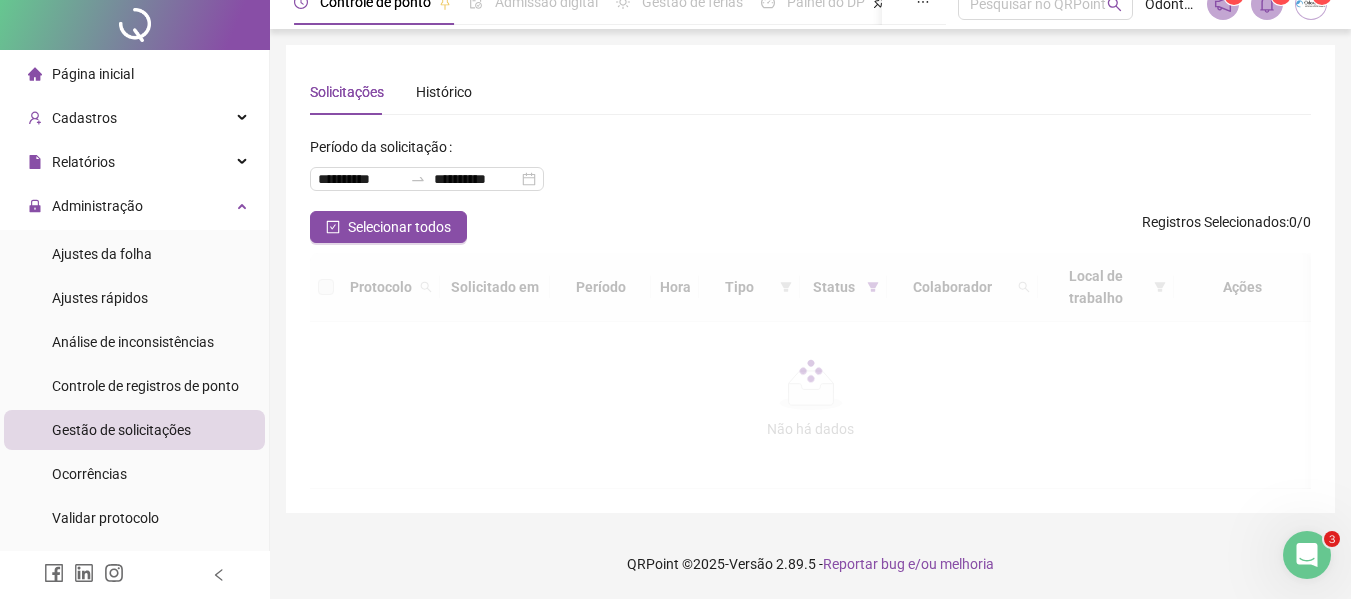 scroll, scrollTop: 0, scrollLeft: 0, axis: both 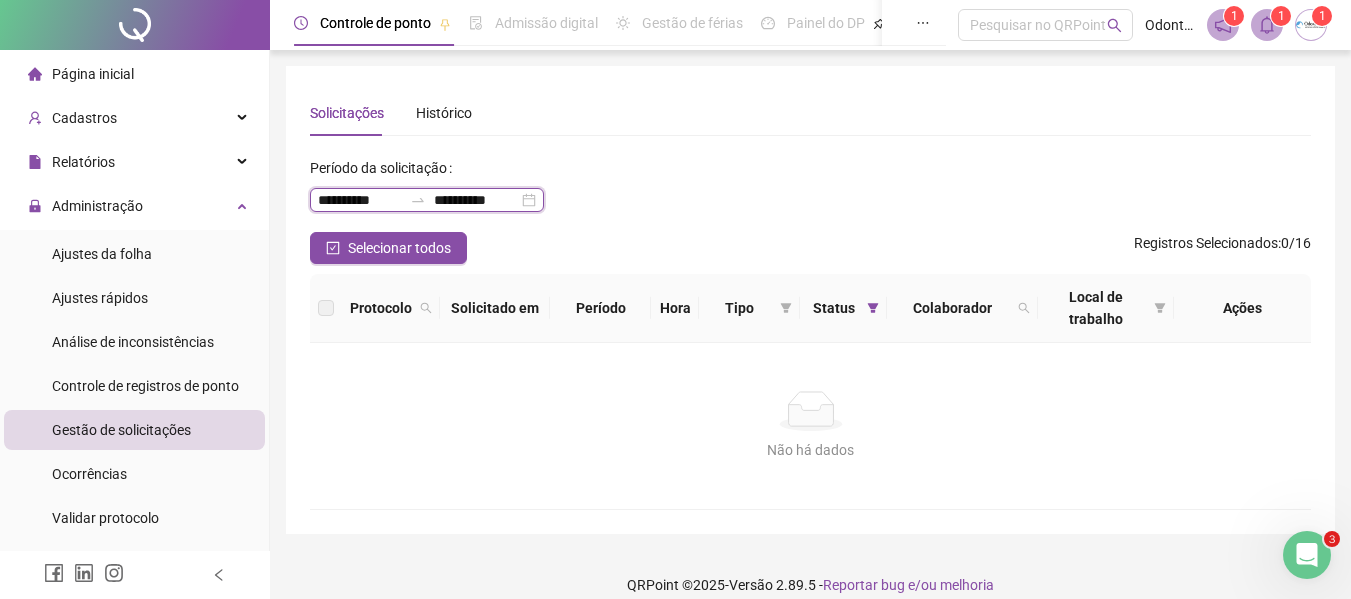 click on "**********" at bounding box center (360, 200) 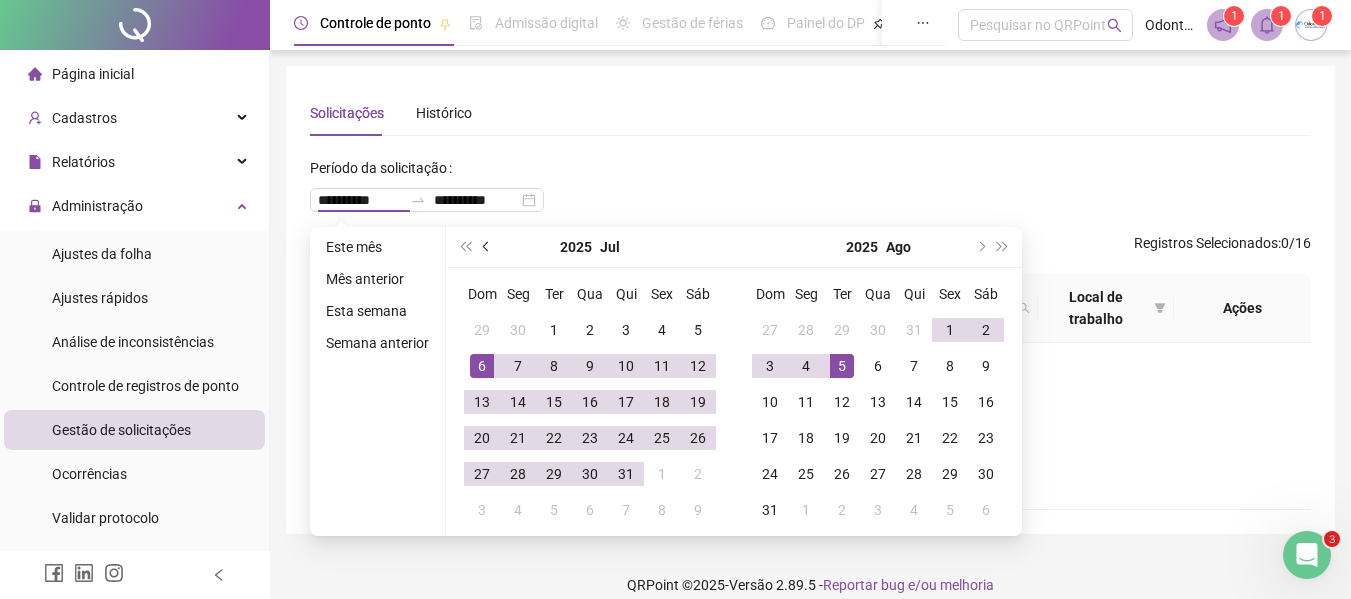 click at bounding box center (488, 247) 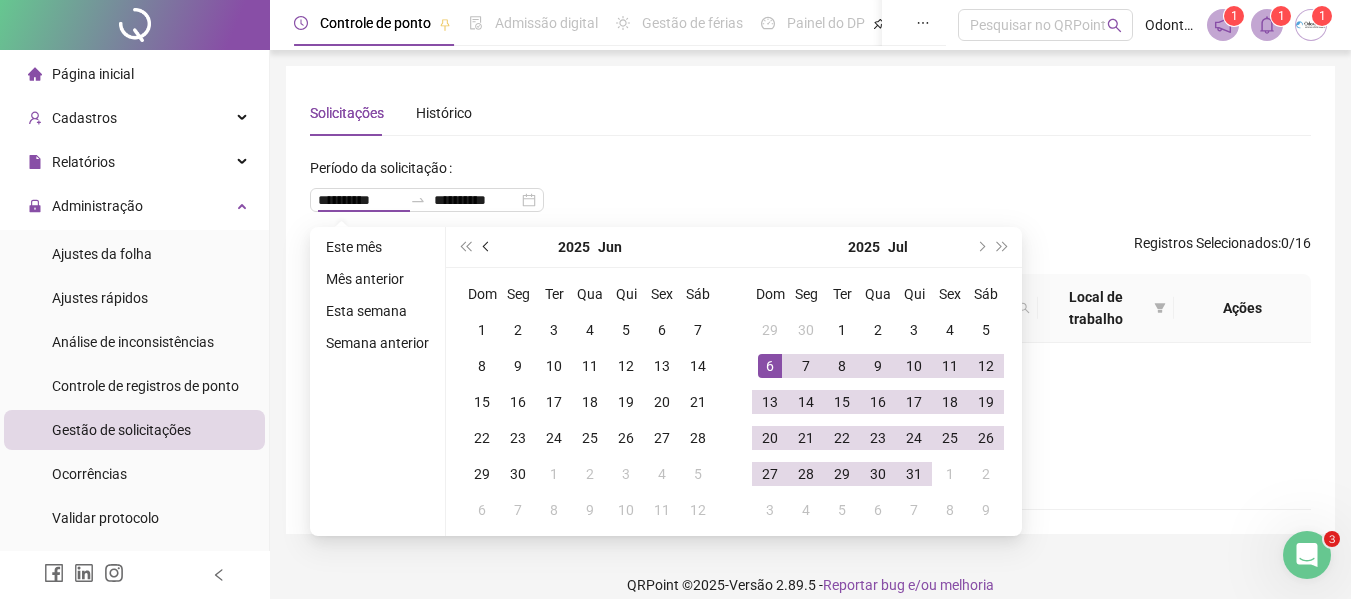 click at bounding box center [488, 247] 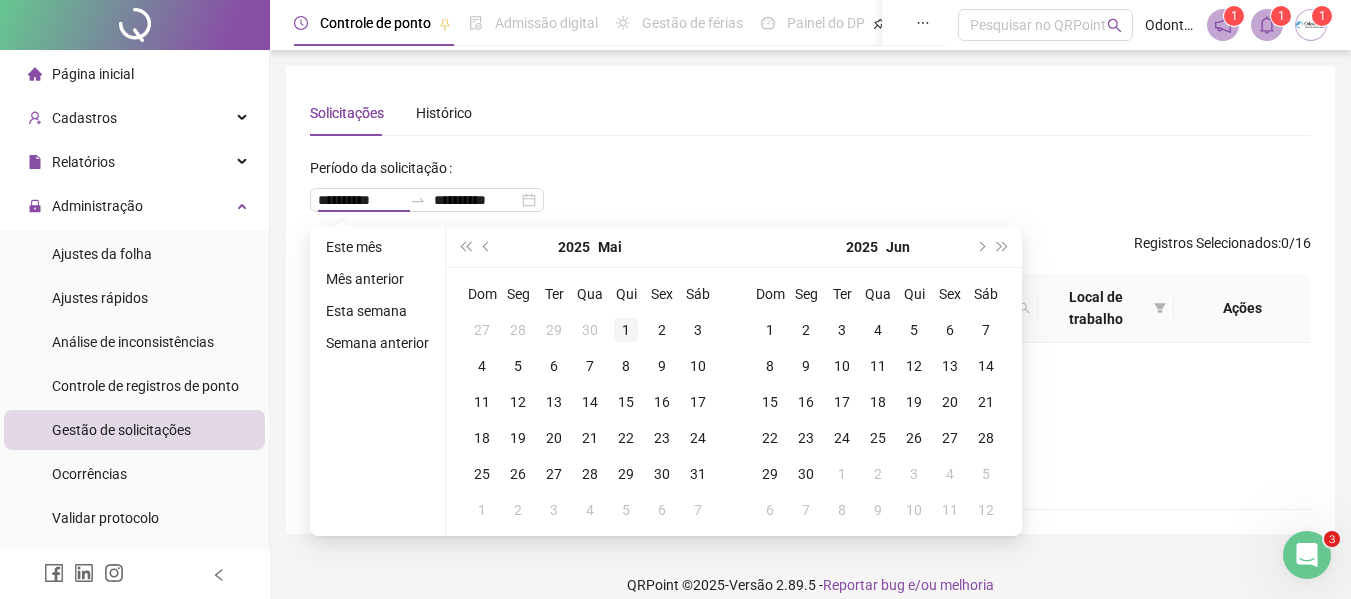 type on "**********" 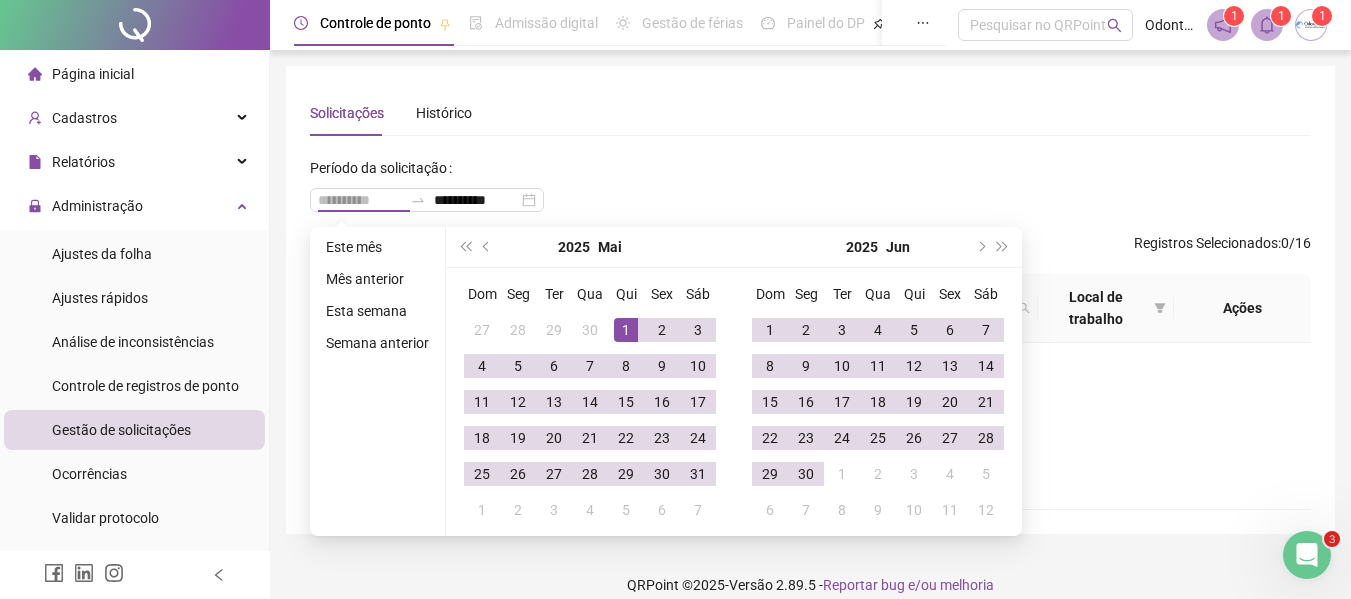 click on "1" at bounding box center (626, 330) 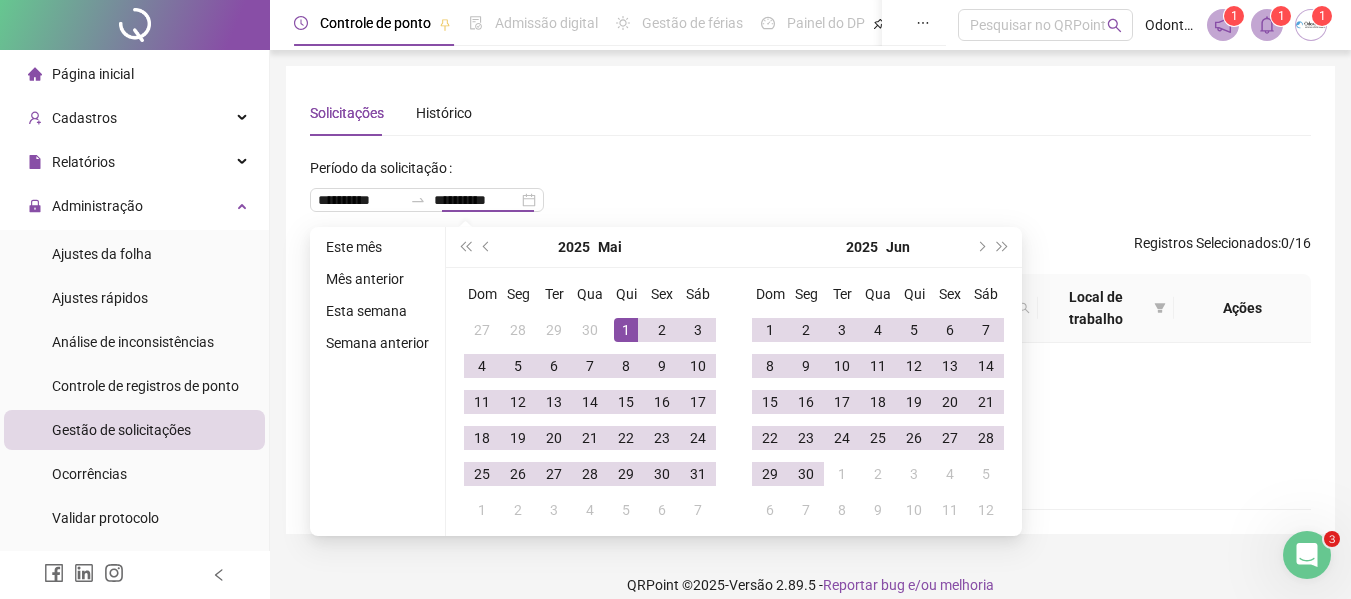 click on "**********" at bounding box center [810, 192] 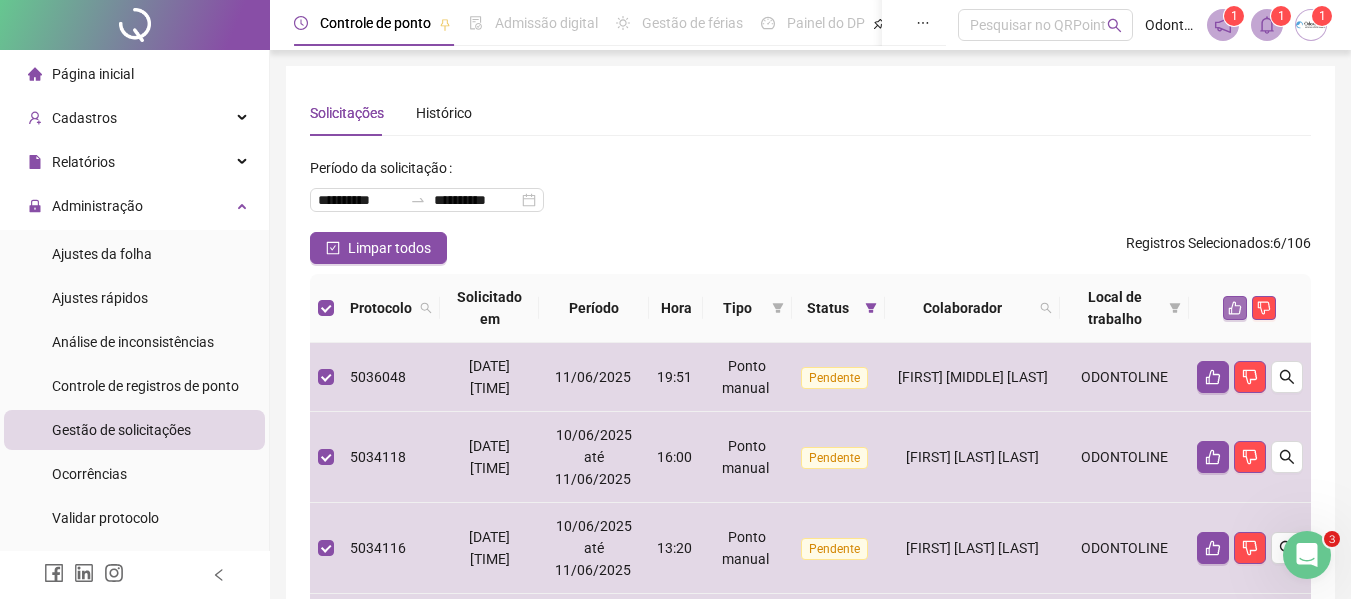 click 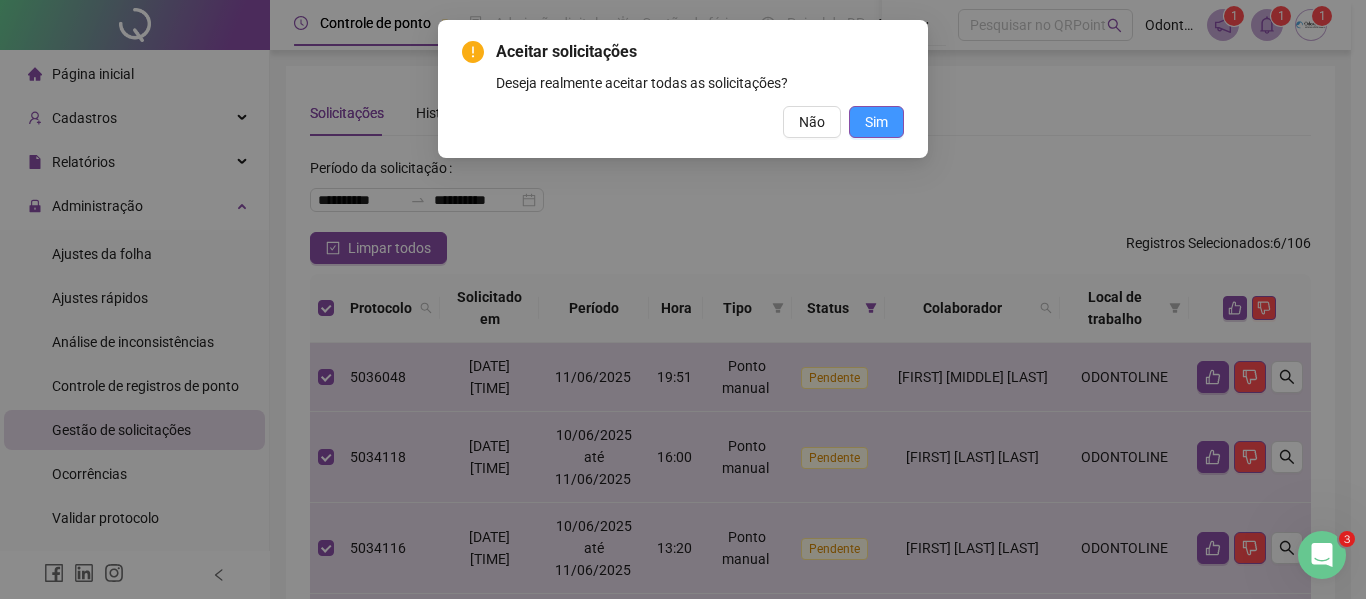 click on "Sim" at bounding box center [876, 122] 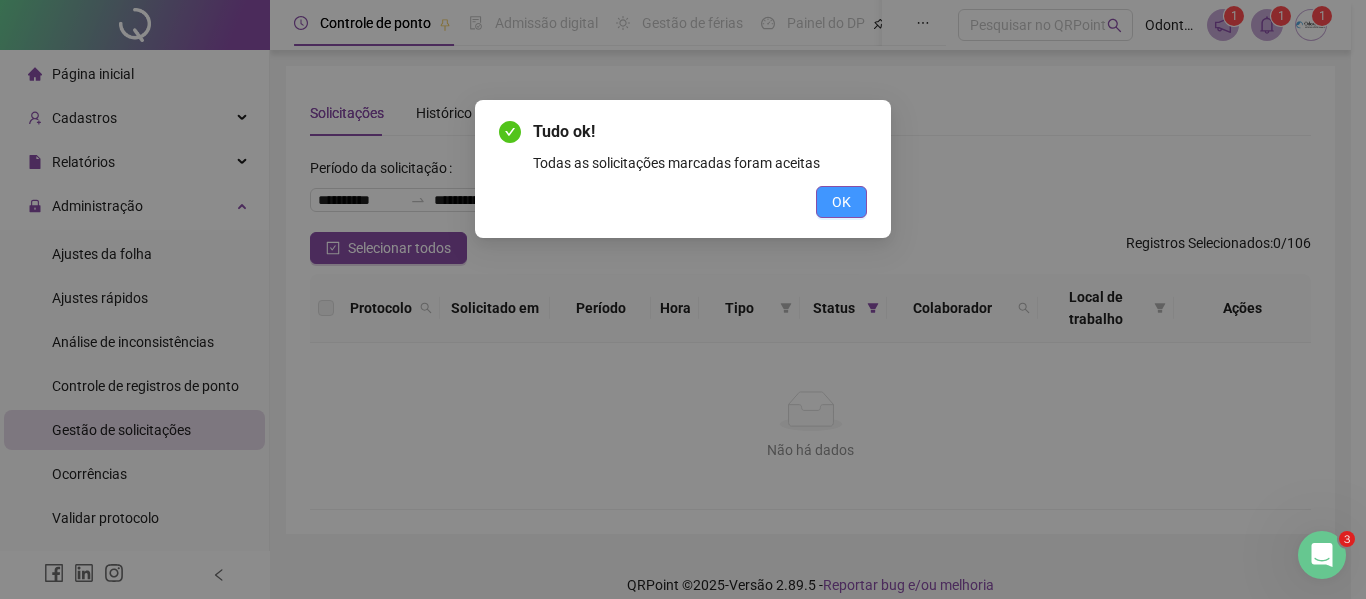 click on "OK" at bounding box center (841, 202) 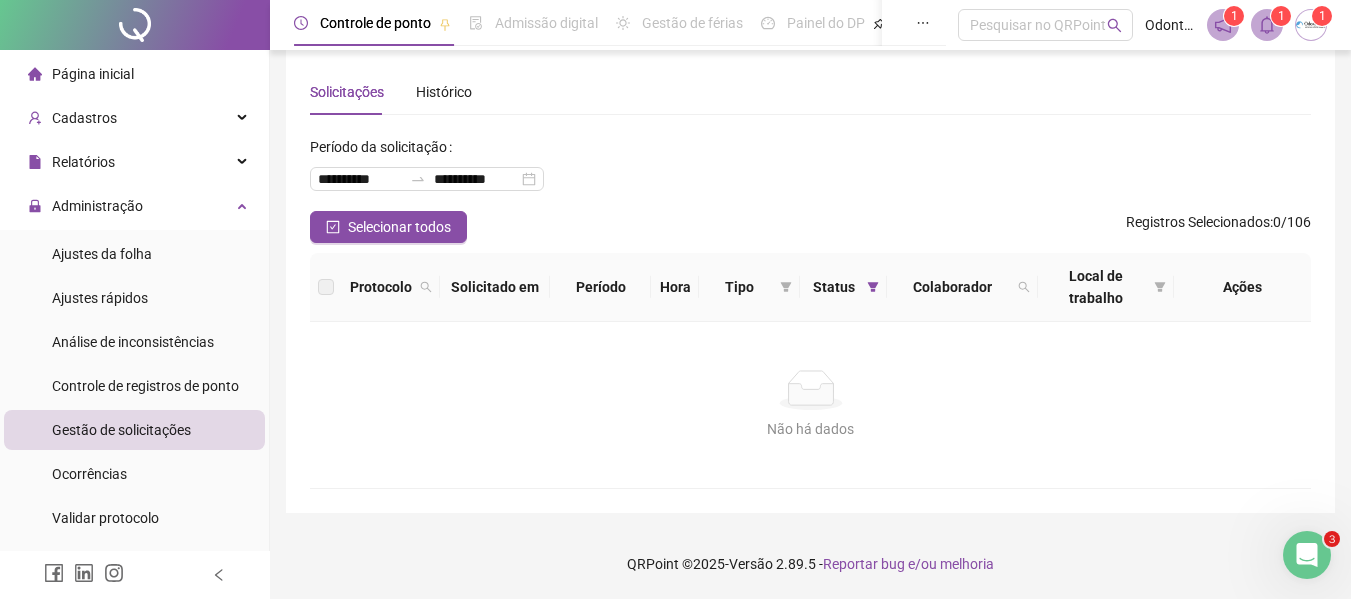 scroll, scrollTop: 0, scrollLeft: 0, axis: both 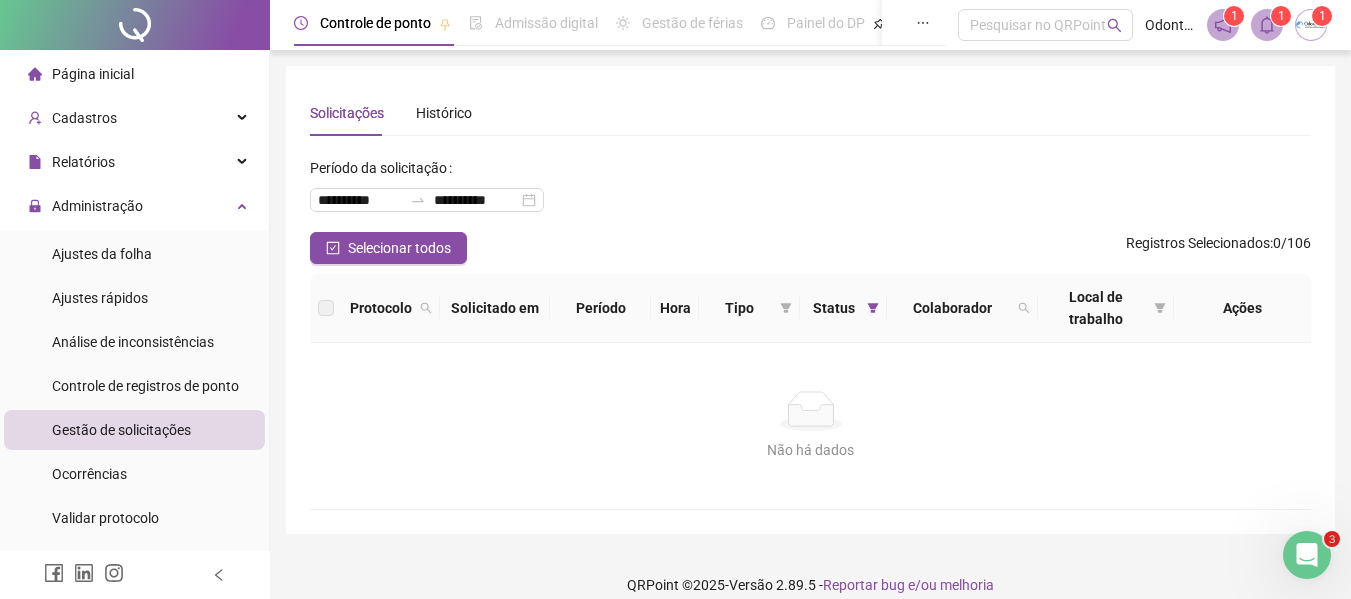 click on "Gestão de solicitações" at bounding box center [121, 430] 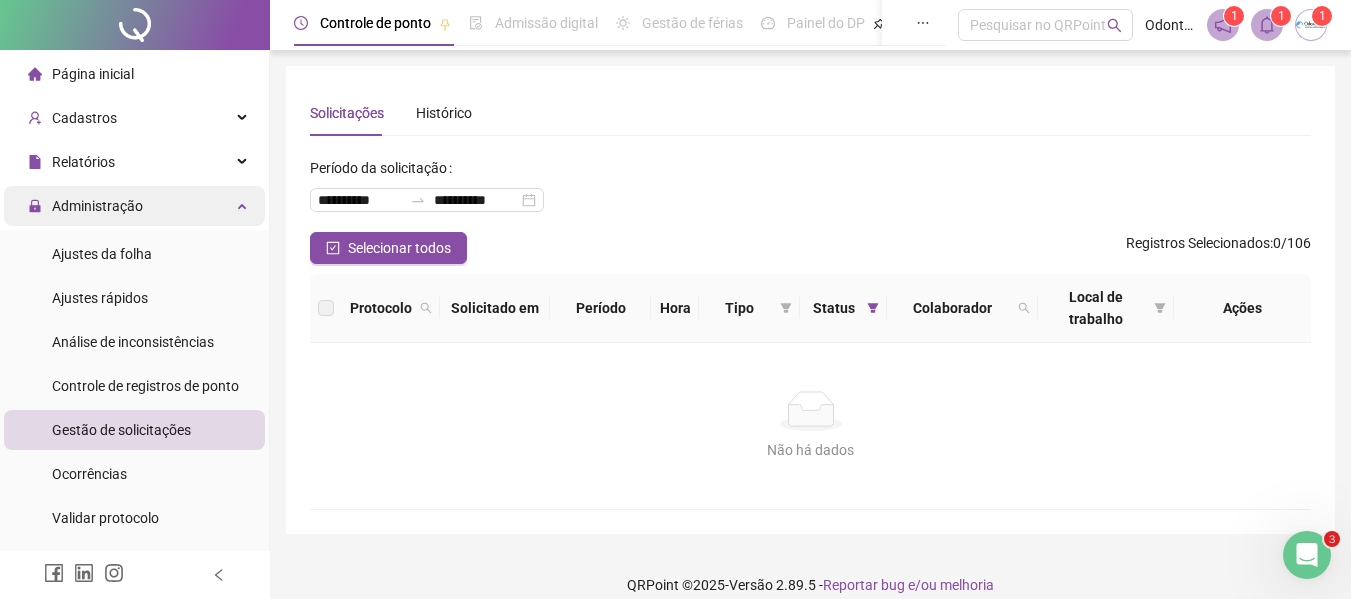 click on "Administração" at bounding box center [134, 206] 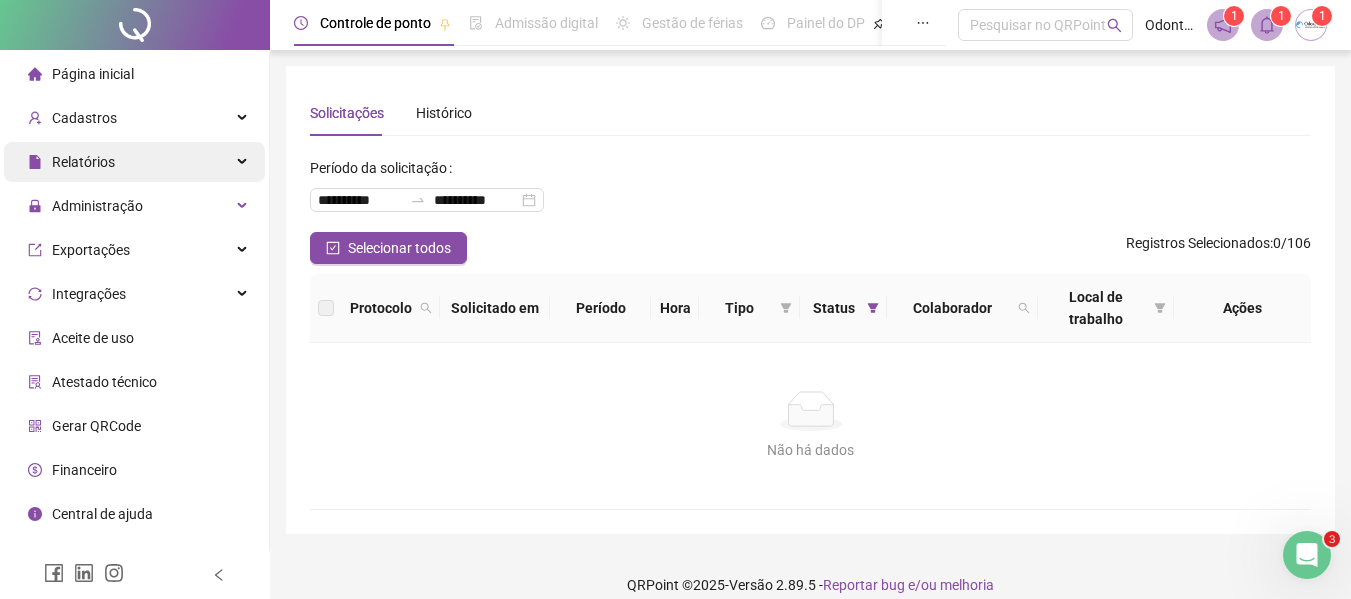 click on "Relatórios" at bounding box center [134, 162] 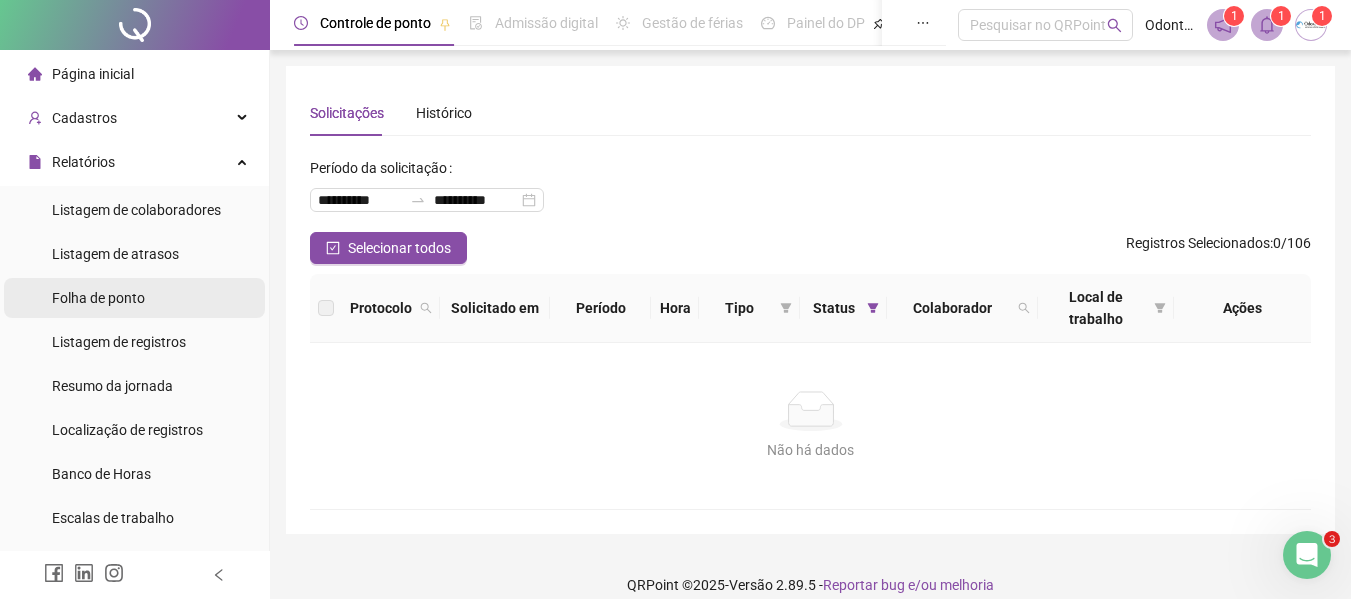 click on "Folha de ponto" at bounding box center [98, 298] 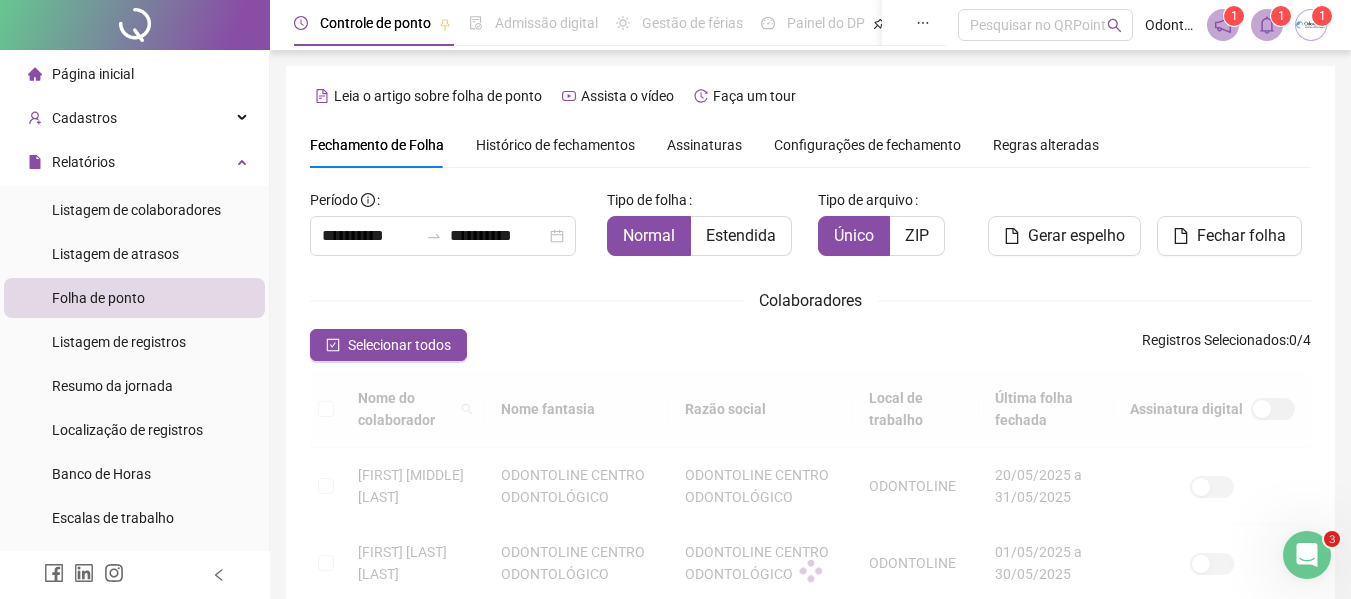 scroll, scrollTop: 110, scrollLeft: 0, axis: vertical 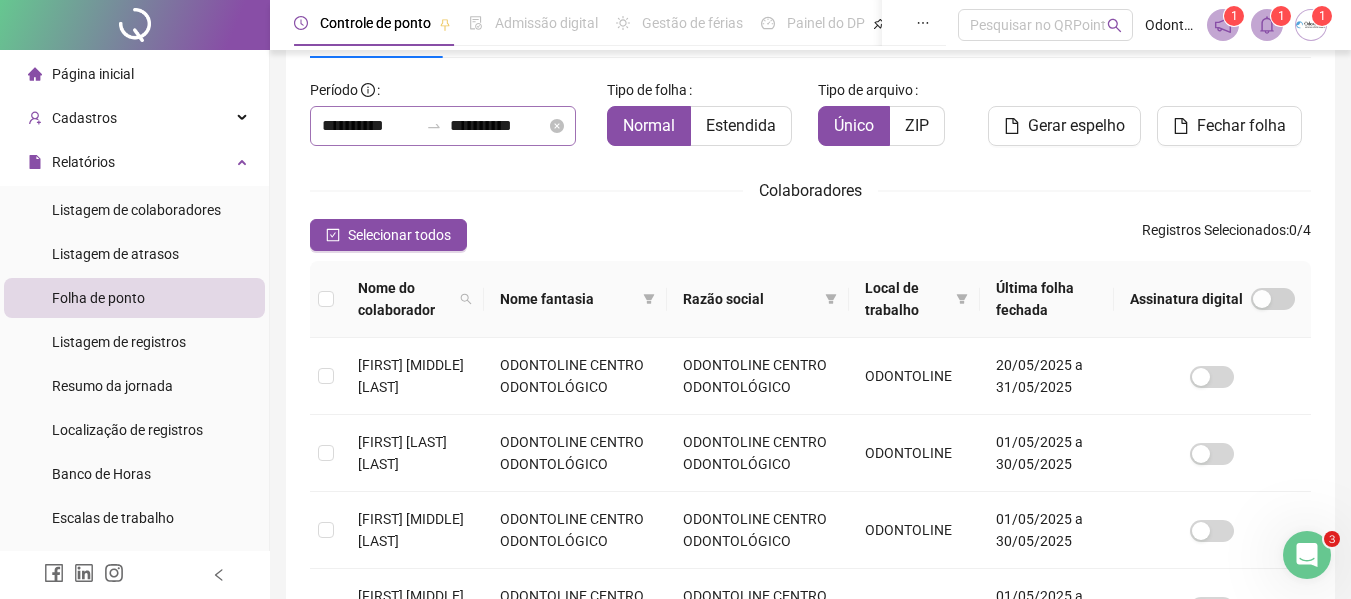 click on "**********" at bounding box center (443, 126) 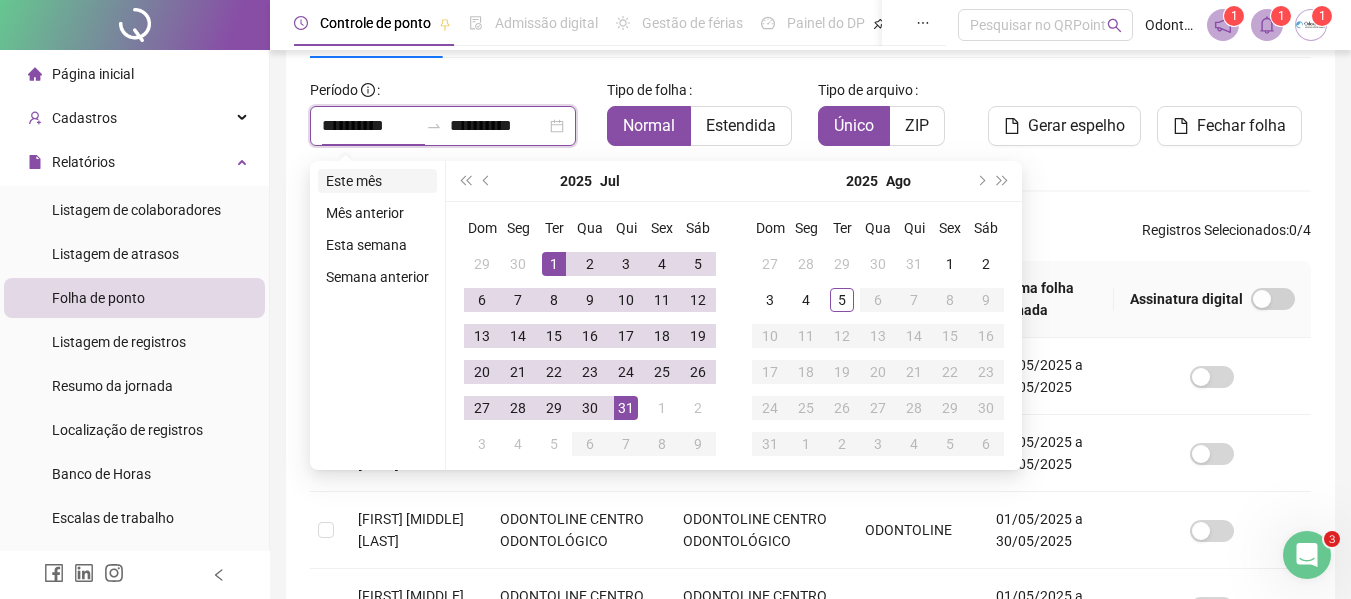 type on "**********" 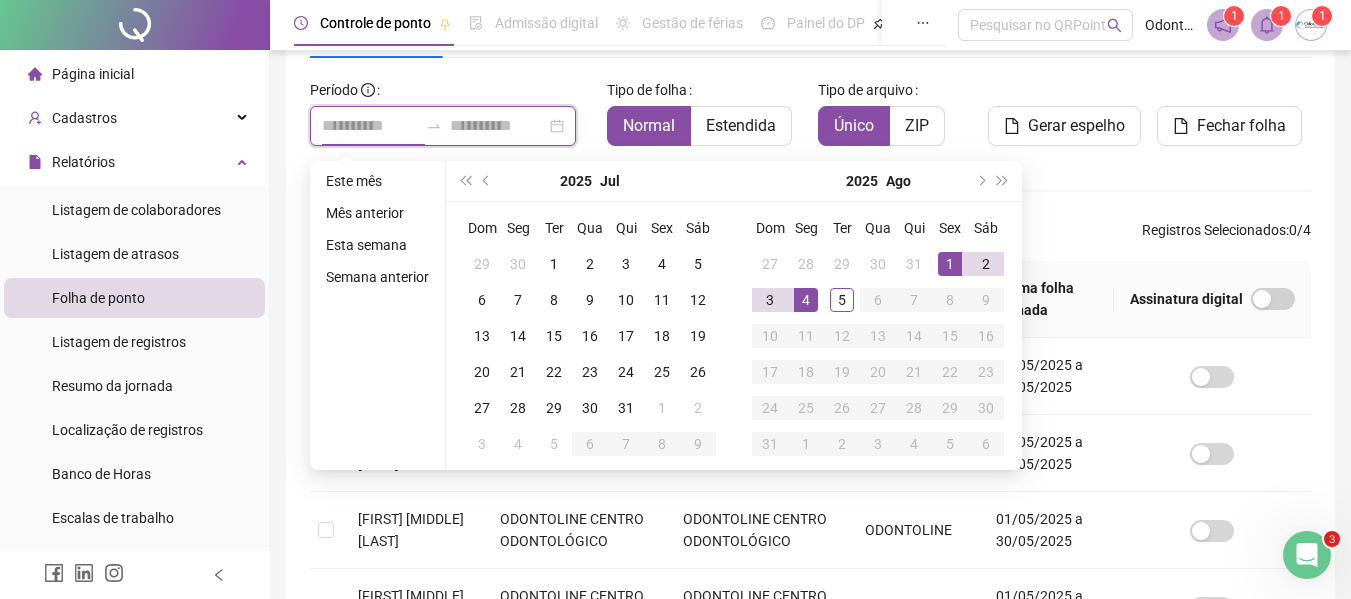 type on "**********" 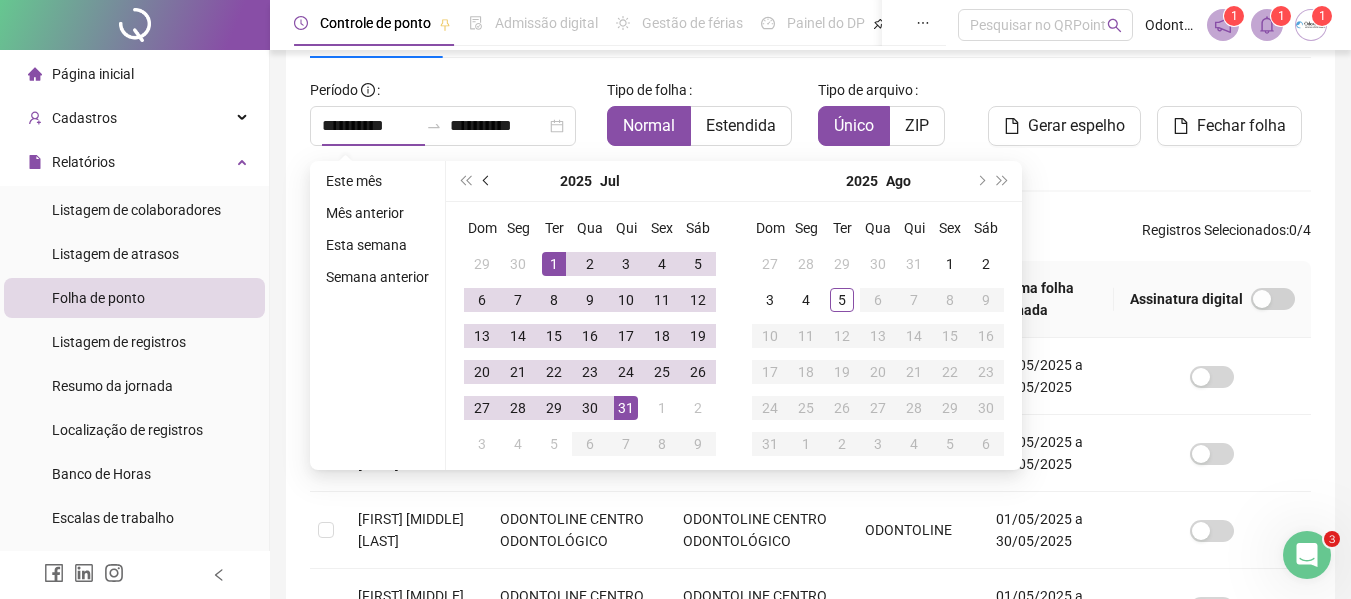 click at bounding box center [487, 181] 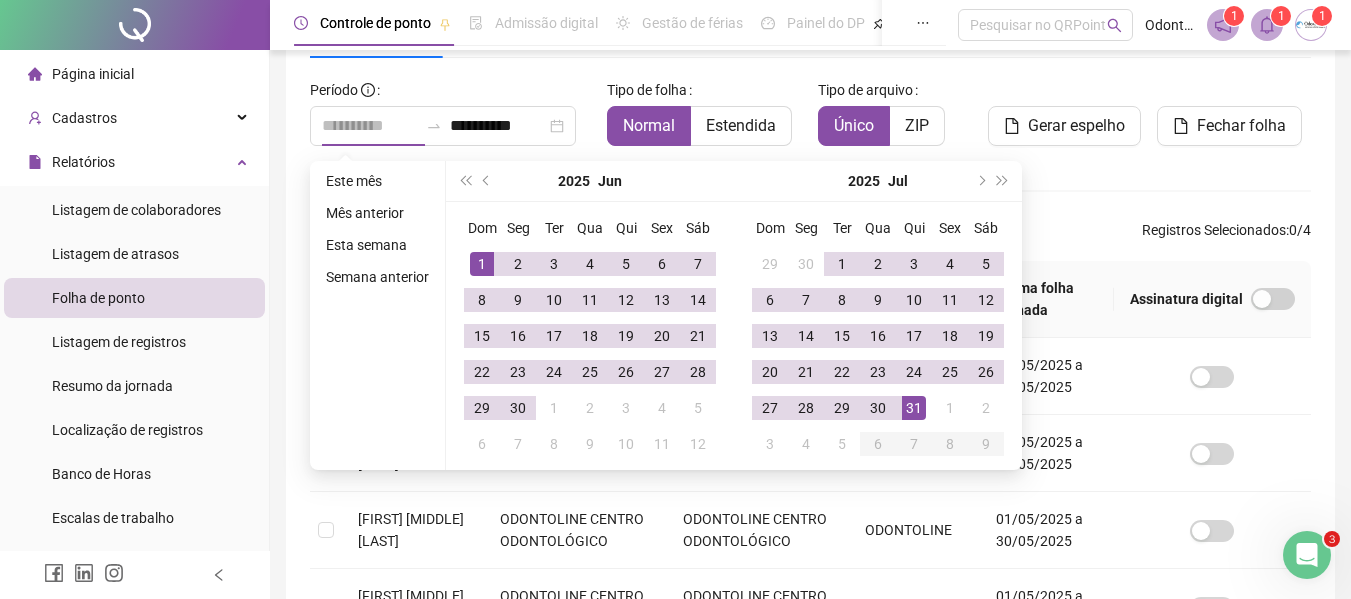 click on "1" at bounding box center (482, 264) 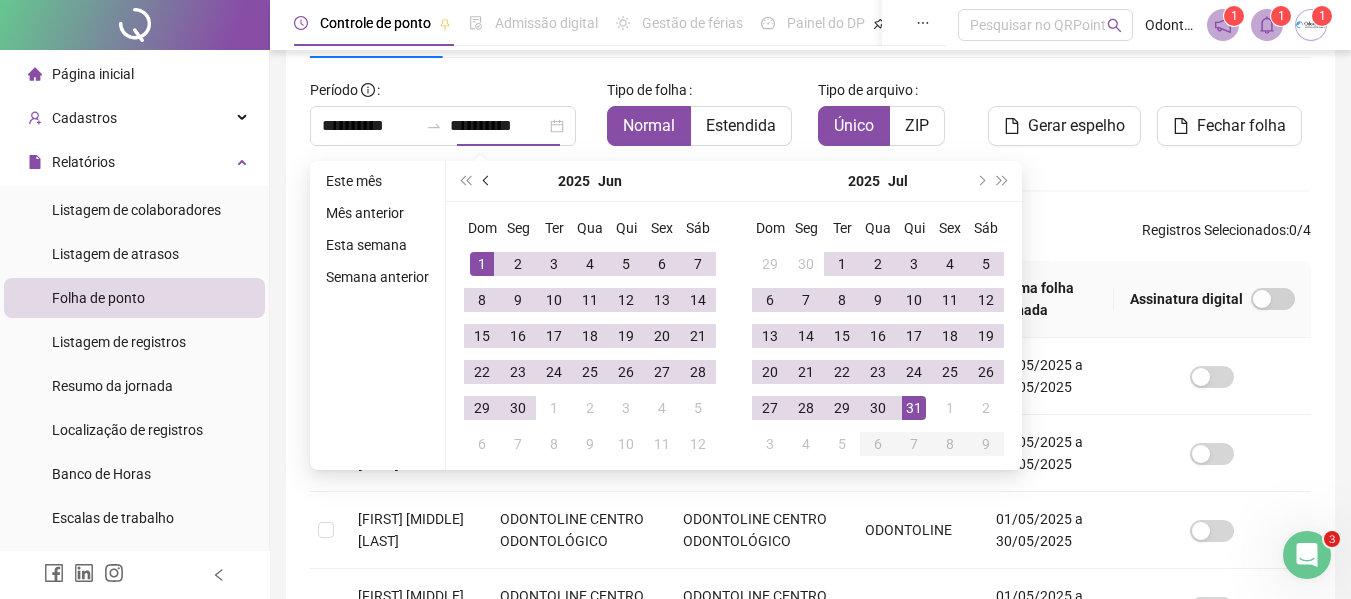 click at bounding box center (487, 181) 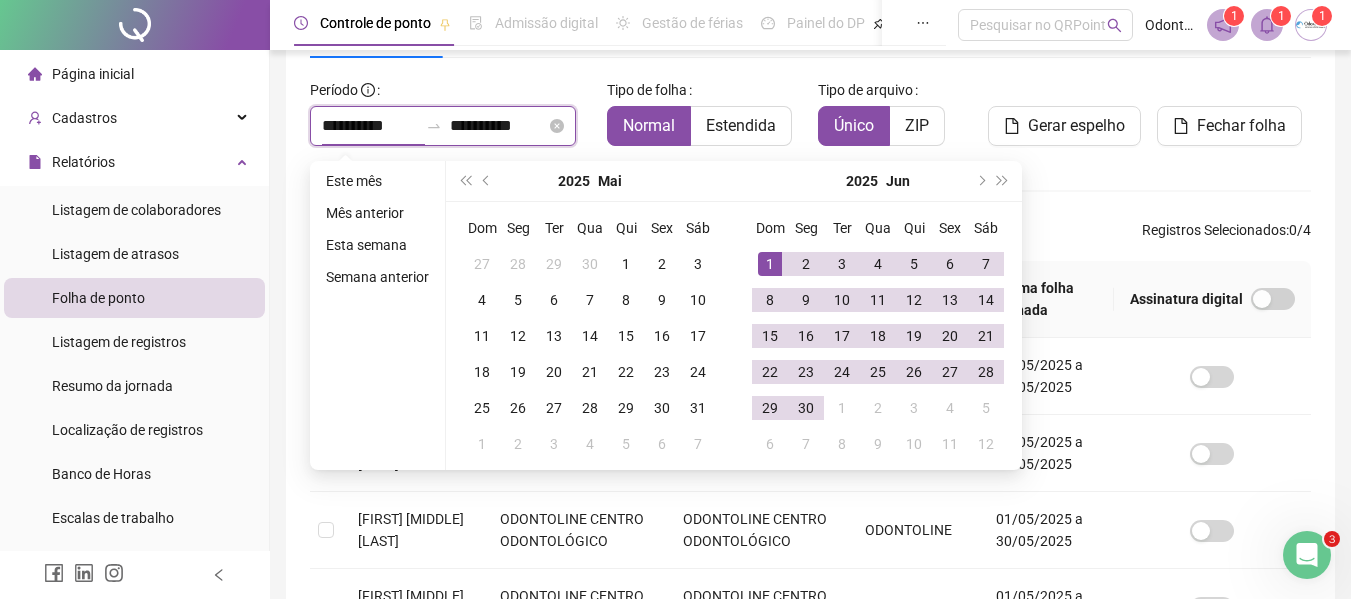 click on "**********" at bounding box center [370, 126] 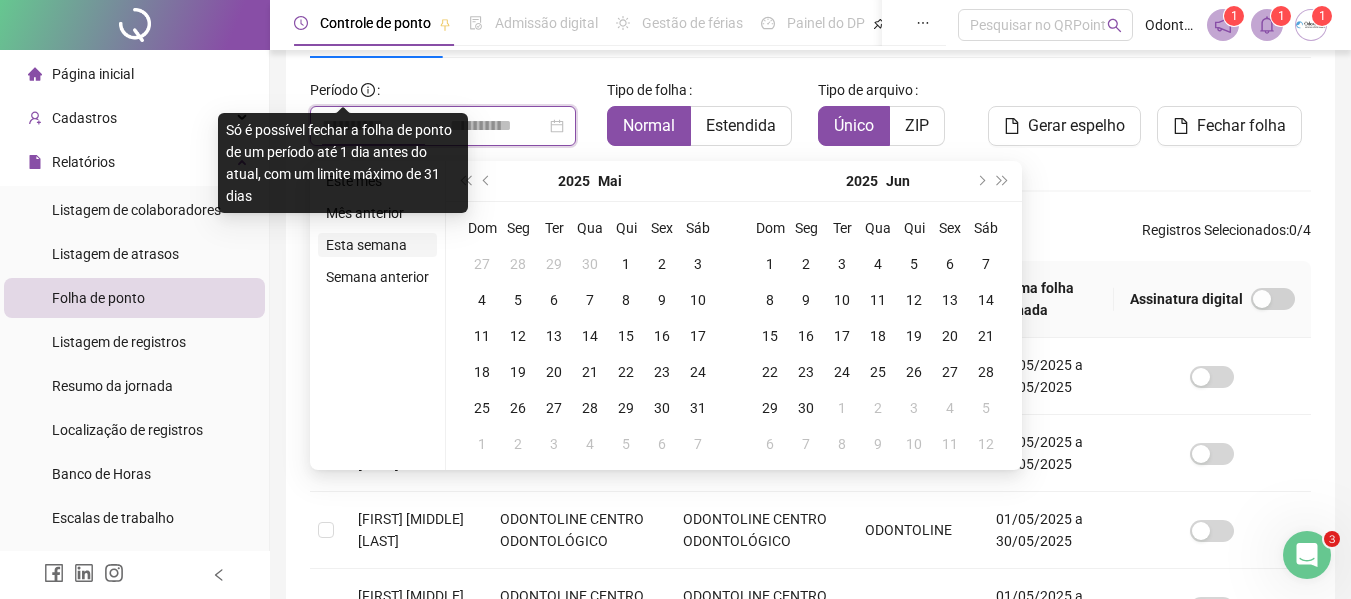 type on "**********" 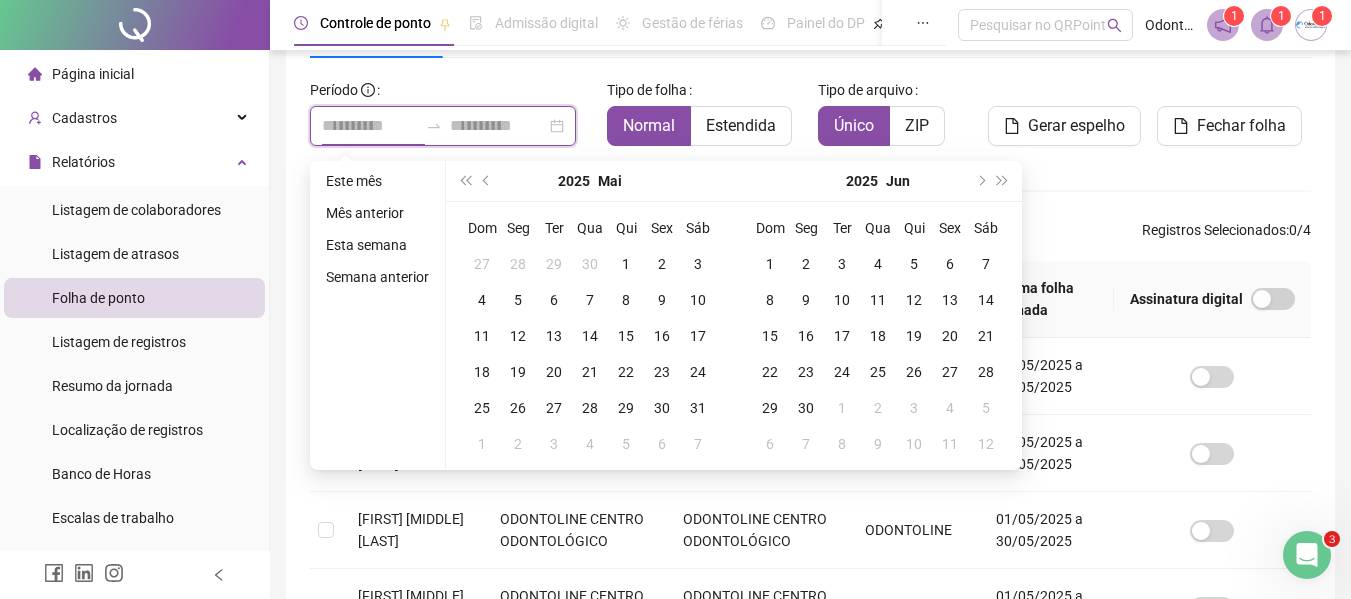type on "**********" 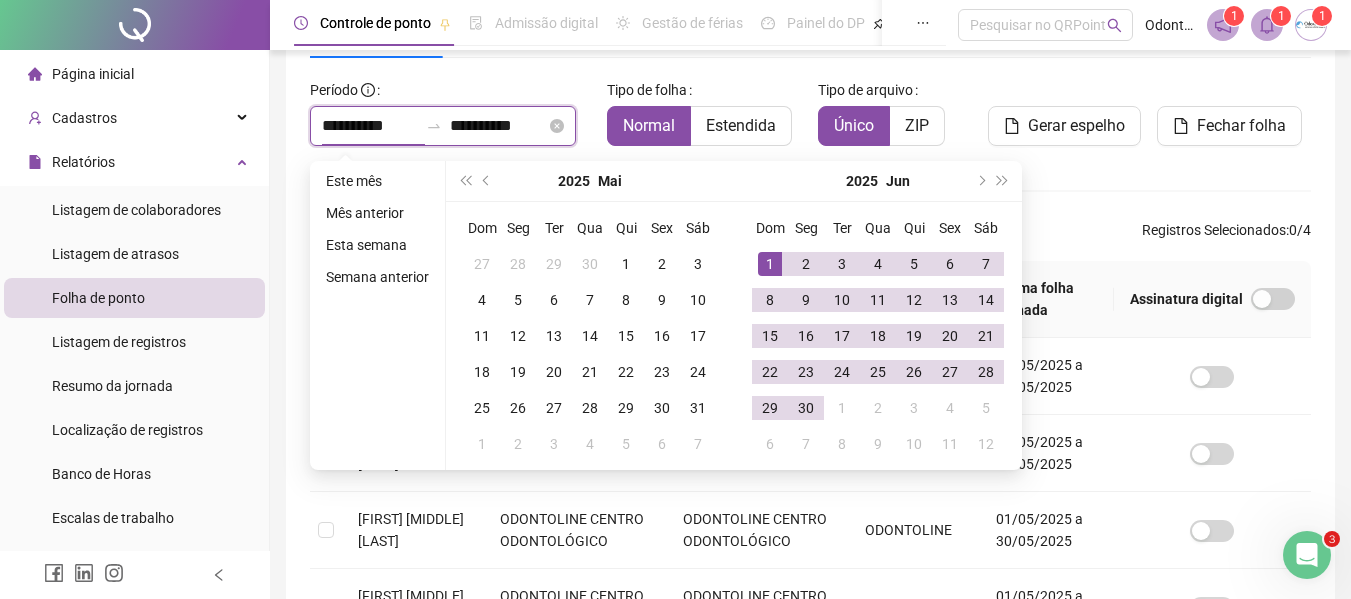 click on "**********" at bounding box center [370, 126] 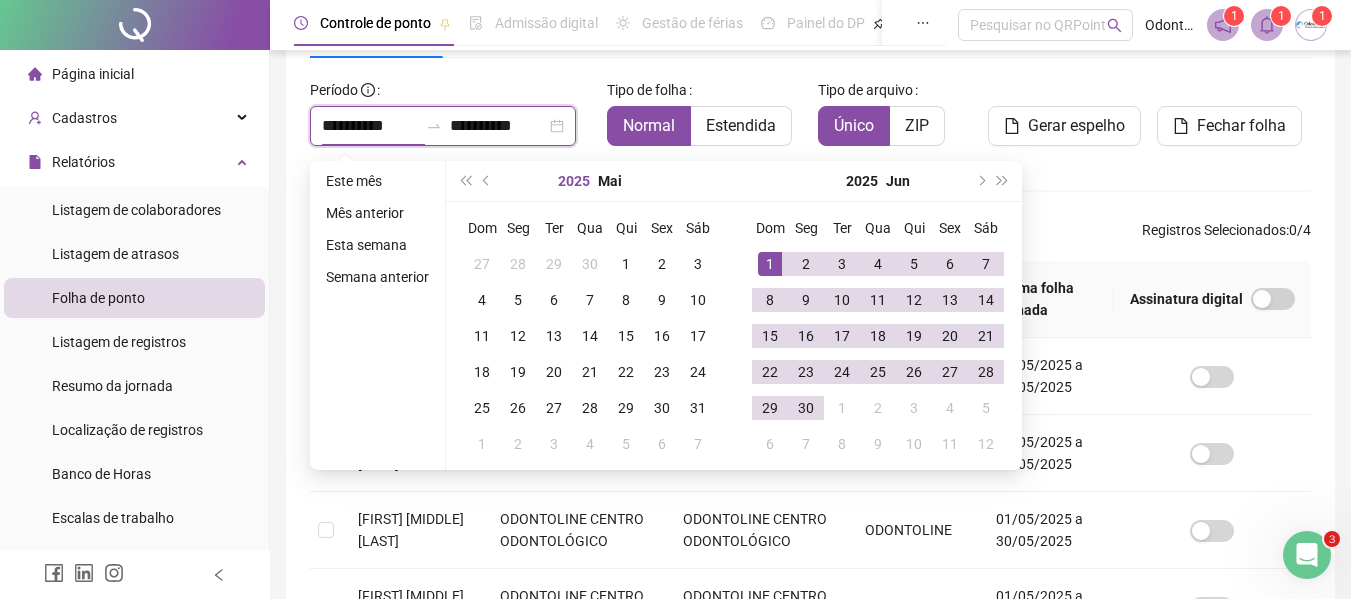 type on "**********" 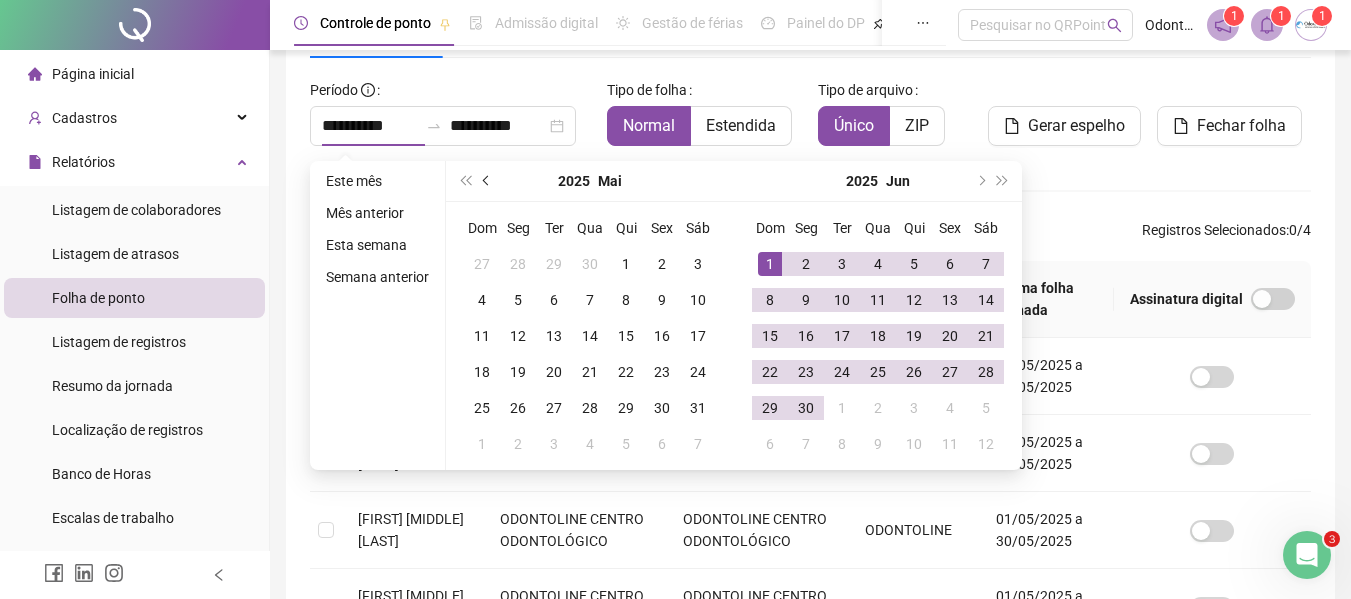 click at bounding box center [488, 181] 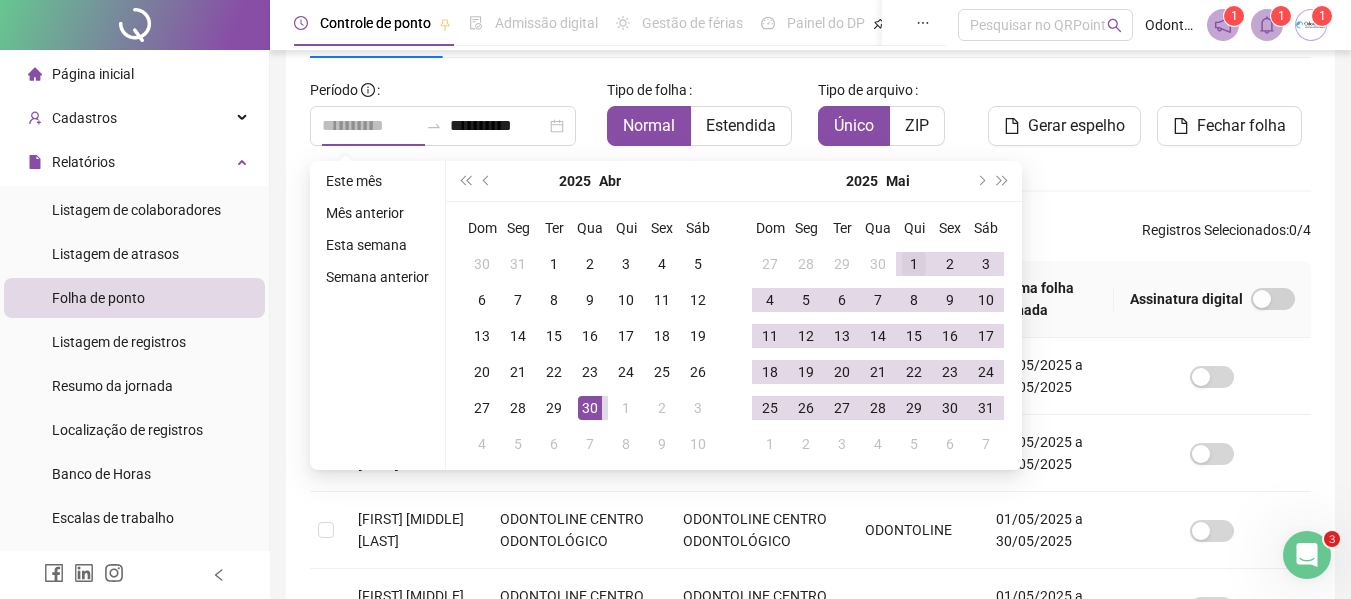 type on "**********" 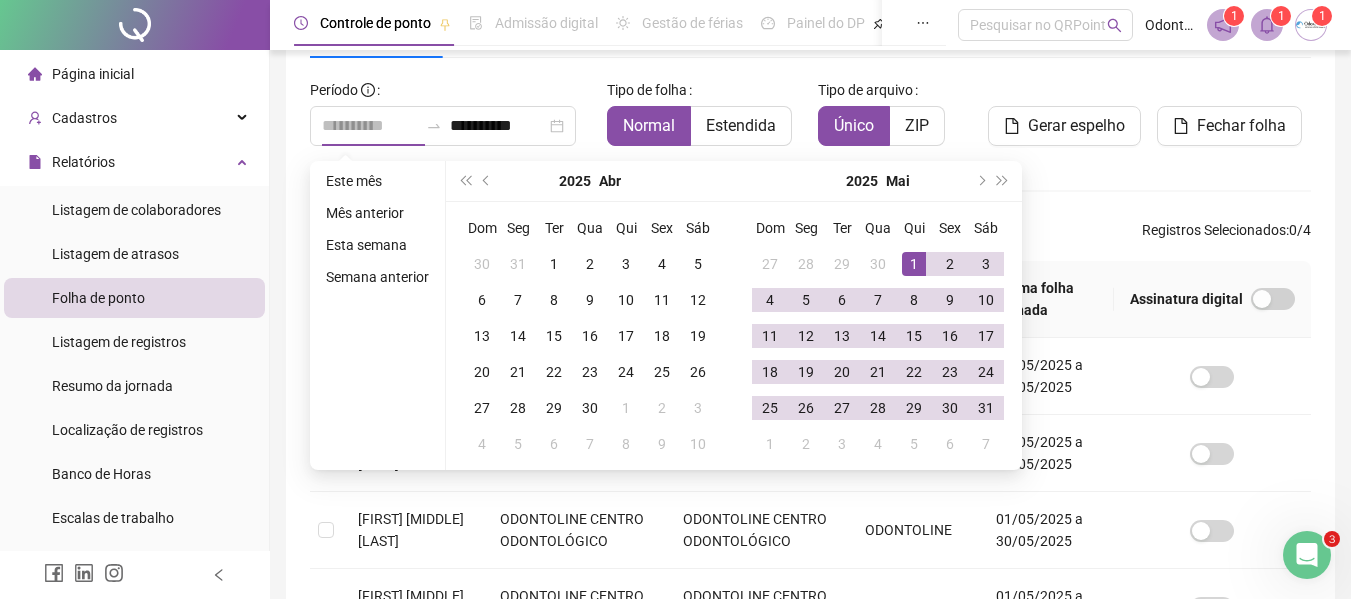 click on "1" at bounding box center (914, 264) 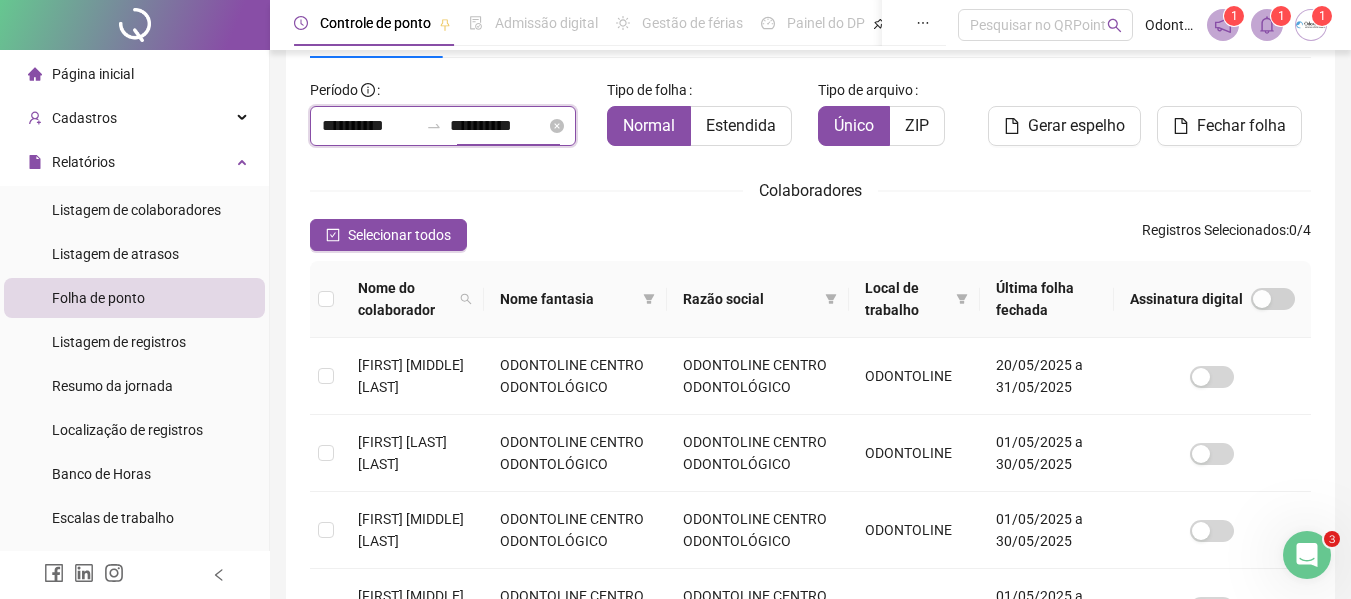 click on "**********" at bounding box center [498, 126] 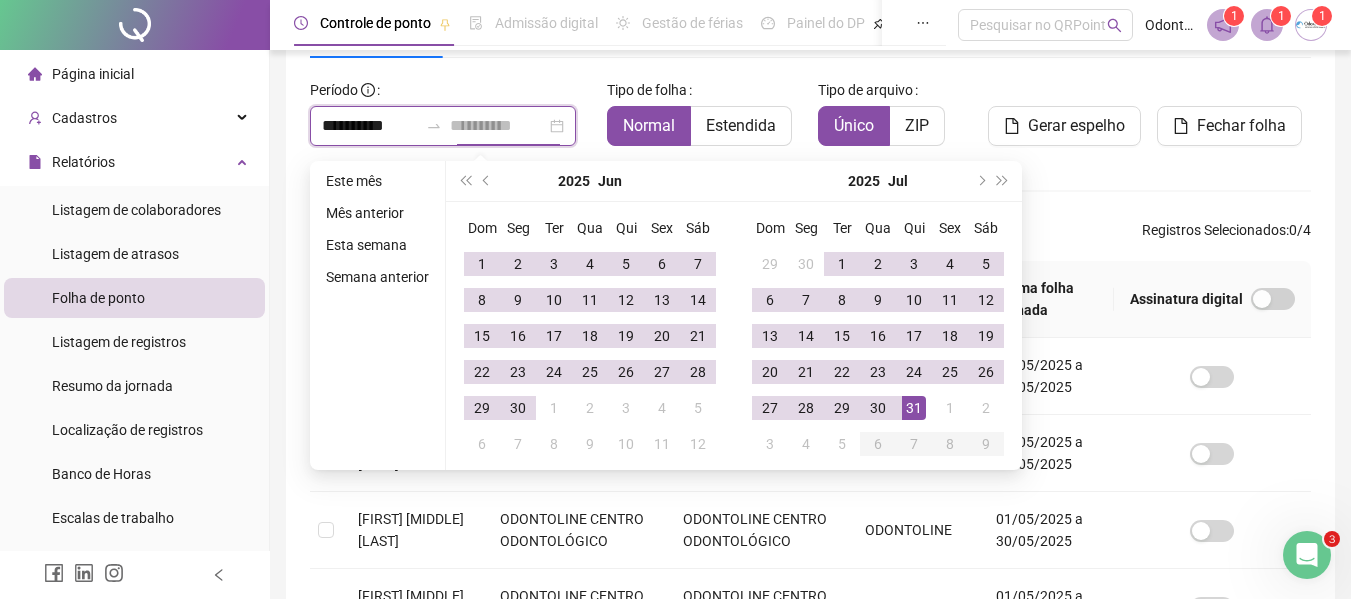 type on "**********" 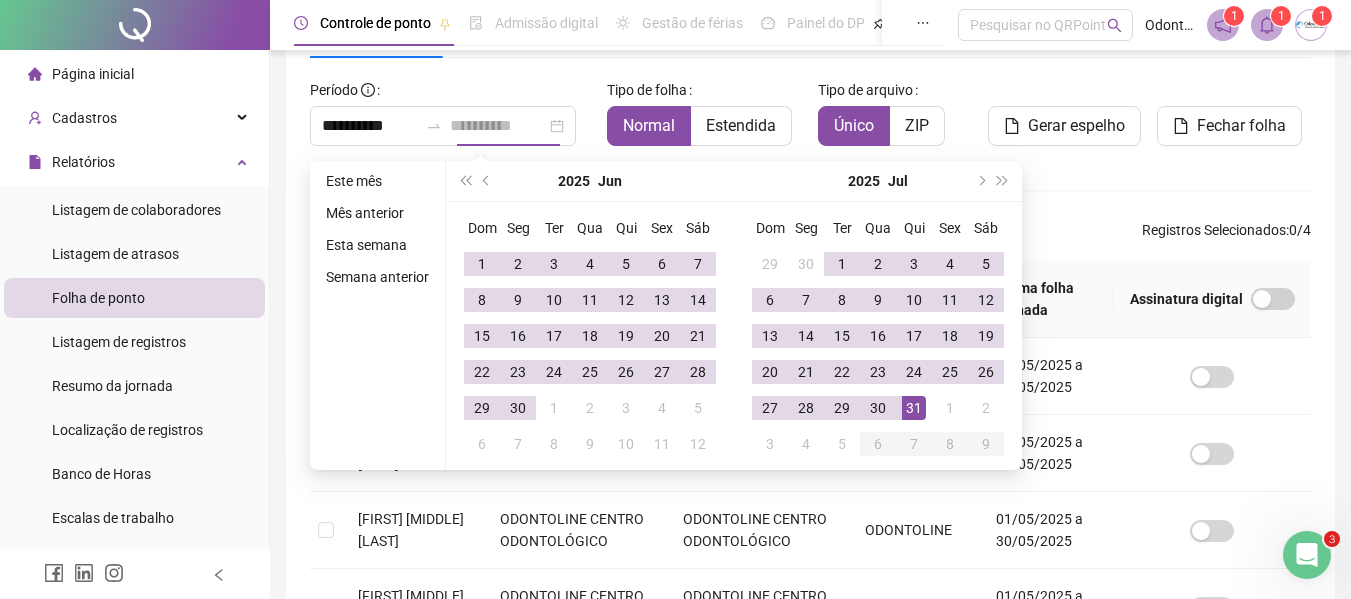 click on "31" at bounding box center (914, 408) 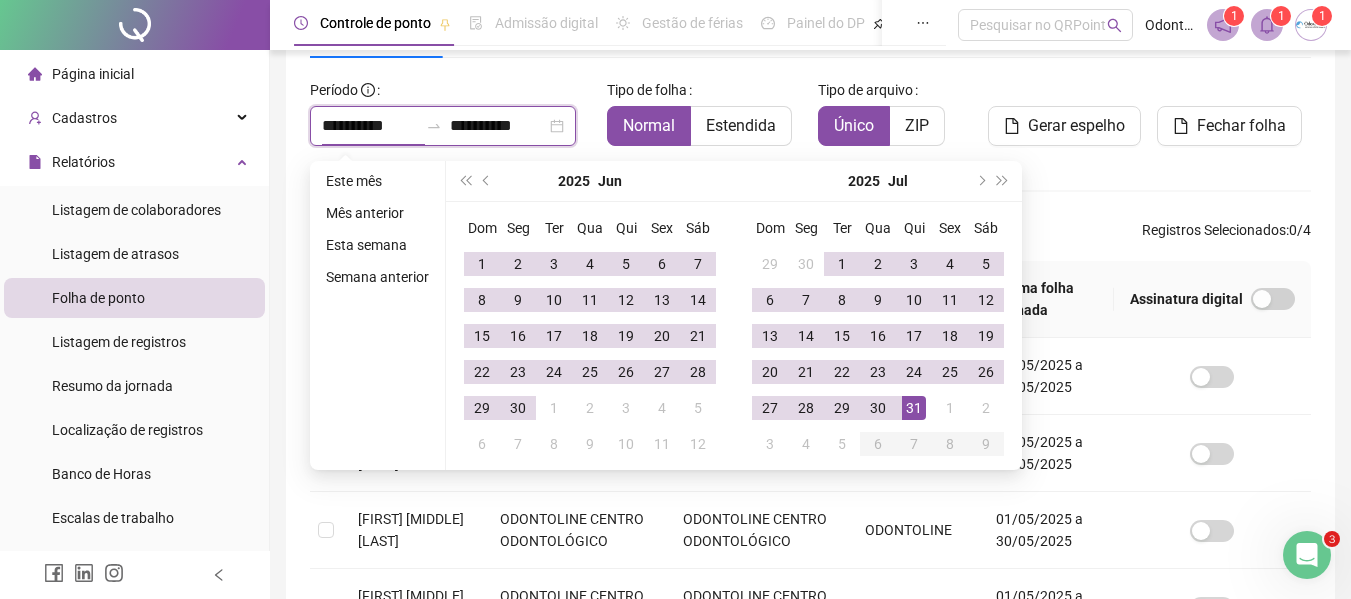 type on "**********" 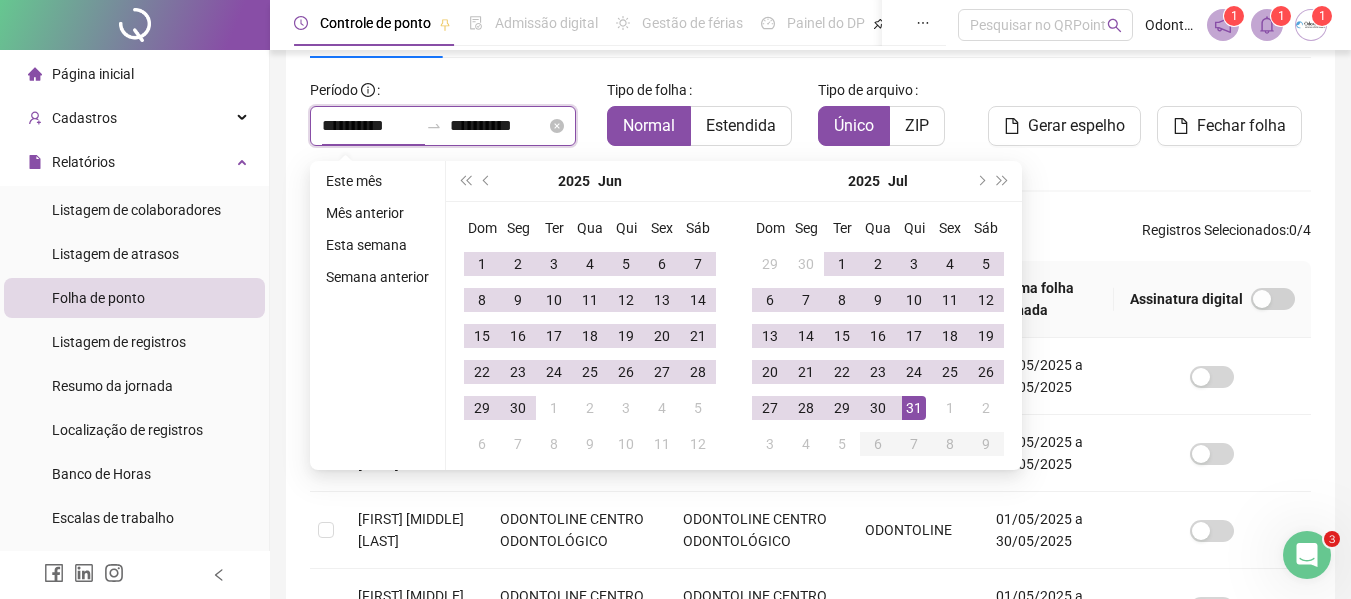 click on "**********" at bounding box center (498, 126) 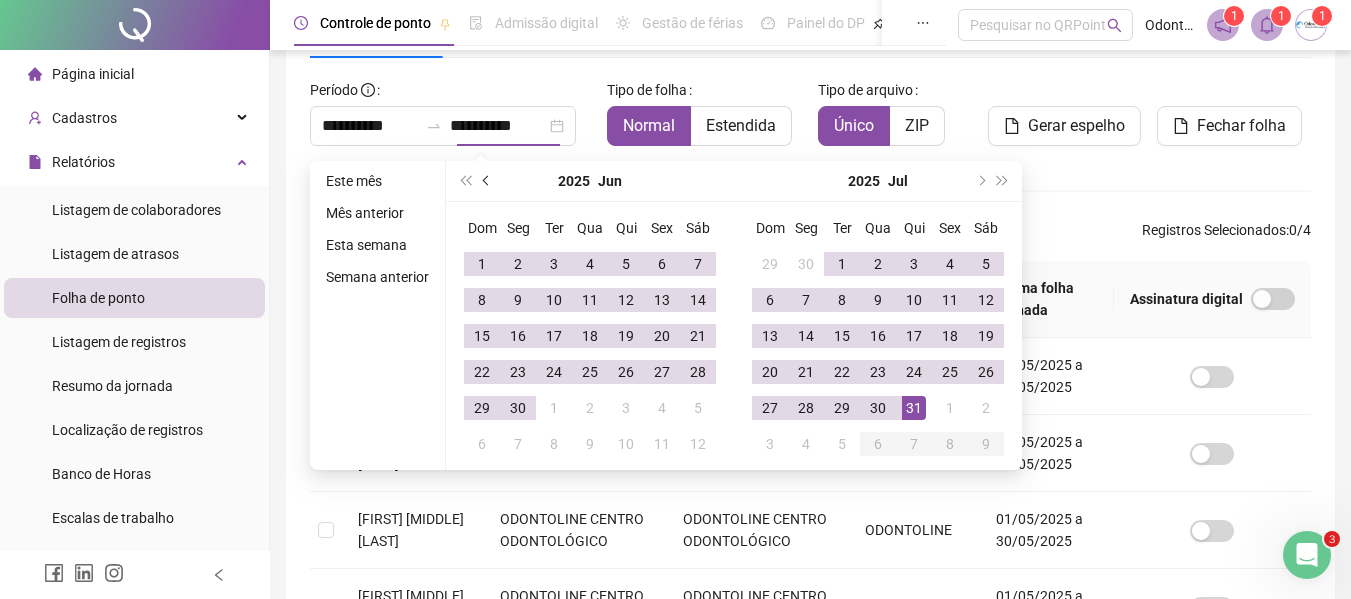 click at bounding box center [487, 181] 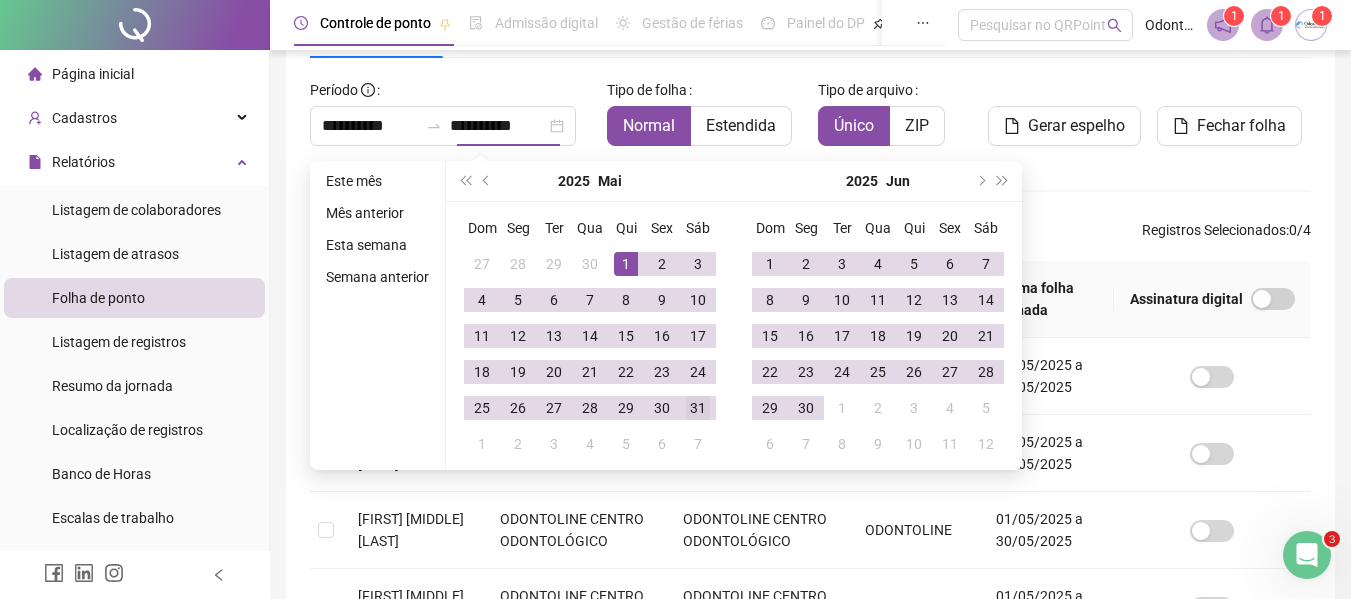type on "**********" 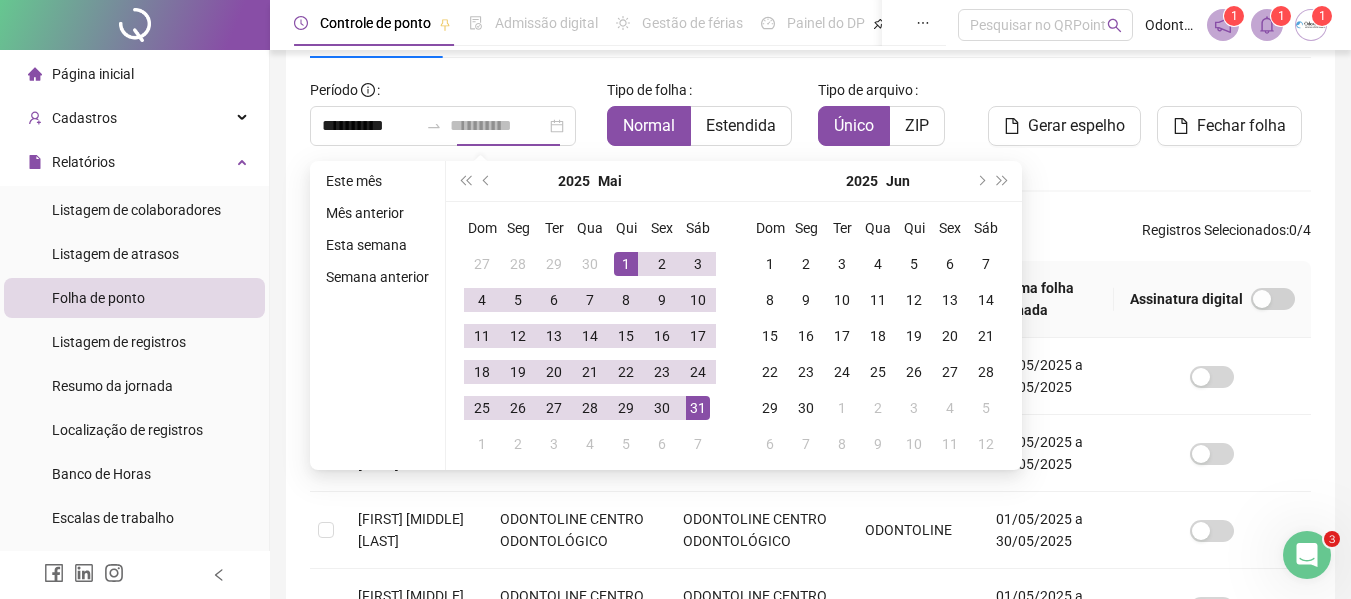 click on "31" at bounding box center (698, 408) 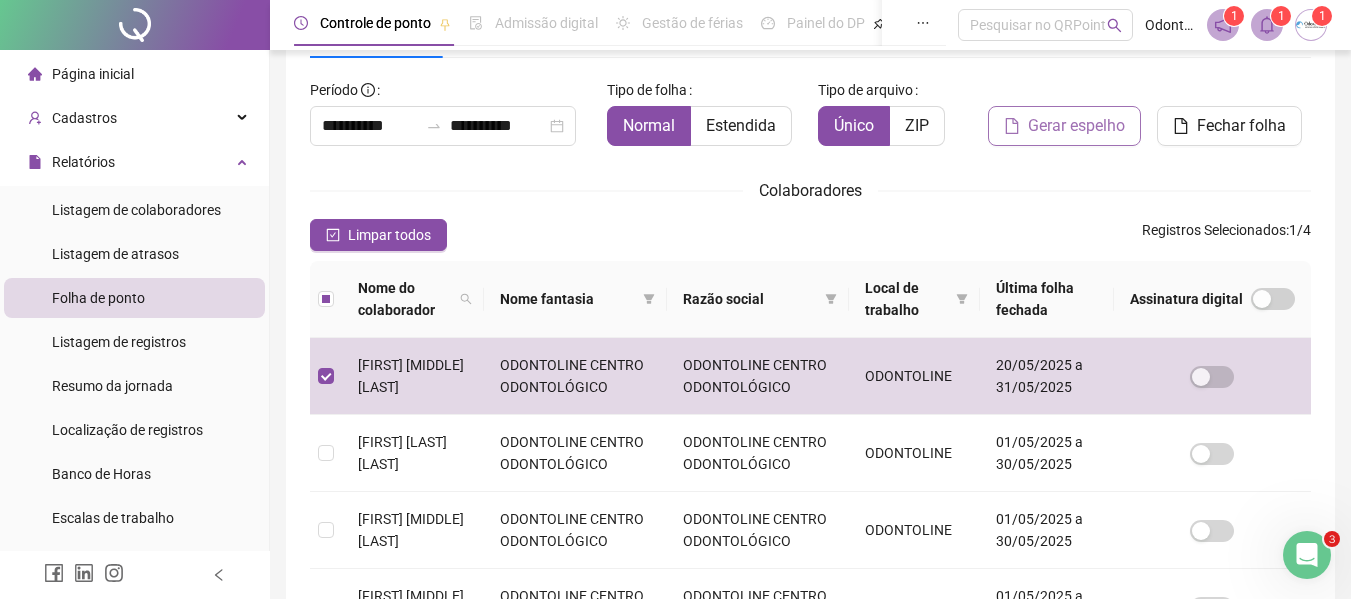 click on "Gerar espelho" at bounding box center [1076, 126] 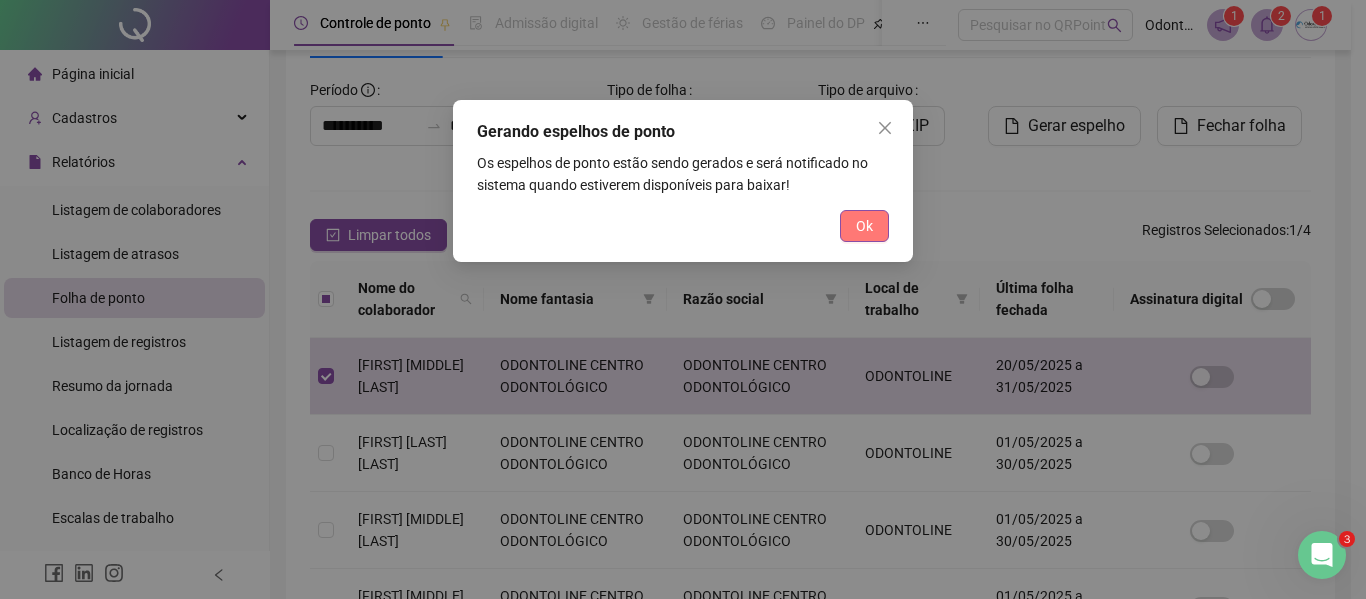 click on "Ok" at bounding box center (864, 226) 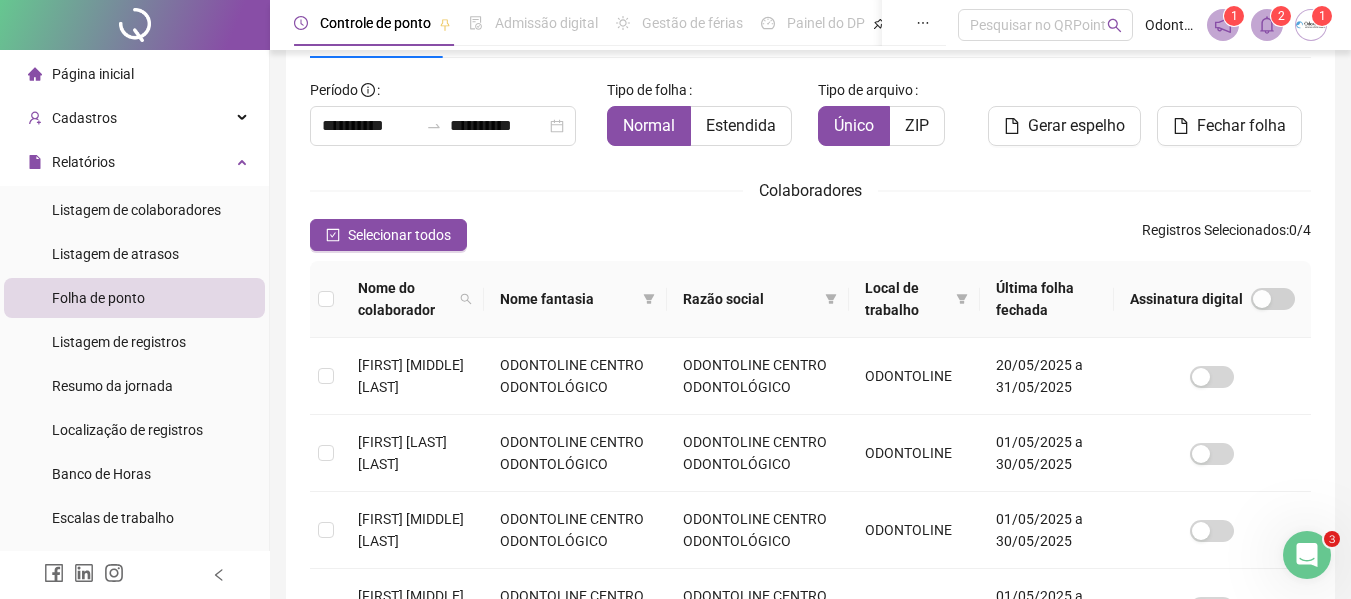 click 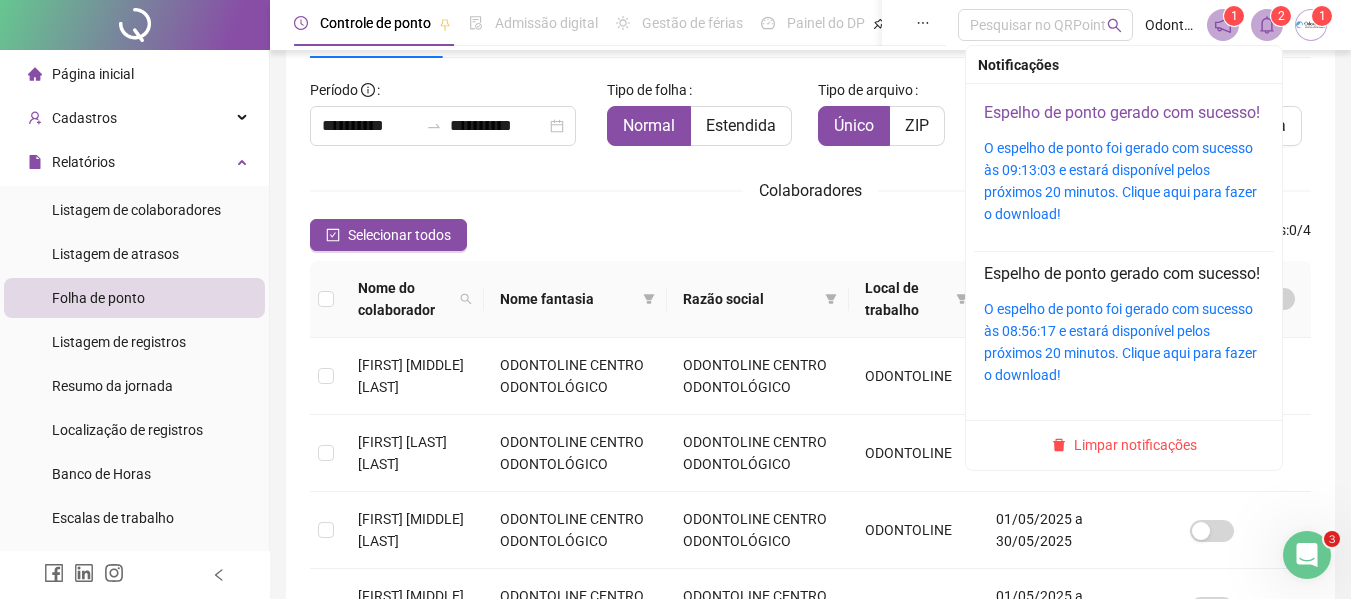 click on "Espelho de ponto gerado com sucesso!" at bounding box center (1122, 112) 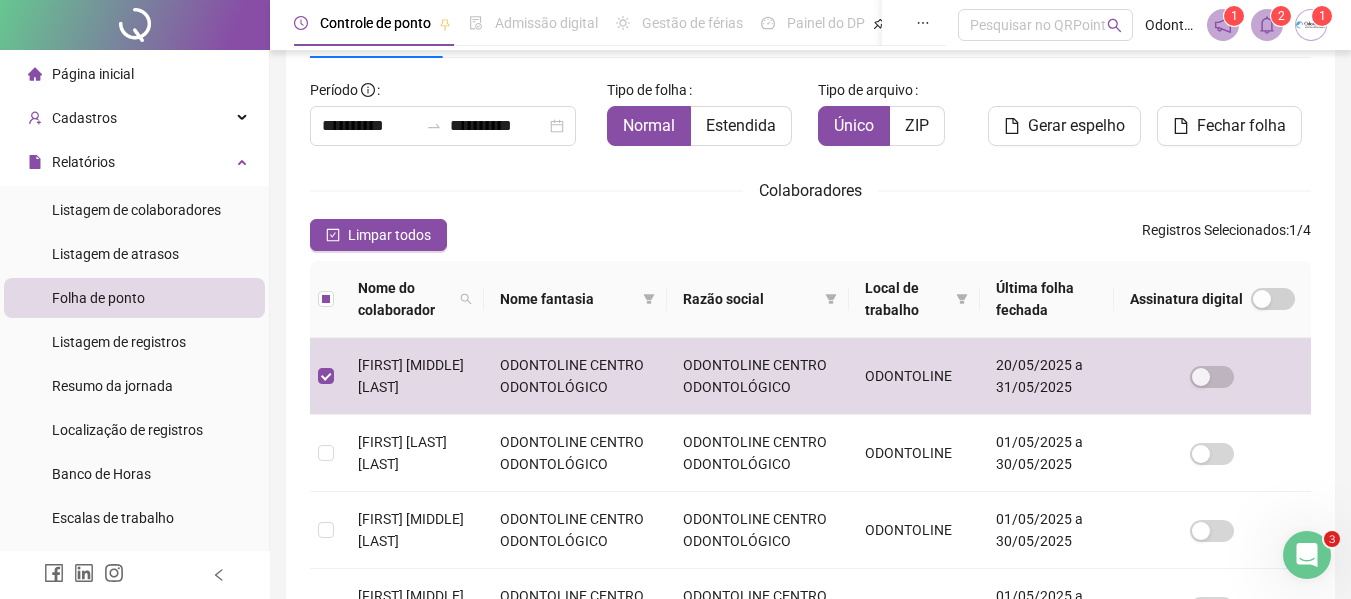 click on "Limpar todos Registros Selecionados :  1 / 4" at bounding box center (810, 235) 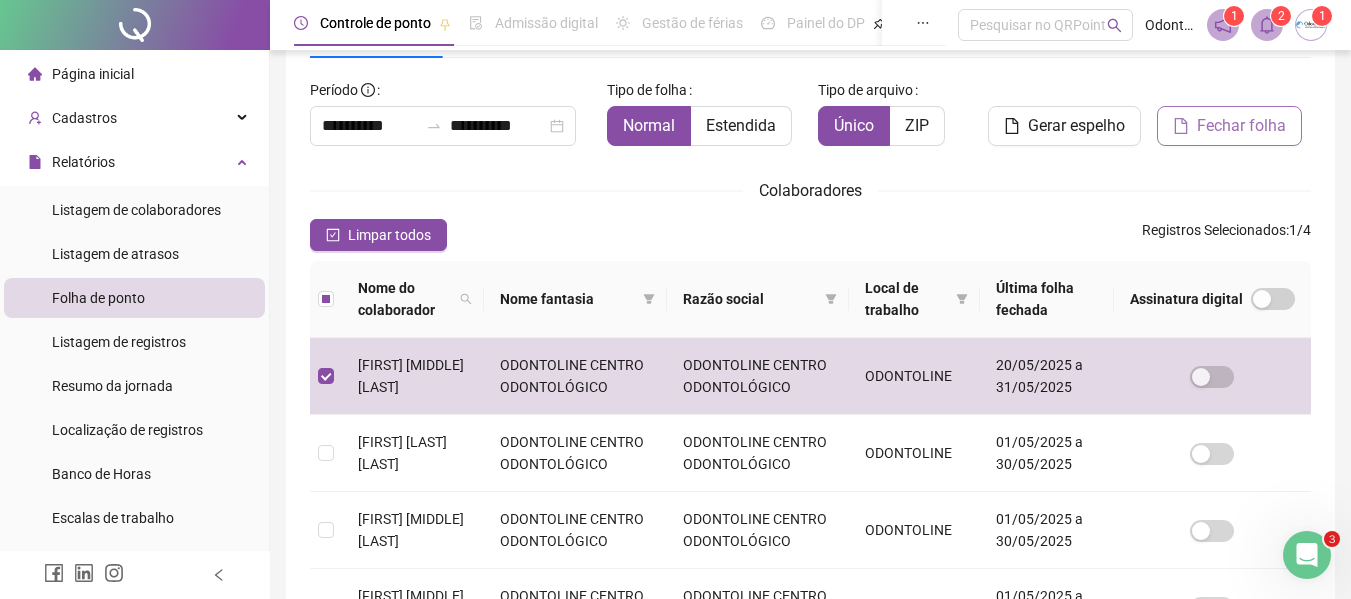 click on "Fechar folha" at bounding box center (1241, 126) 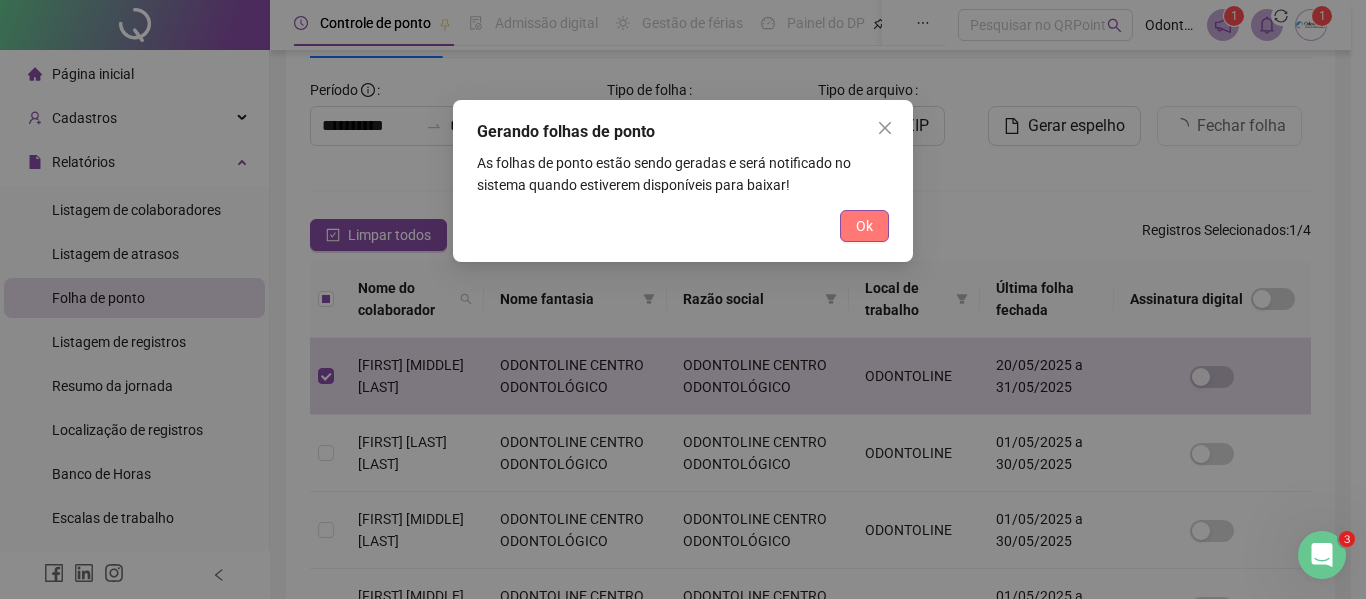 click on "Ok" at bounding box center (864, 226) 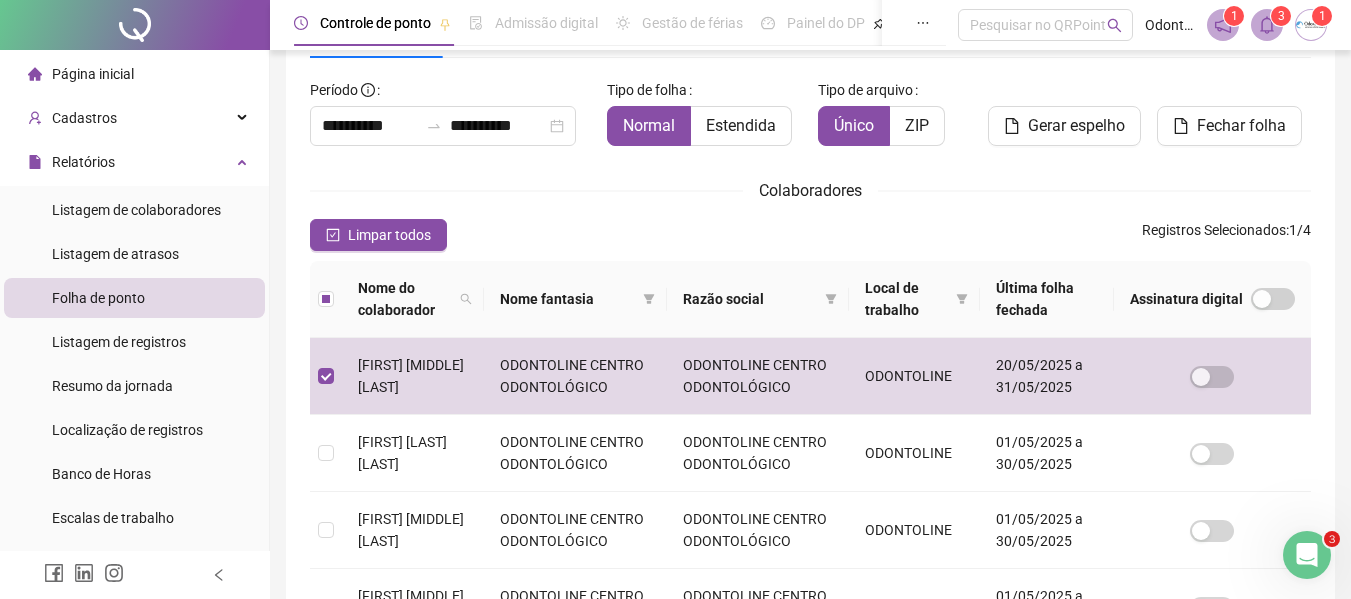 click at bounding box center [1267, 25] 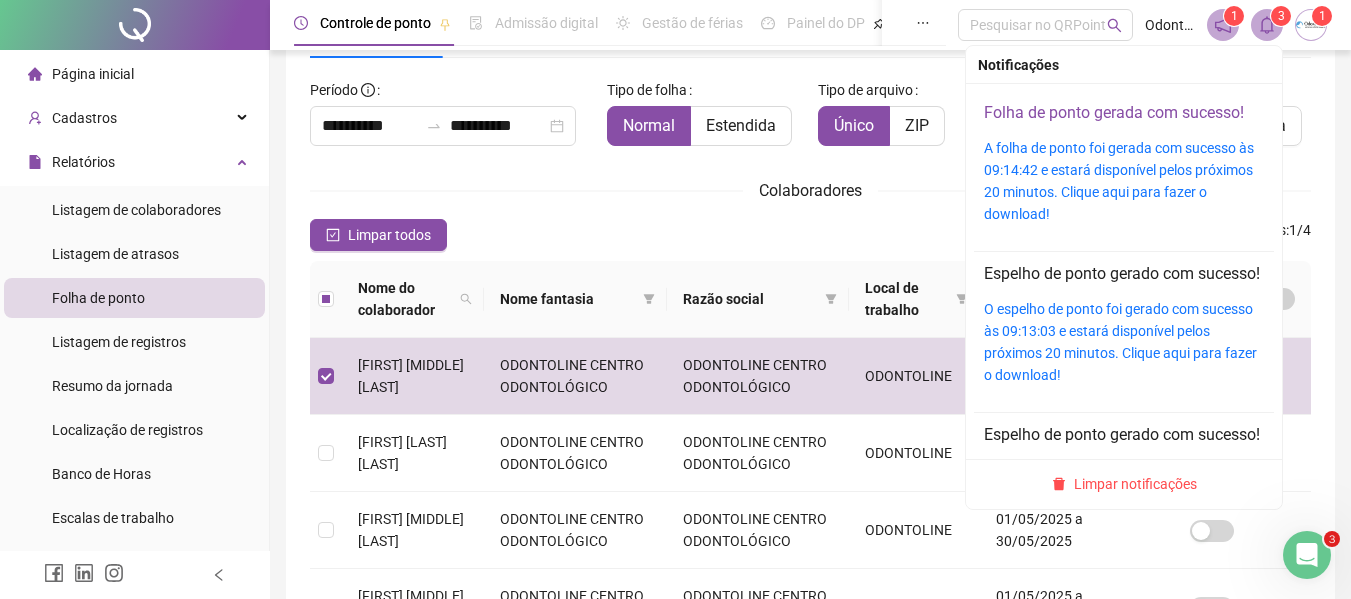 click on "Folha de ponto gerada com sucesso!" at bounding box center (1114, 112) 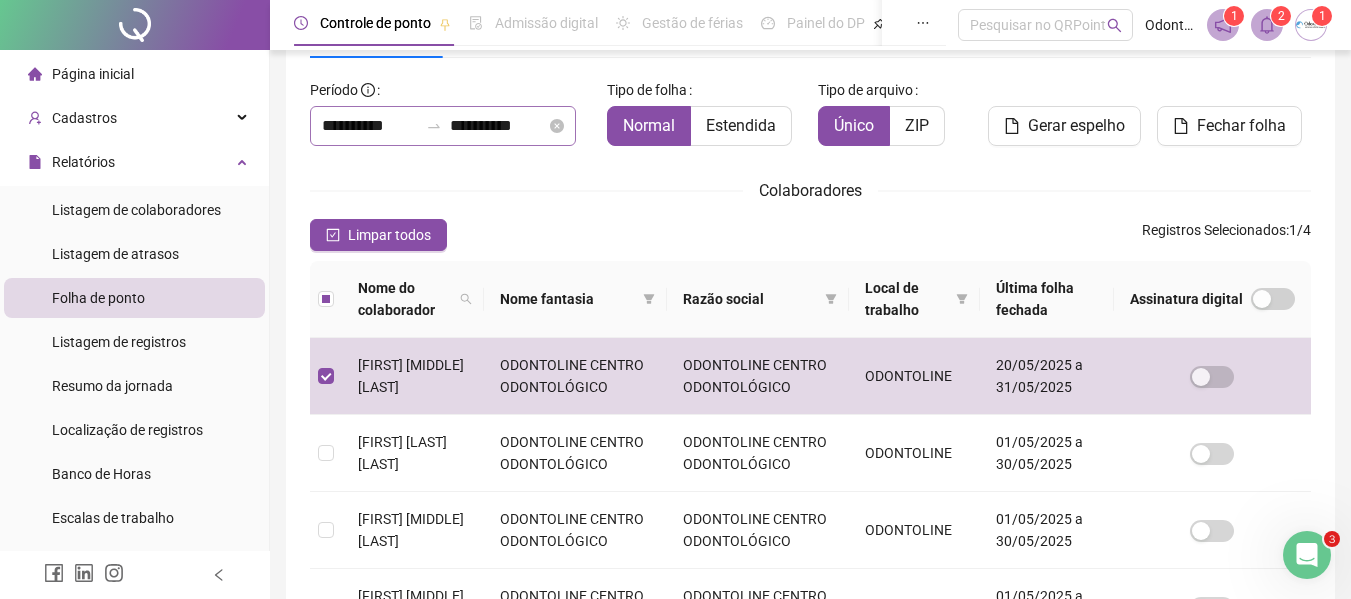 click on "**********" at bounding box center (443, 126) 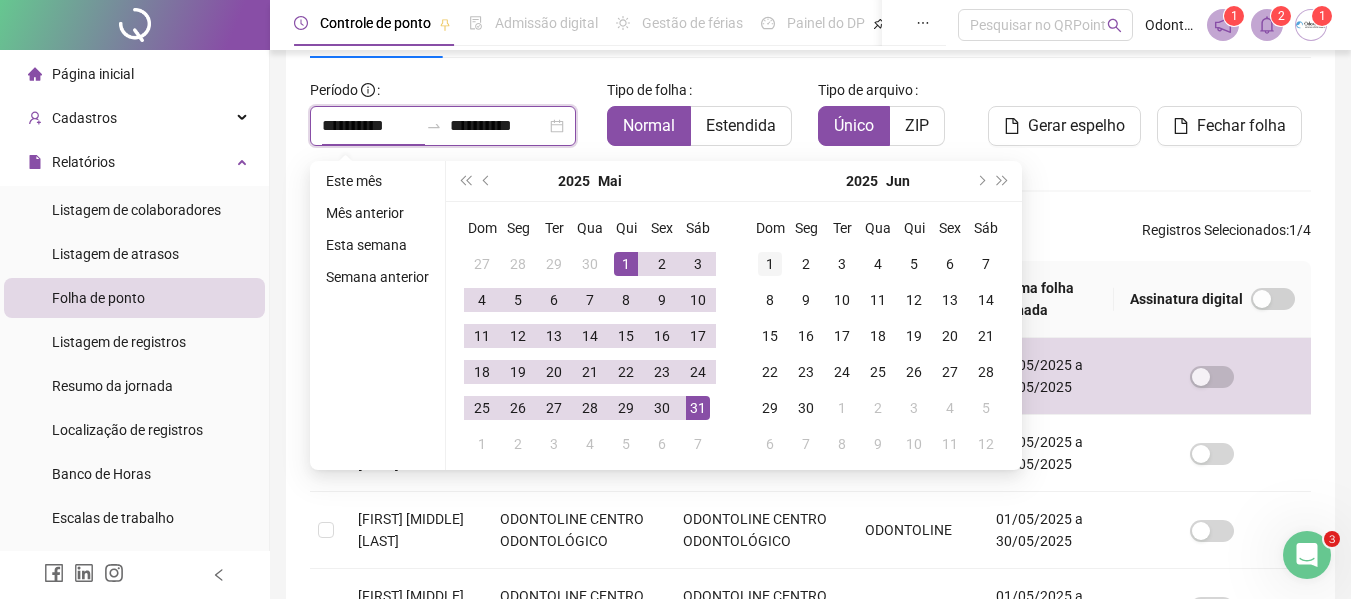 type on "**********" 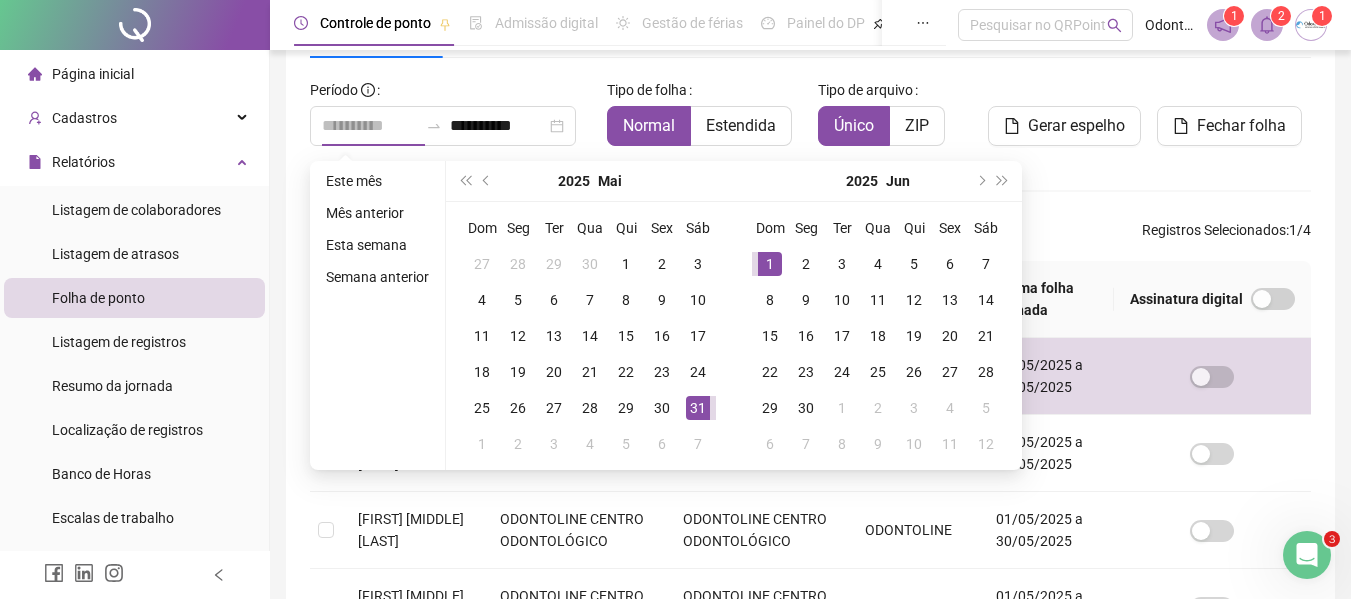 click on "1" at bounding box center [770, 264] 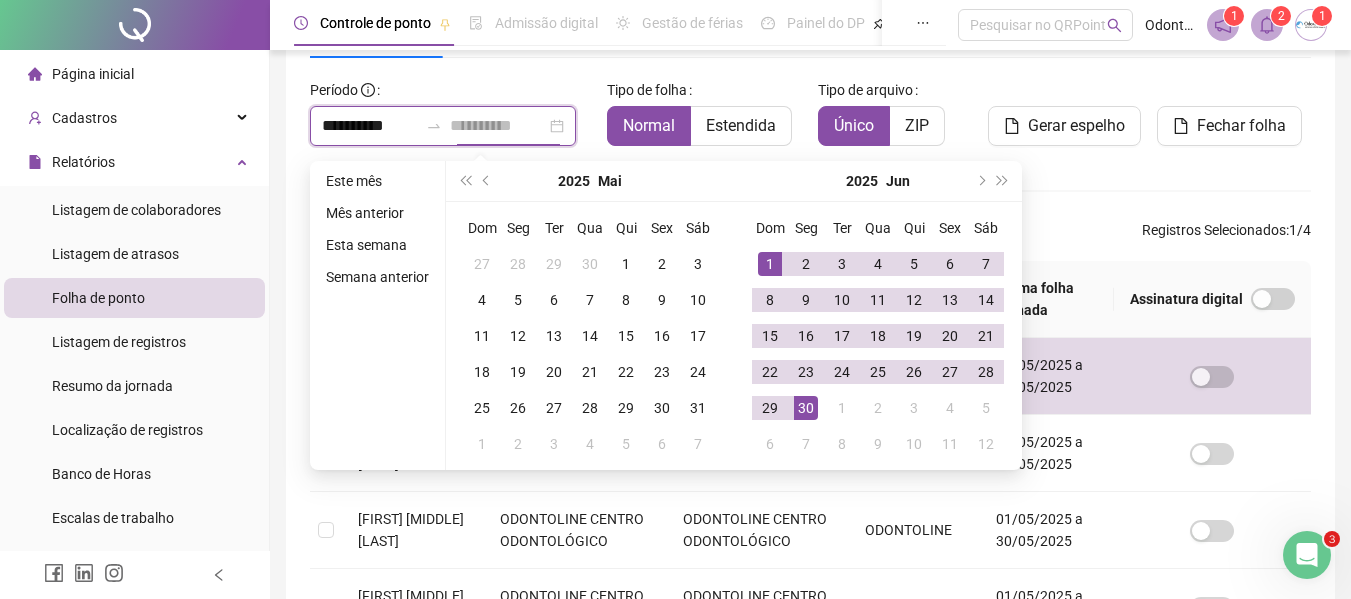 type on "**********" 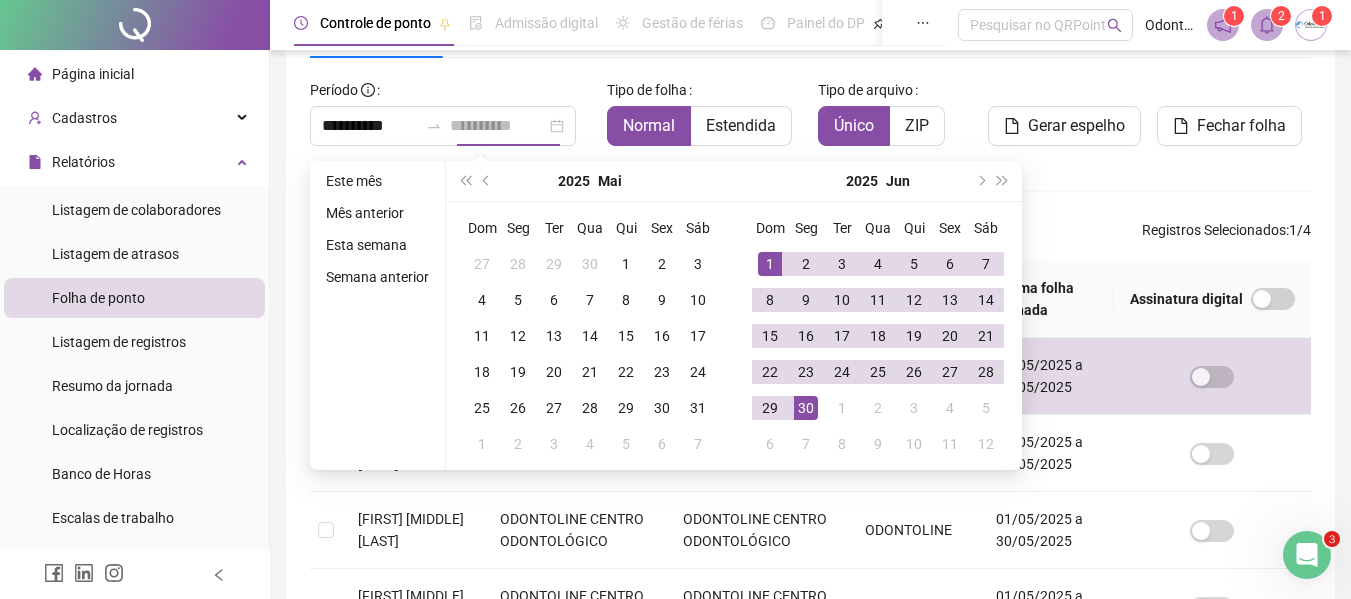 click on "30" at bounding box center (806, 408) 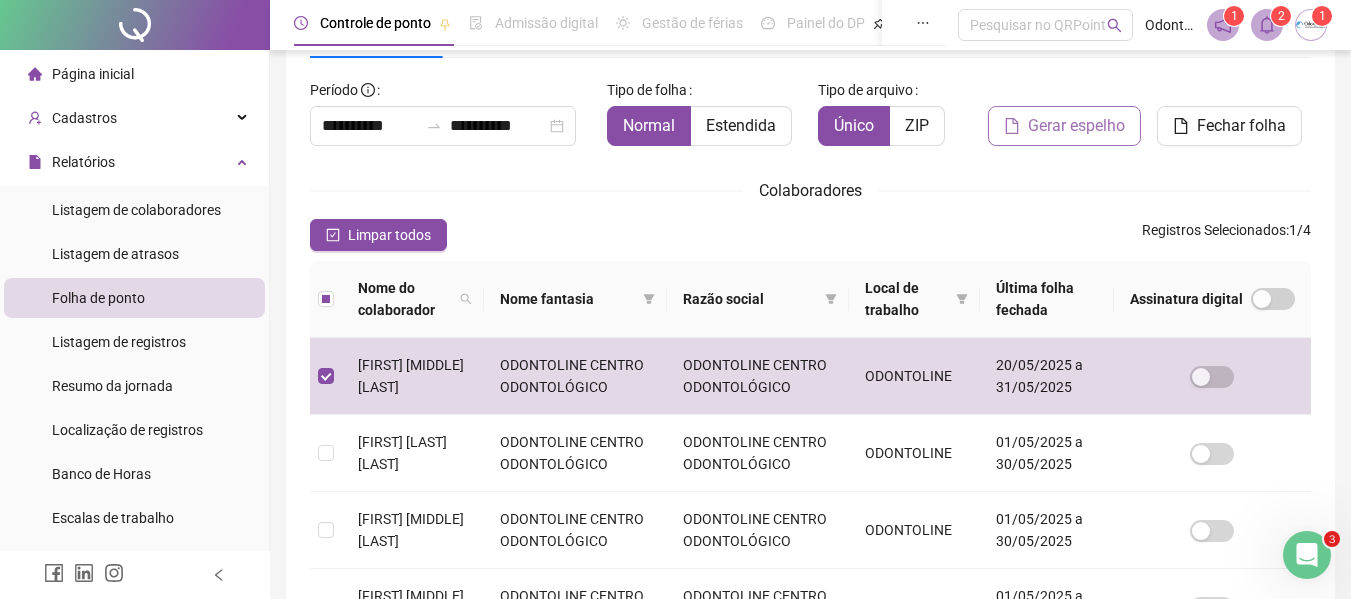 click on "Gerar espelho" at bounding box center [1076, 126] 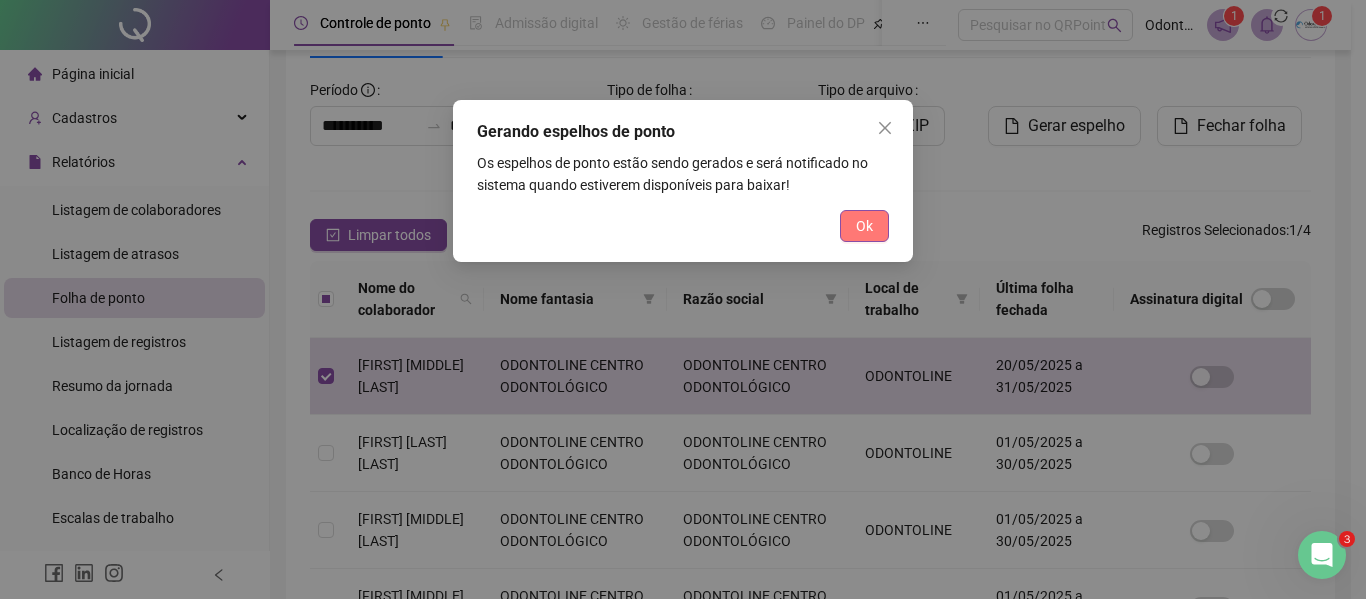click on "Ok" at bounding box center (864, 226) 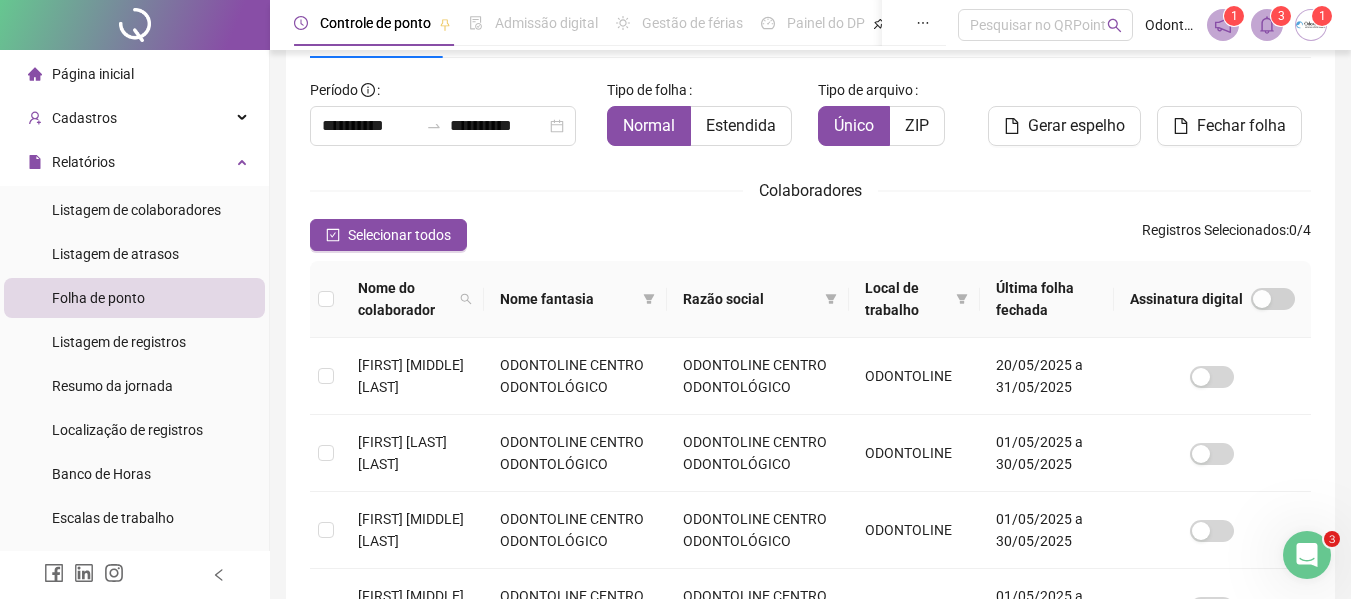 click 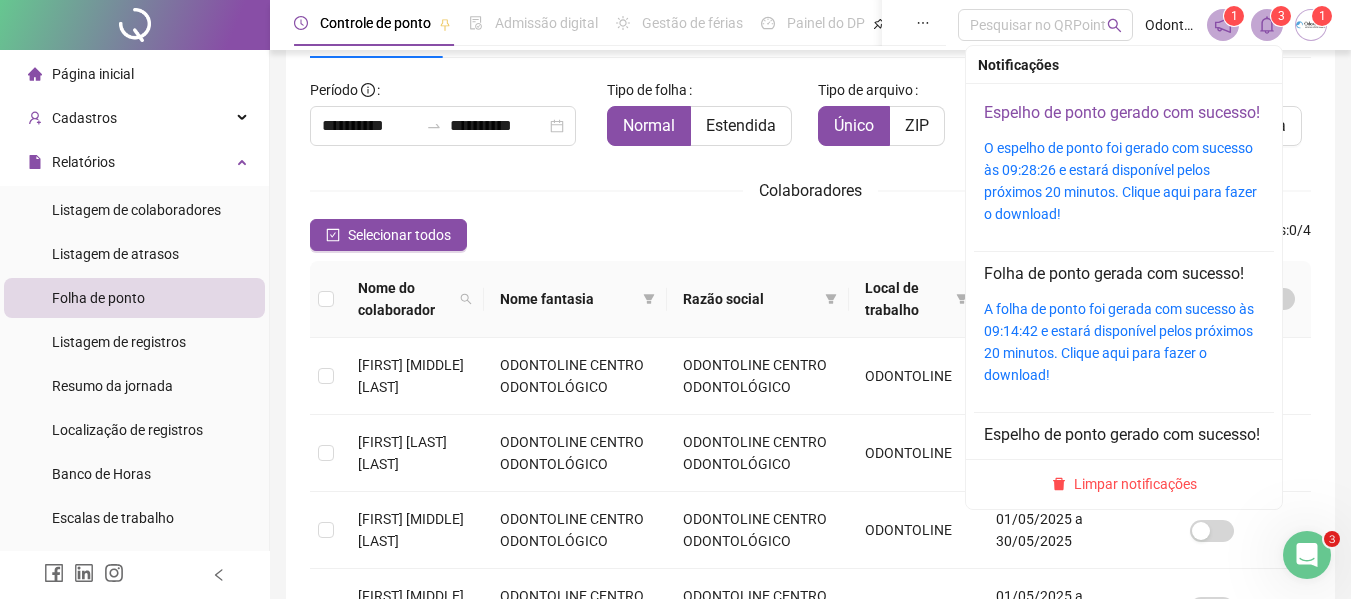 click on "Espelho de ponto gerado com sucesso!" at bounding box center (1122, 112) 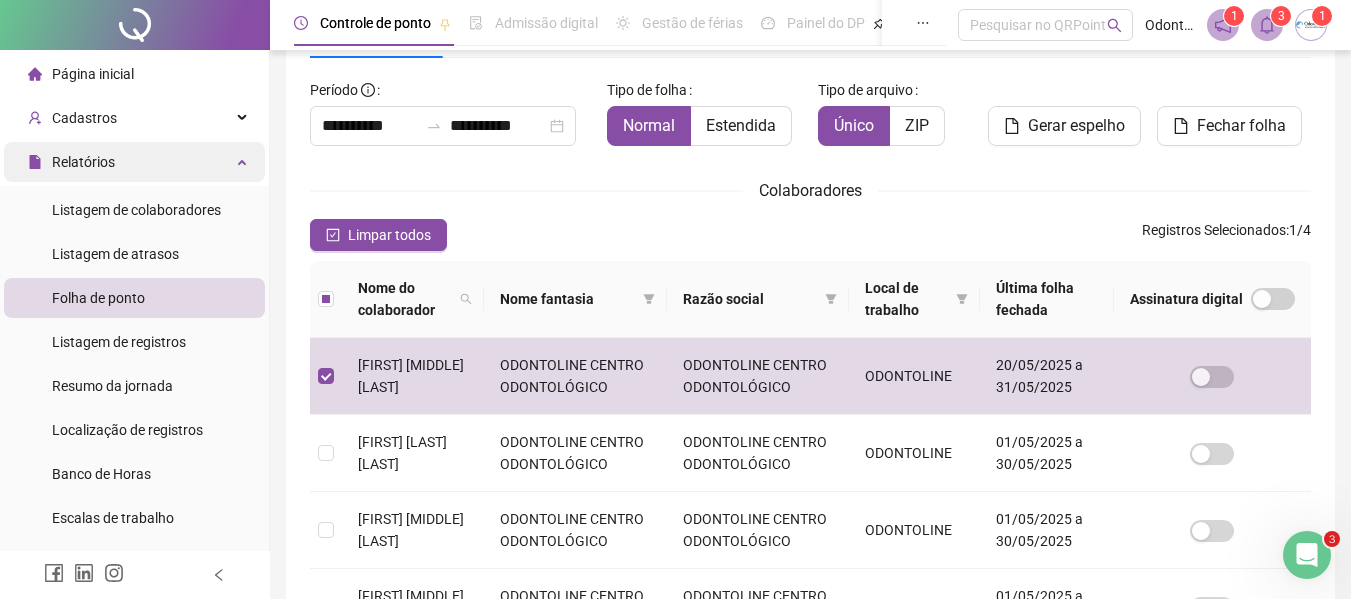 click on "Relatórios" at bounding box center [83, 162] 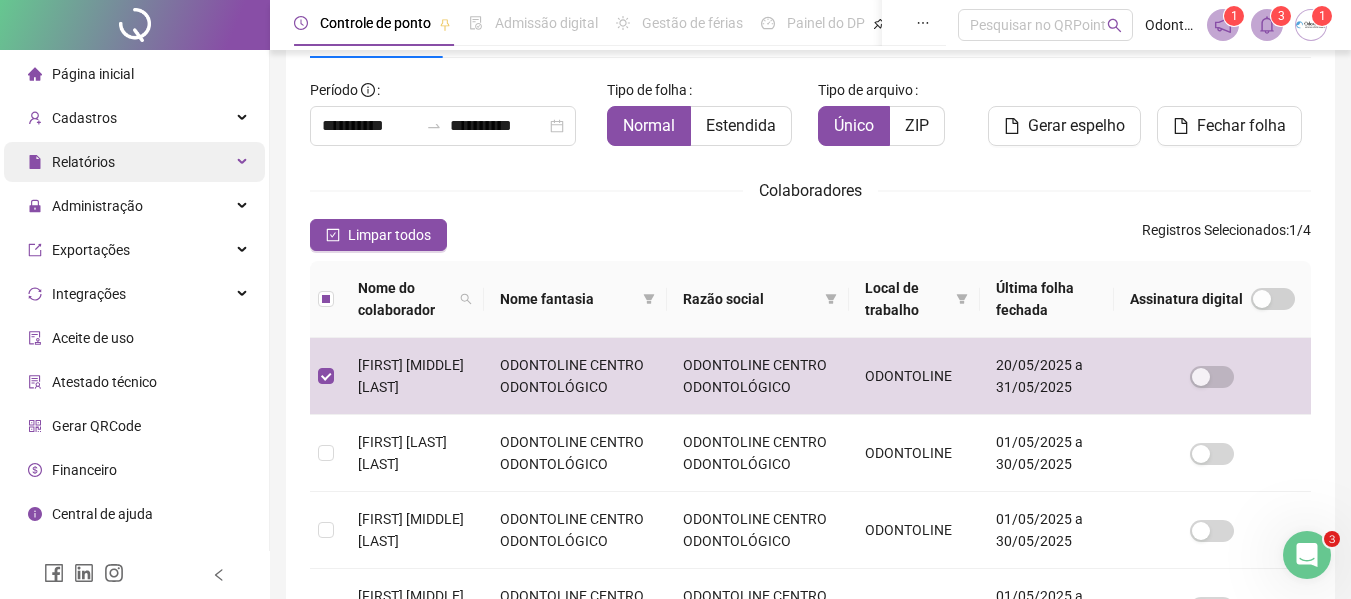 click on "Relatórios" at bounding box center [83, 162] 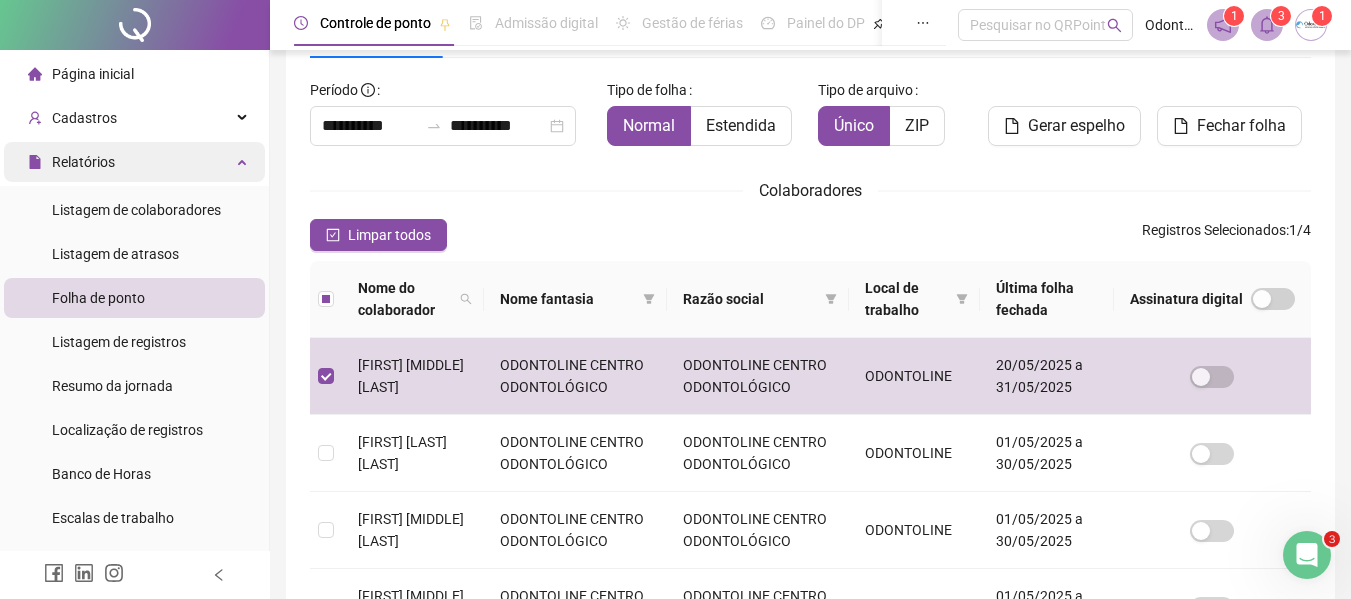 click on "Relatórios" at bounding box center (134, 162) 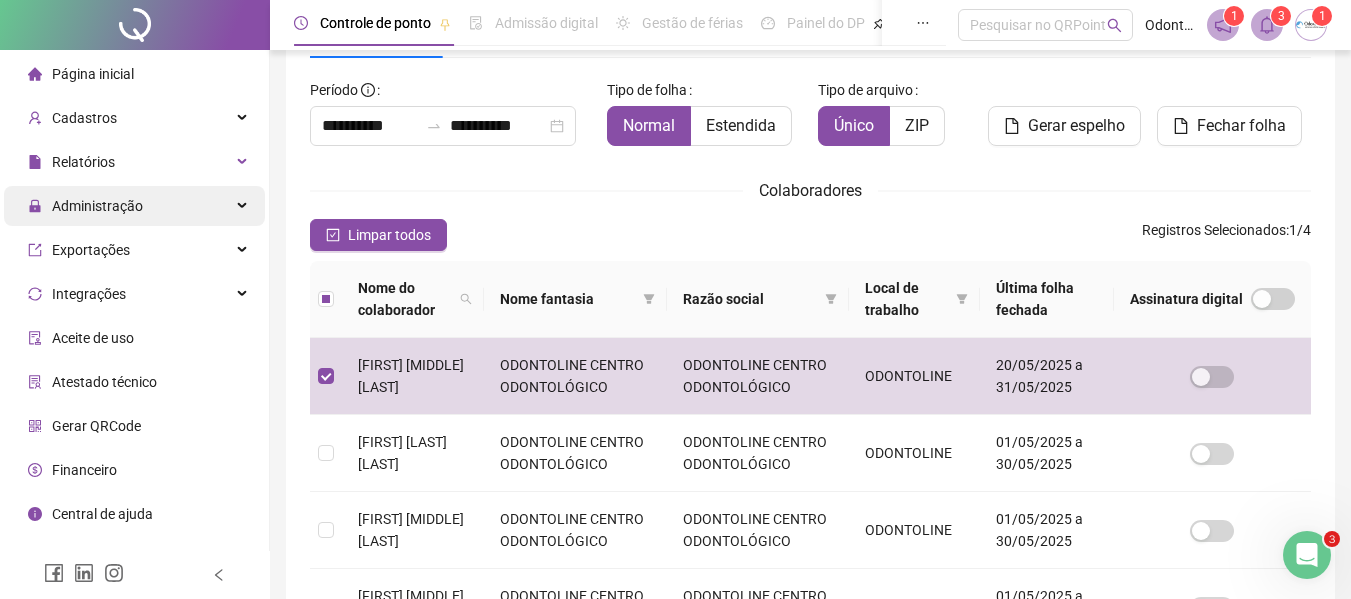 click on "Administração" at bounding box center (85, 206) 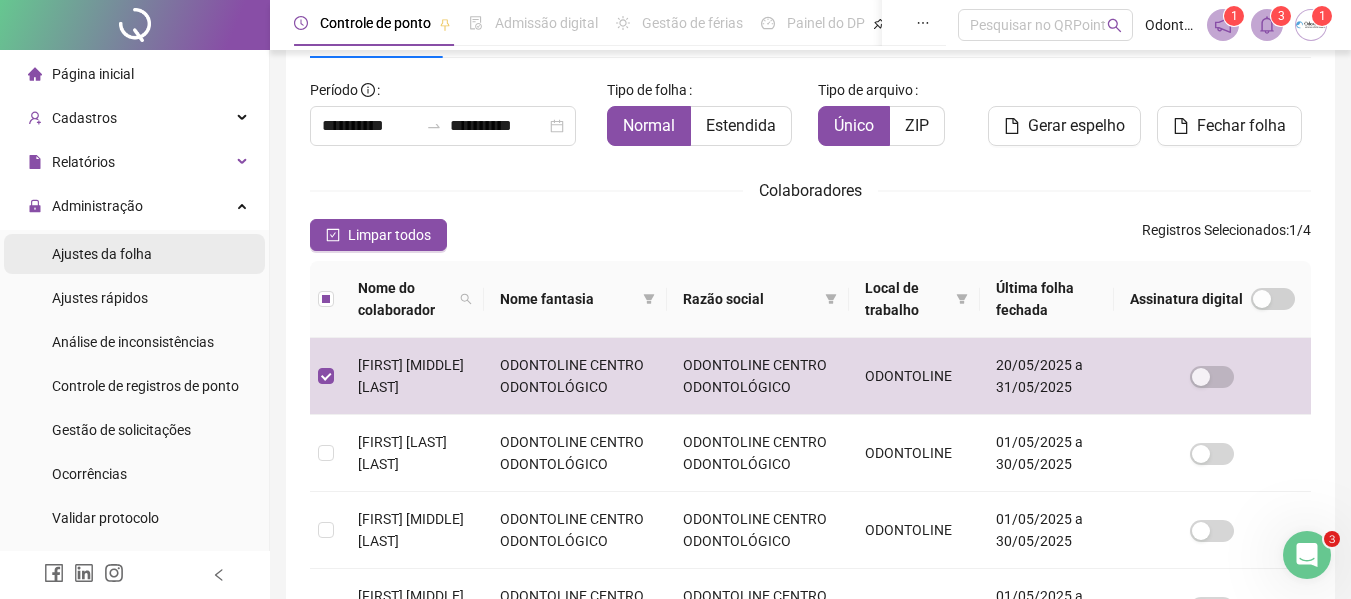 click on "Ajustes da folha" at bounding box center (134, 254) 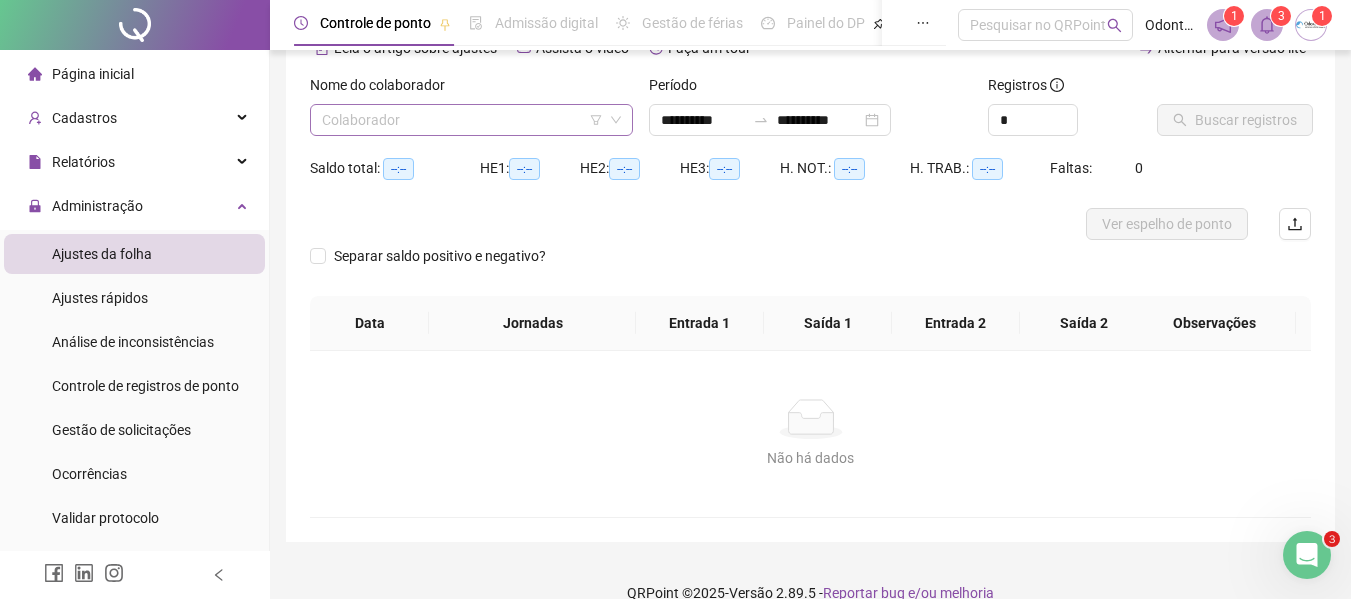 click at bounding box center (462, 120) 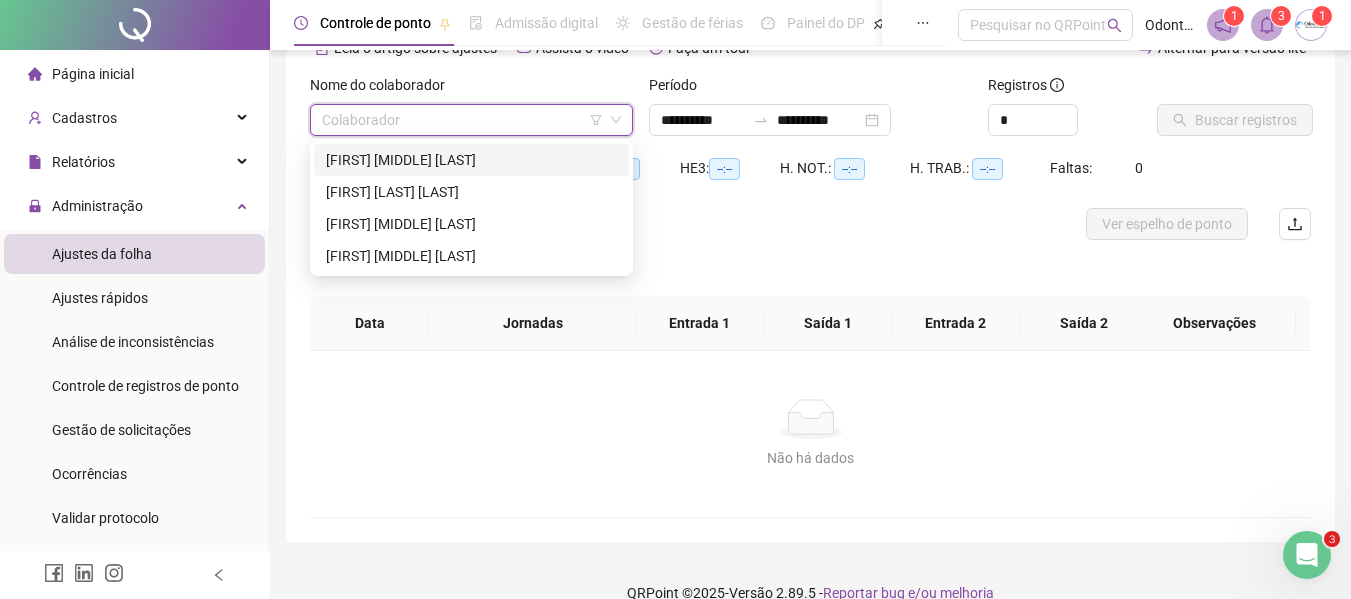 click on "[FIRST] [MIDDLE] [LAST]" at bounding box center [471, 160] 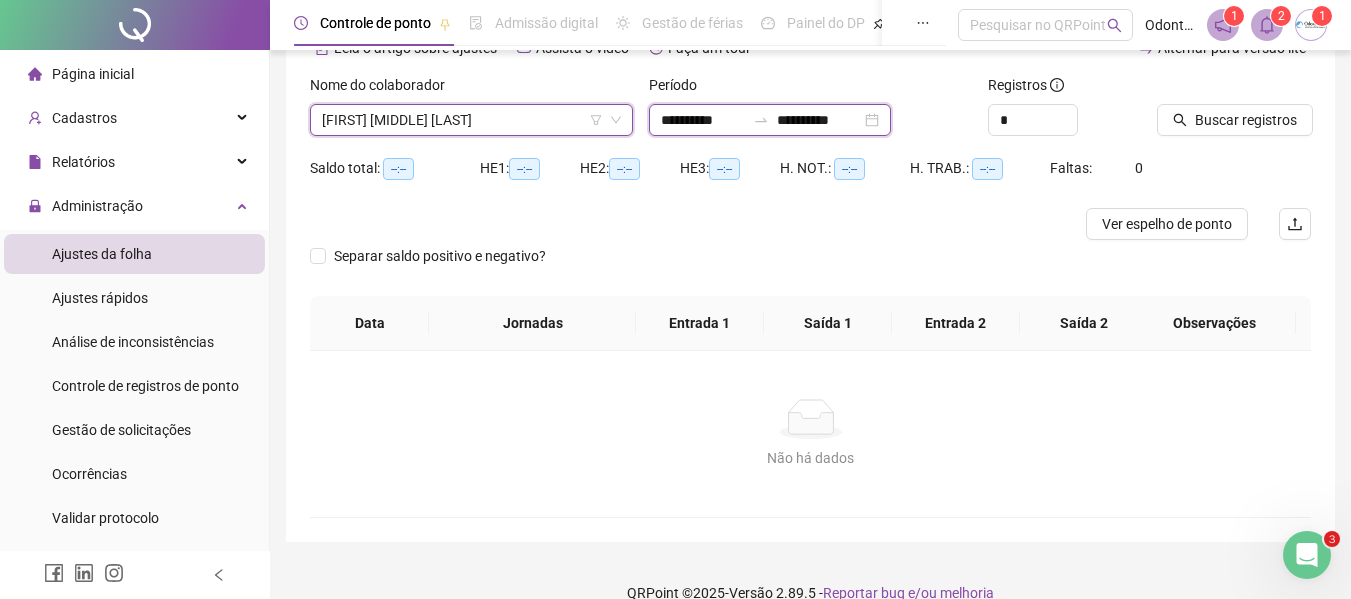 click on "**********" at bounding box center (703, 120) 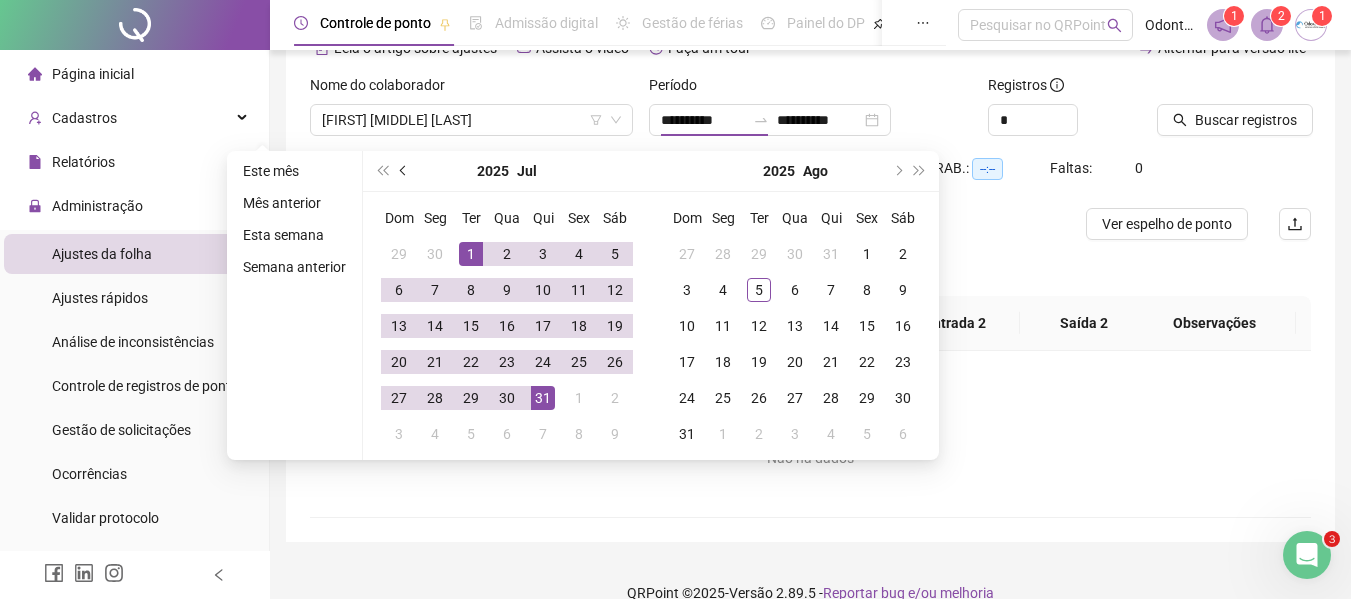 click at bounding box center [404, 171] 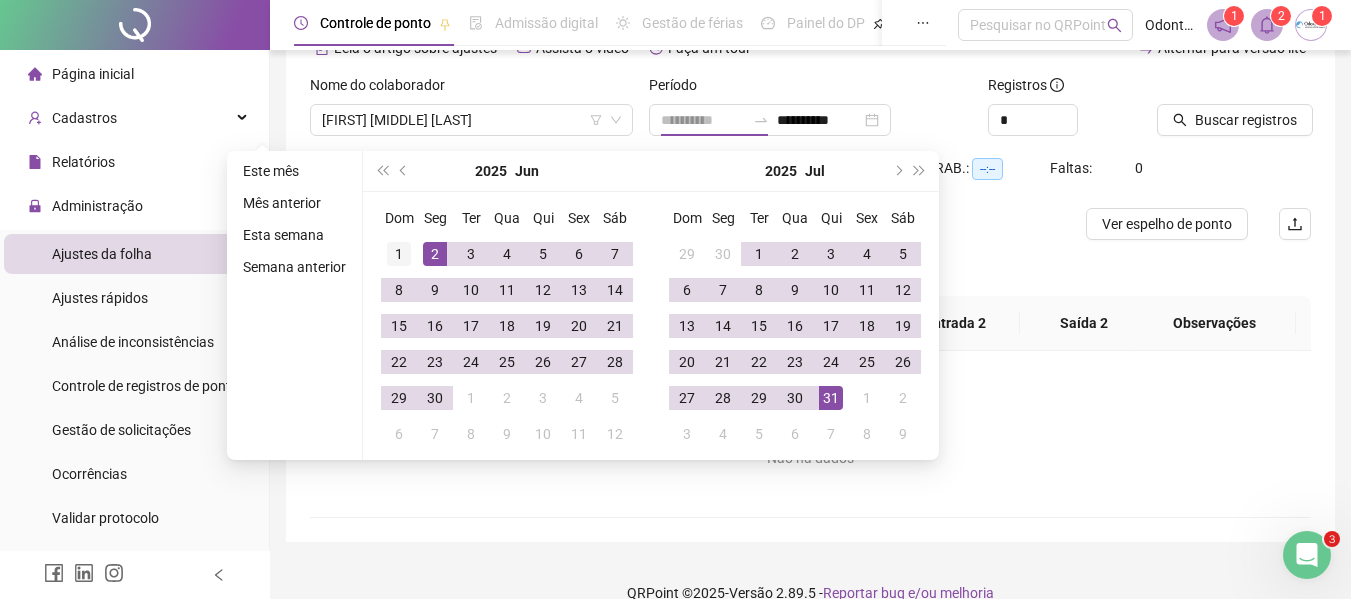 type on "**********" 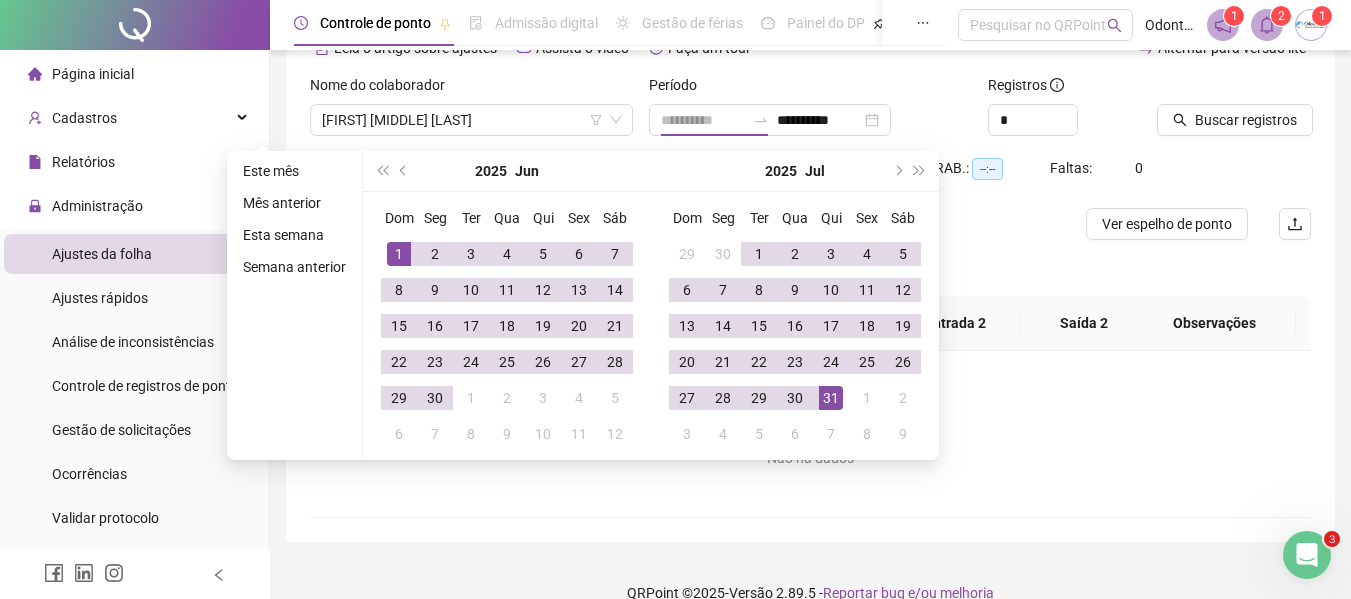 click on "1" at bounding box center [399, 254] 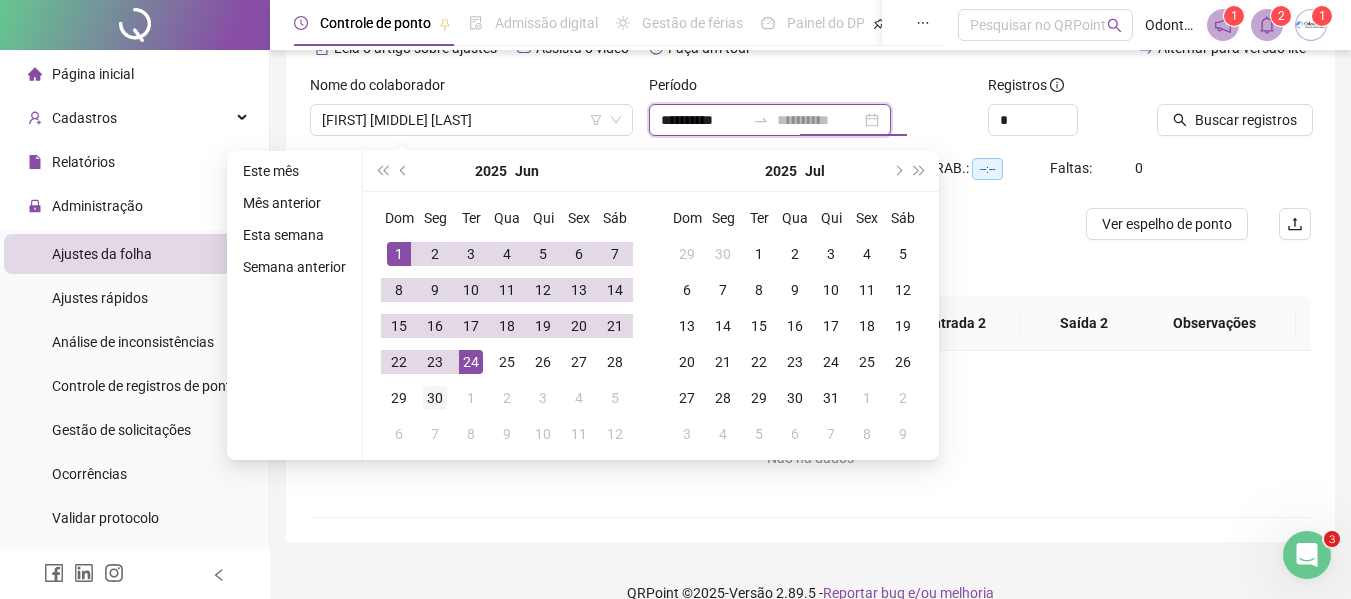 type on "**********" 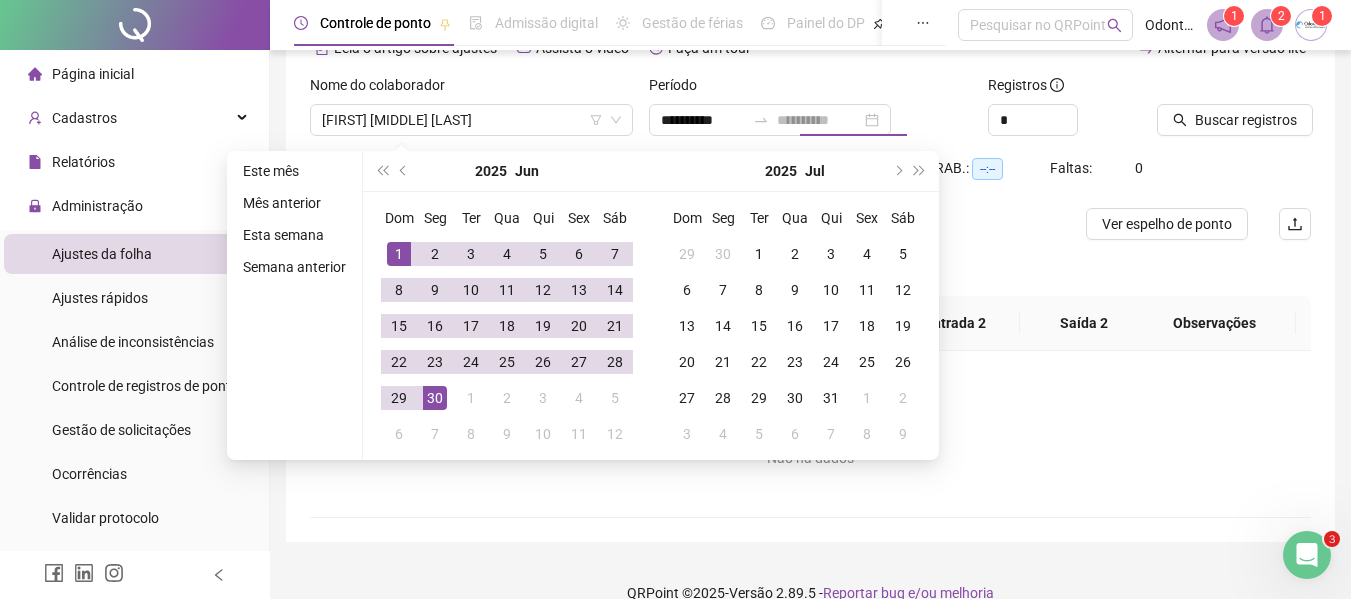 click on "30" at bounding box center [435, 398] 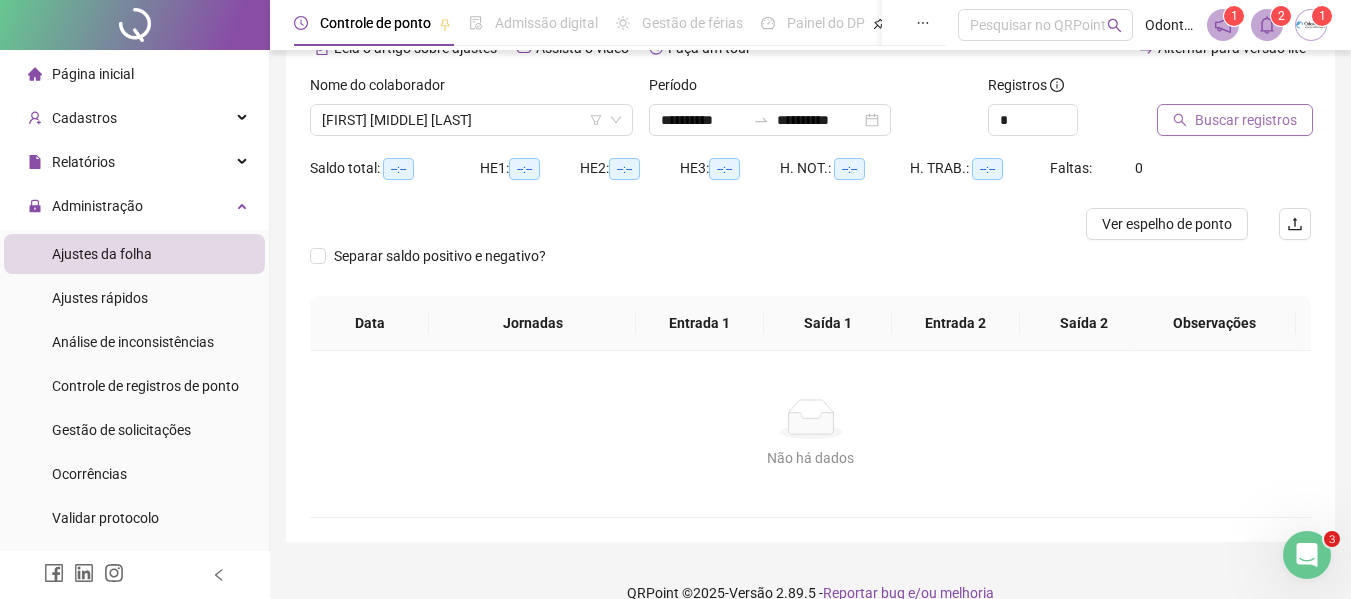 click on "Buscar registros" at bounding box center [1246, 120] 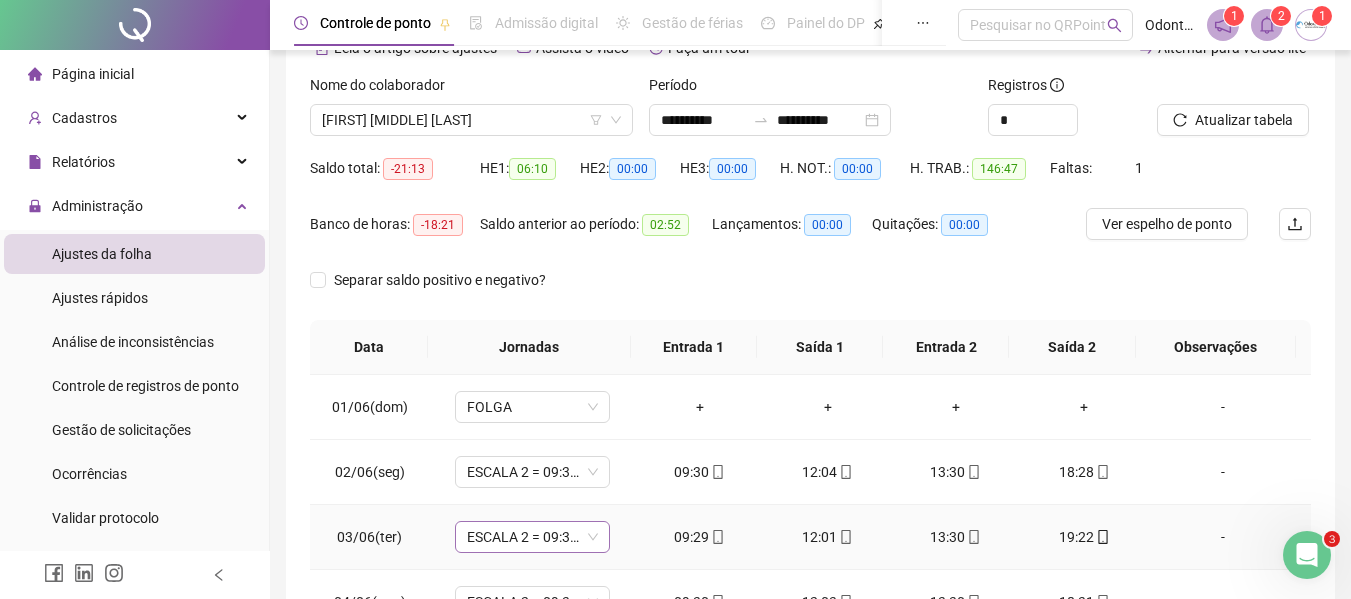 scroll, scrollTop: 310, scrollLeft: 0, axis: vertical 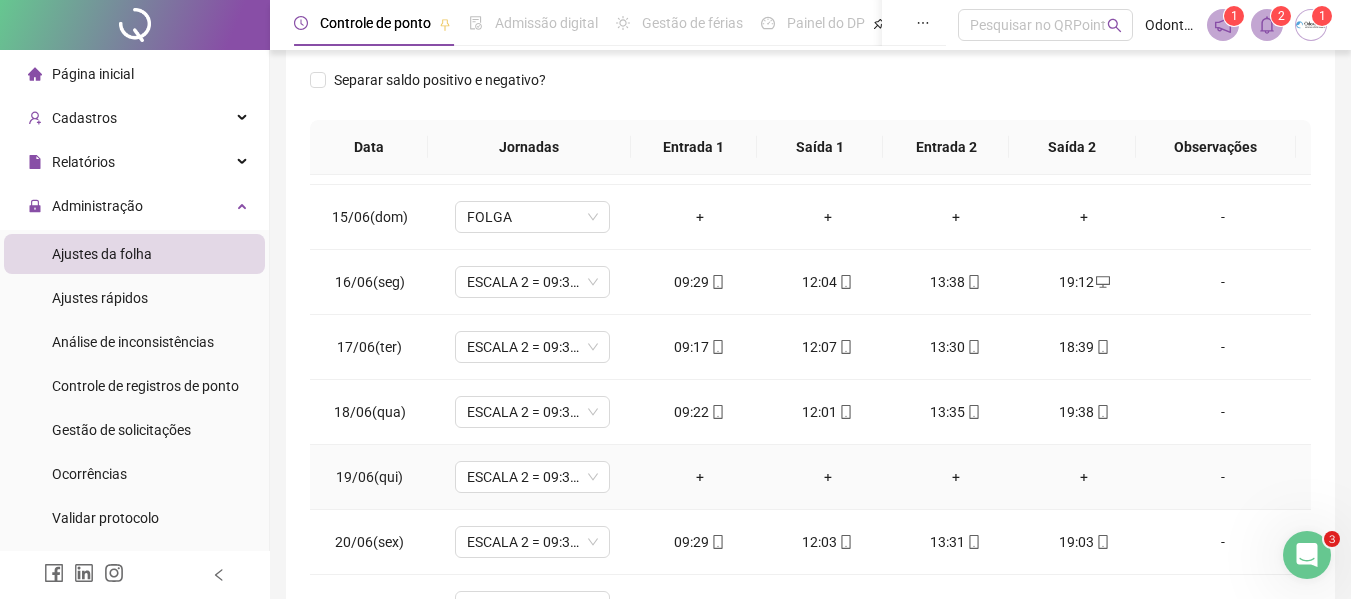 click on "-" at bounding box center [1223, 477] 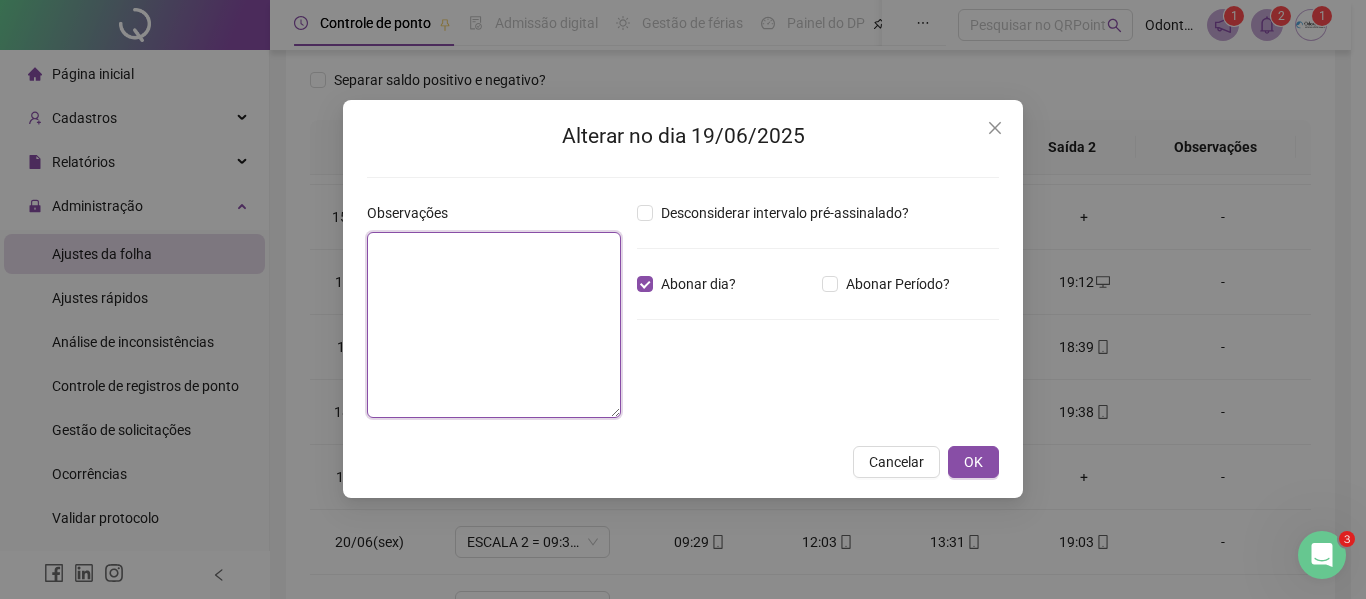 click at bounding box center [494, 325] 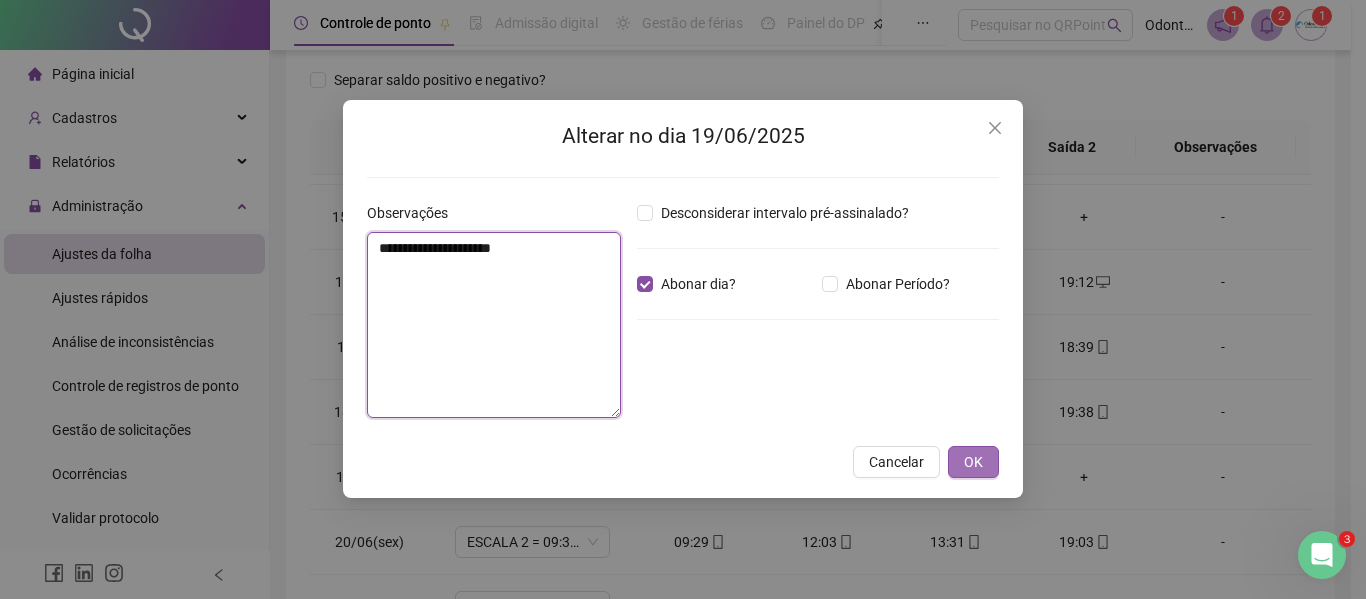 type on "**********" 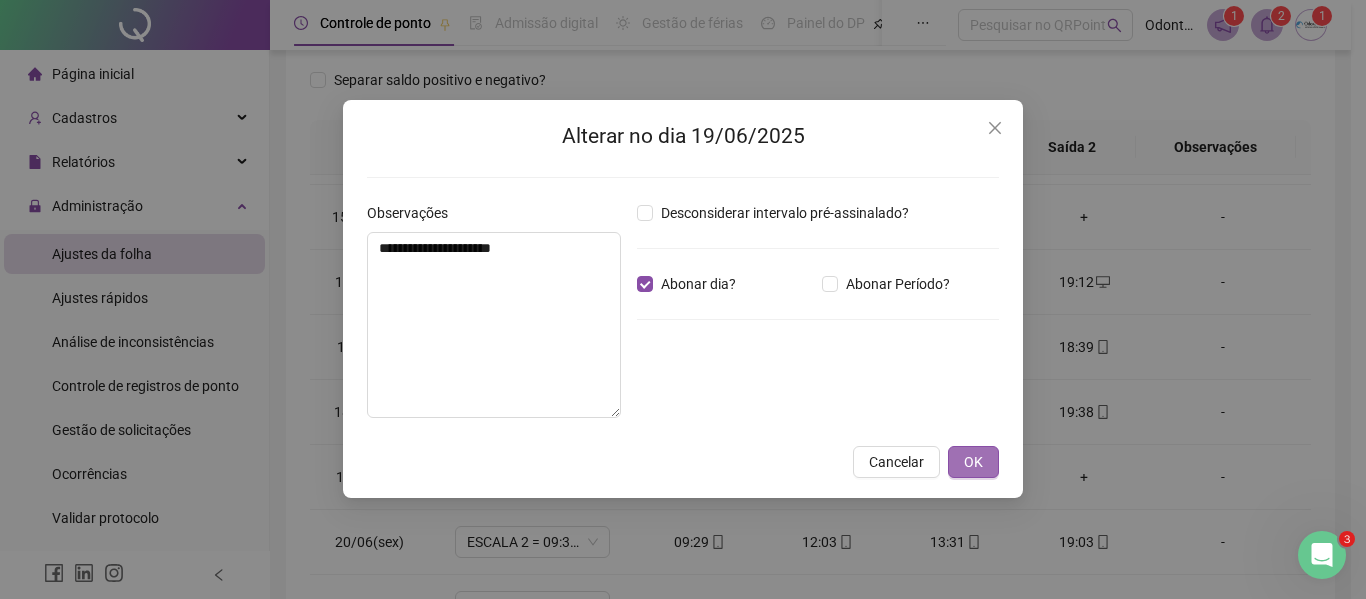 click on "OK" at bounding box center (973, 462) 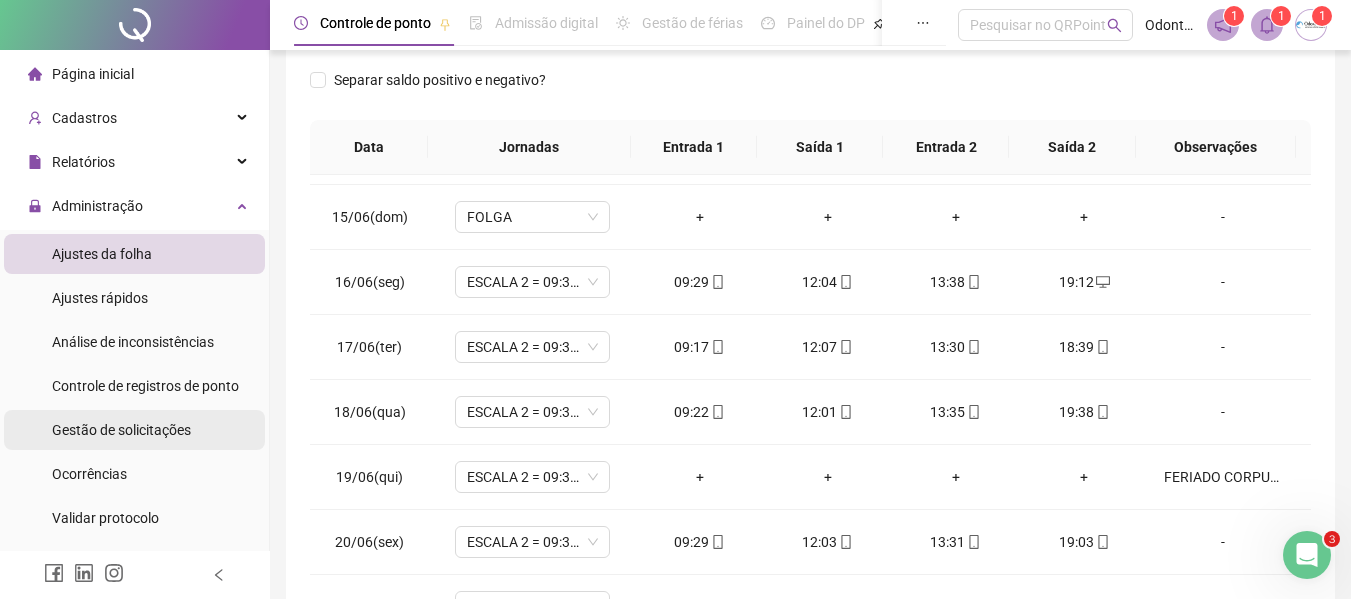 scroll, scrollTop: 100, scrollLeft: 0, axis: vertical 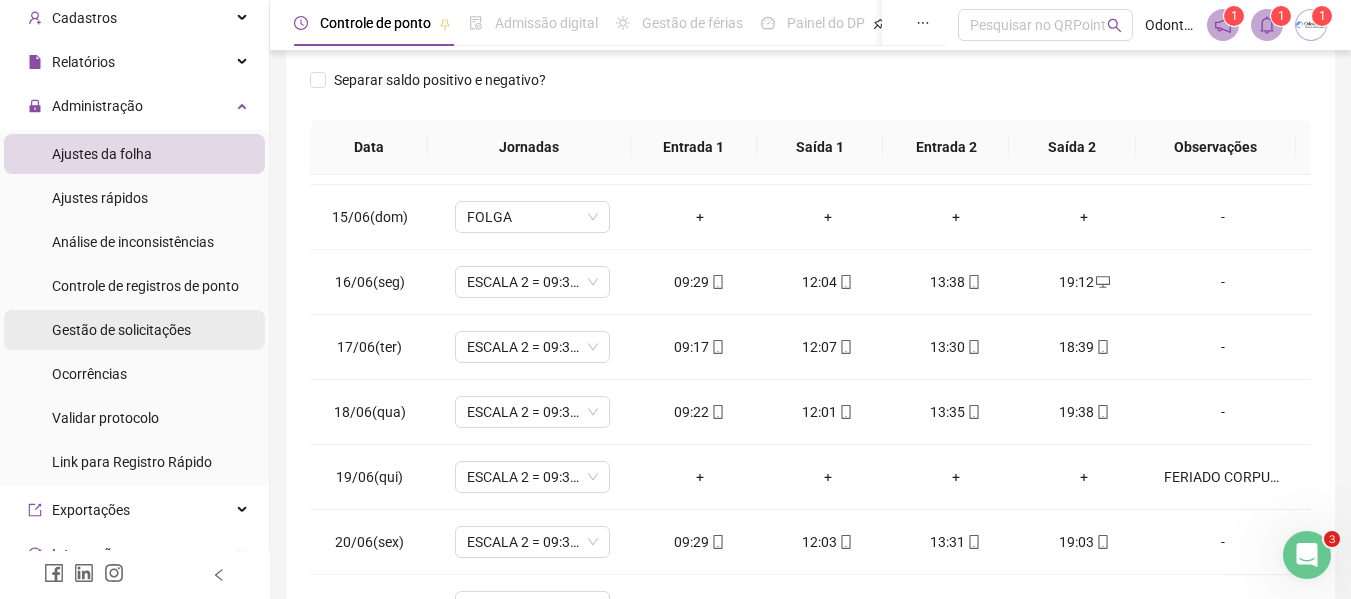 click on "Gestão de solicitações" at bounding box center [121, 330] 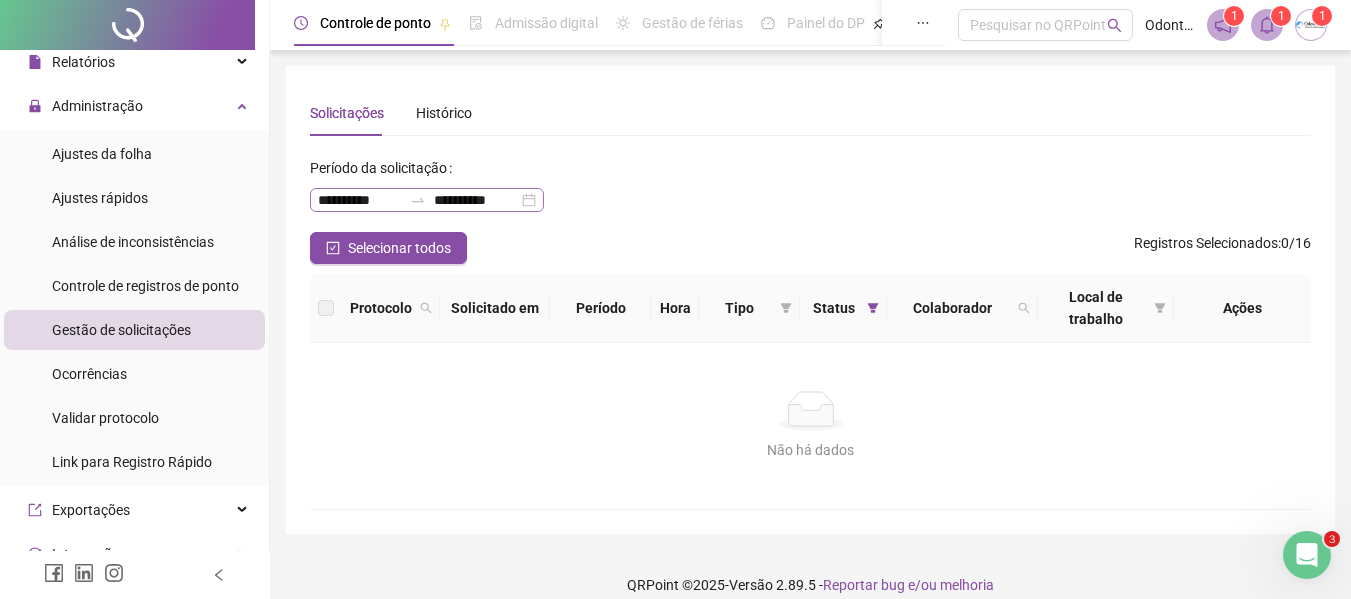 click at bounding box center [418, 200] 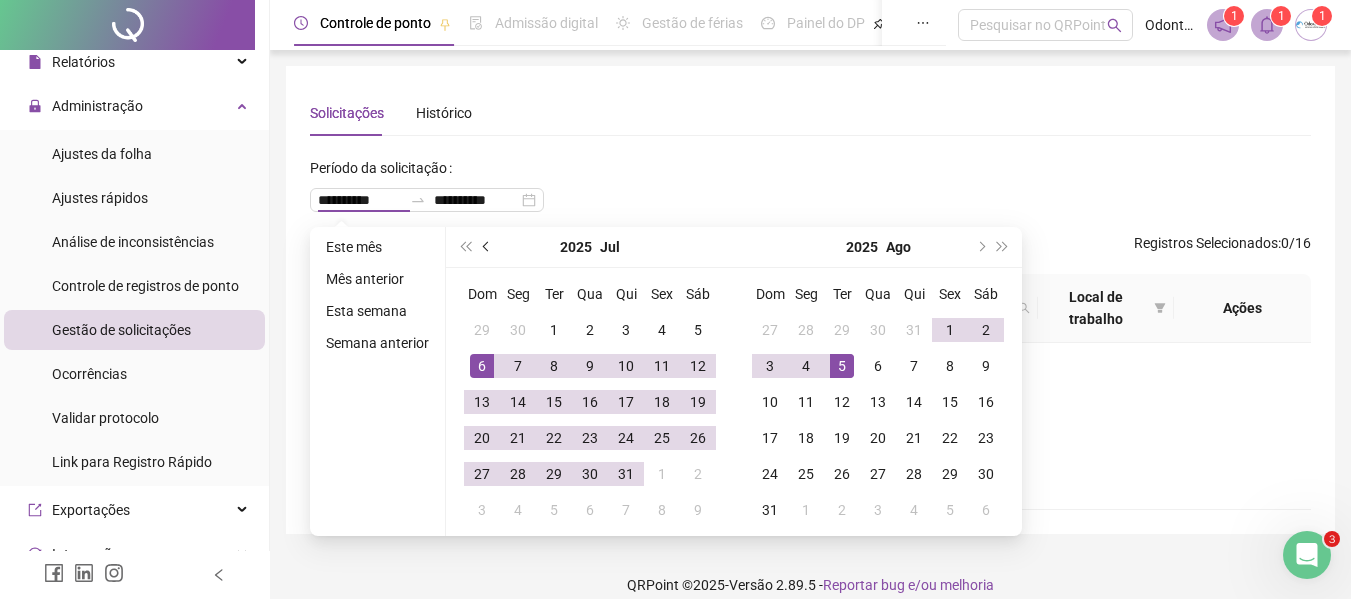 click at bounding box center (488, 247) 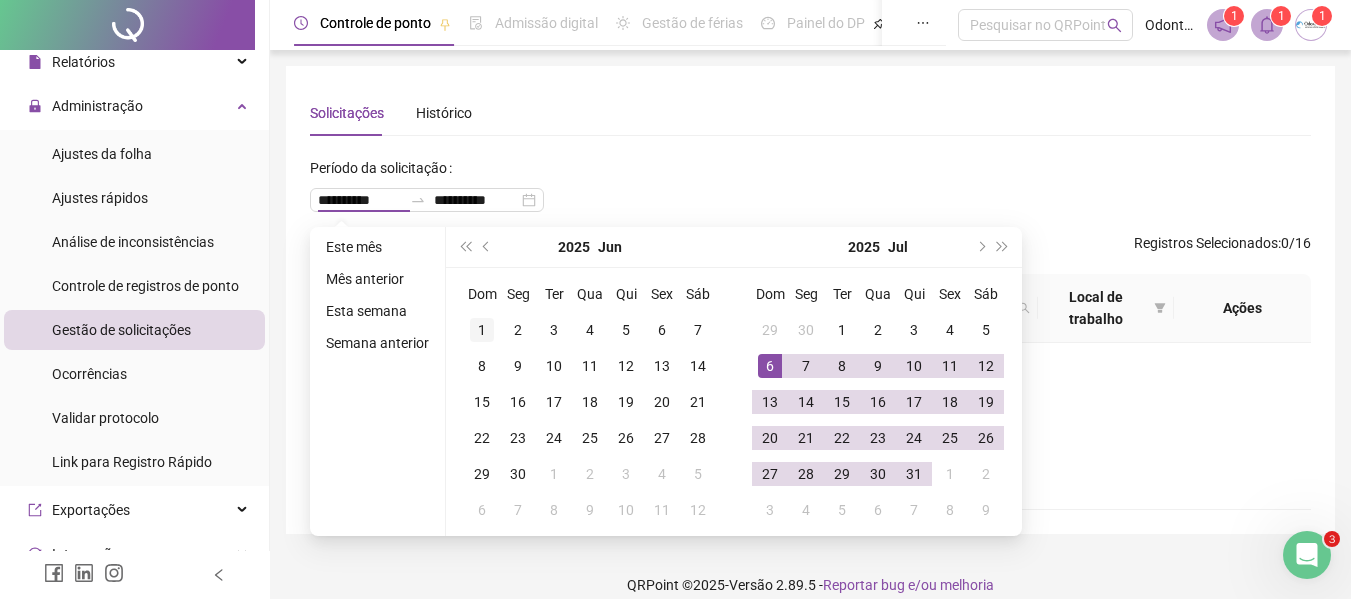 type on "**********" 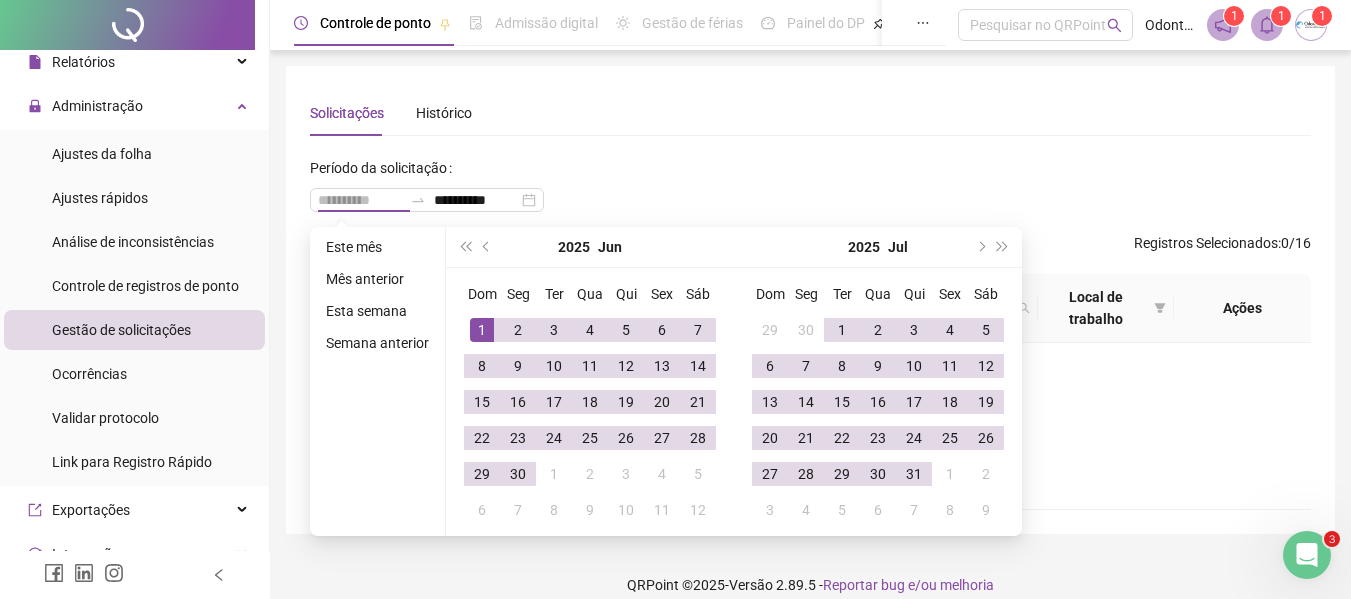 click on "1" at bounding box center [482, 330] 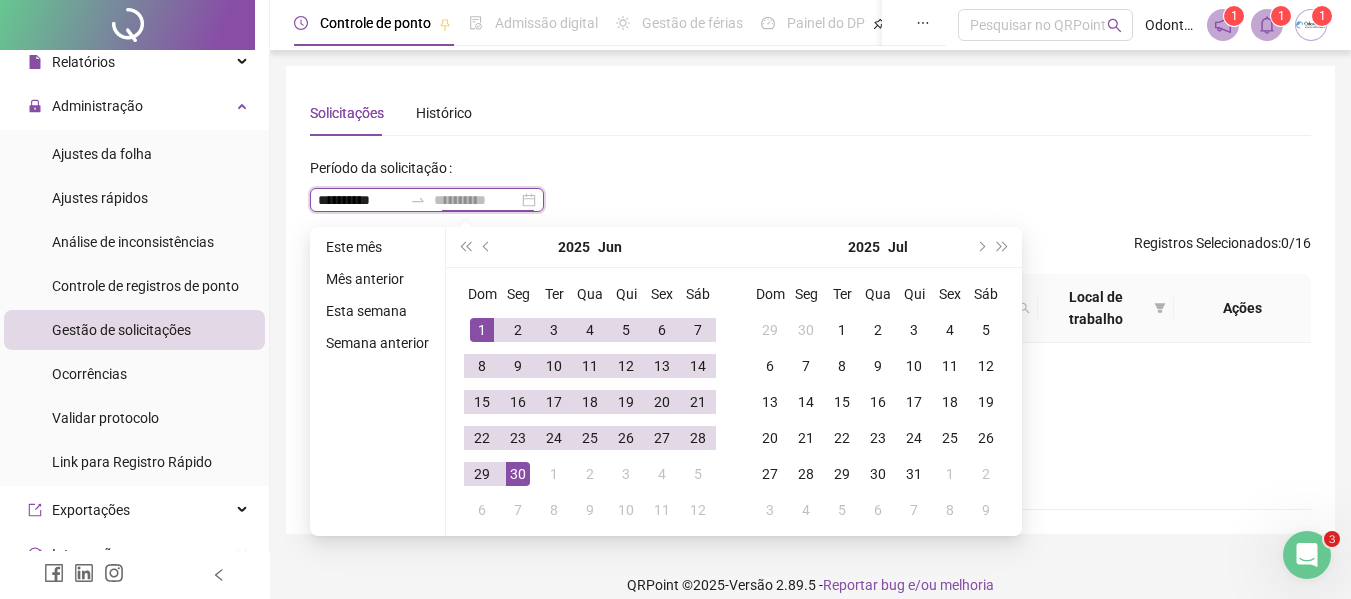 type on "**********" 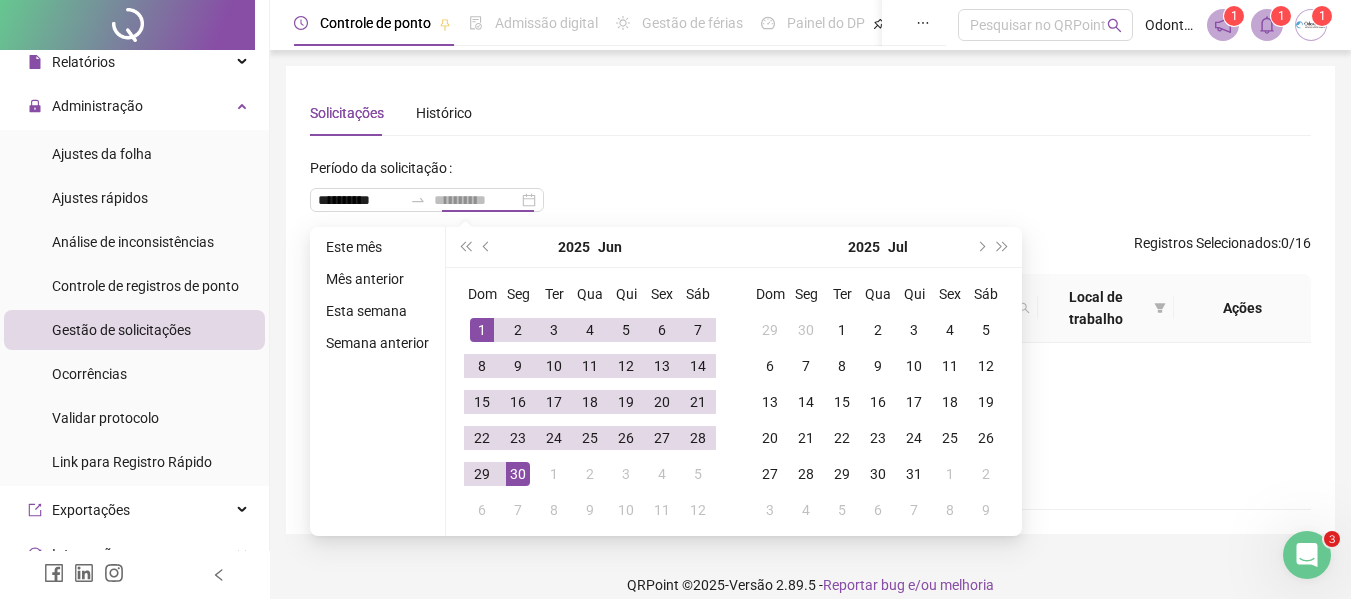 click on "30" at bounding box center (518, 474) 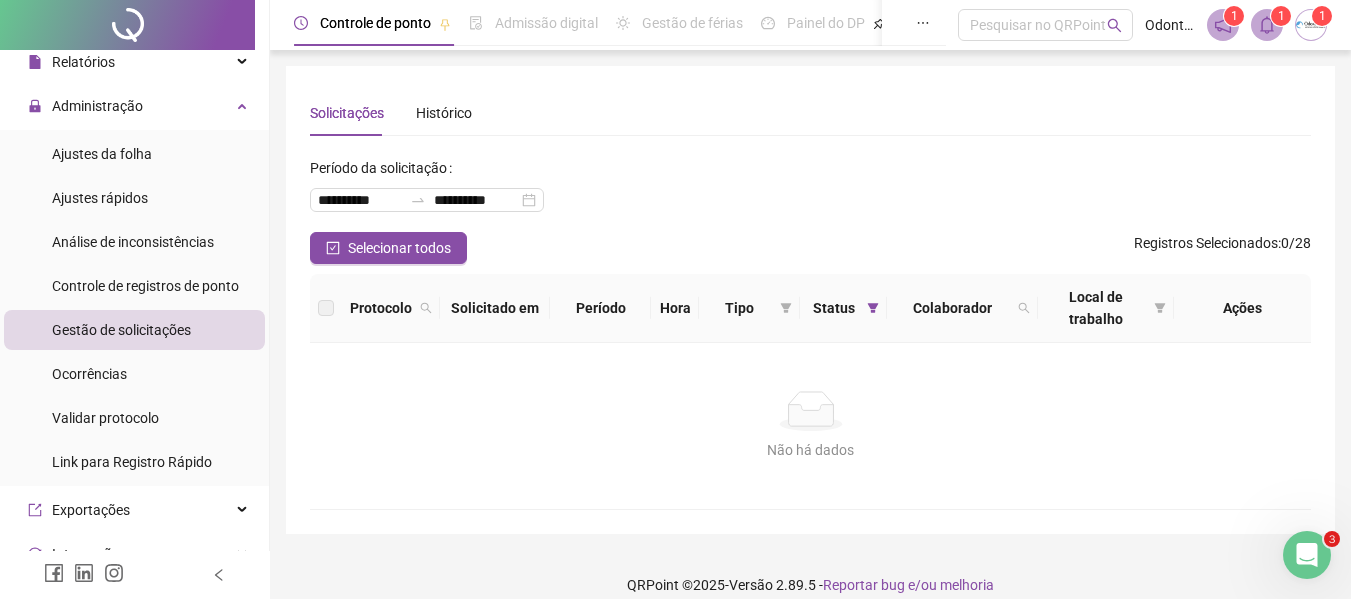 scroll, scrollTop: 21, scrollLeft: 0, axis: vertical 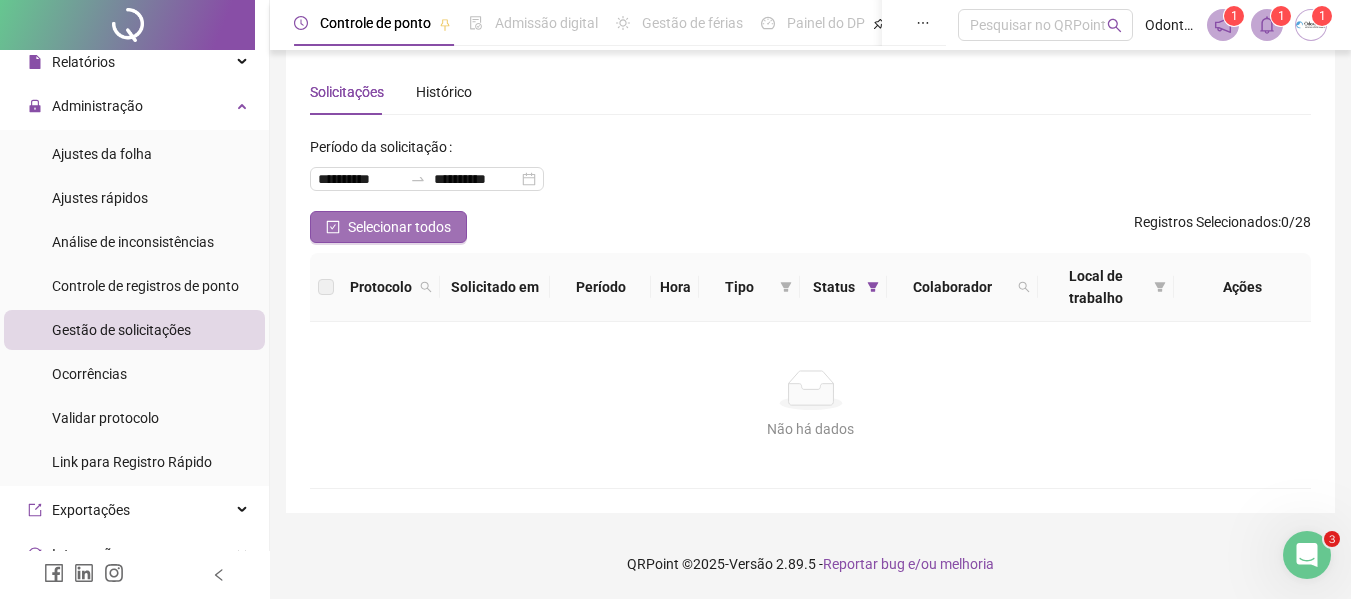 click on "Selecionar todos" at bounding box center (399, 227) 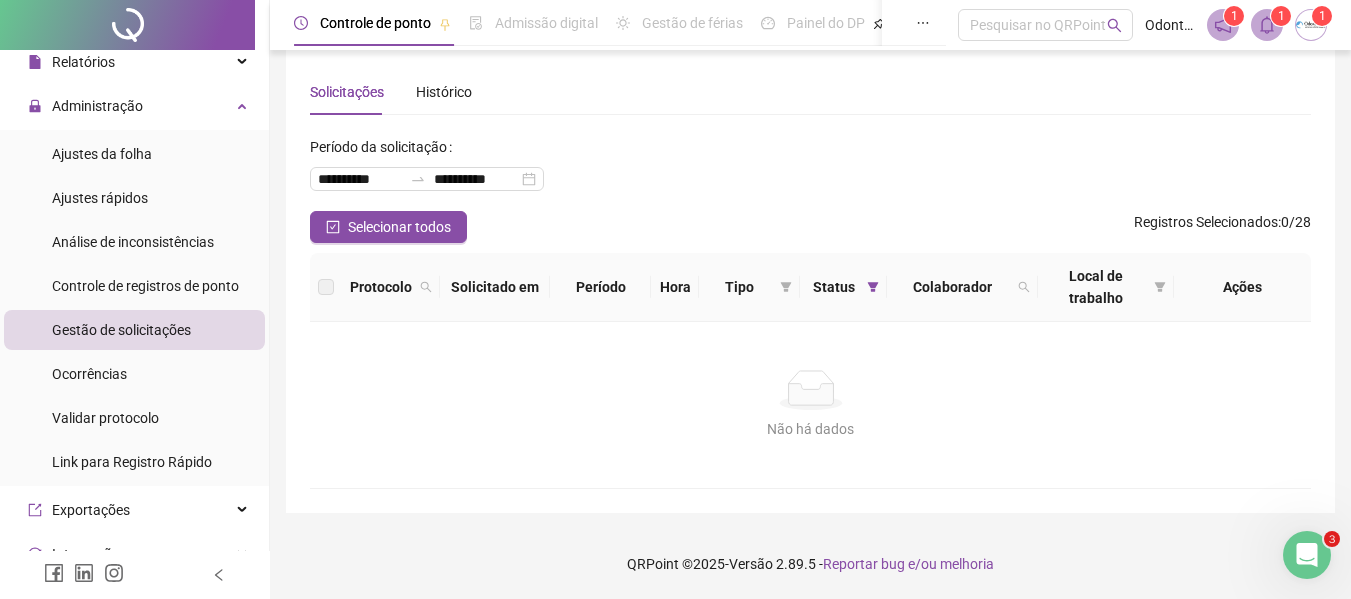 scroll, scrollTop: 0, scrollLeft: 0, axis: both 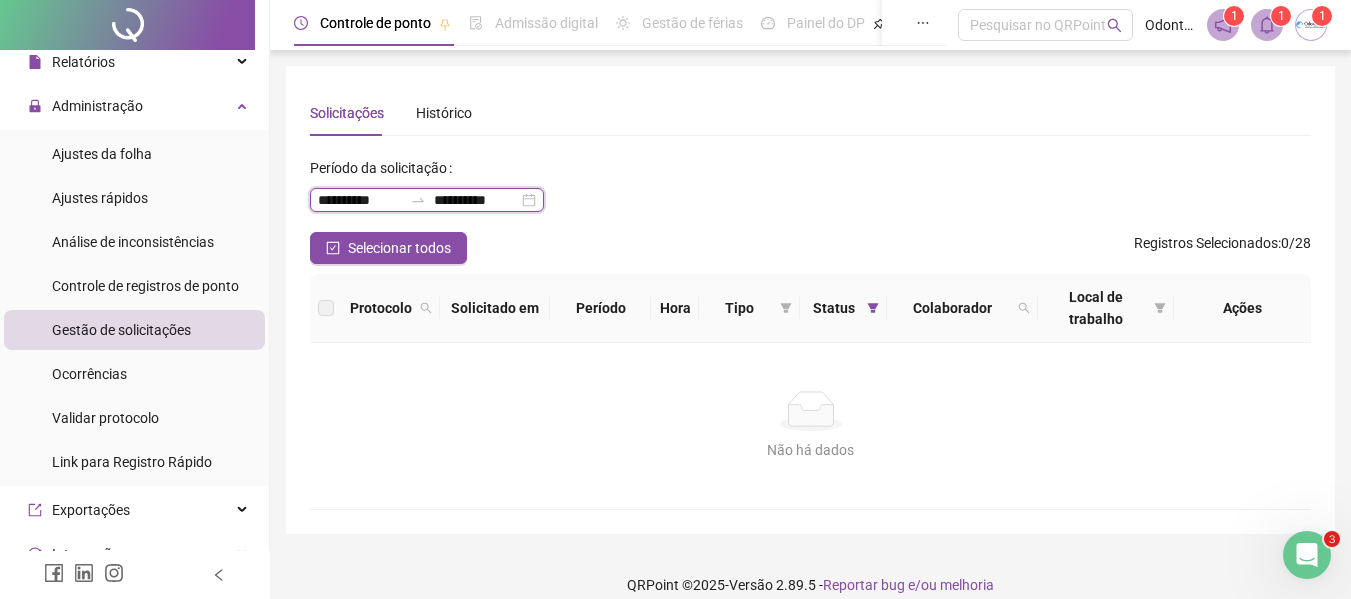 click on "**********" at bounding box center (360, 200) 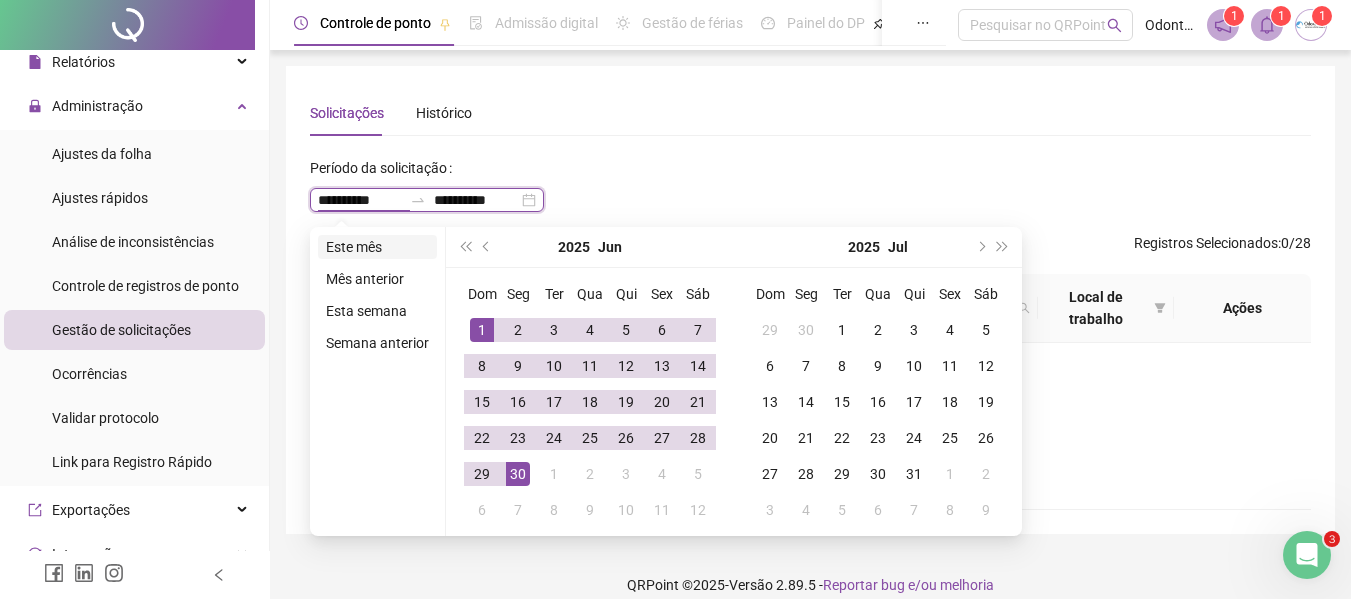 type on "**********" 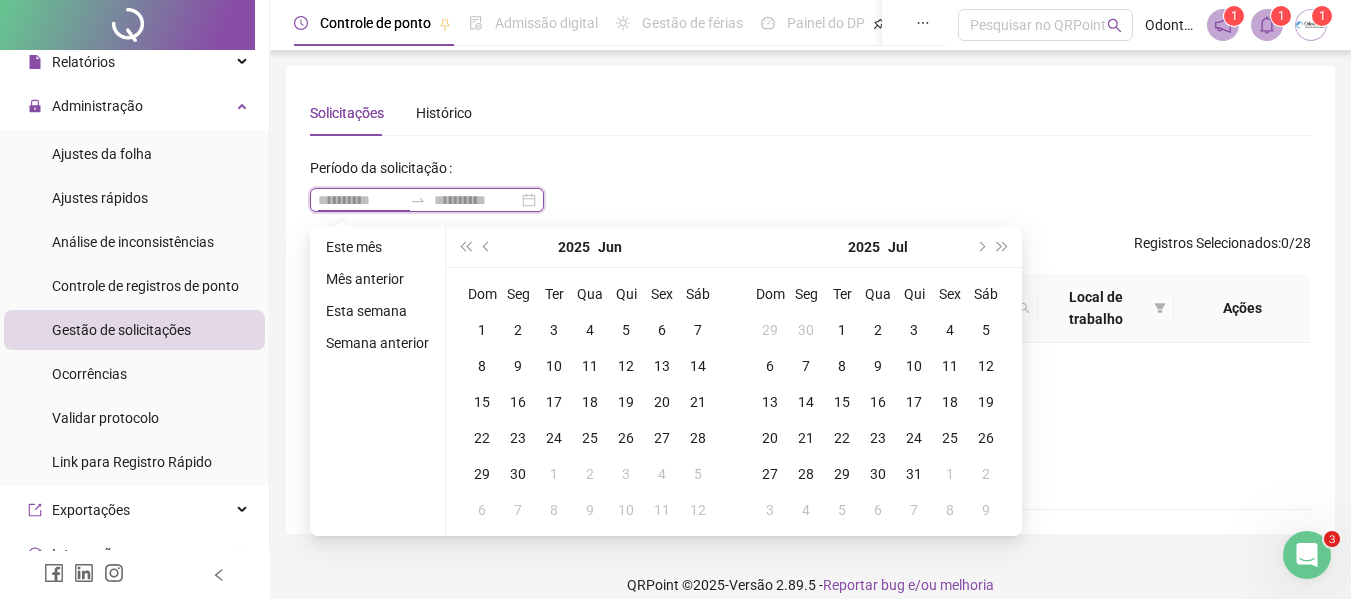 type on "**********" 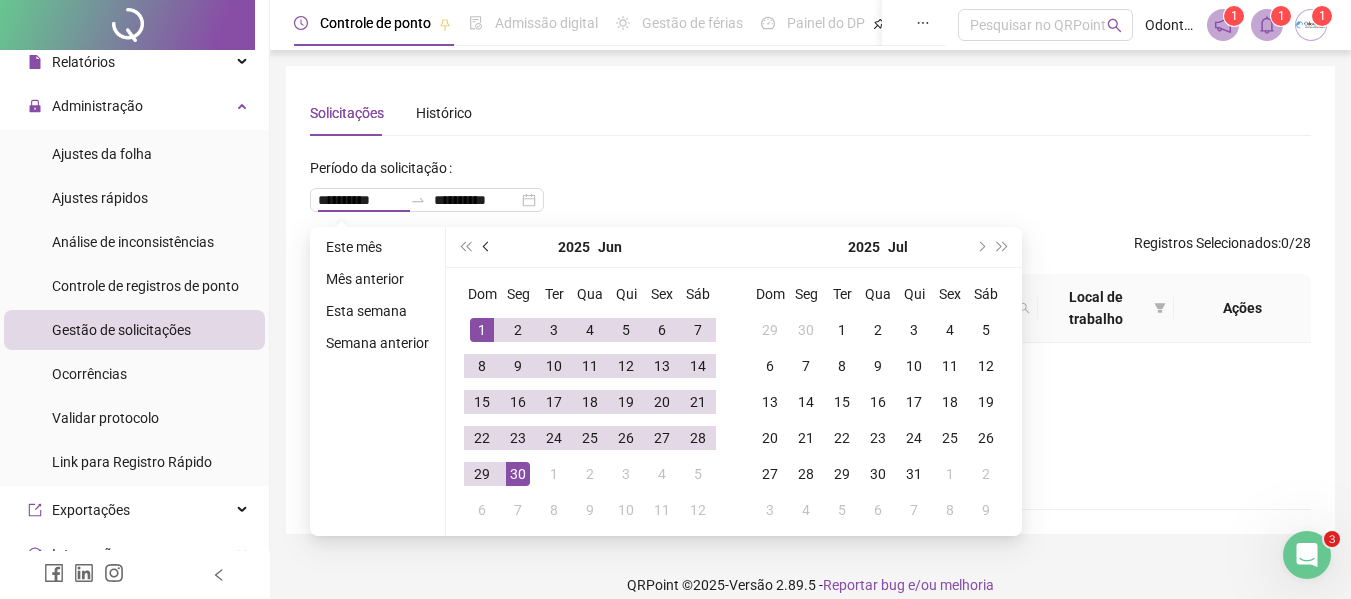 click at bounding box center [488, 247] 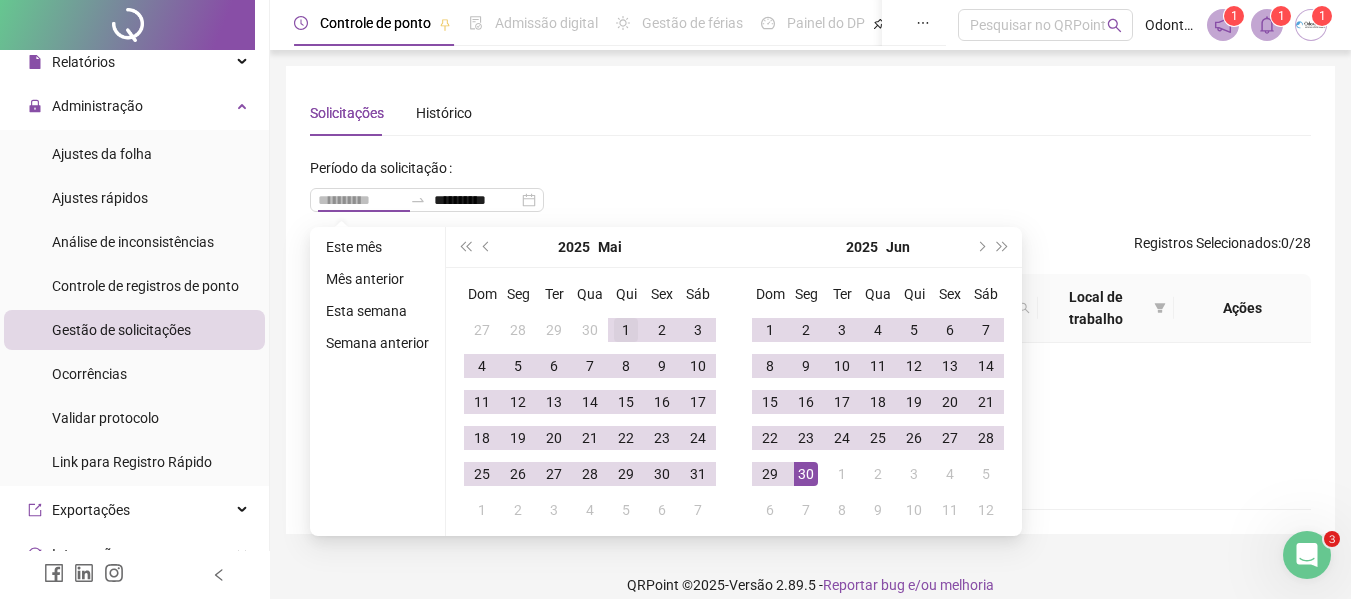type on "**********" 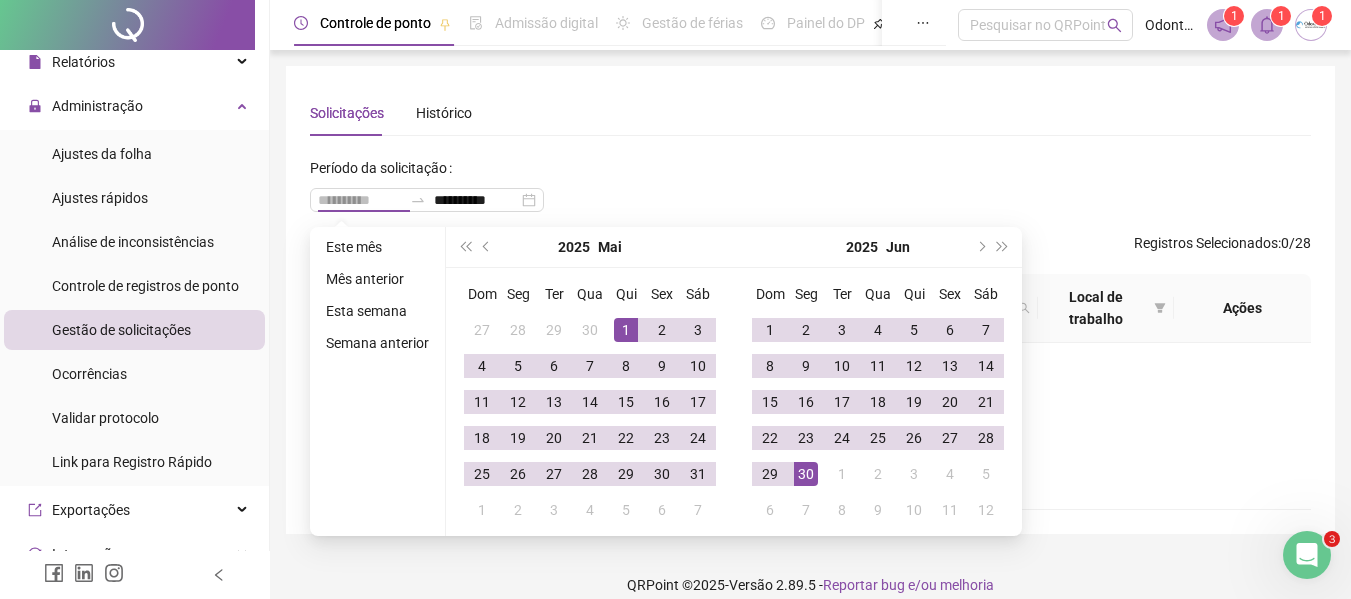 click on "1" at bounding box center [626, 330] 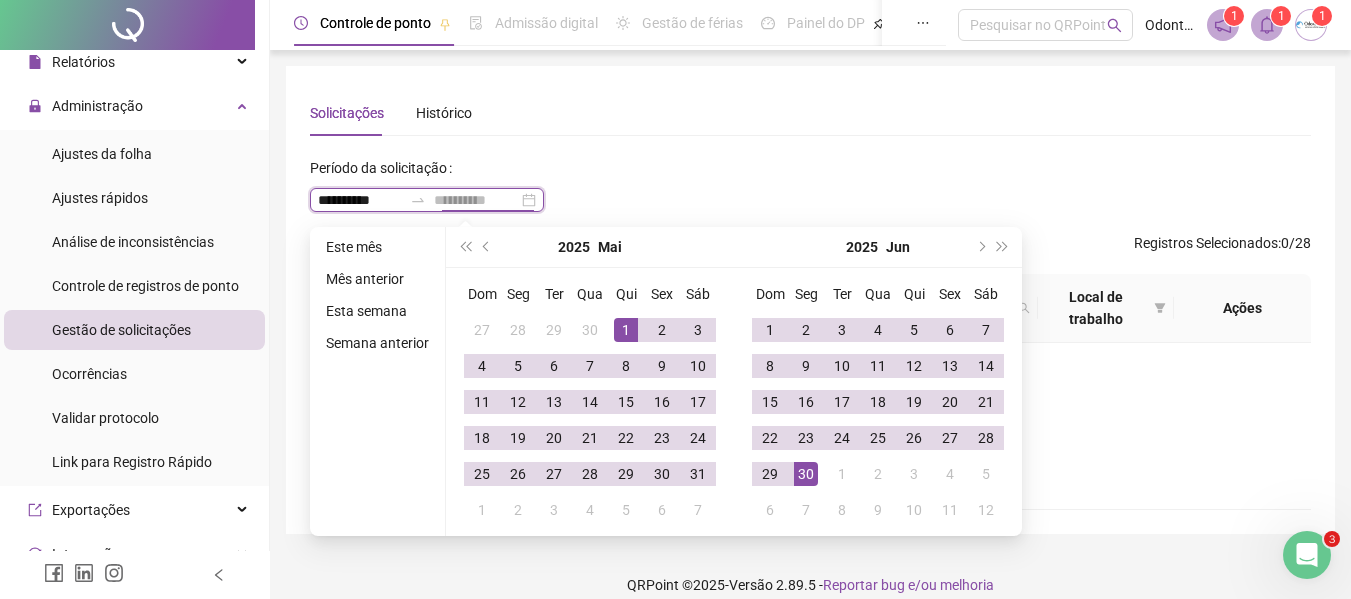 type on "**********" 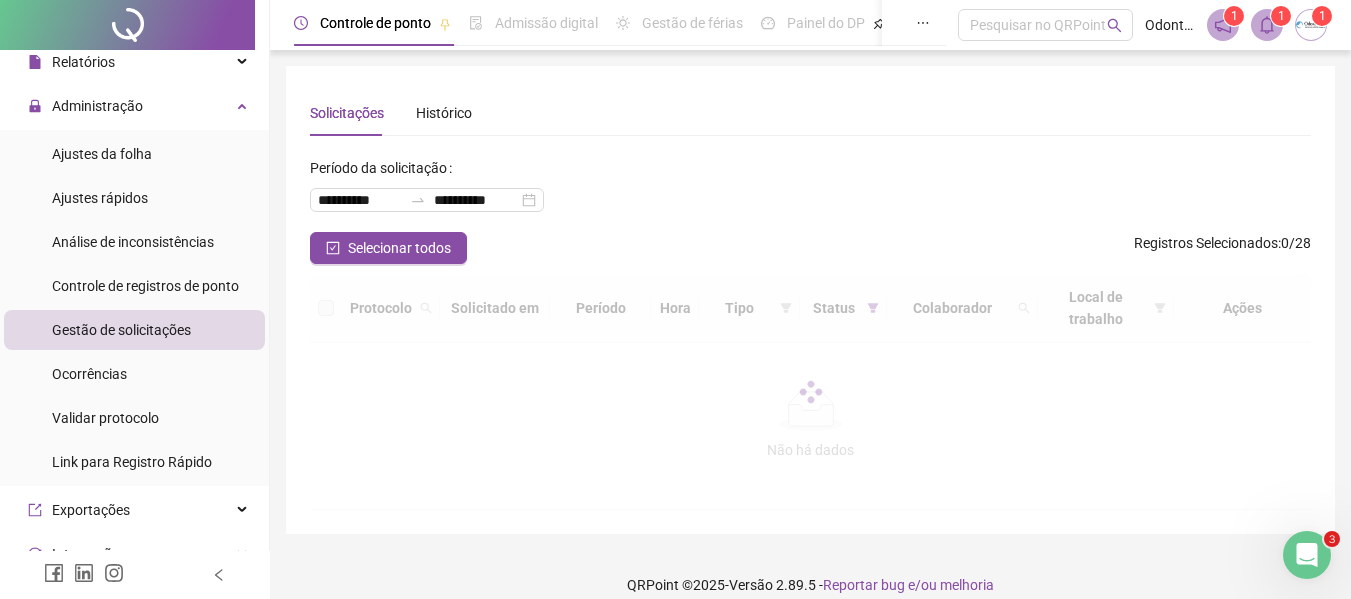 click on "**********" at bounding box center [810, 192] 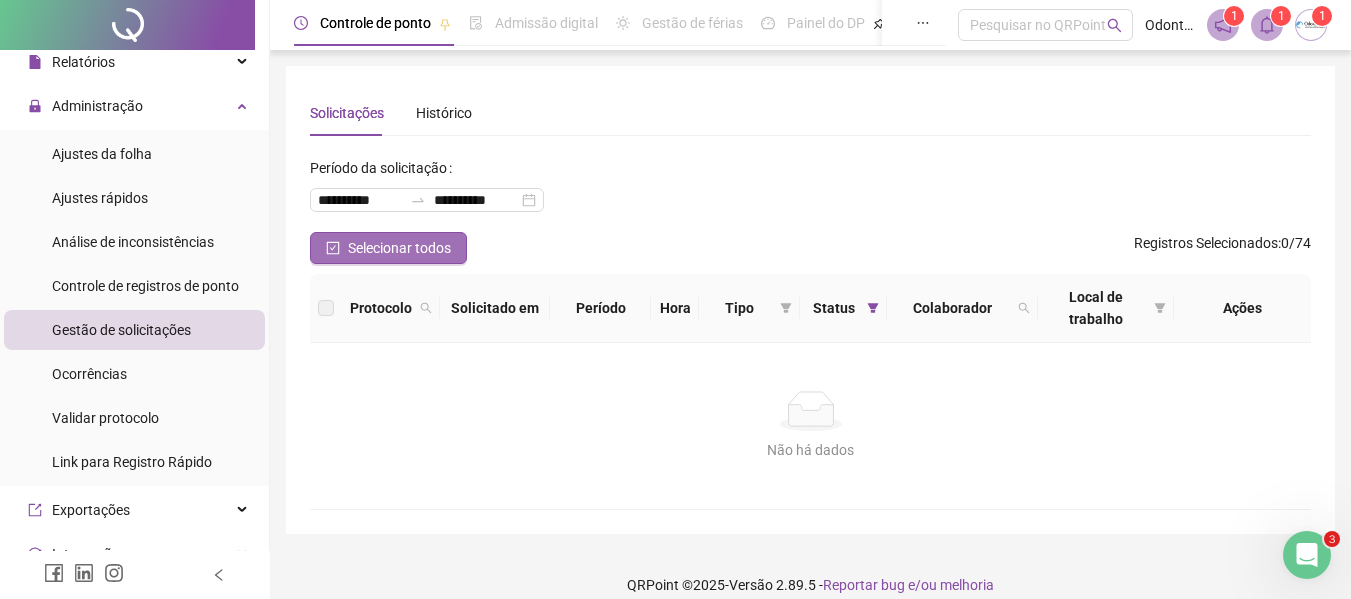 click on "Selecionar todos" at bounding box center [399, 248] 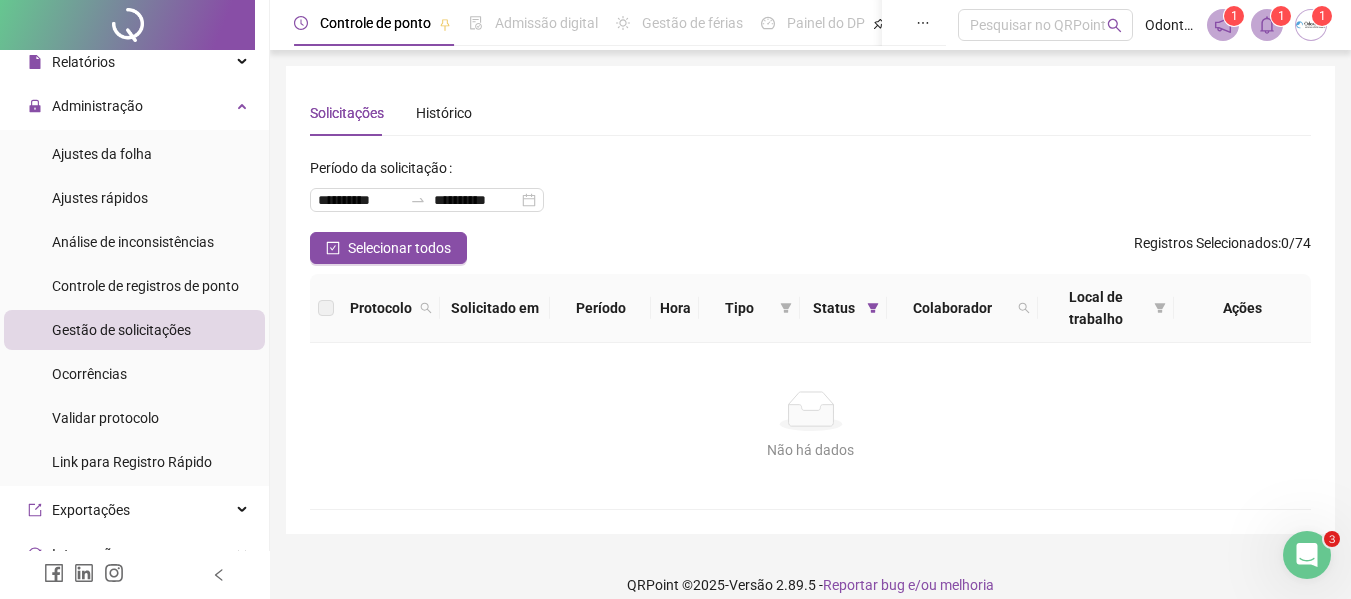 click on "**********" at bounding box center [810, 192] 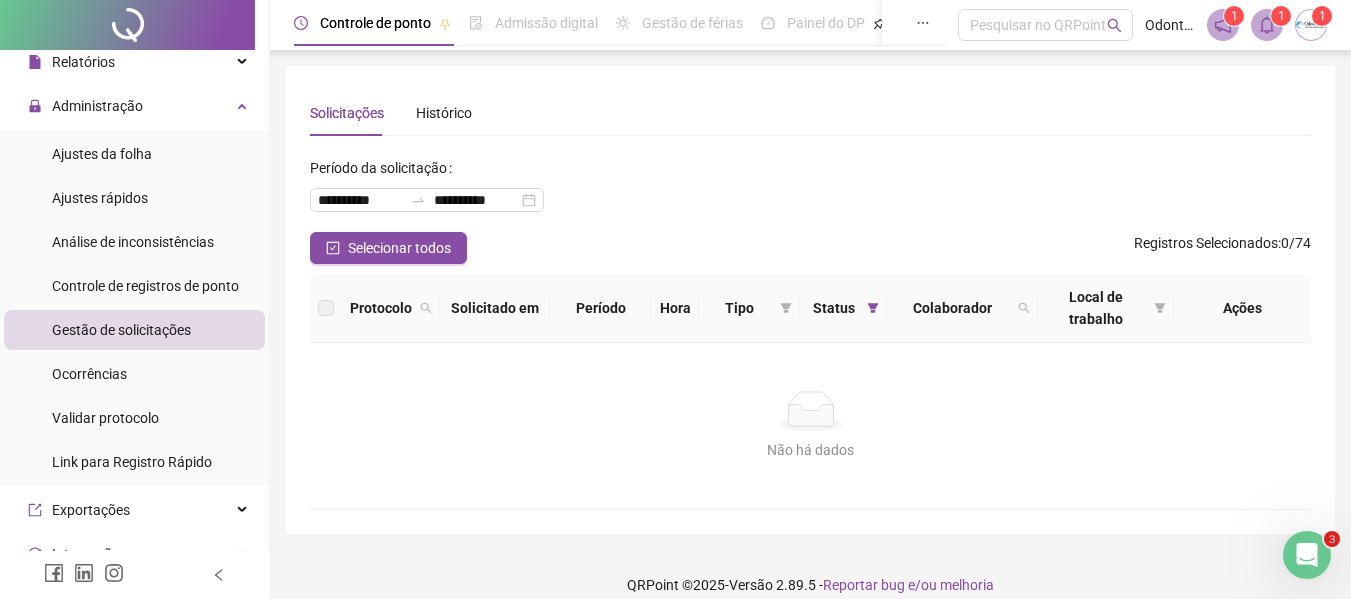 click on "**********" at bounding box center (810, 192) 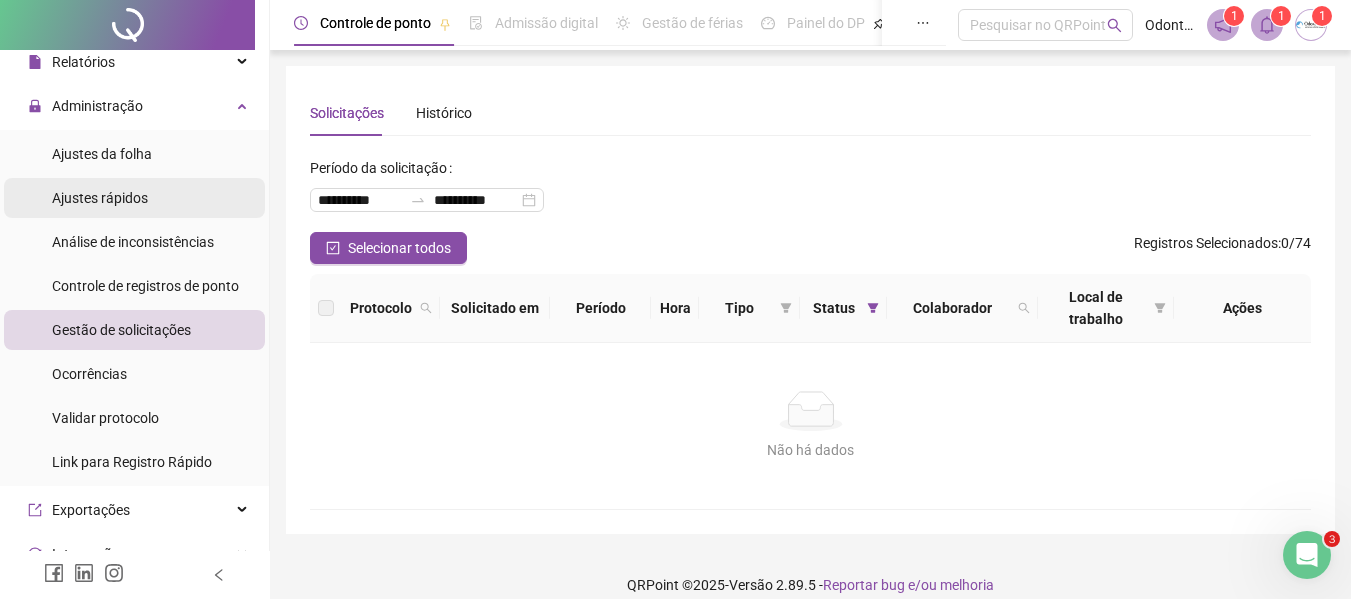 click on "Ajustes rápidos" at bounding box center (134, 198) 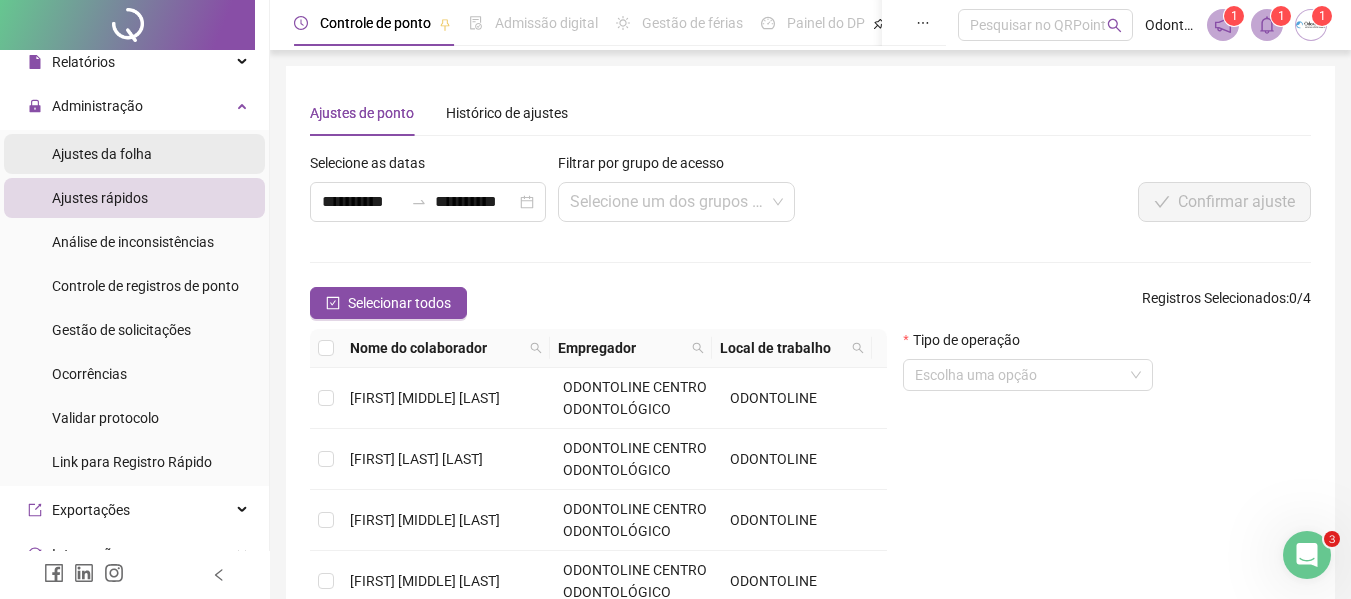 click on "Ajustes da folha" at bounding box center [134, 154] 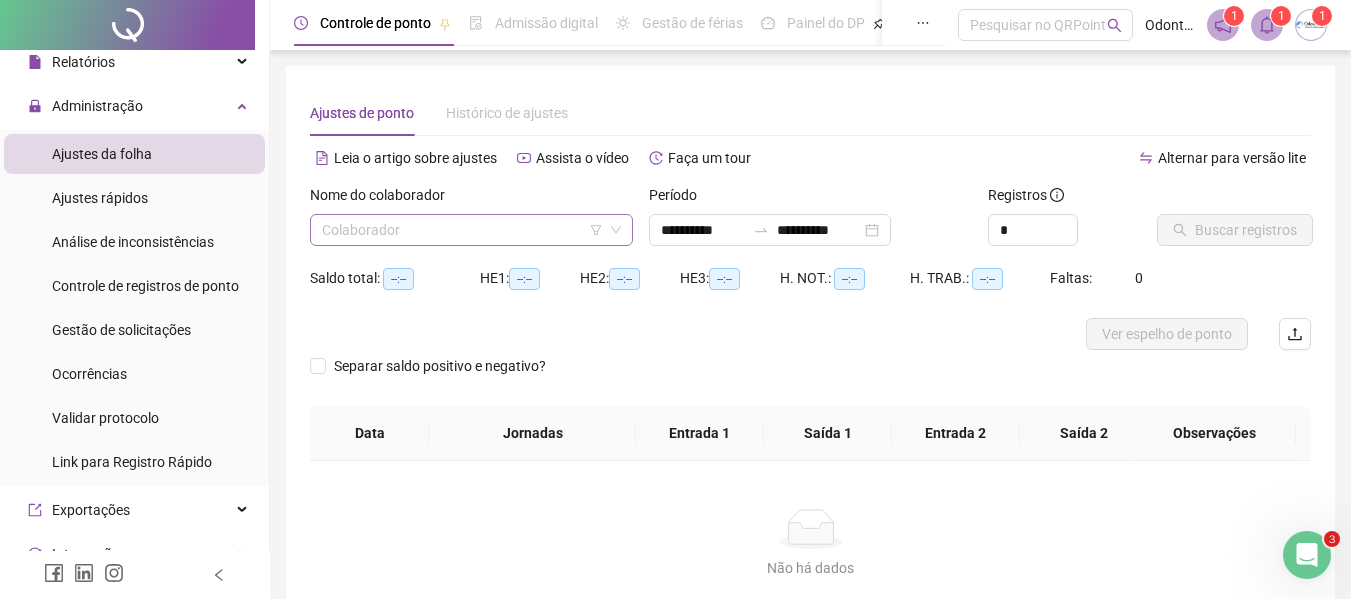 click at bounding box center [462, 230] 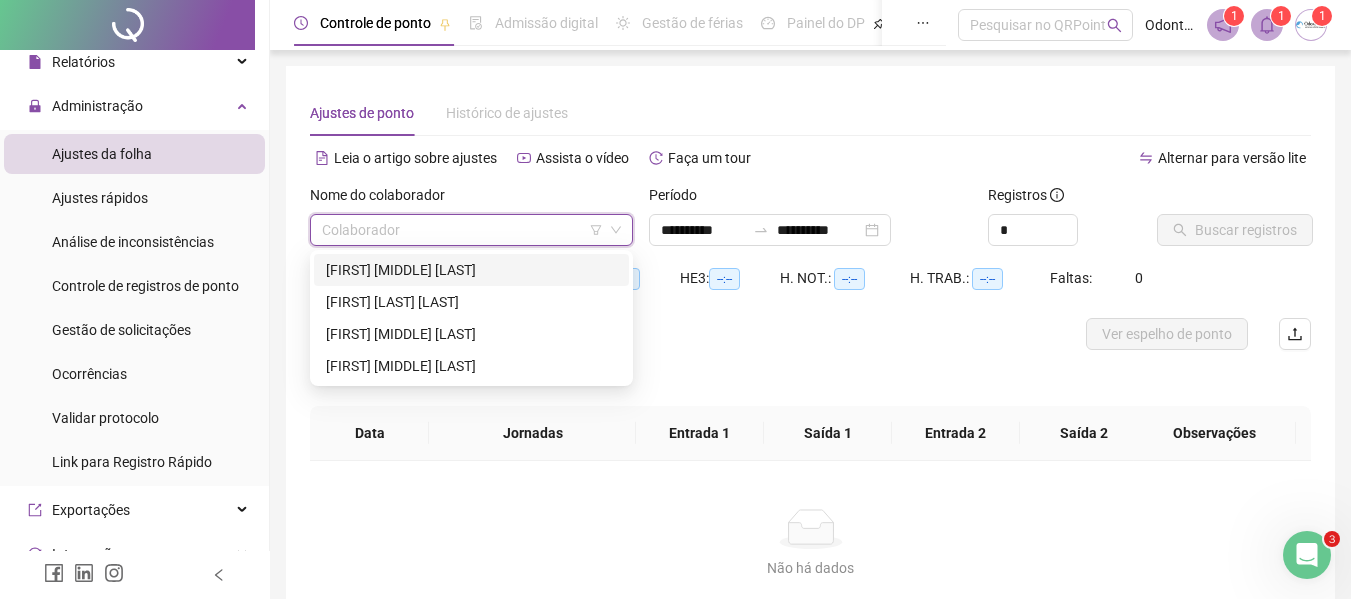 click on "[FIRST] [MIDDLE] [LAST]" at bounding box center [471, 270] 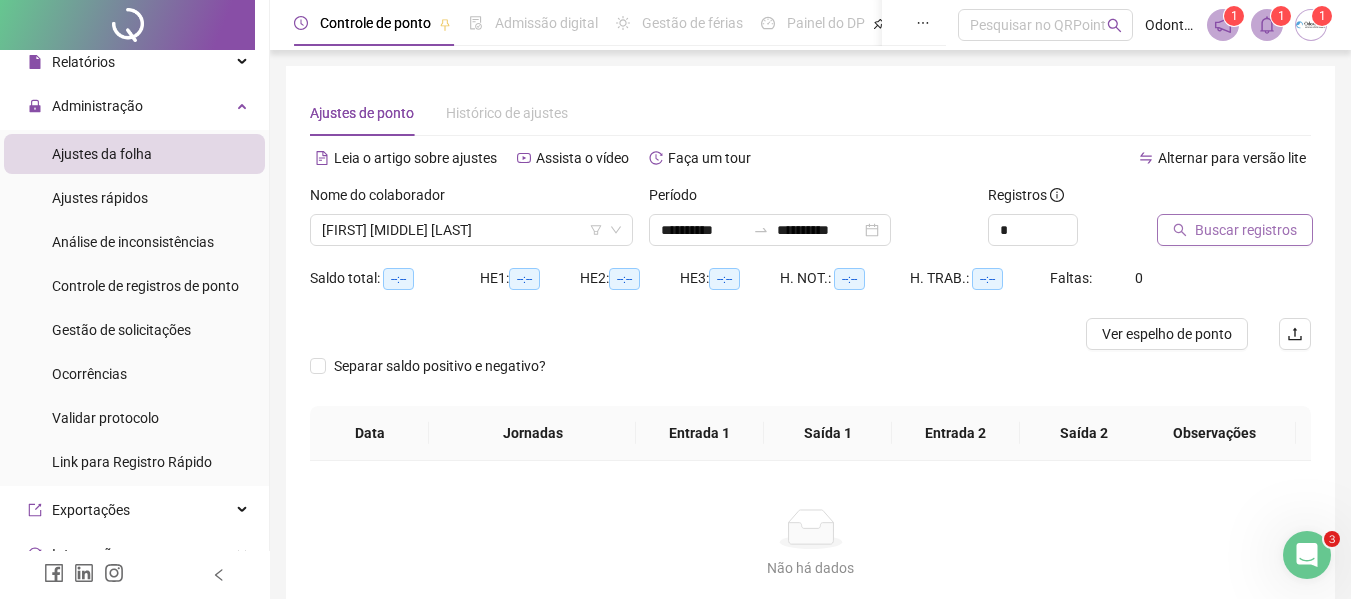 click on "Buscar registros" at bounding box center (1246, 230) 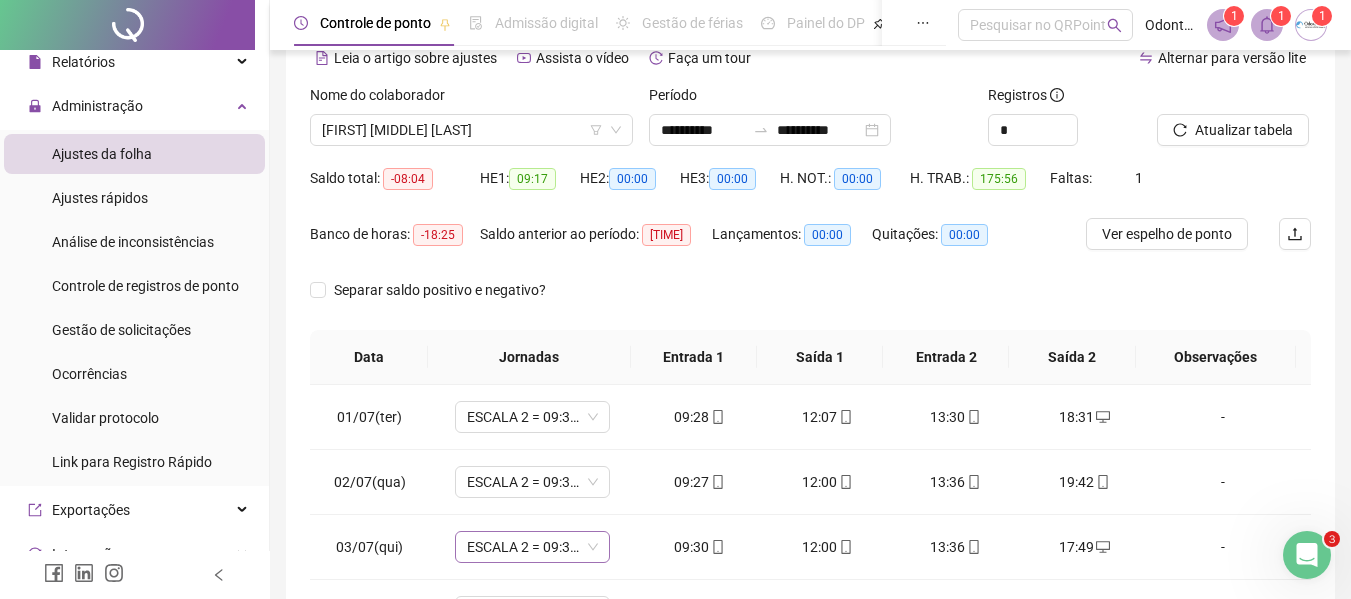 scroll, scrollTop: 200, scrollLeft: 0, axis: vertical 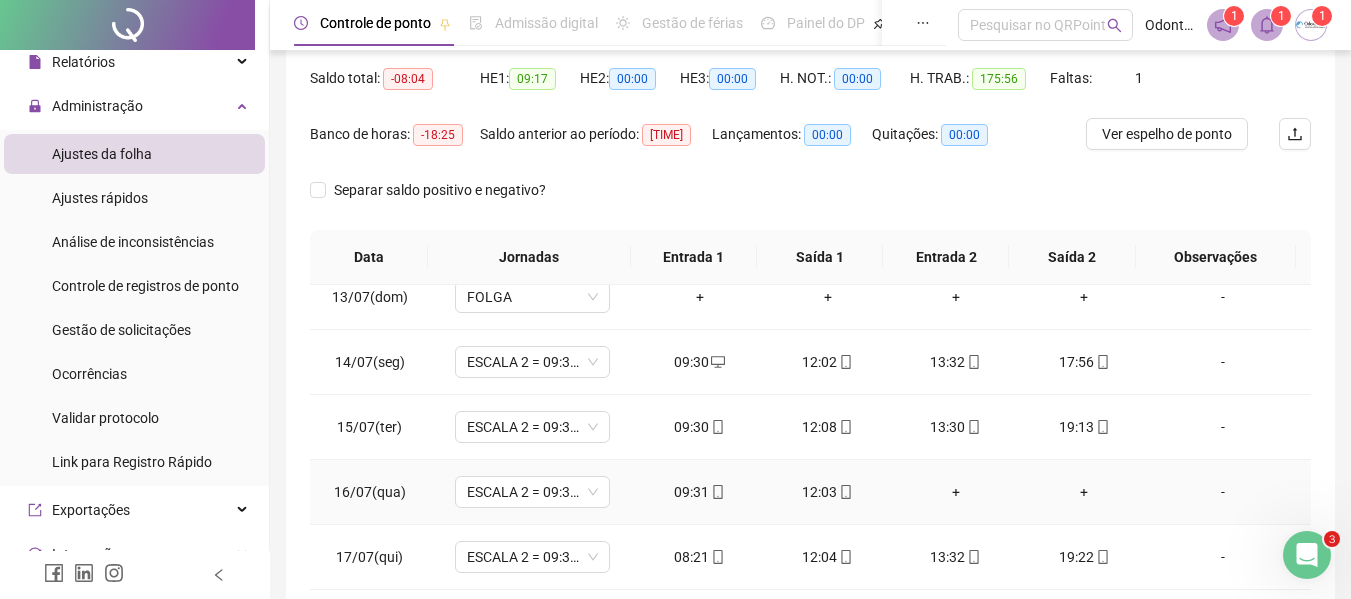 click on "-" at bounding box center [1223, 492] 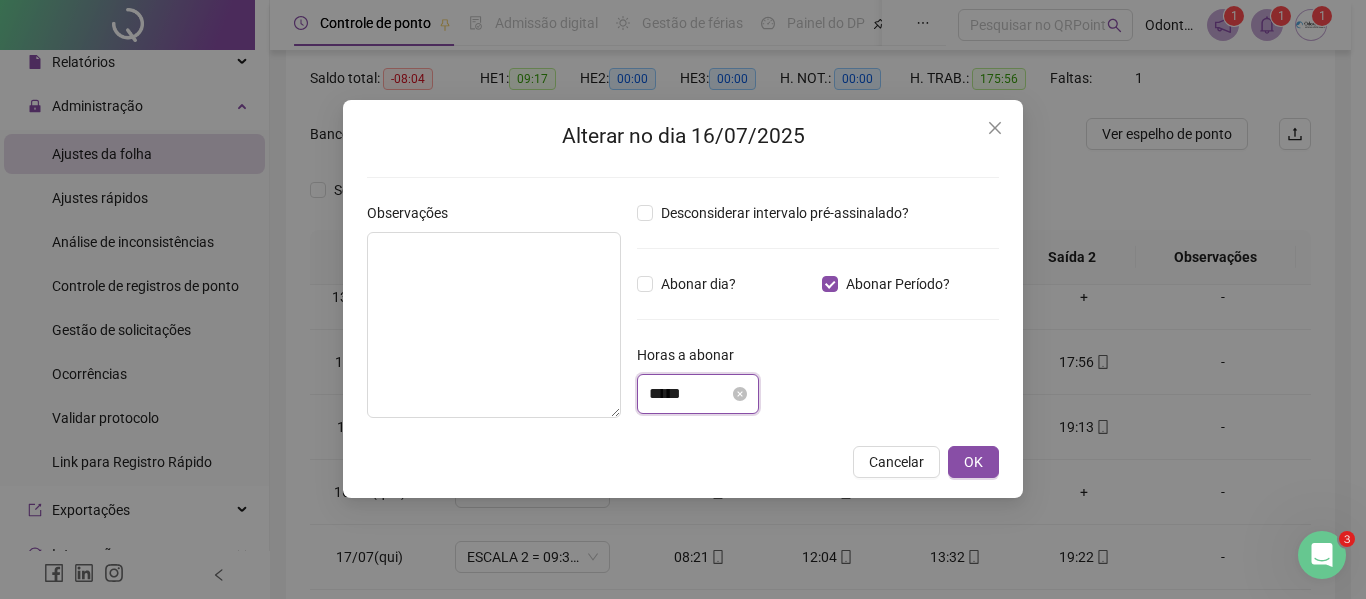 click on "*****" at bounding box center (689, 394) 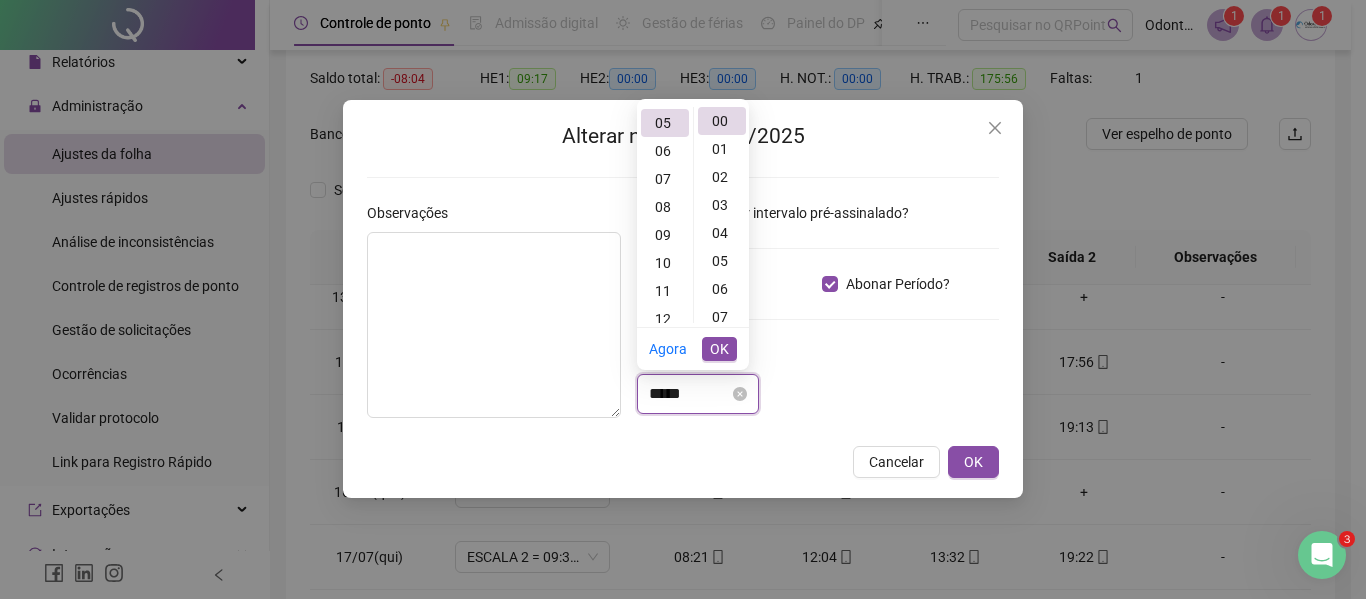 scroll, scrollTop: 140, scrollLeft: 0, axis: vertical 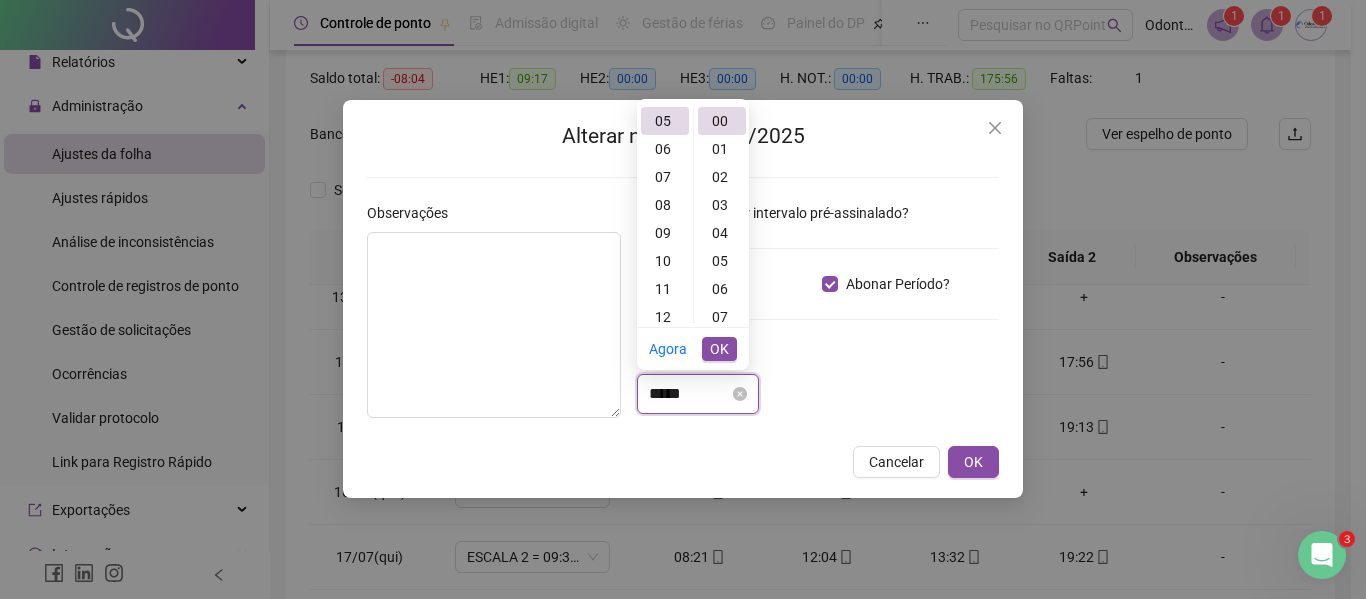click on "*****" at bounding box center [689, 394] 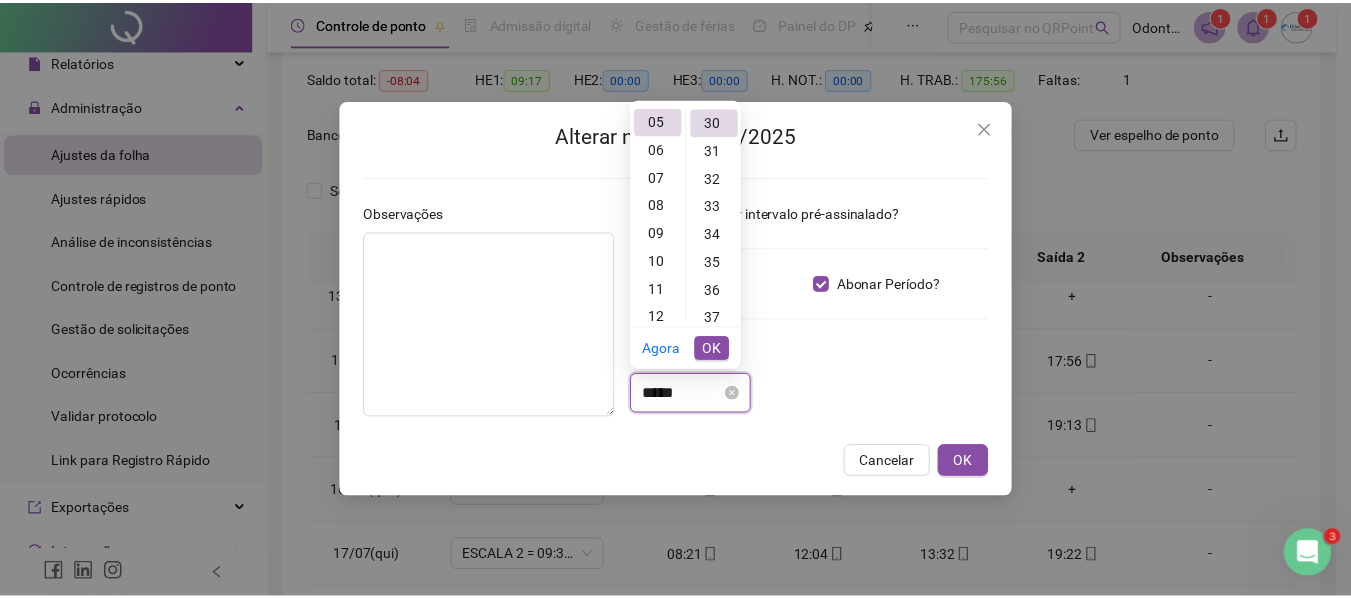 scroll, scrollTop: 840, scrollLeft: 0, axis: vertical 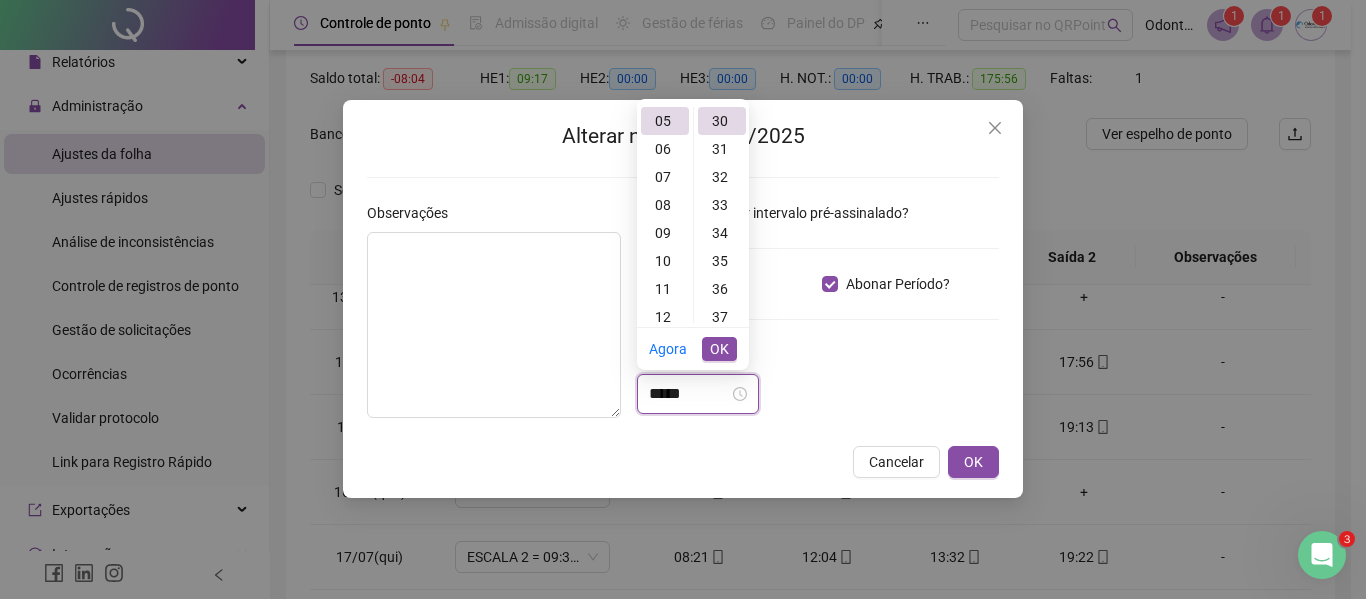 type on "*****" 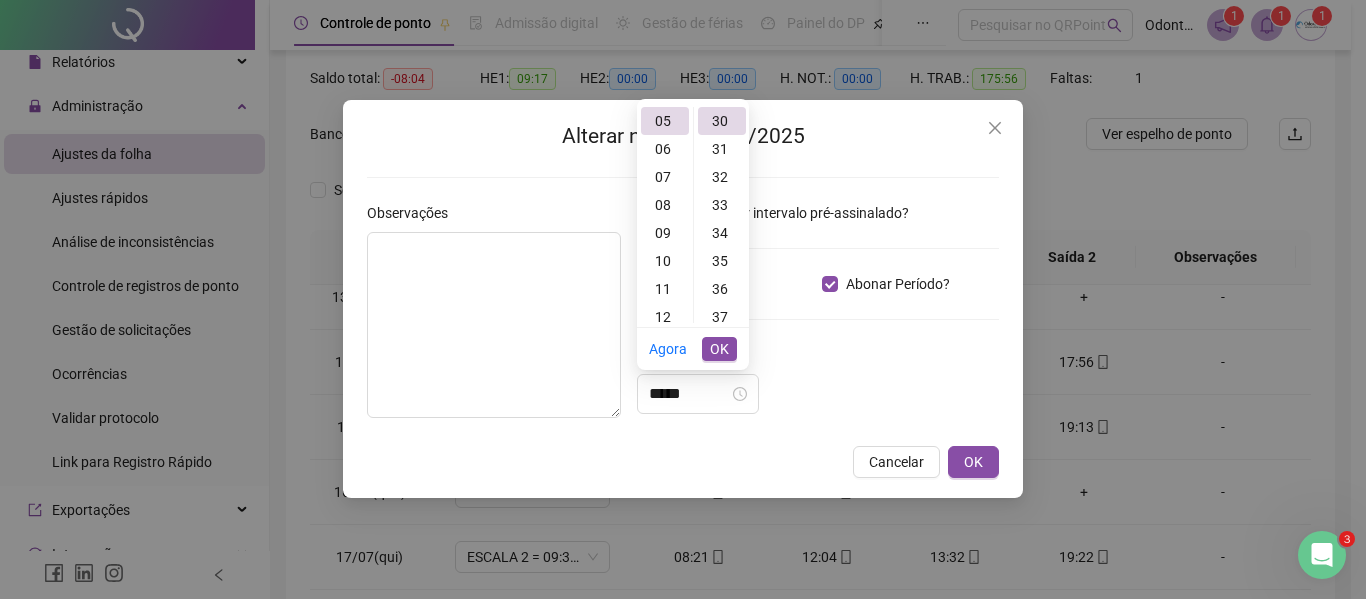 click on "Horas a abonar" at bounding box center [818, 359] 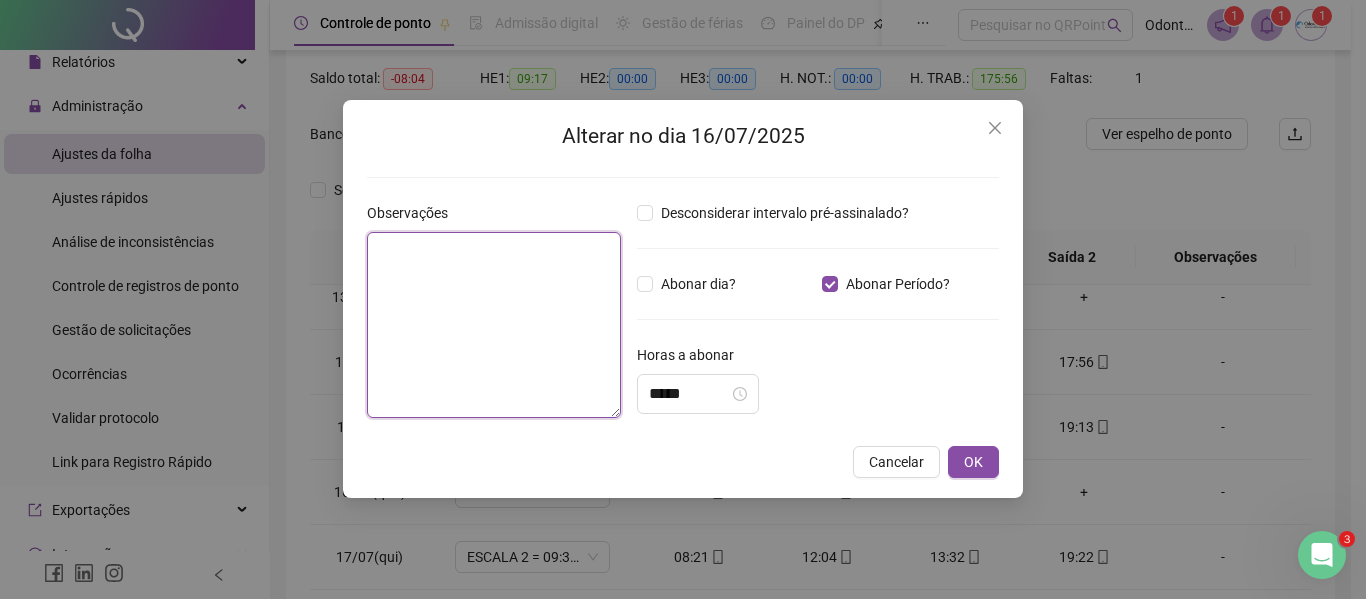 click at bounding box center [494, 325] 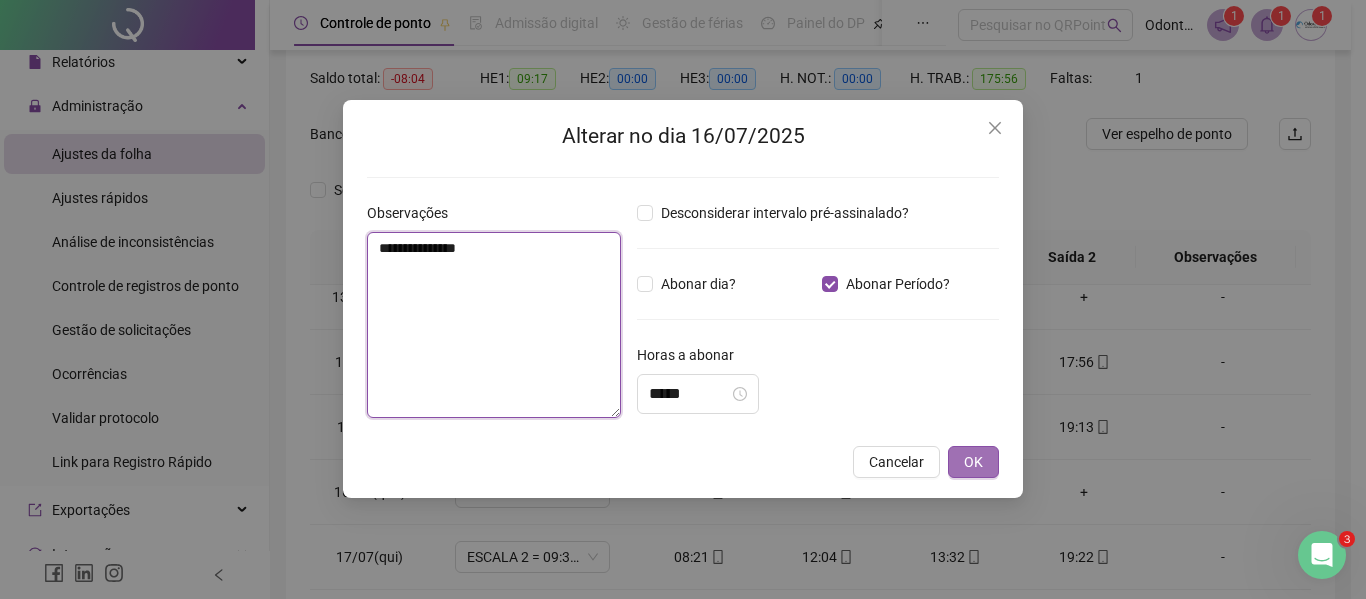 type on "**********" 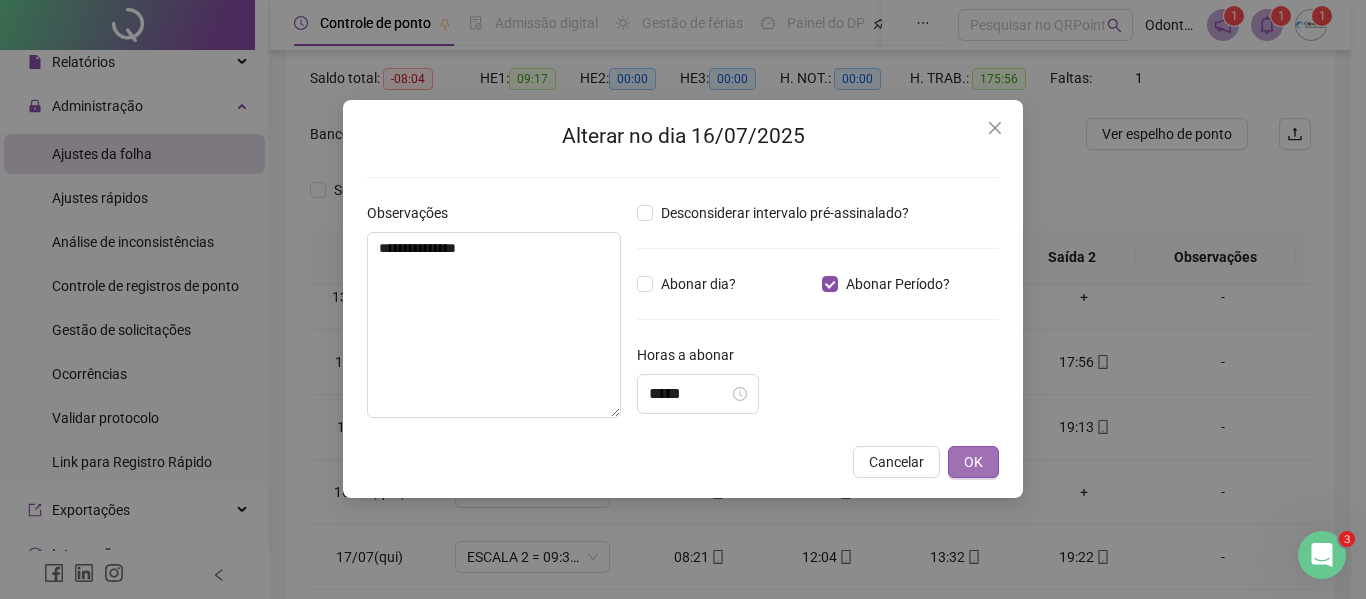 click on "OK" at bounding box center [973, 462] 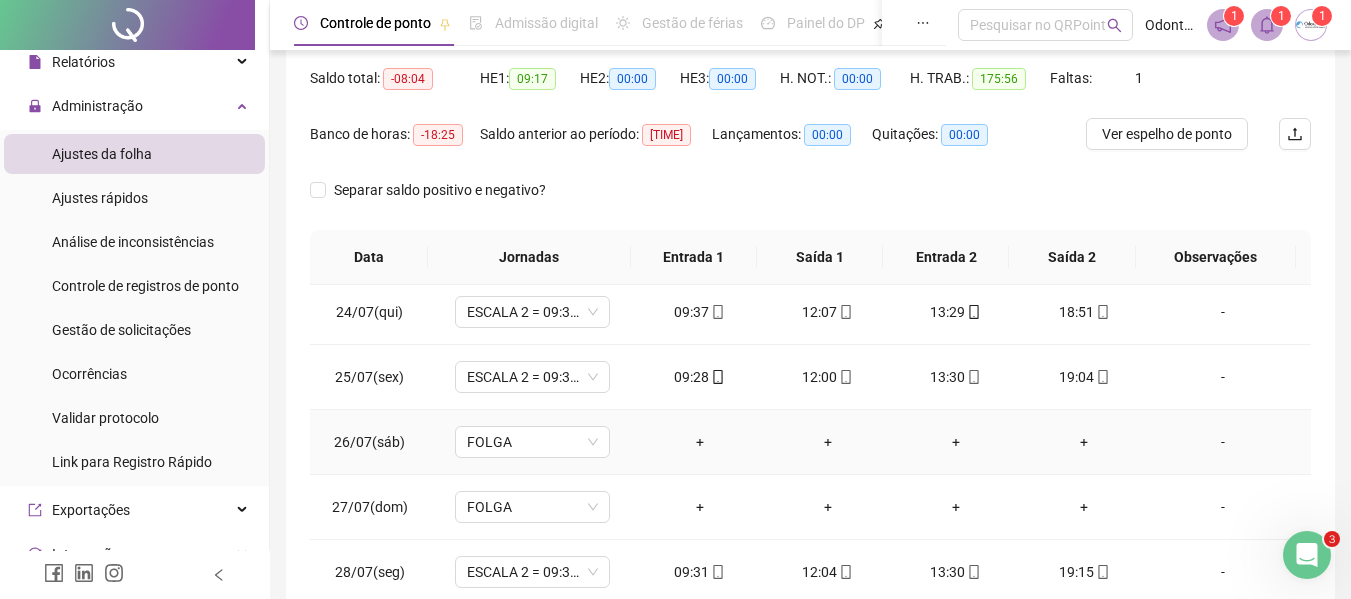scroll, scrollTop: 1588, scrollLeft: 0, axis: vertical 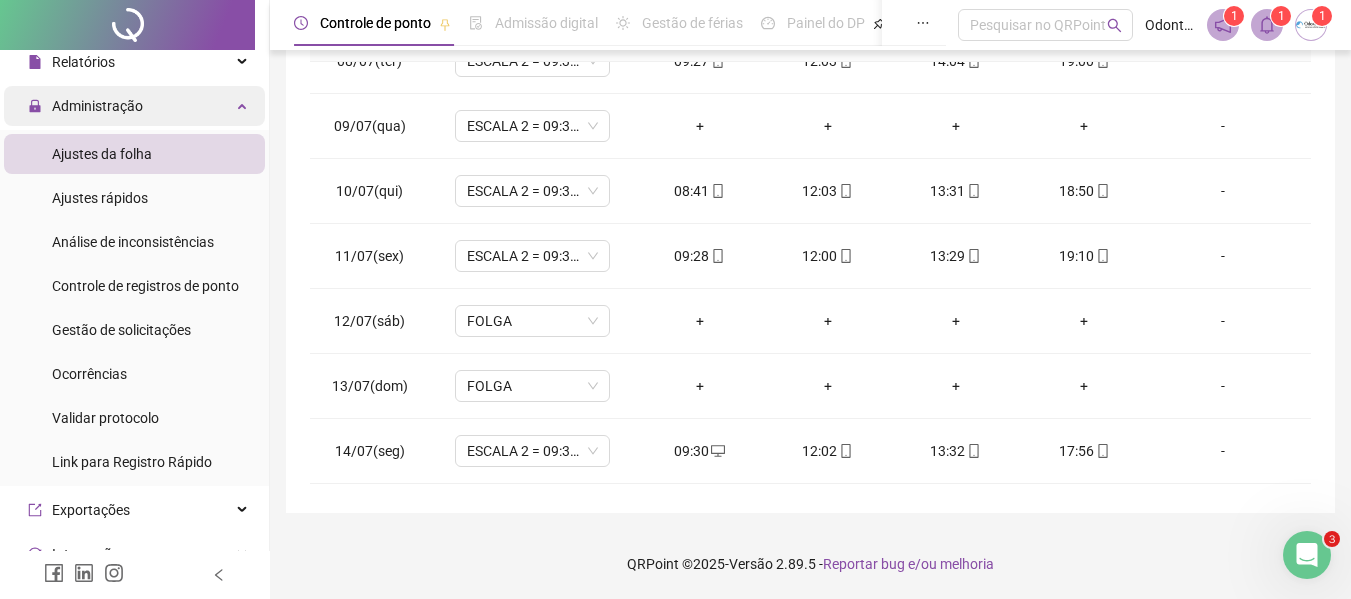 click on "Administração" at bounding box center [97, 106] 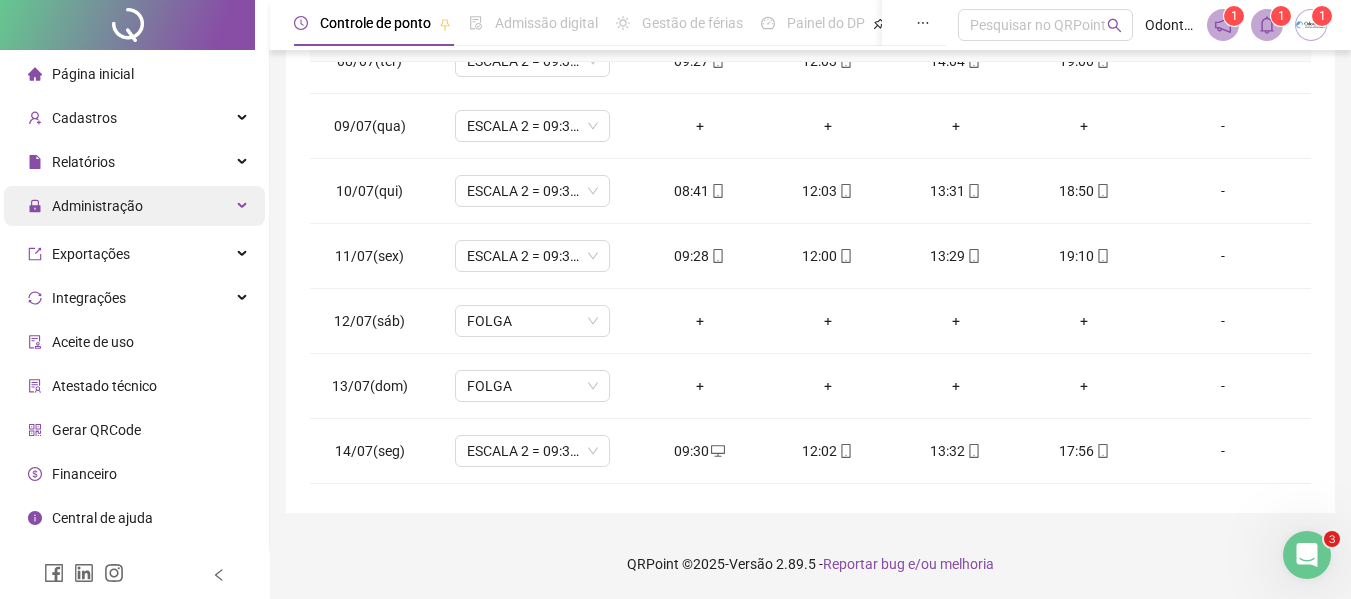 scroll, scrollTop: 0, scrollLeft: 0, axis: both 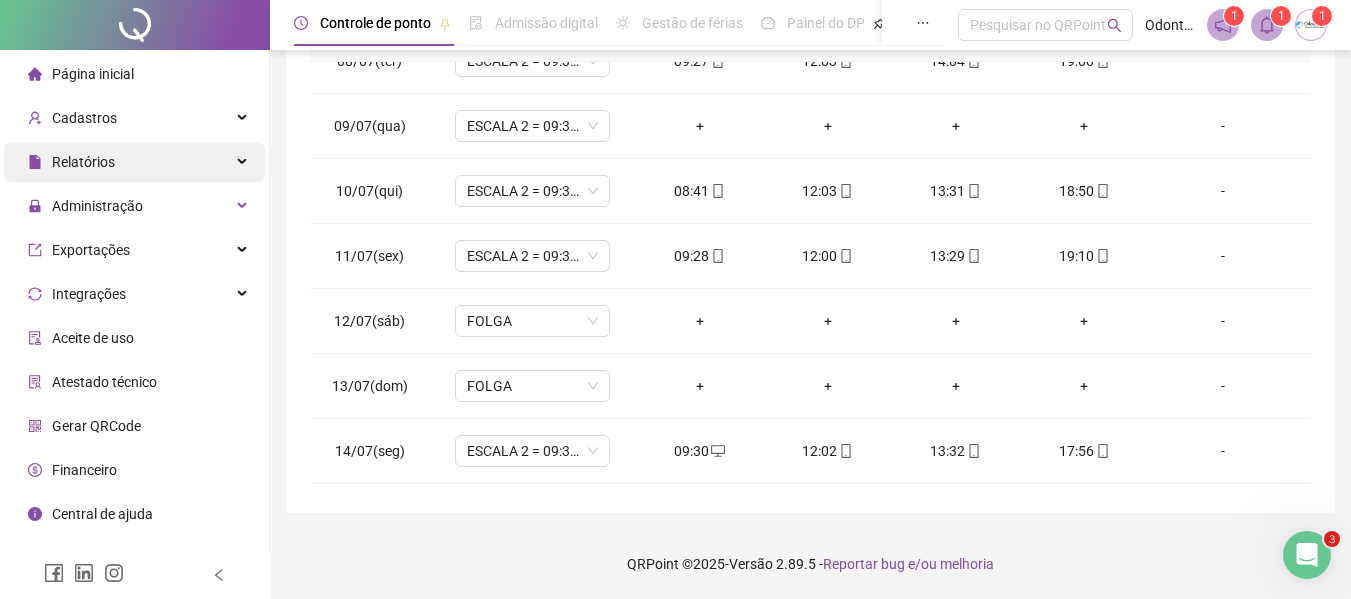 click on "Relatórios" at bounding box center (134, 162) 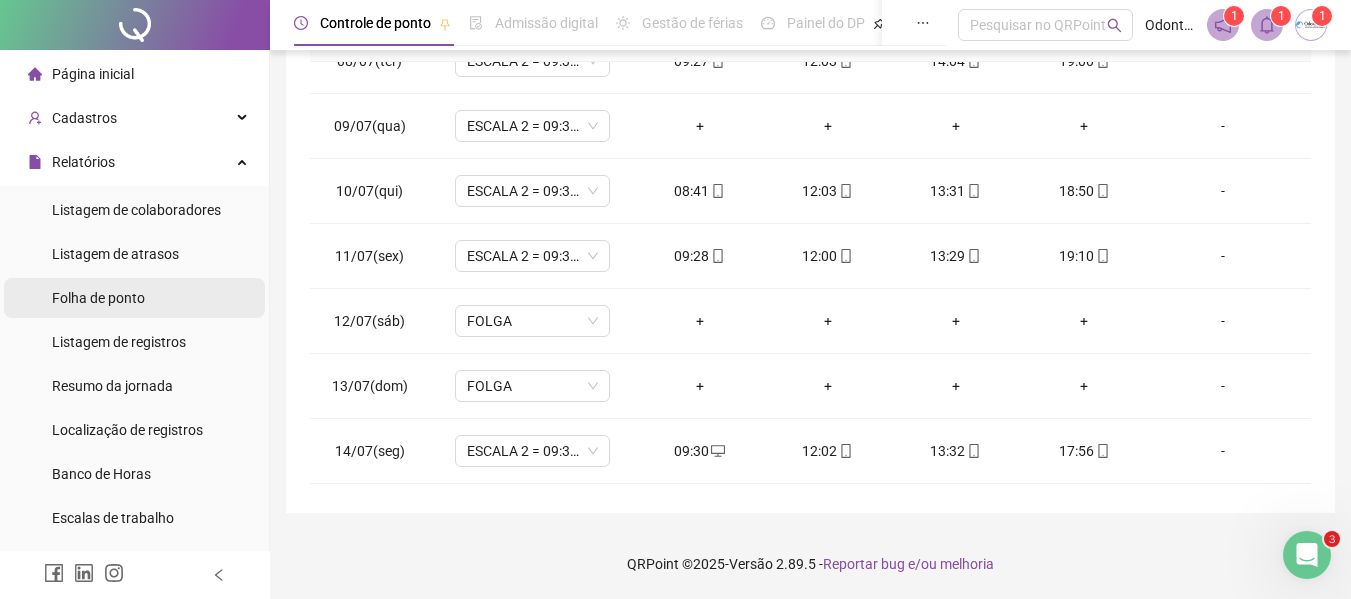 click on "Folha de ponto" at bounding box center (98, 298) 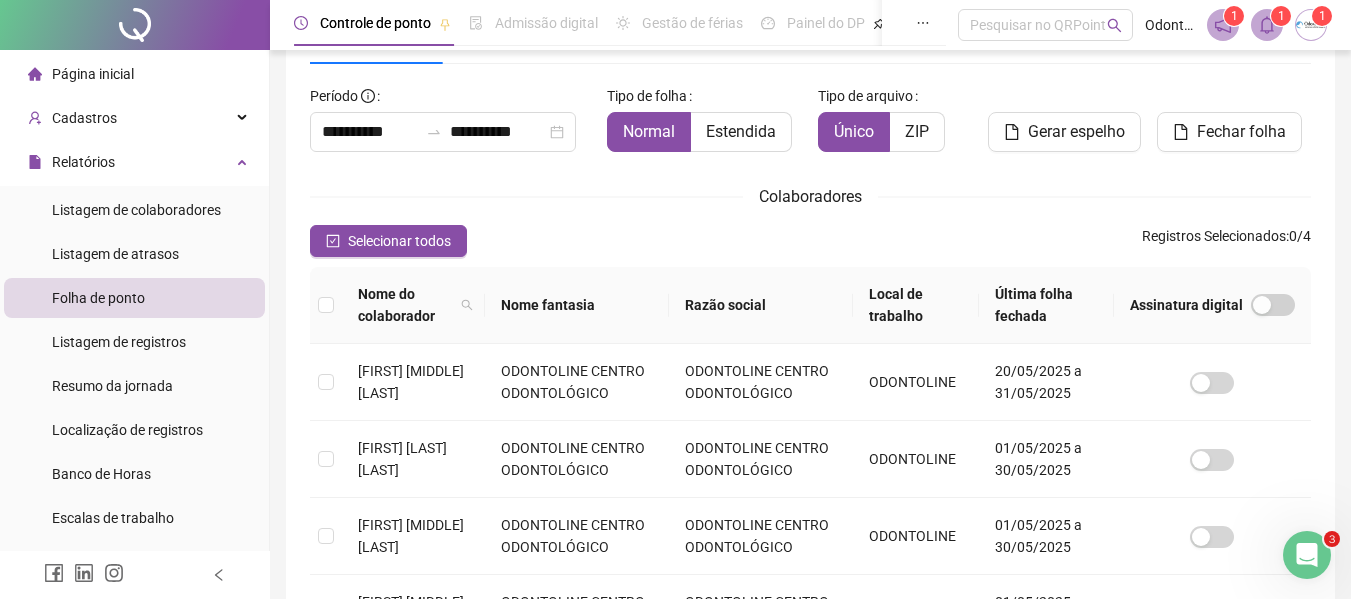 scroll, scrollTop: 110, scrollLeft: 0, axis: vertical 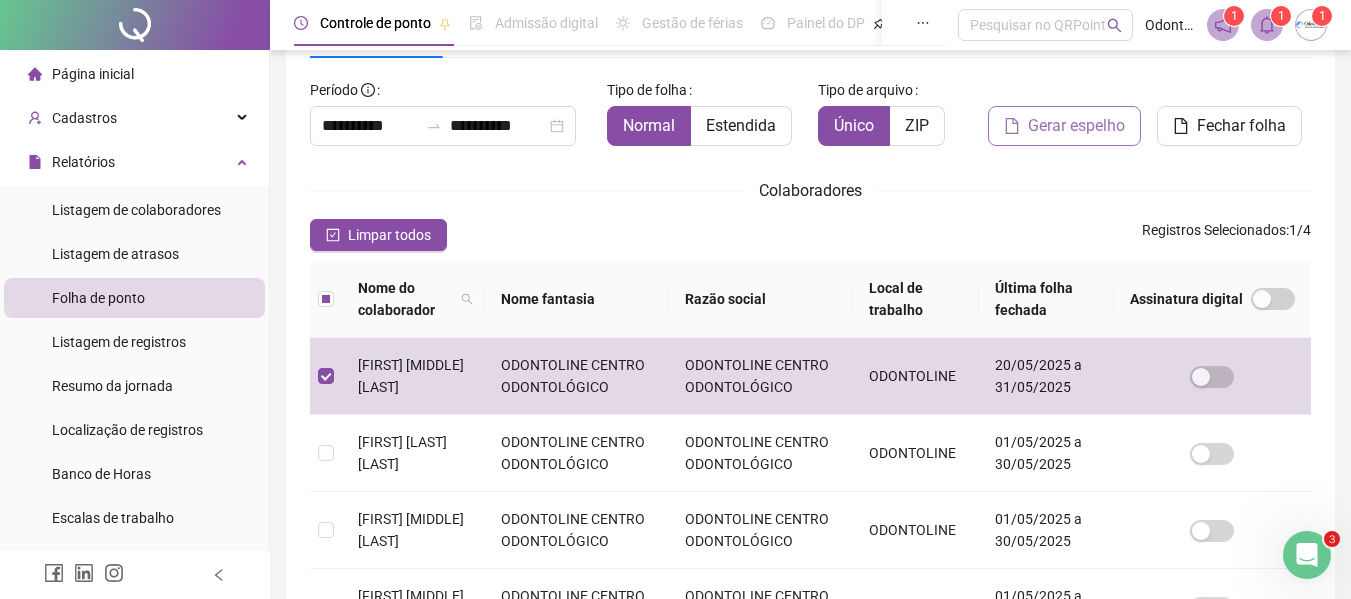 click on "Gerar espelho" at bounding box center (1076, 126) 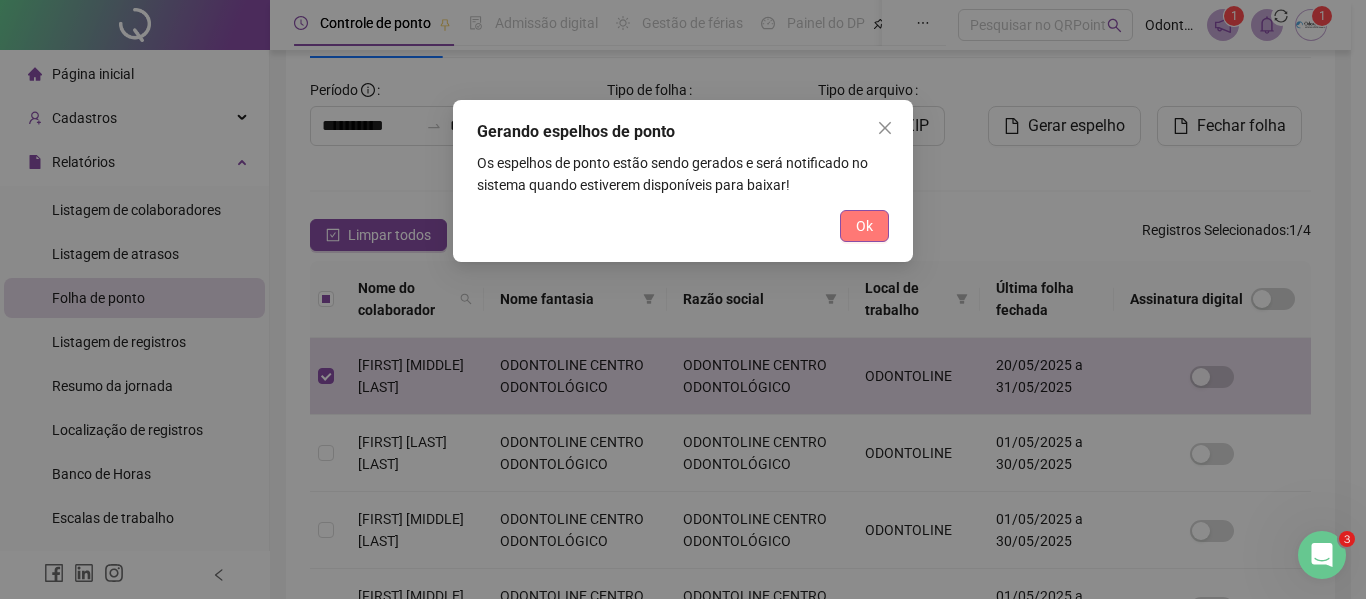 click on "Ok" at bounding box center [864, 226] 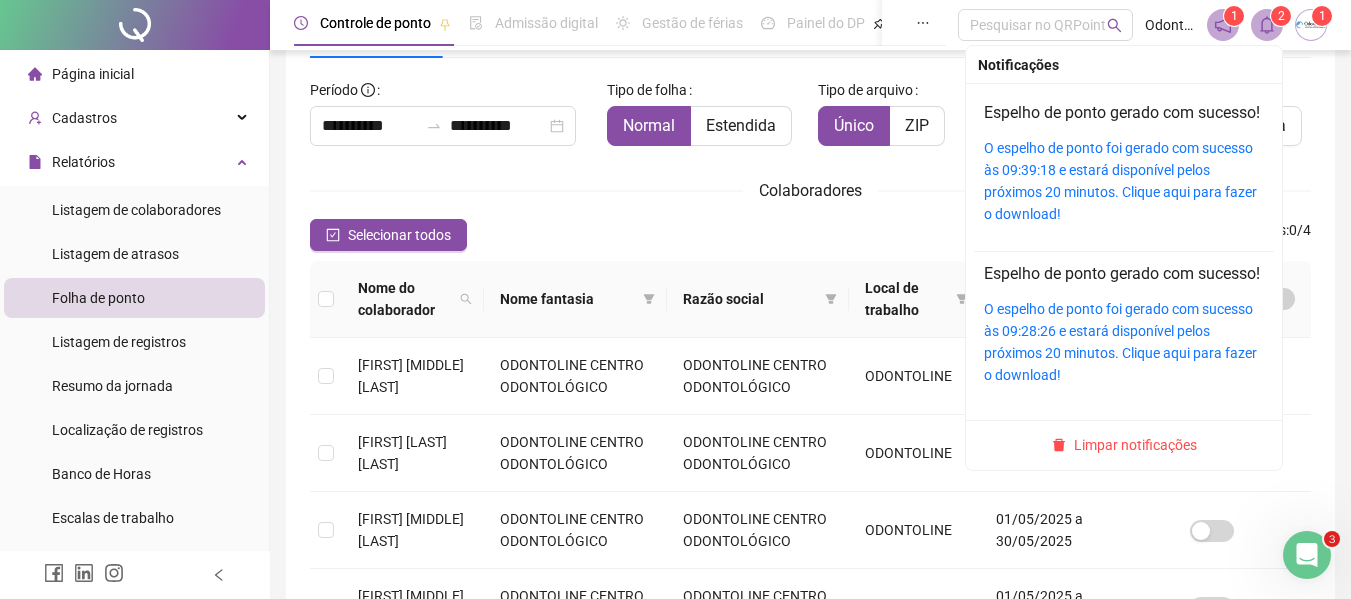 click 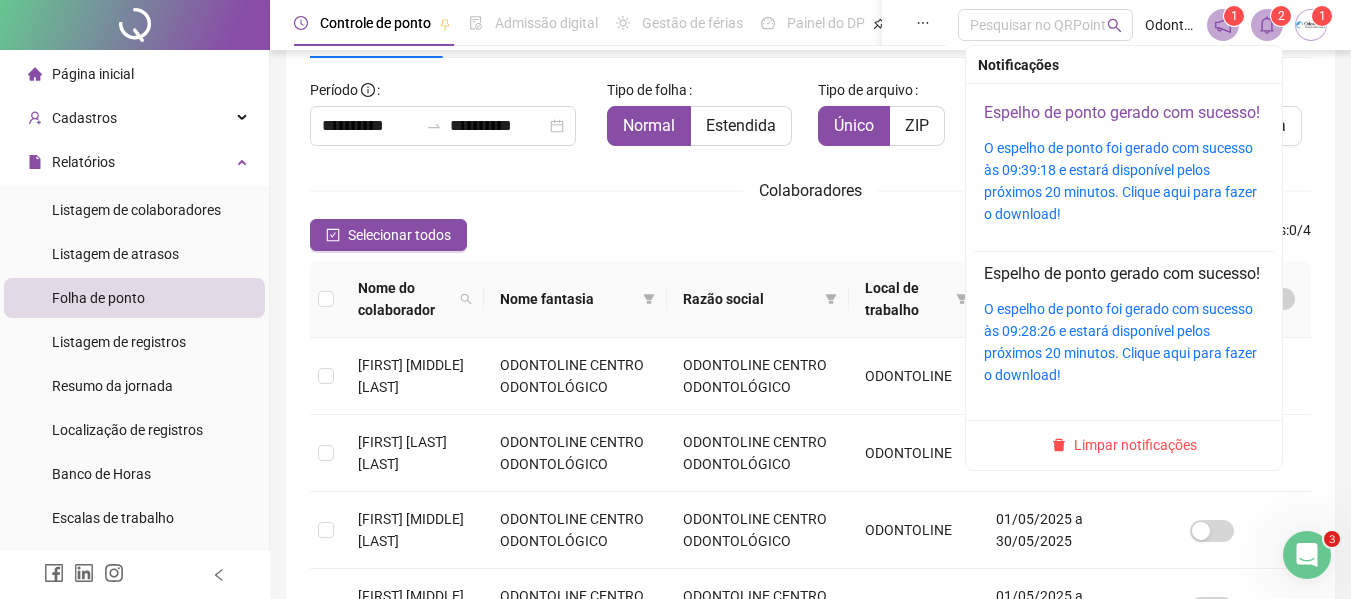 click on "Espelho de ponto gerado com sucesso!" at bounding box center (1122, 112) 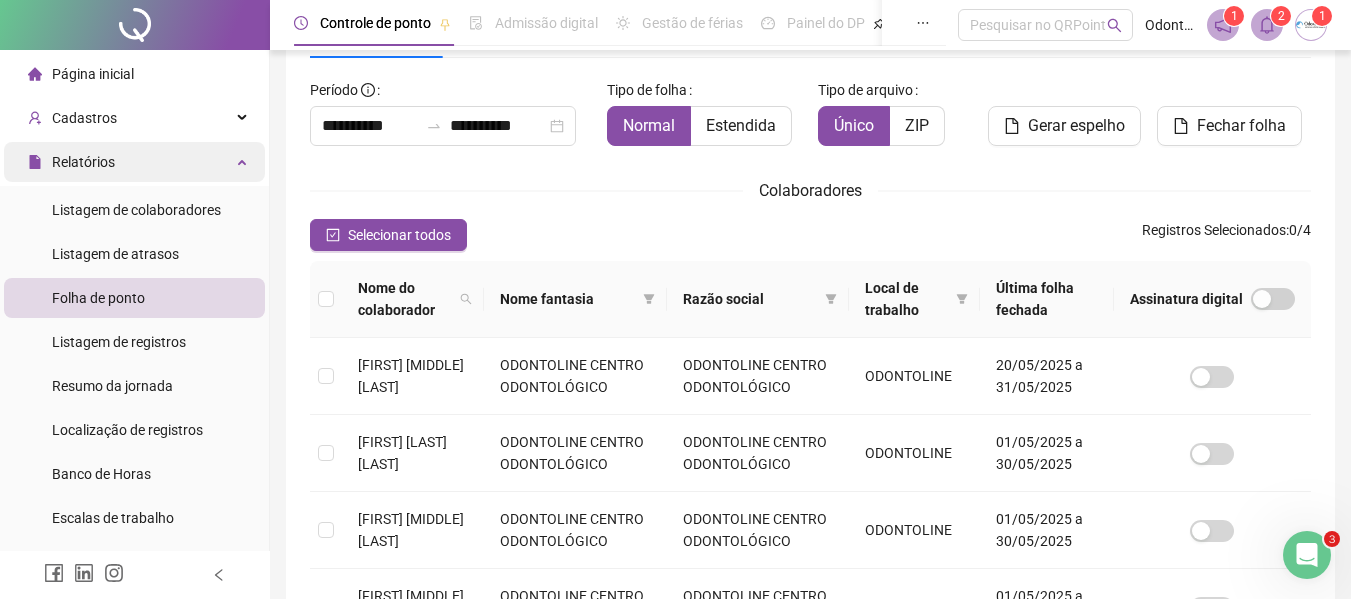 click on "Relatórios" at bounding box center (134, 162) 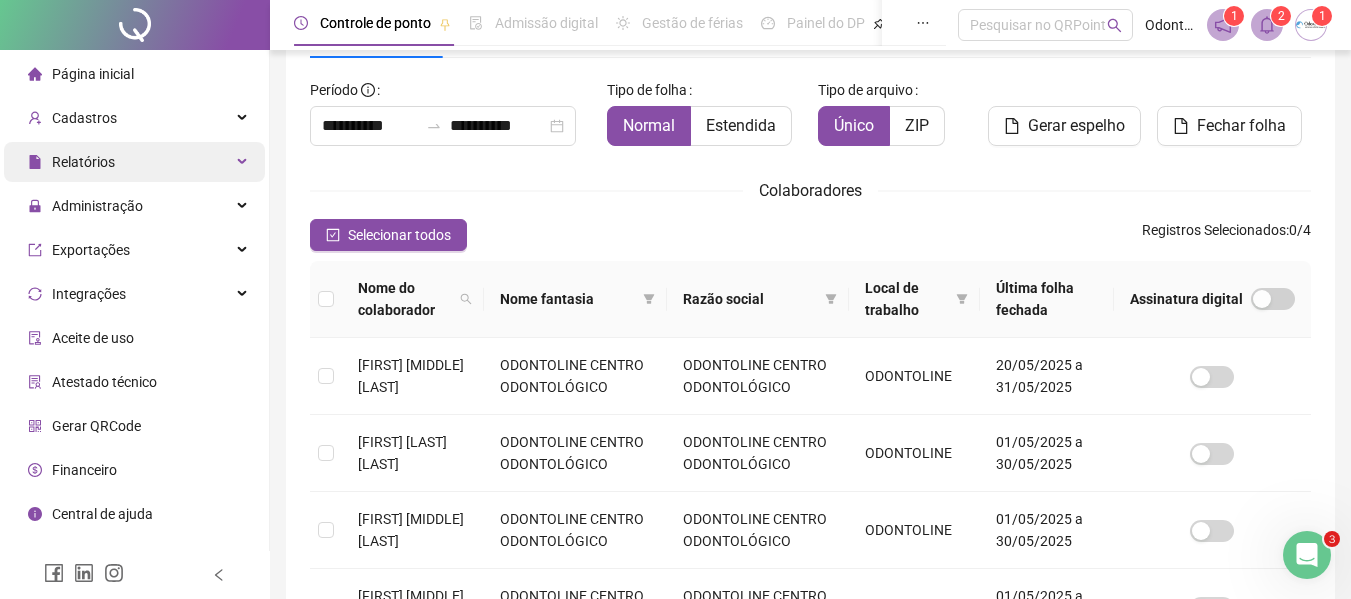 click on "Relatórios" at bounding box center (134, 162) 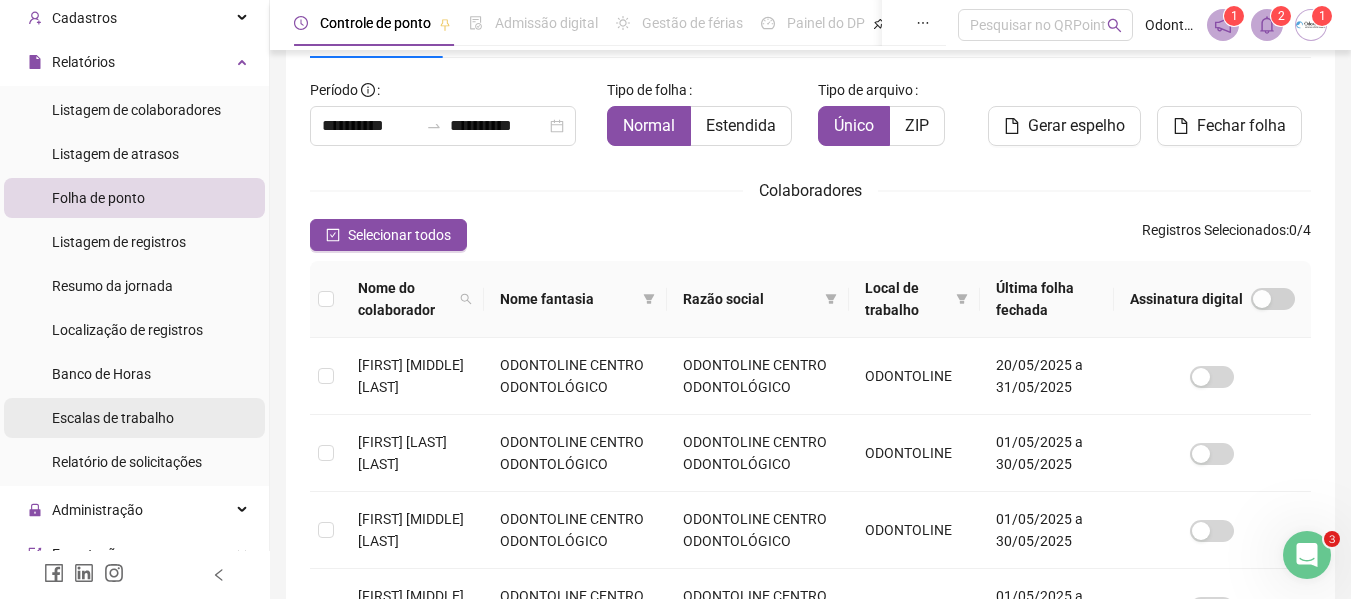 scroll, scrollTop: 200, scrollLeft: 0, axis: vertical 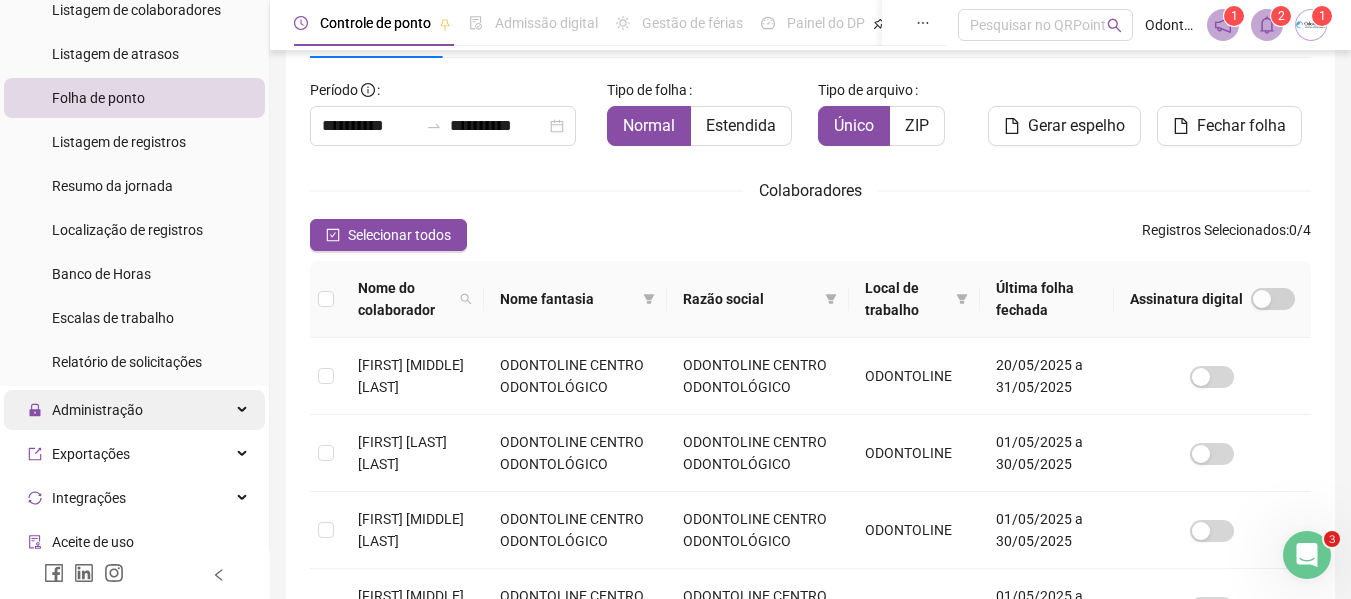 click on "Administração" at bounding box center [134, 410] 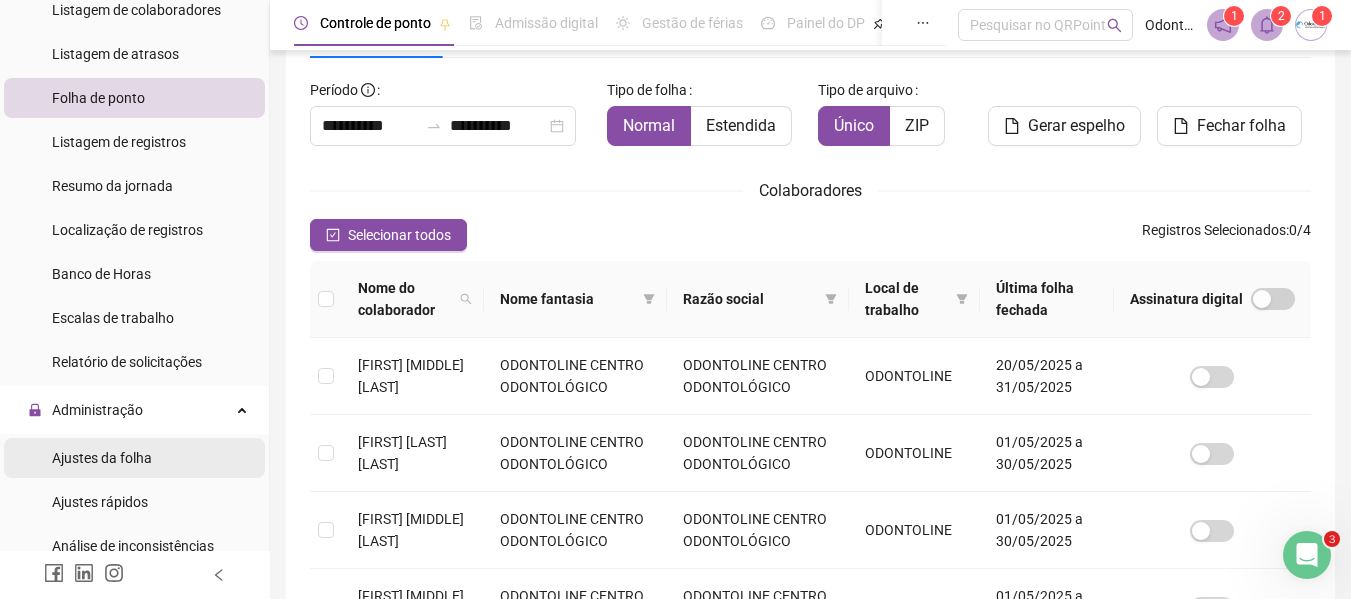 click on "Ajustes da folha" at bounding box center (134, 458) 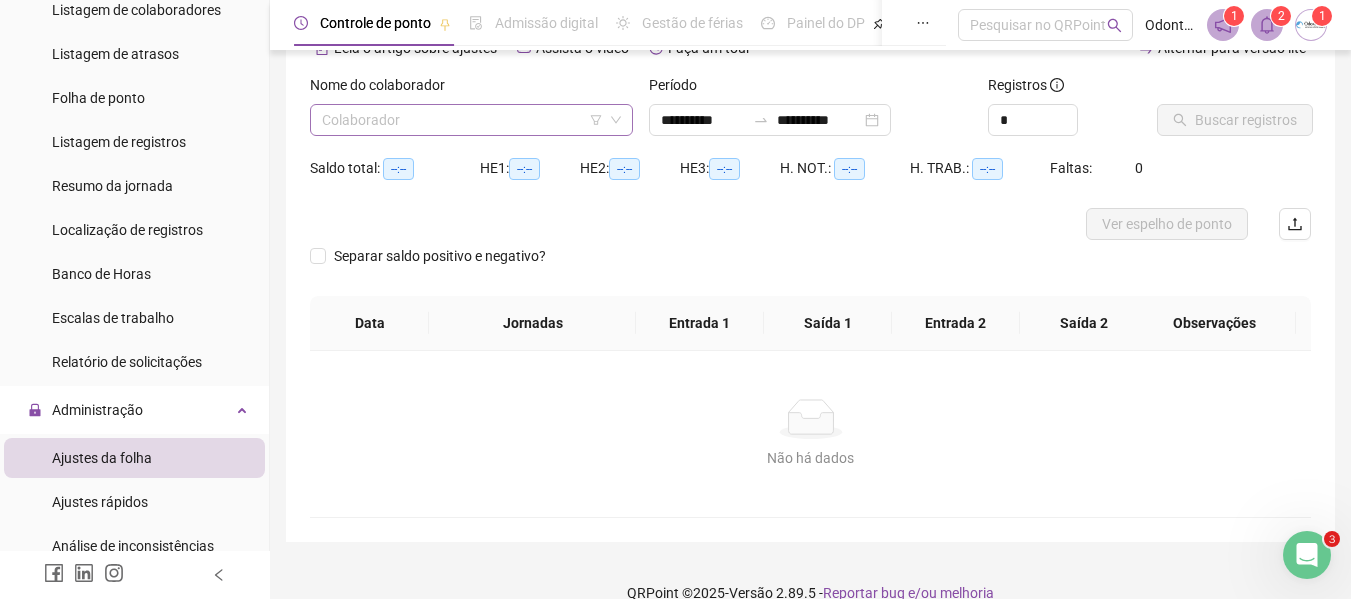 click at bounding box center (462, 120) 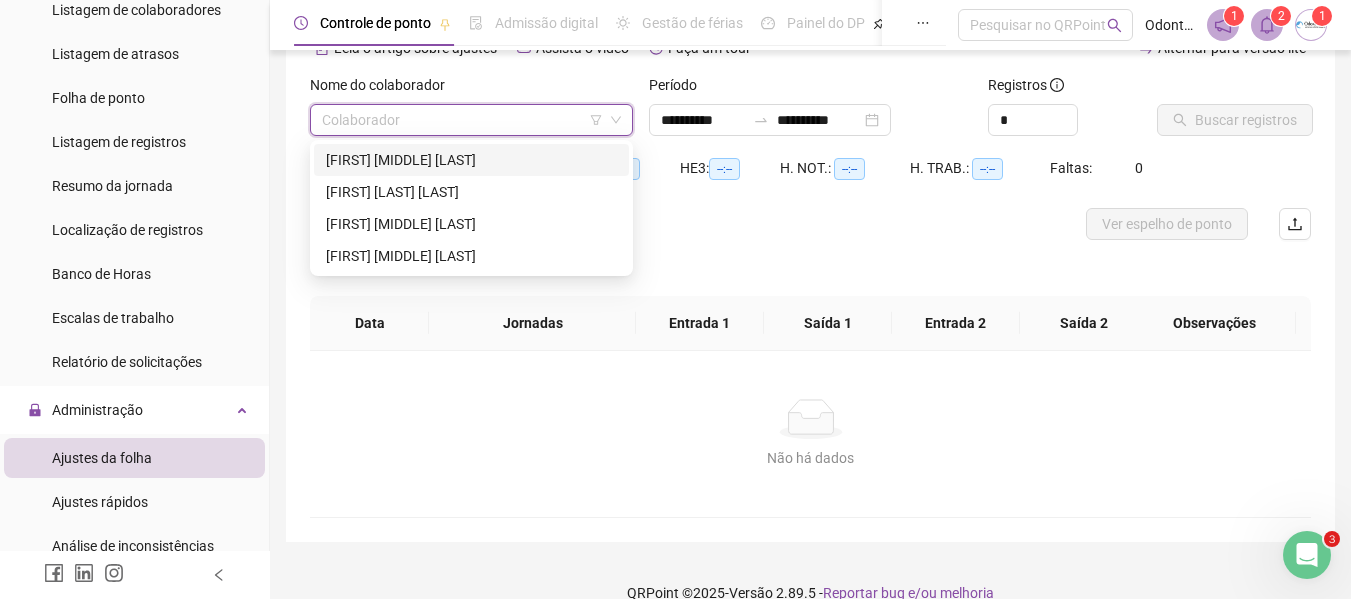 click on "[FIRST] [MIDDLE] [LAST]" at bounding box center (471, 160) 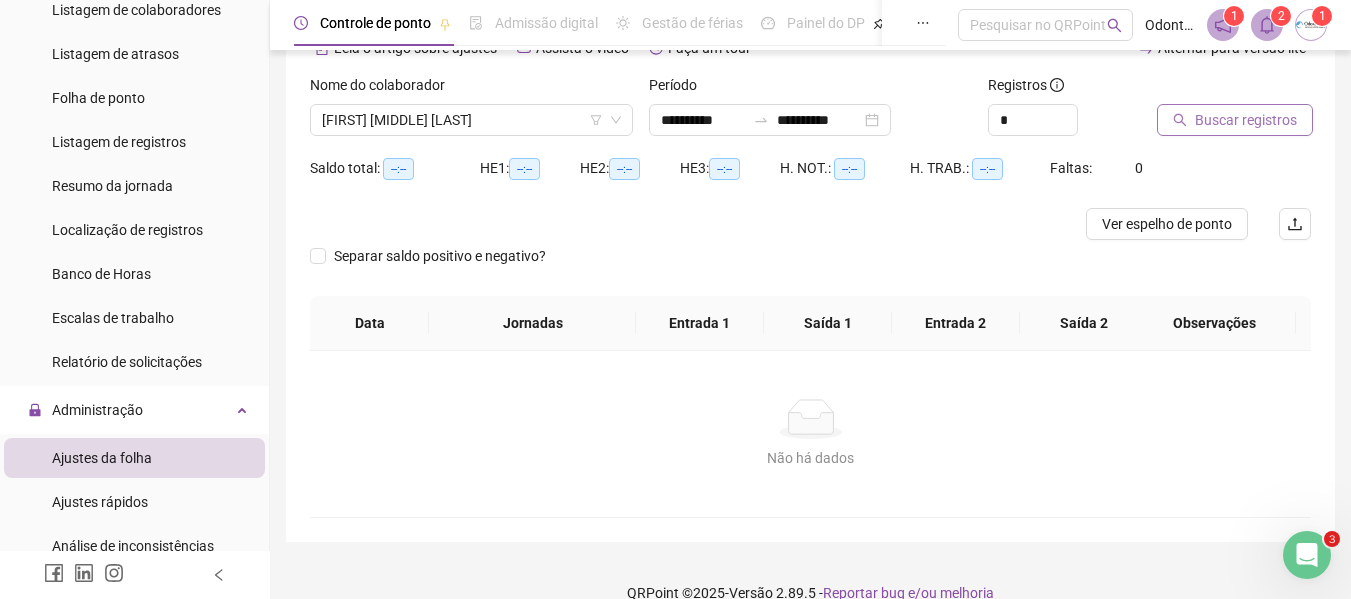 click on "Buscar registros" at bounding box center [1235, 120] 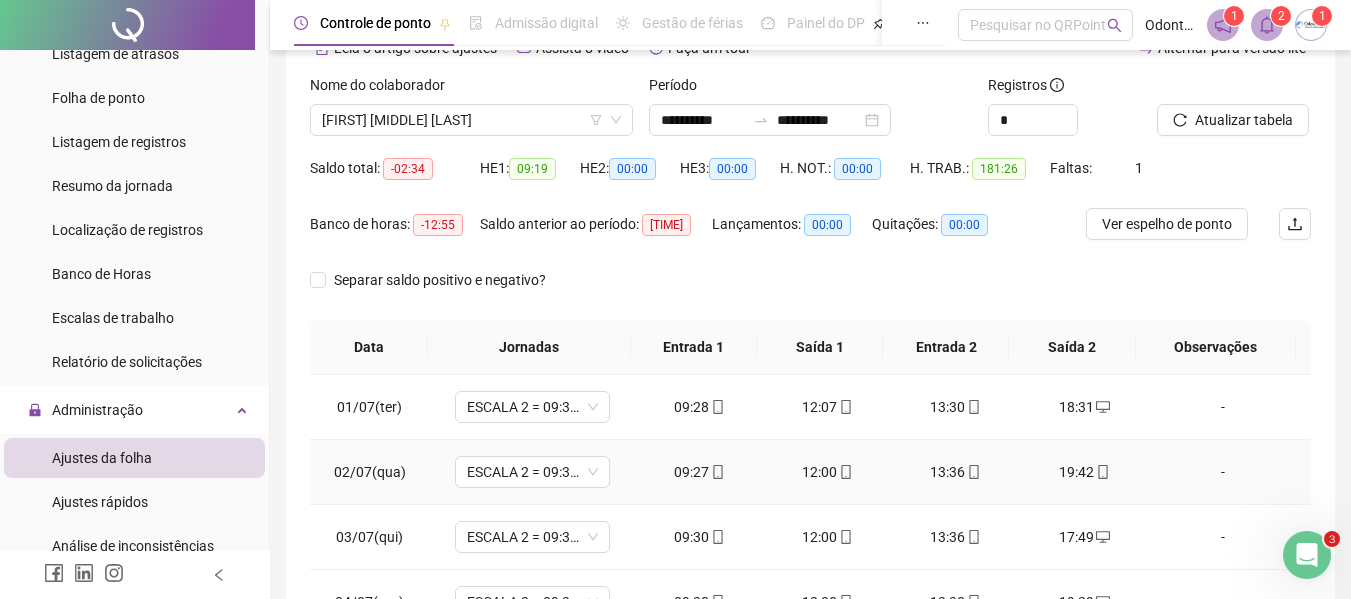 scroll, scrollTop: 210, scrollLeft: 0, axis: vertical 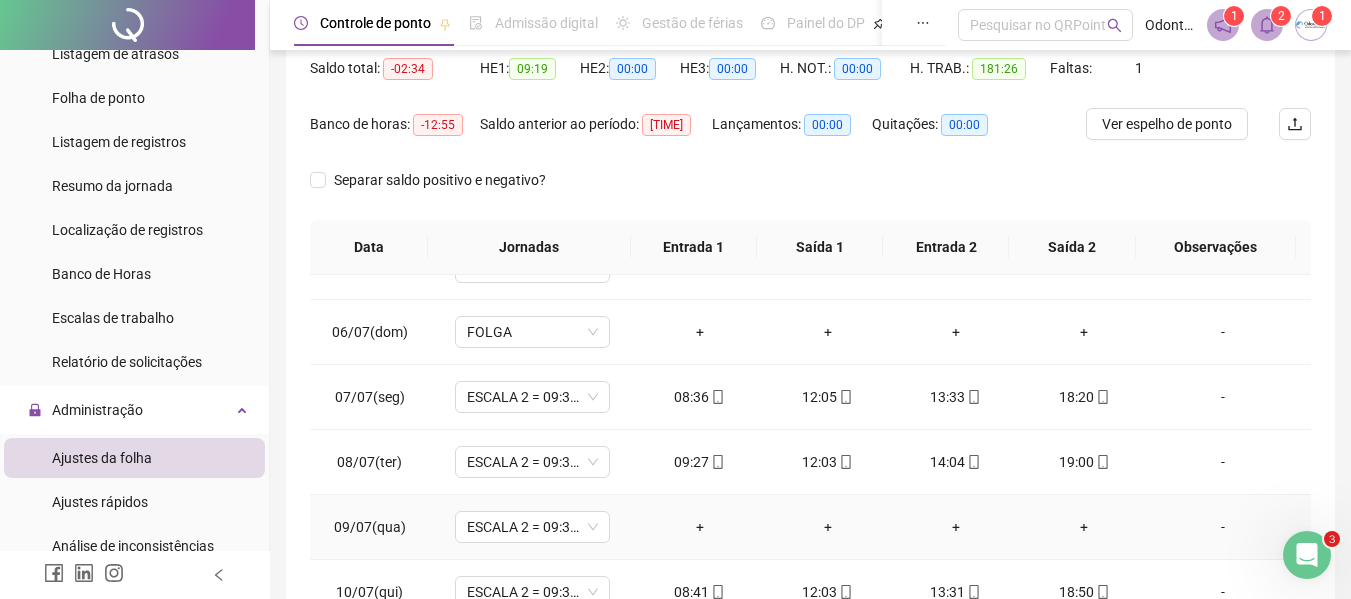 click on "-" at bounding box center [1223, 527] 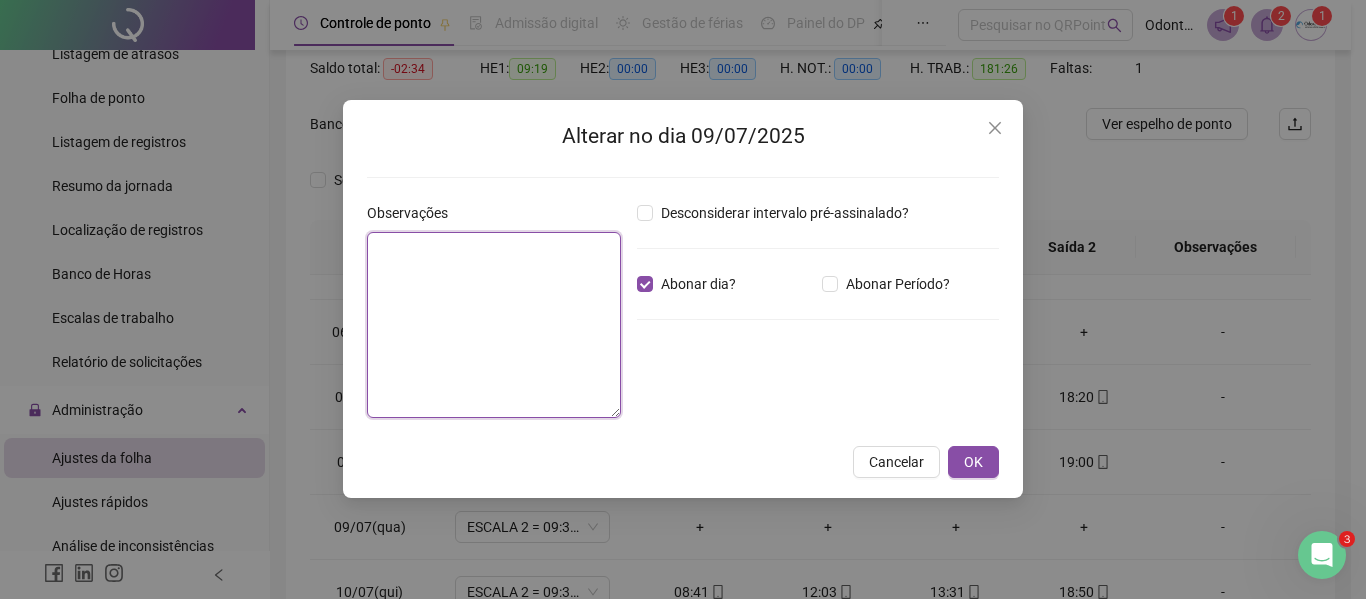 click at bounding box center (494, 325) 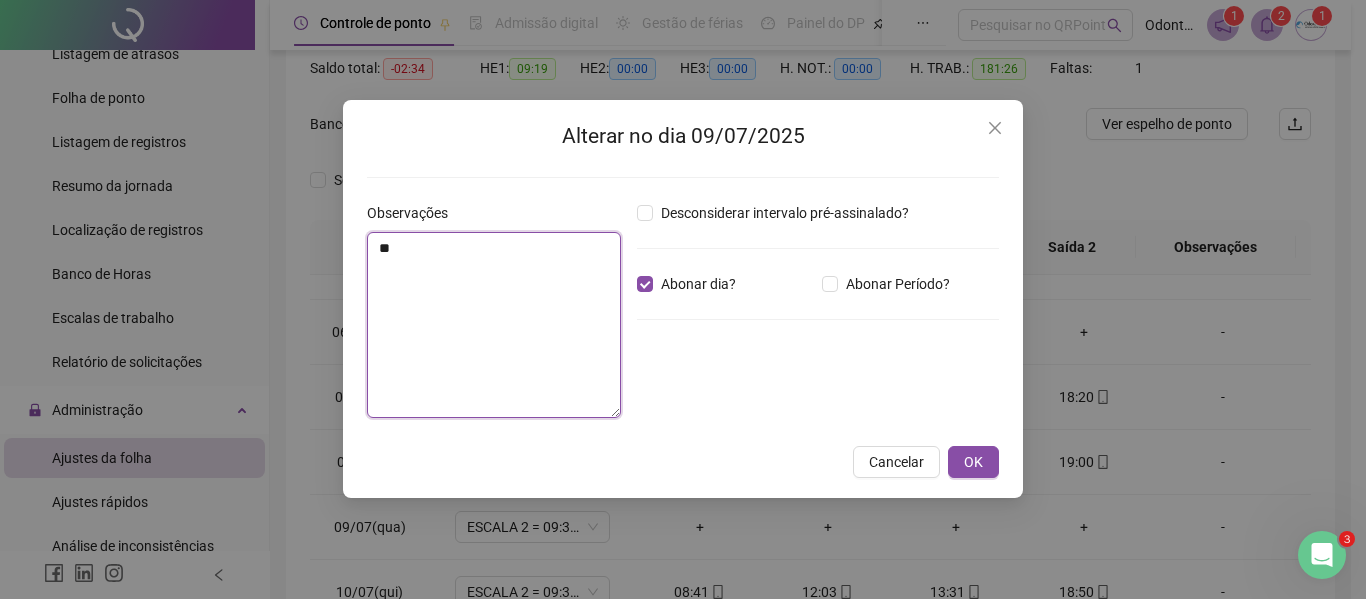 type on "*" 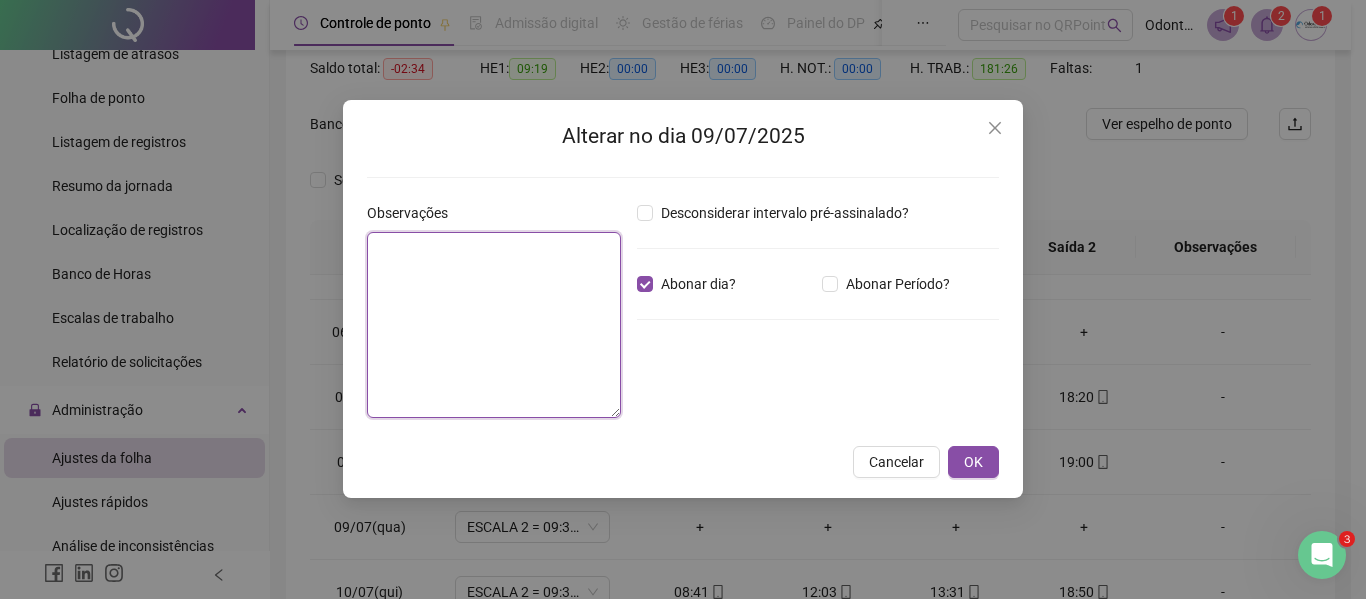 paste on "**********" 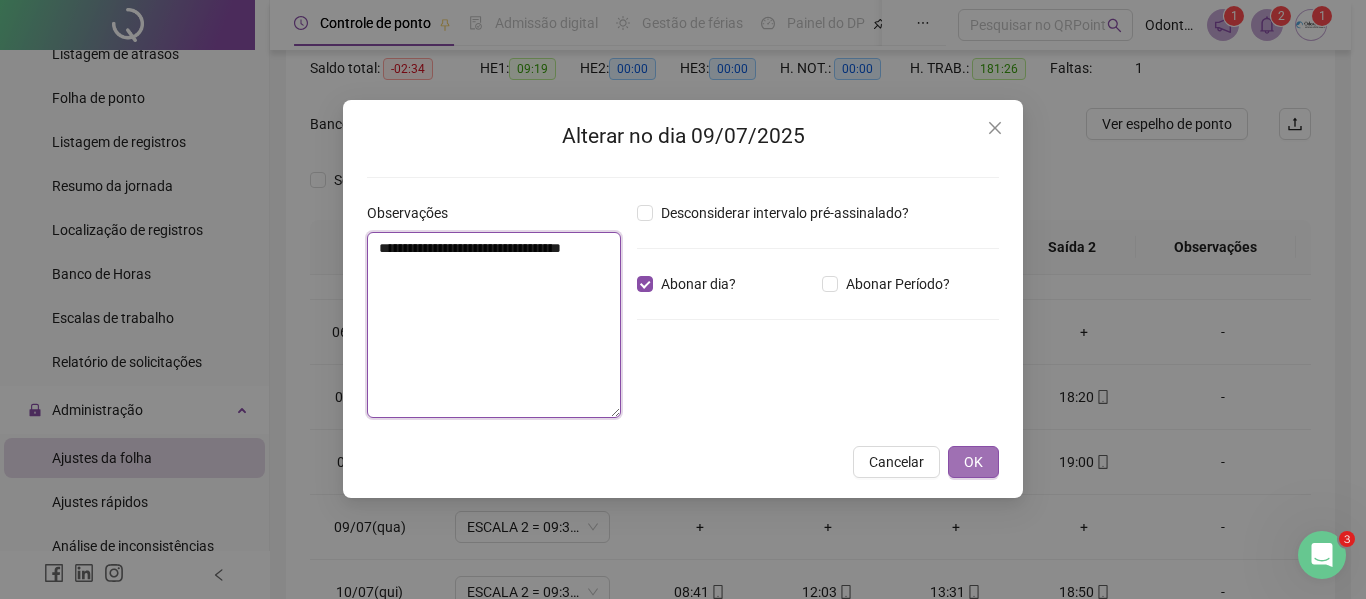 type on "**********" 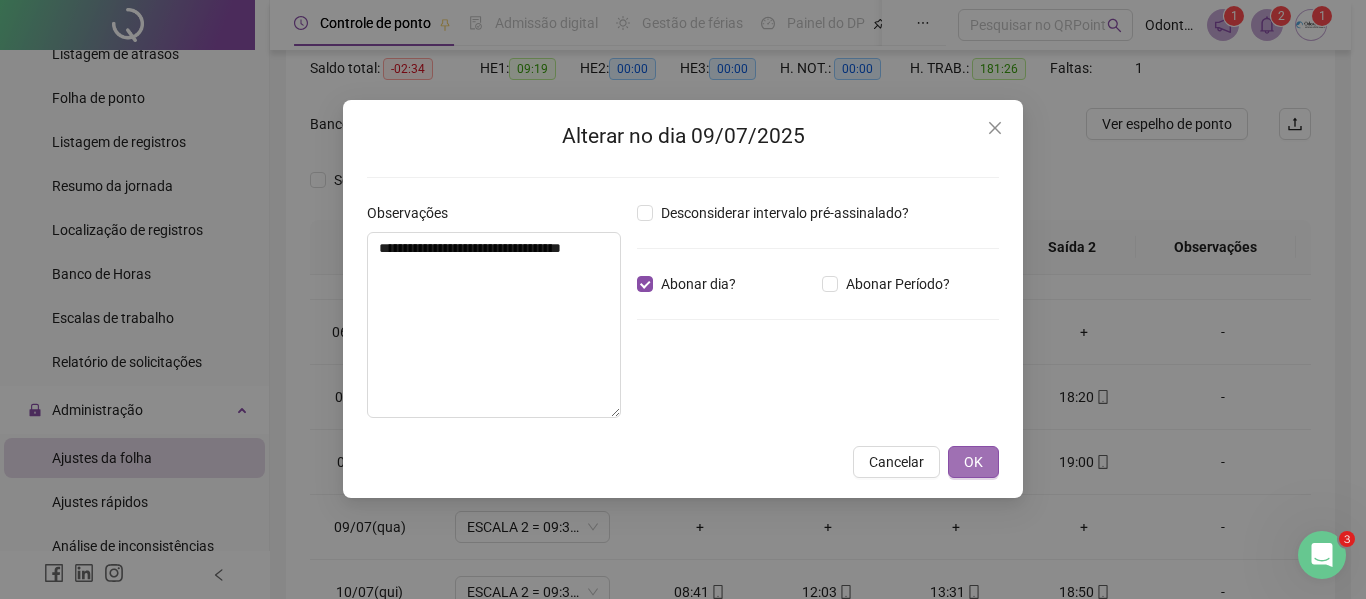 click on "OK" at bounding box center [973, 462] 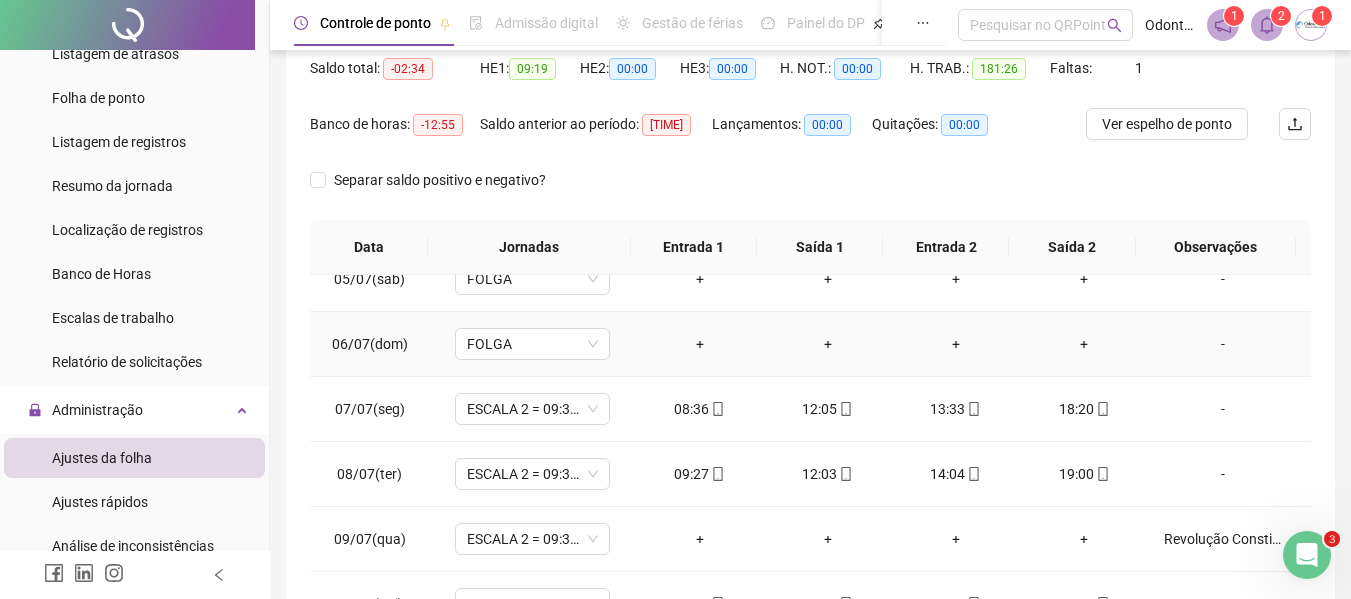 scroll, scrollTop: 0, scrollLeft: 0, axis: both 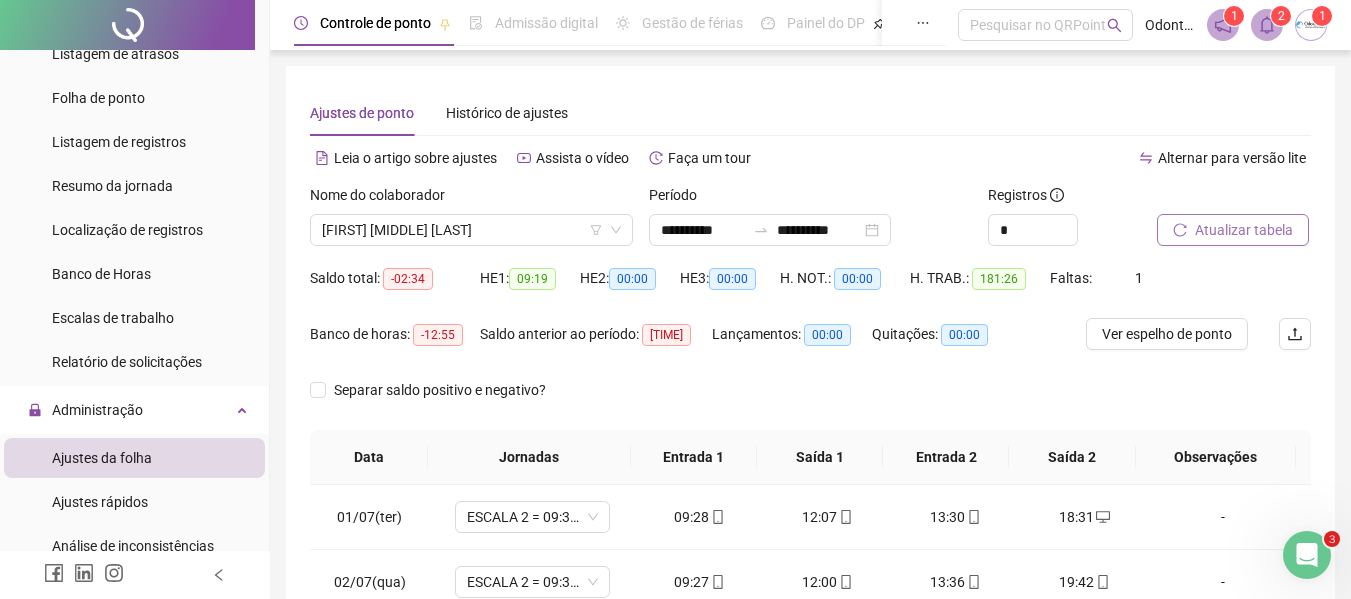click on "Atualizar tabela" at bounding box center [1244, 230] 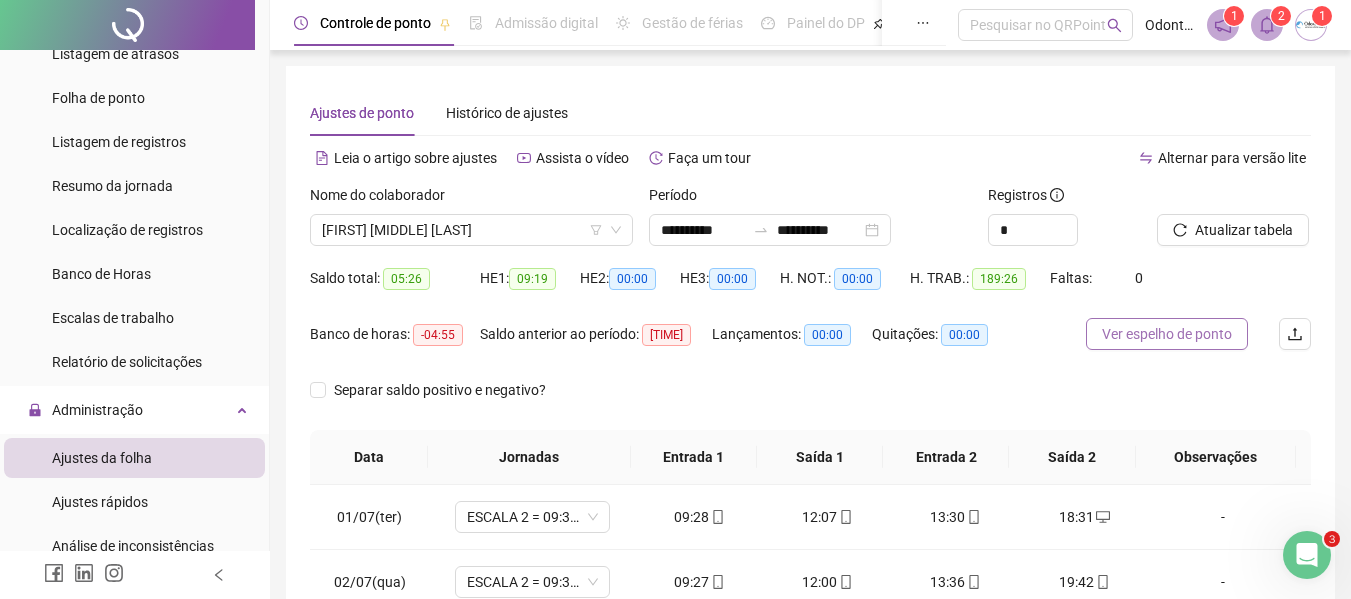 click on "Ver espelho de ponto" at bounding box center (1167, 334) 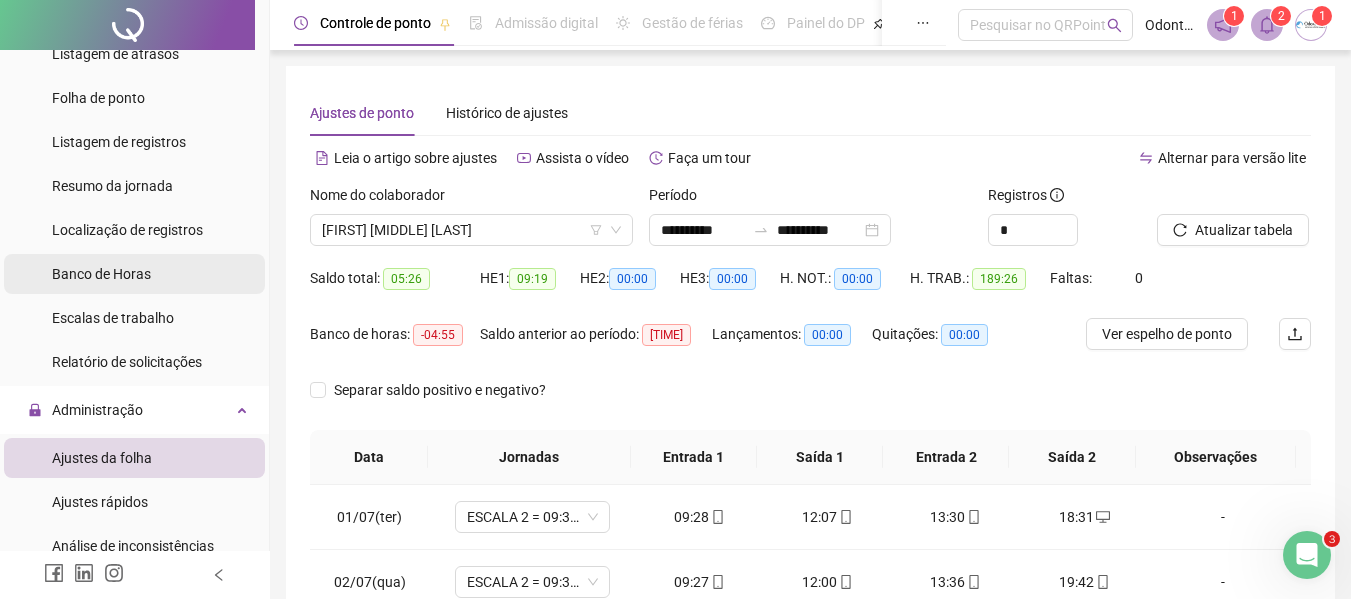 scroll, scrollTop: 100, scrollLeft: 0, axis: vertical 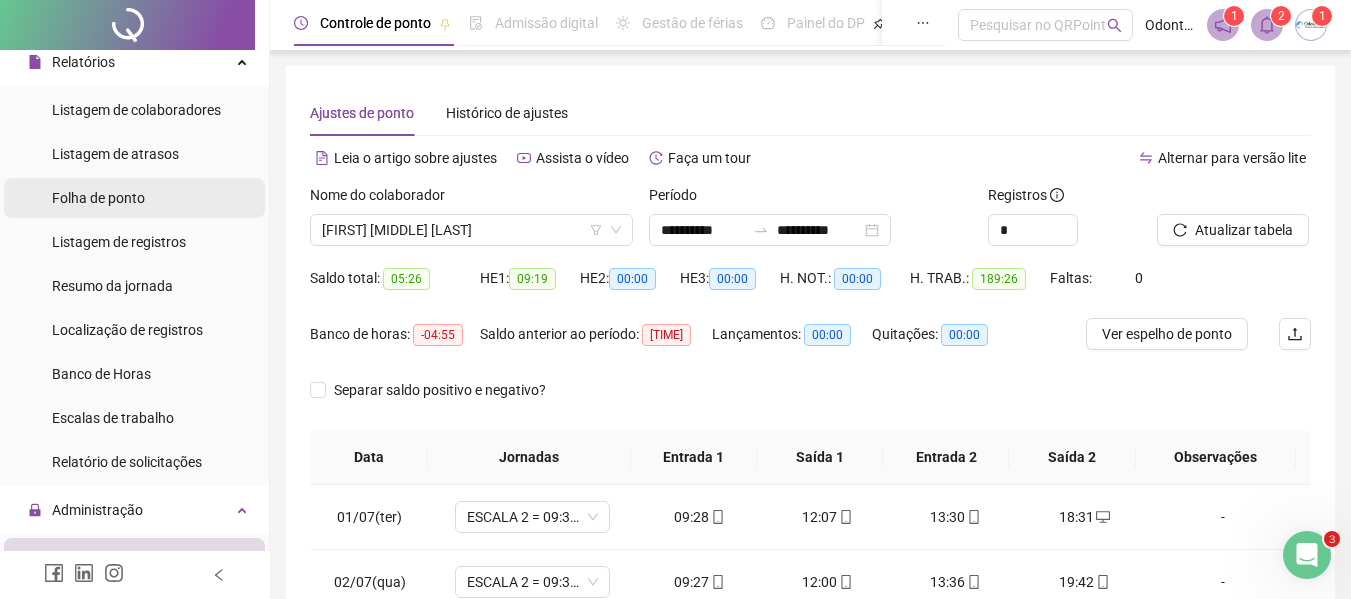 click on "Folha de ponto" at bounding box center [98, 198] 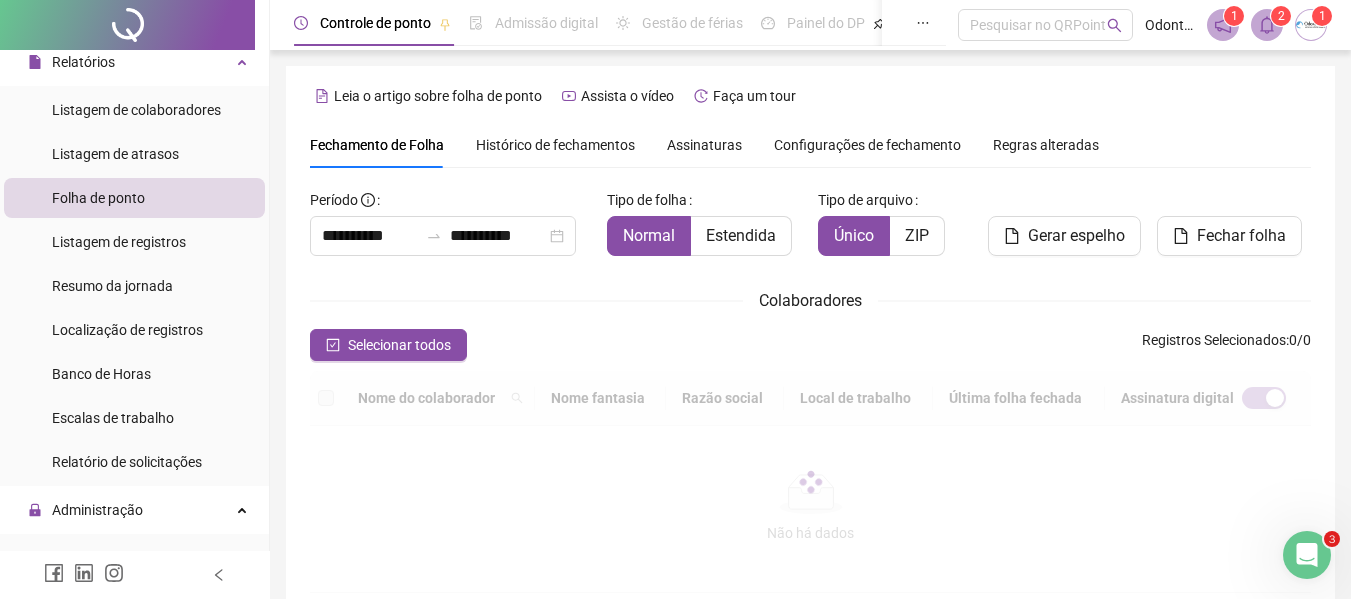 scroll, scrollTop: 110, scrollLeft: 0, axis: vertical 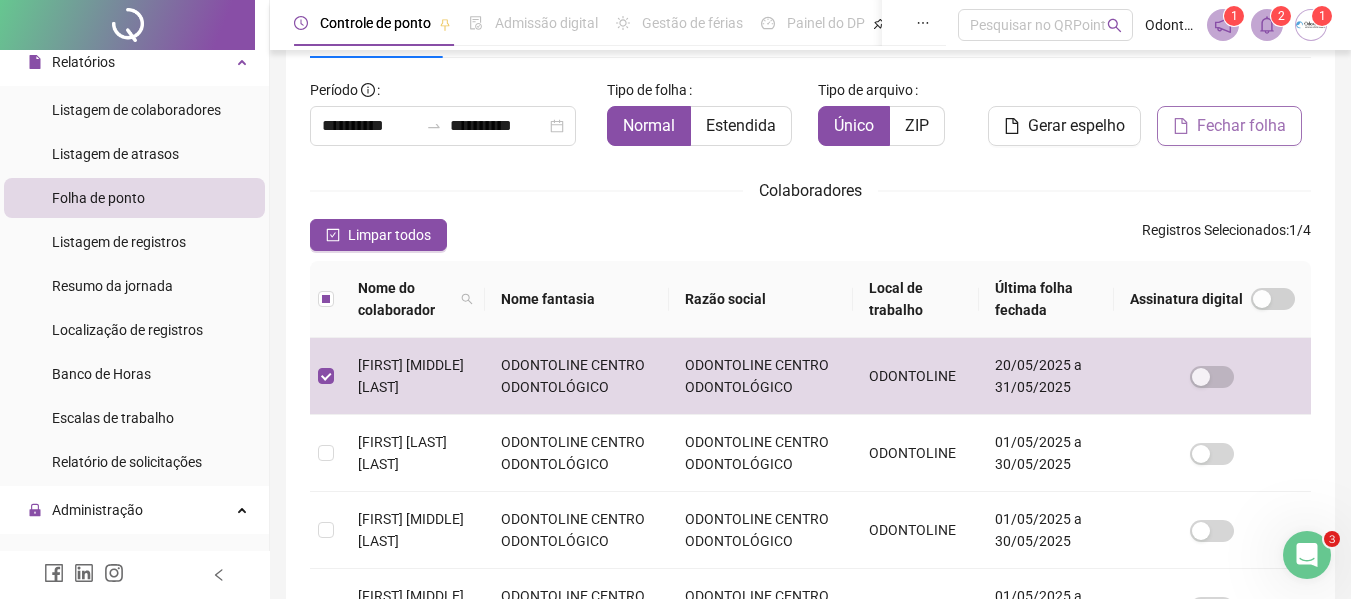 click on "Fechar folha" at bounding box center (1241, 126) 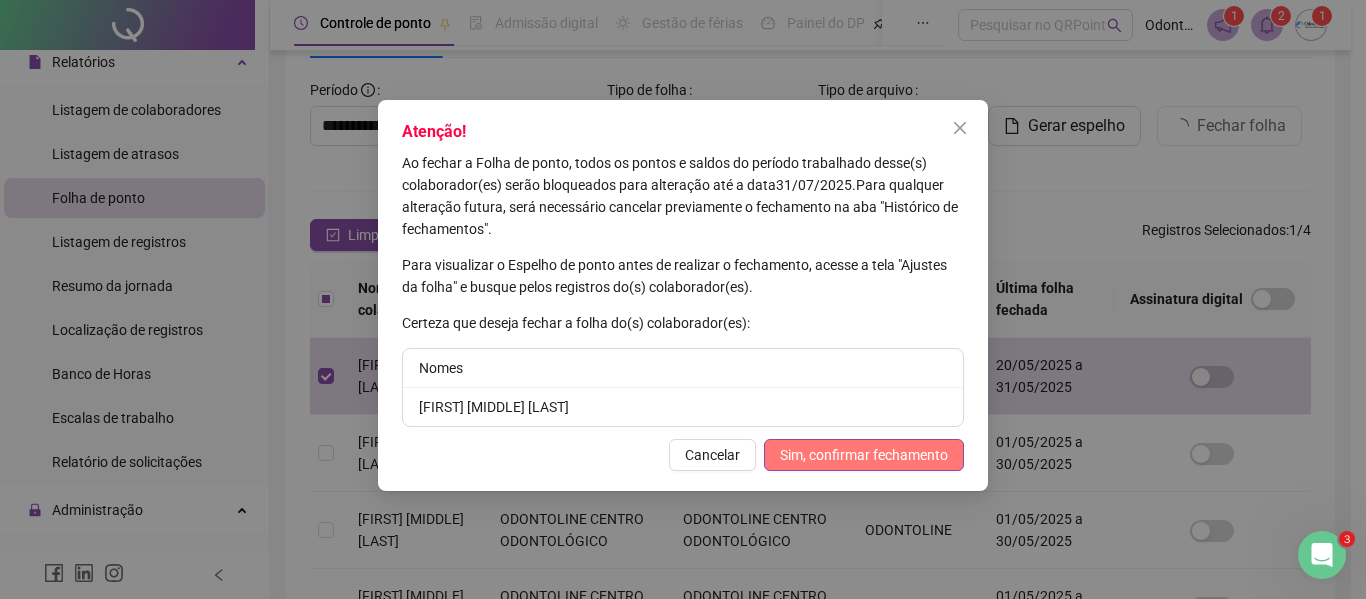 click on "Sim, confirmar fechamento" at bounding box center [864, 455] 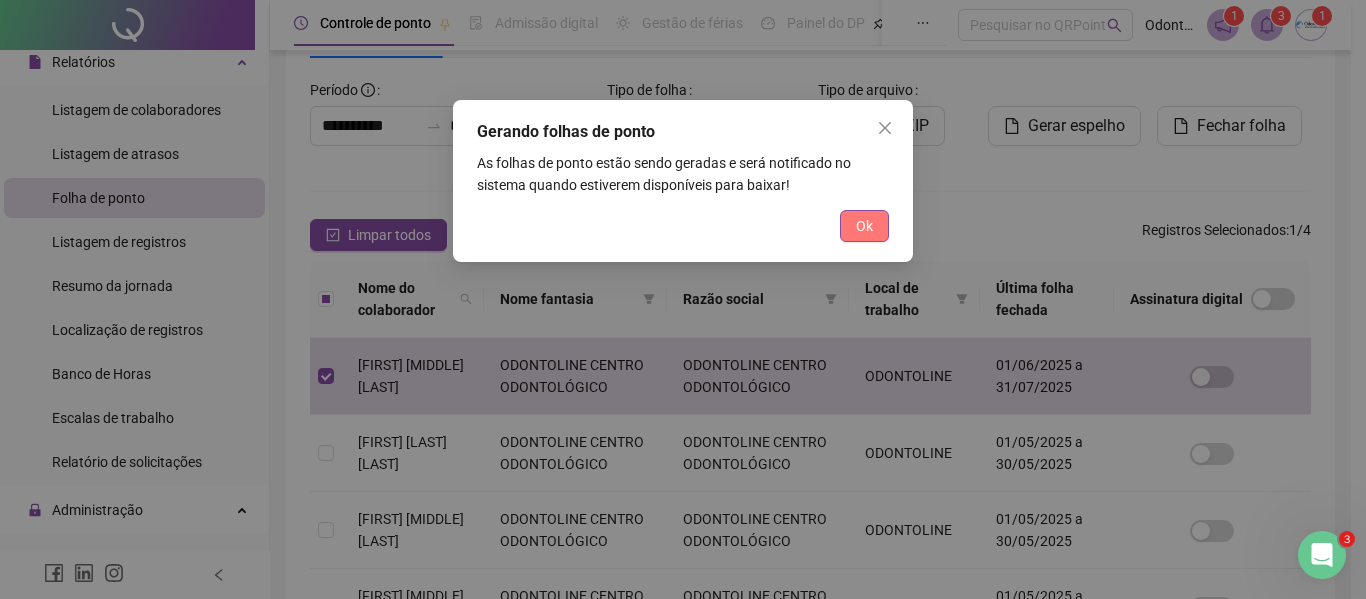 click on "Ok" at bounding box center [864, 226] 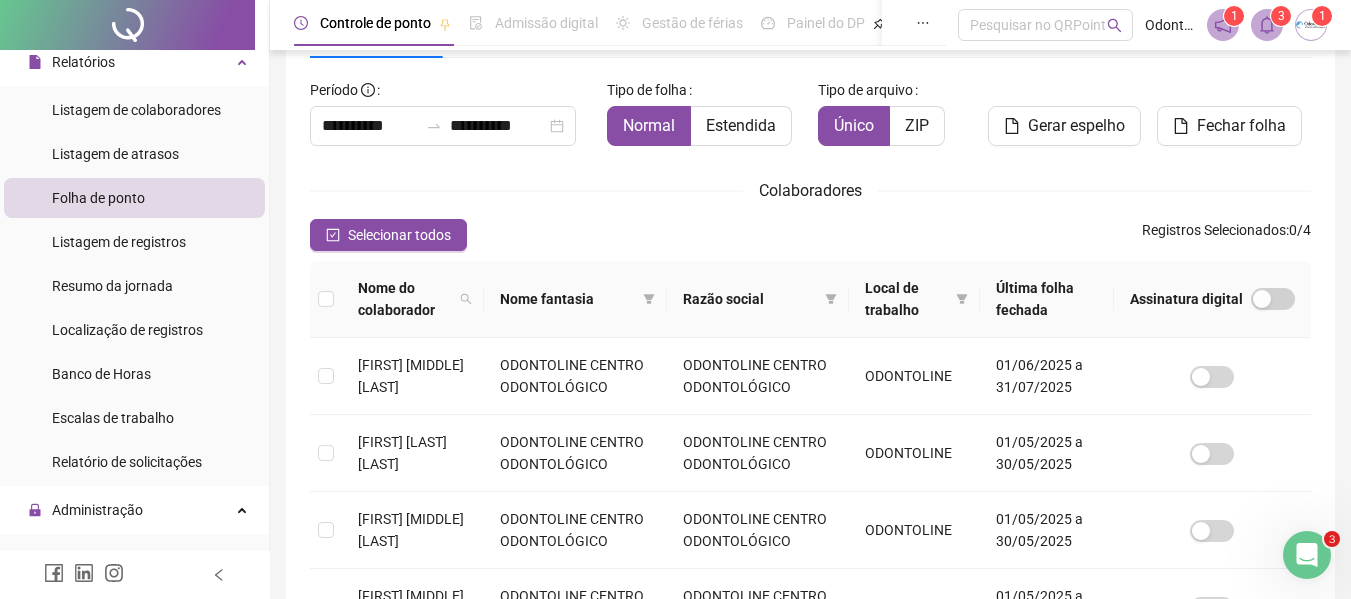 click 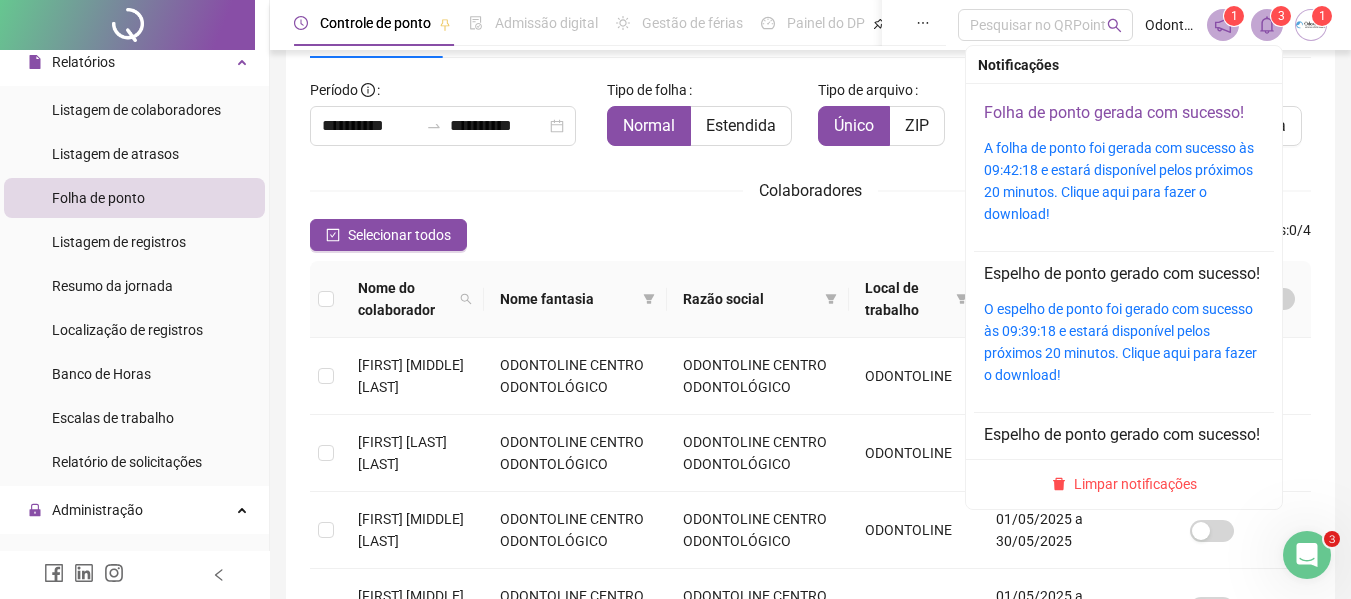 click on "Folha de ponto gerada com sucesso!" at bounding box center (1114, 112) 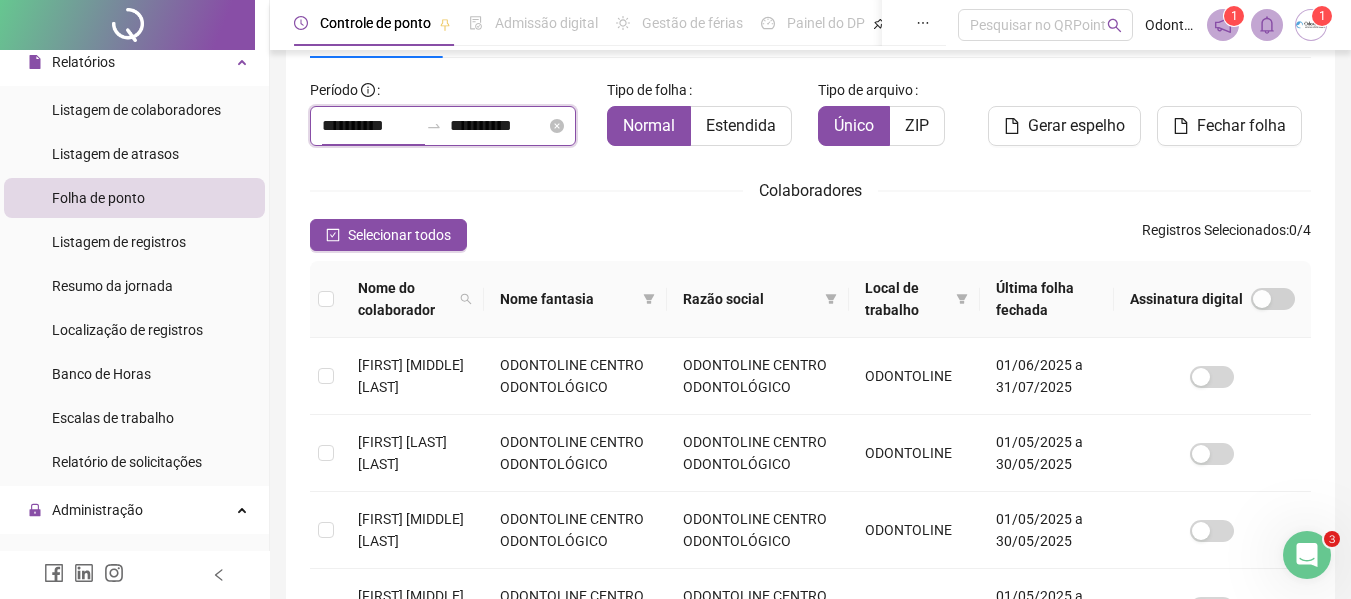 click on "**********" at bounding box center (370, 126) 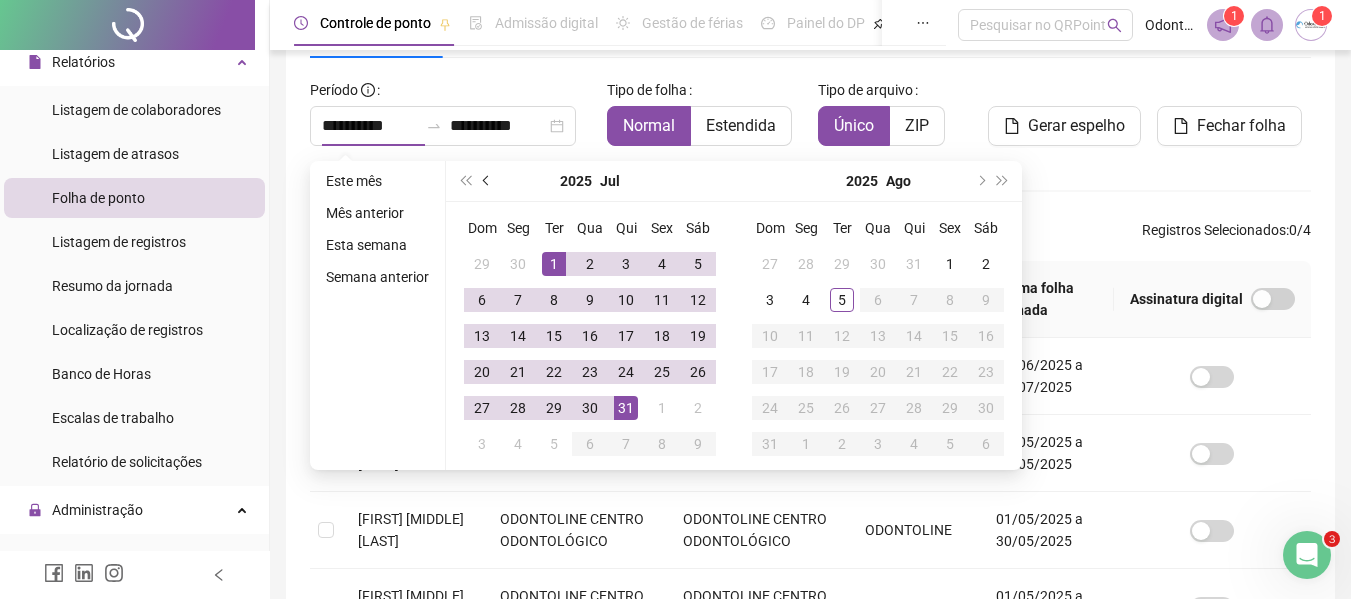 click at bounding box center [488, 181] 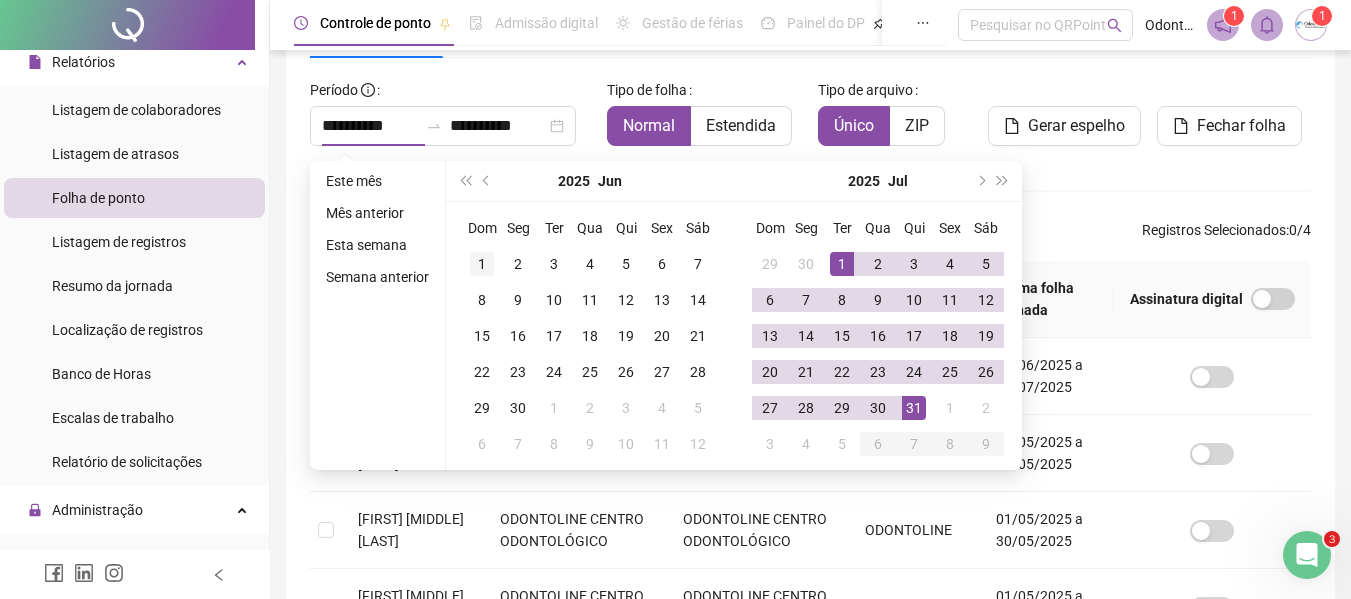 type on "**********" 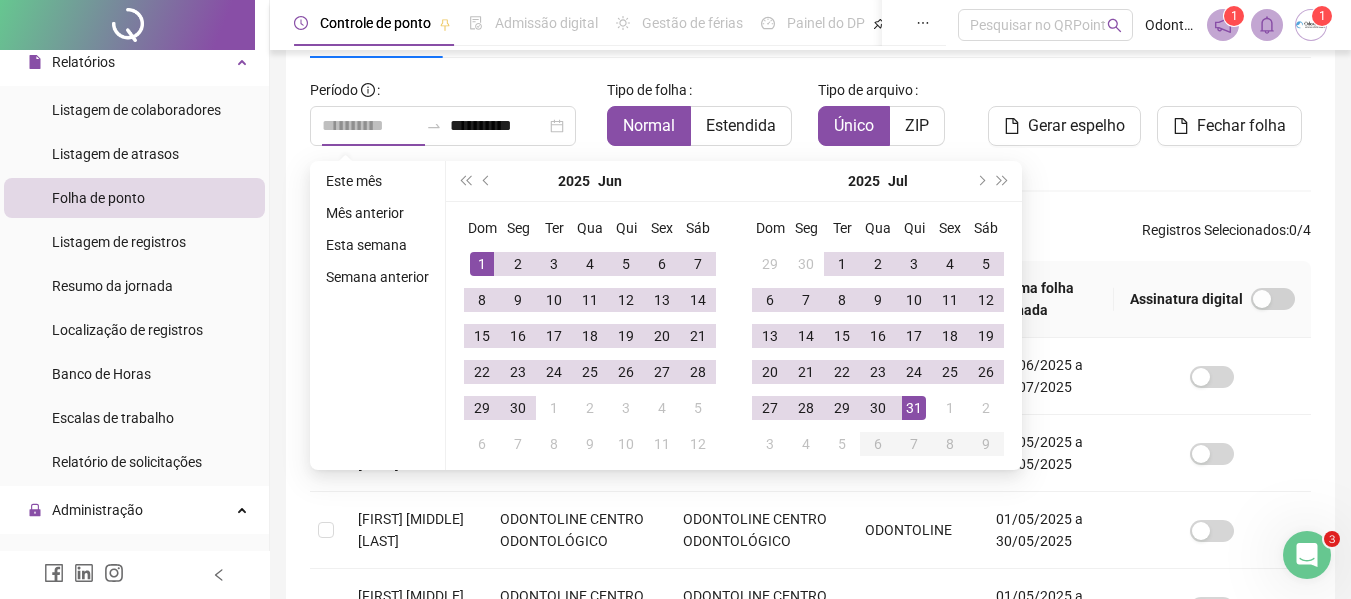 click on "1" at bounding box center [482, 264] 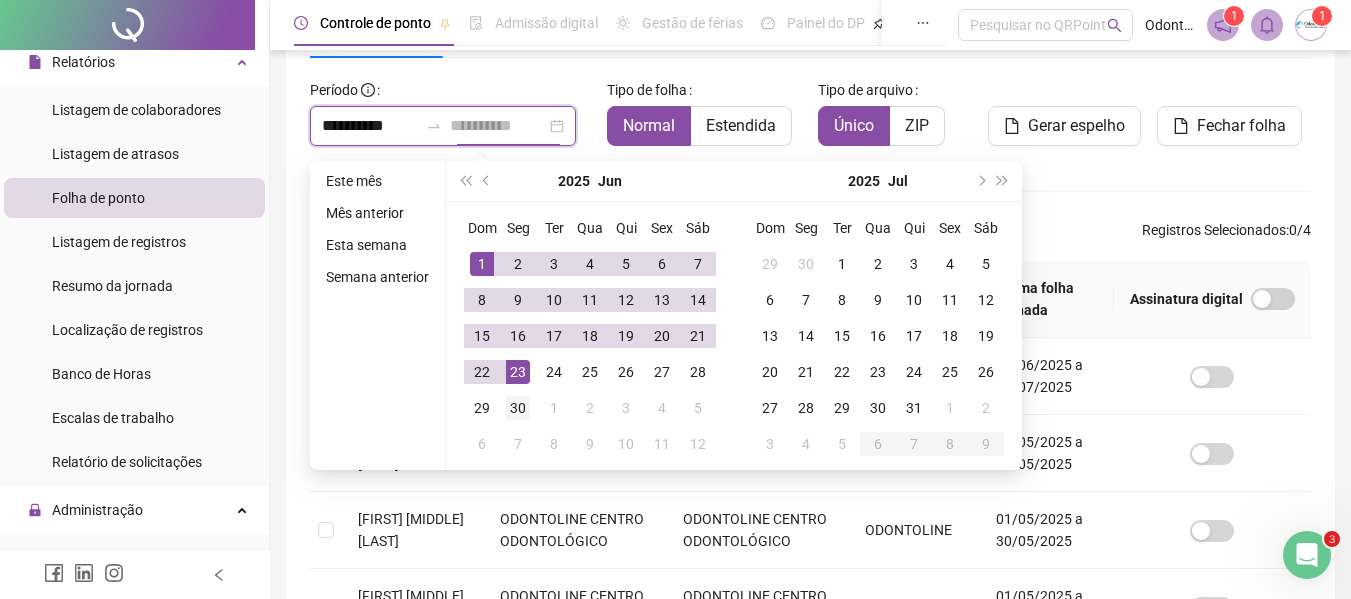 type on "**********" 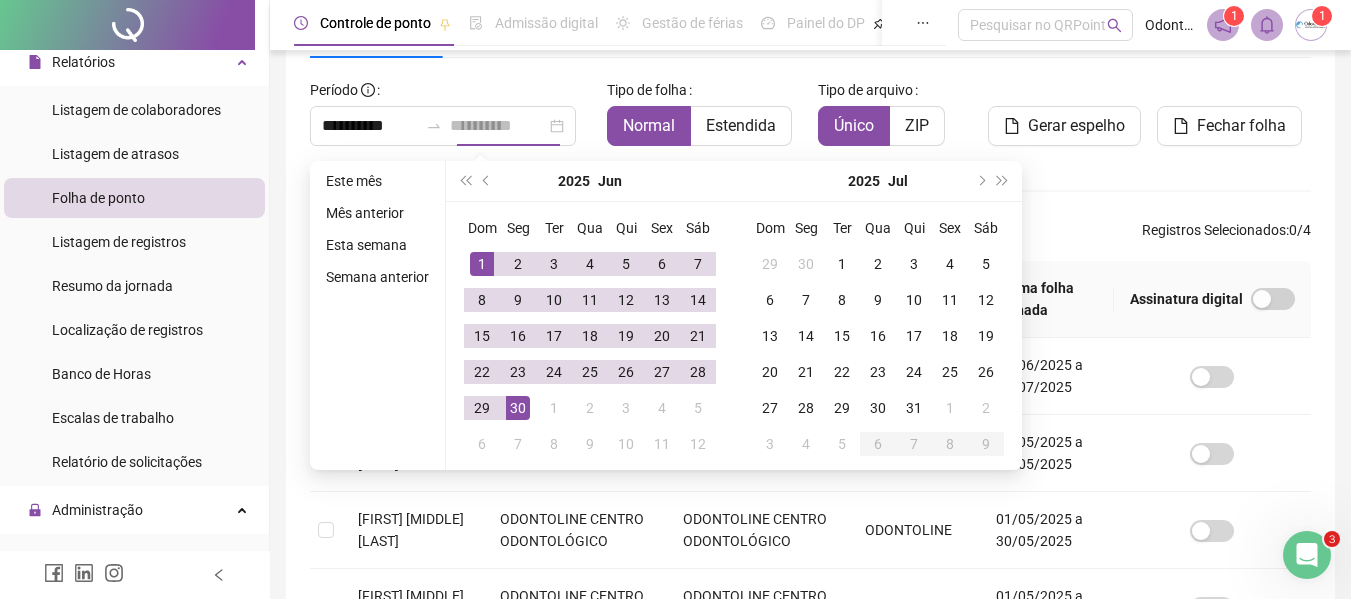click on "30" at bounding box center (518, 408) 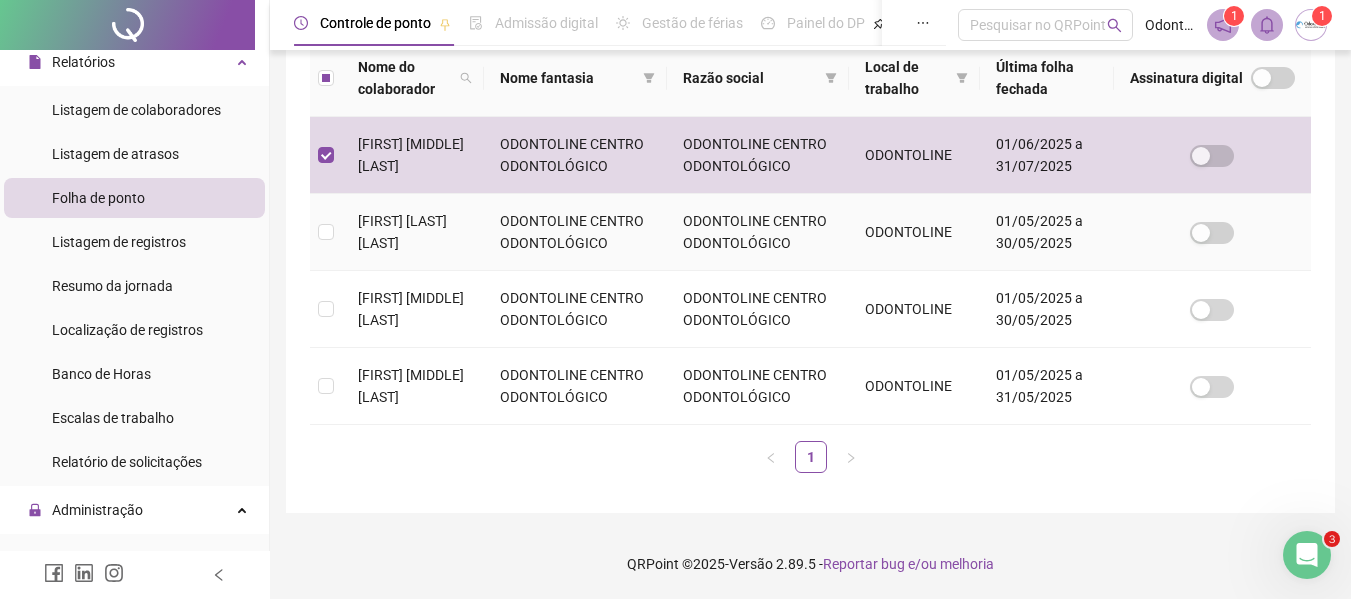 scroll, scrollTop: 53, scrollLeft: 0, axis: vertical 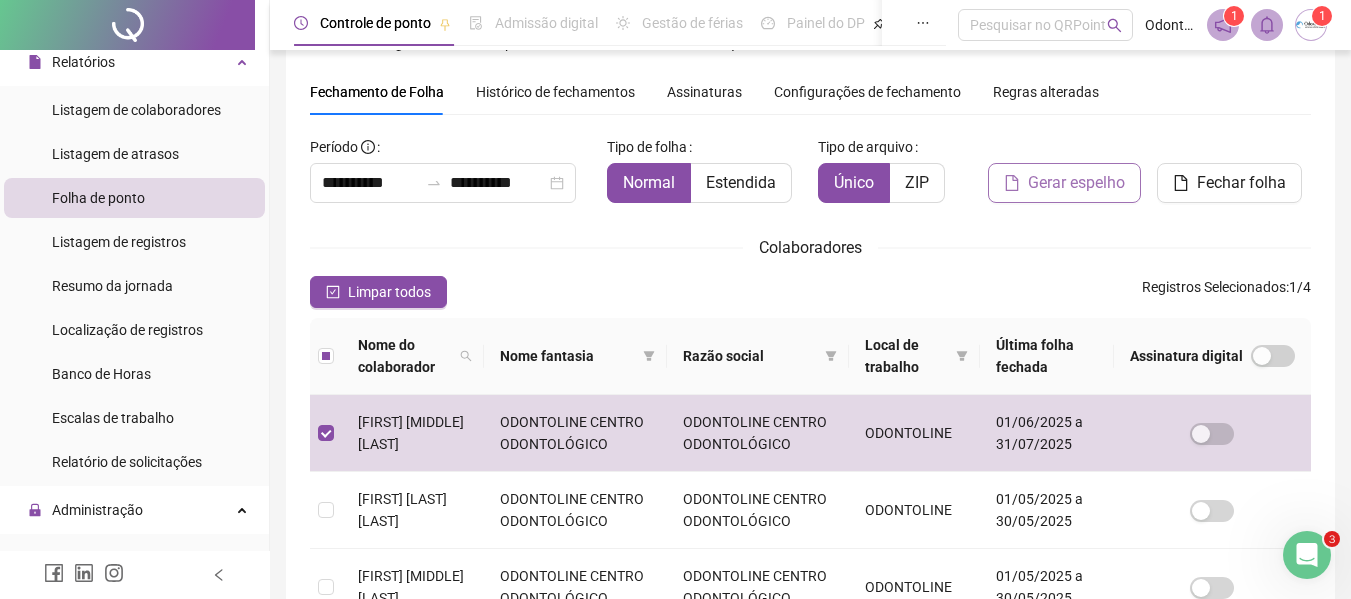 click on "Gerar espelho" at bounding box center (1076, 183) 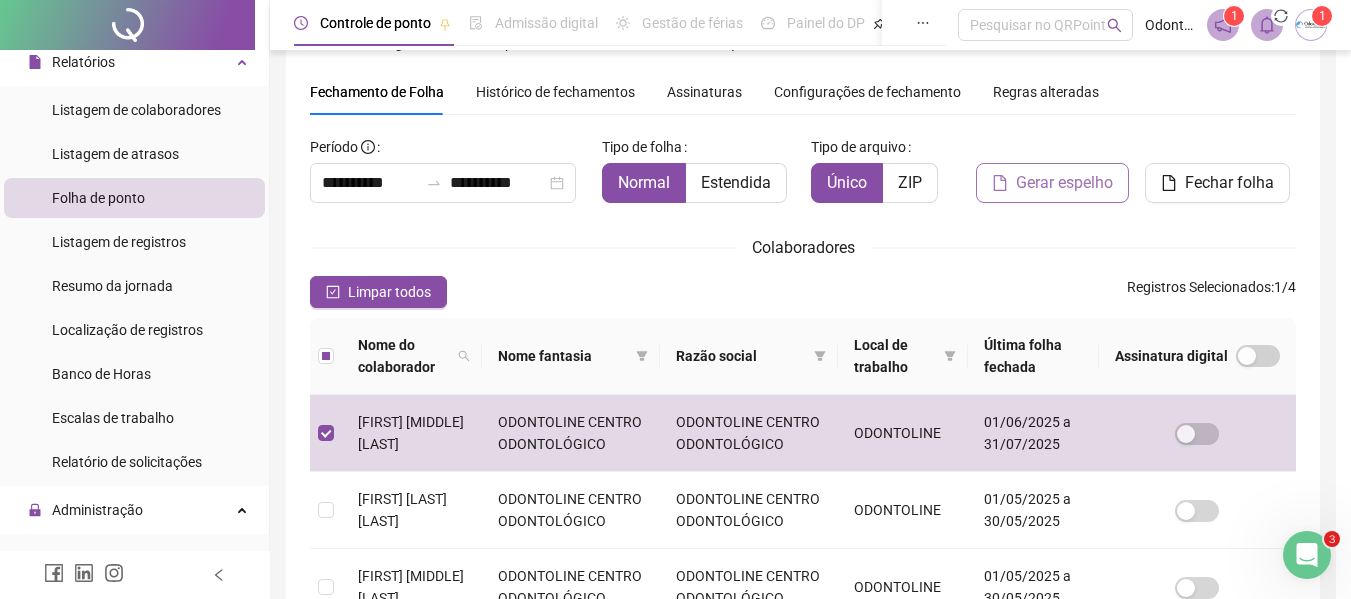 scroll, scrollTop: 110, scrollLeft: 0, axis: vertical 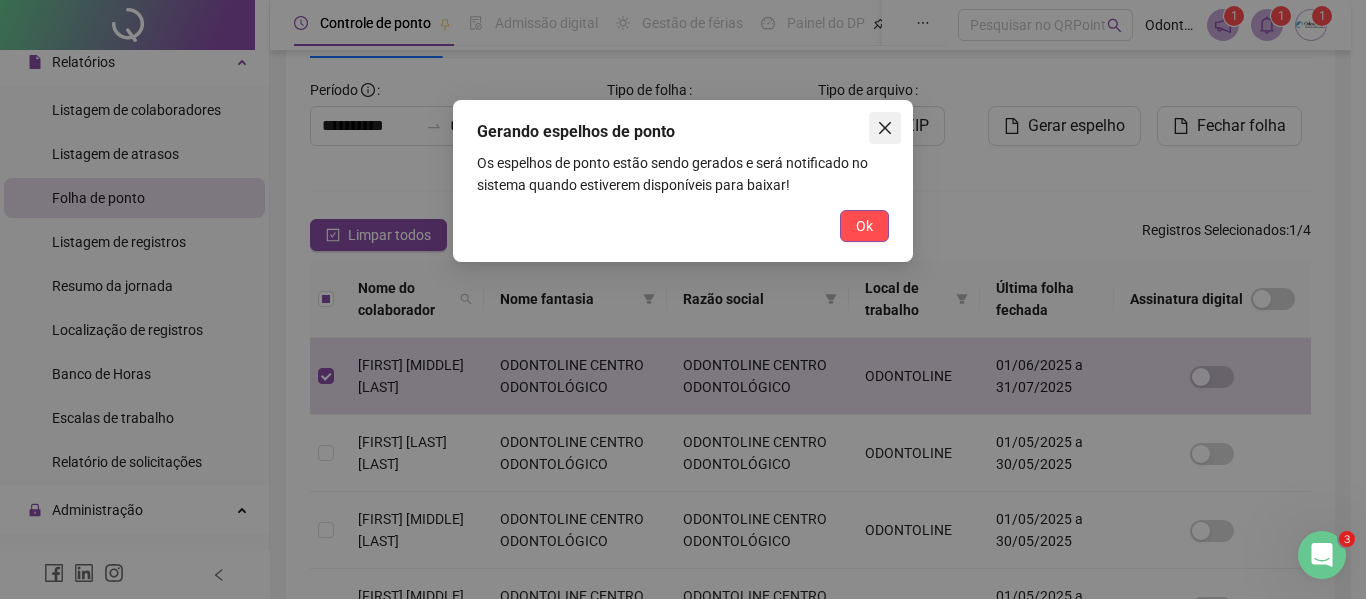 click 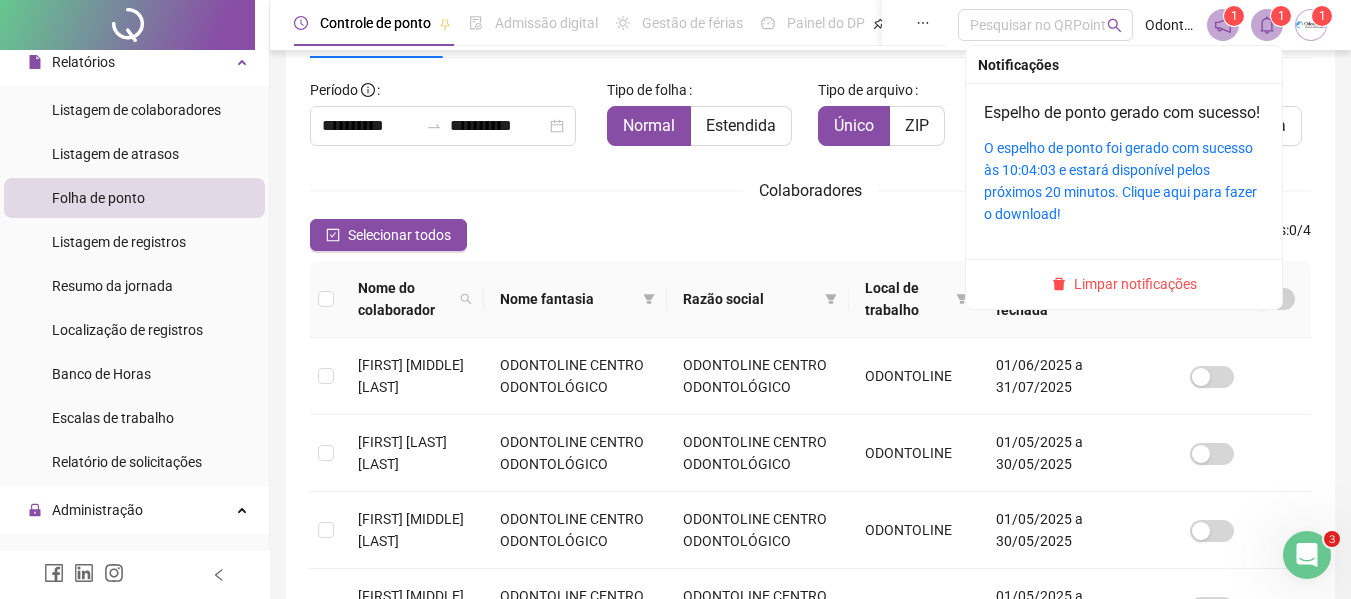 click 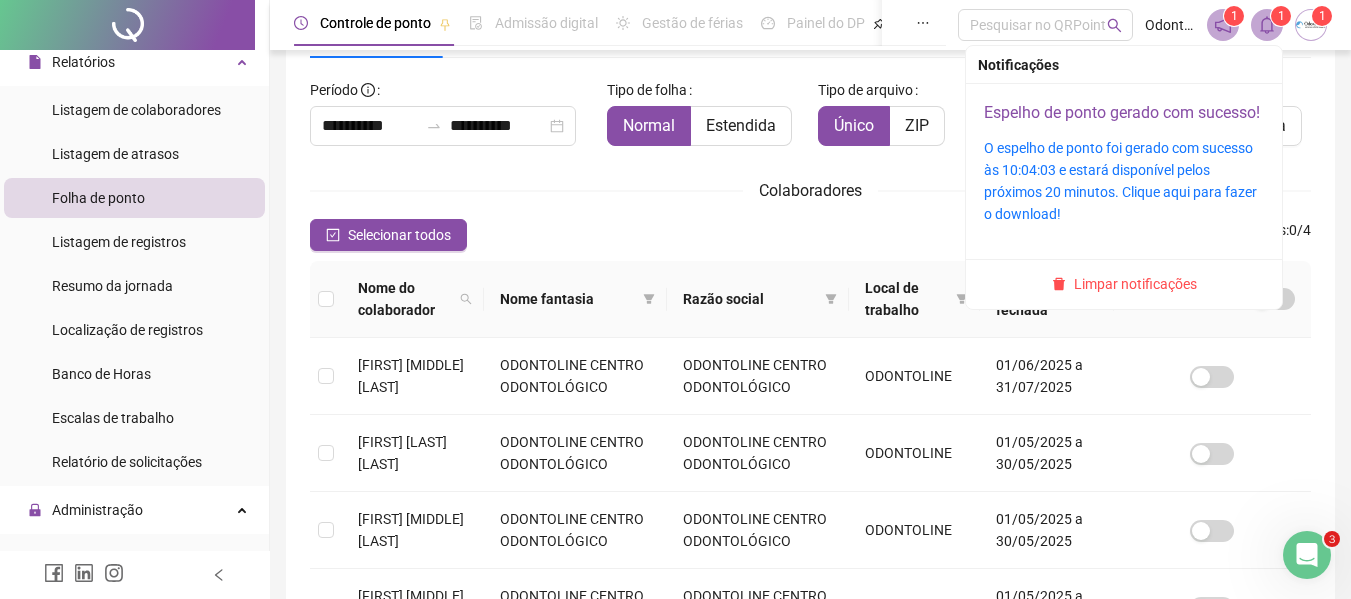 click on "Espelho de ponto gerado com sucesso!" at bounding box center (1122, 112) 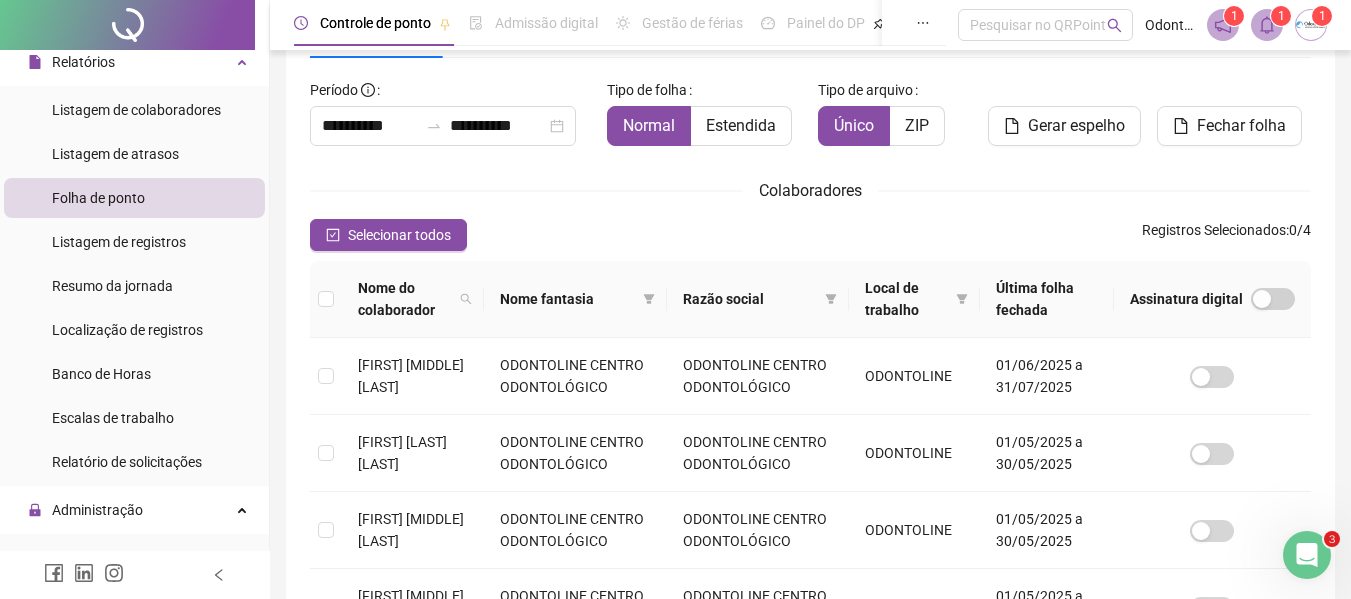 click on "Fechar folha" at bounding box center [1234, 110] 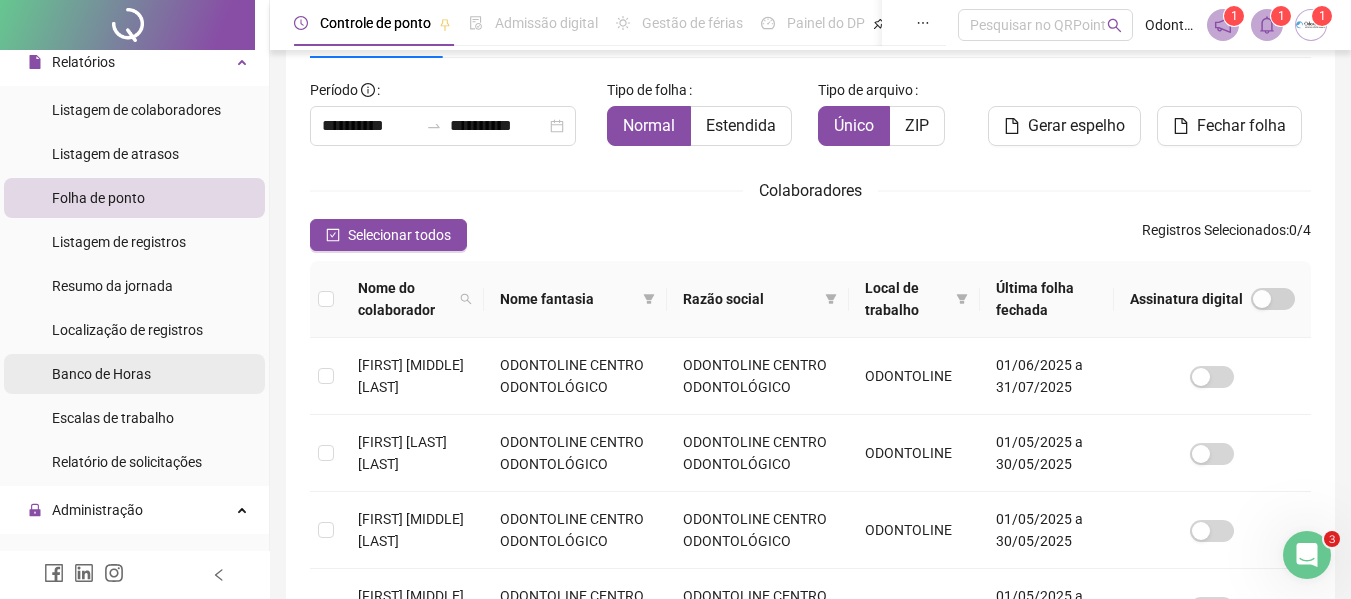 scroll, scrollTop: 0, scrollLeft: 0, axis: both 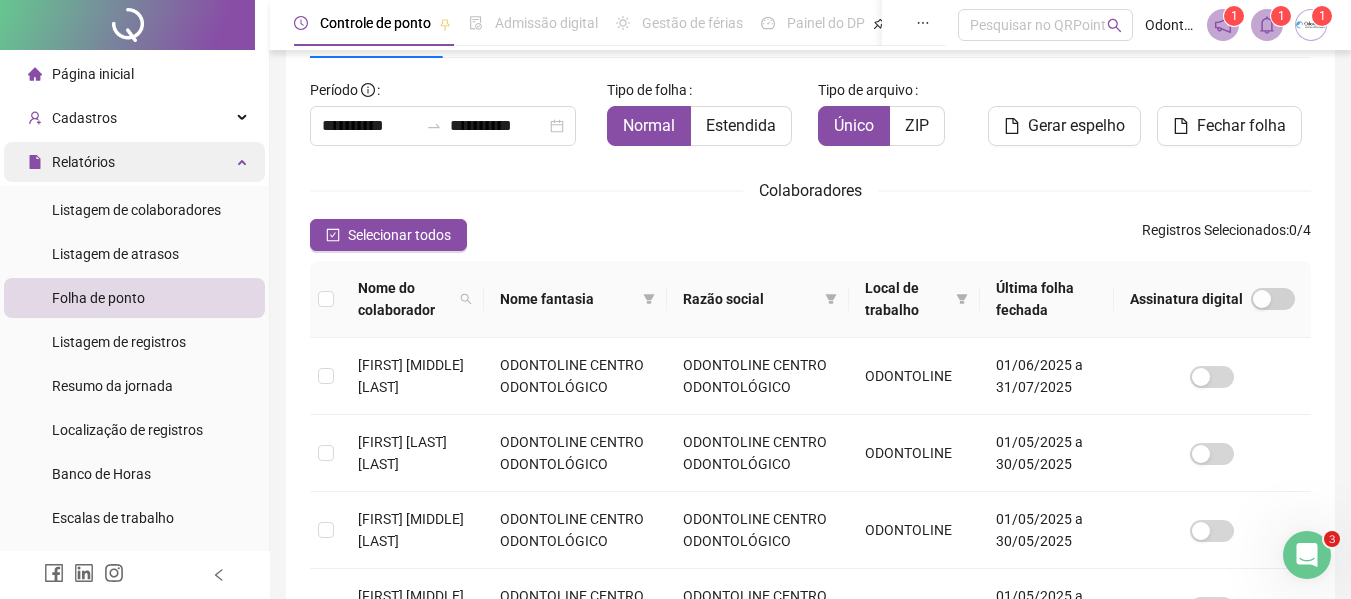 click on "Relatórios" at bounding box center (134, 162) 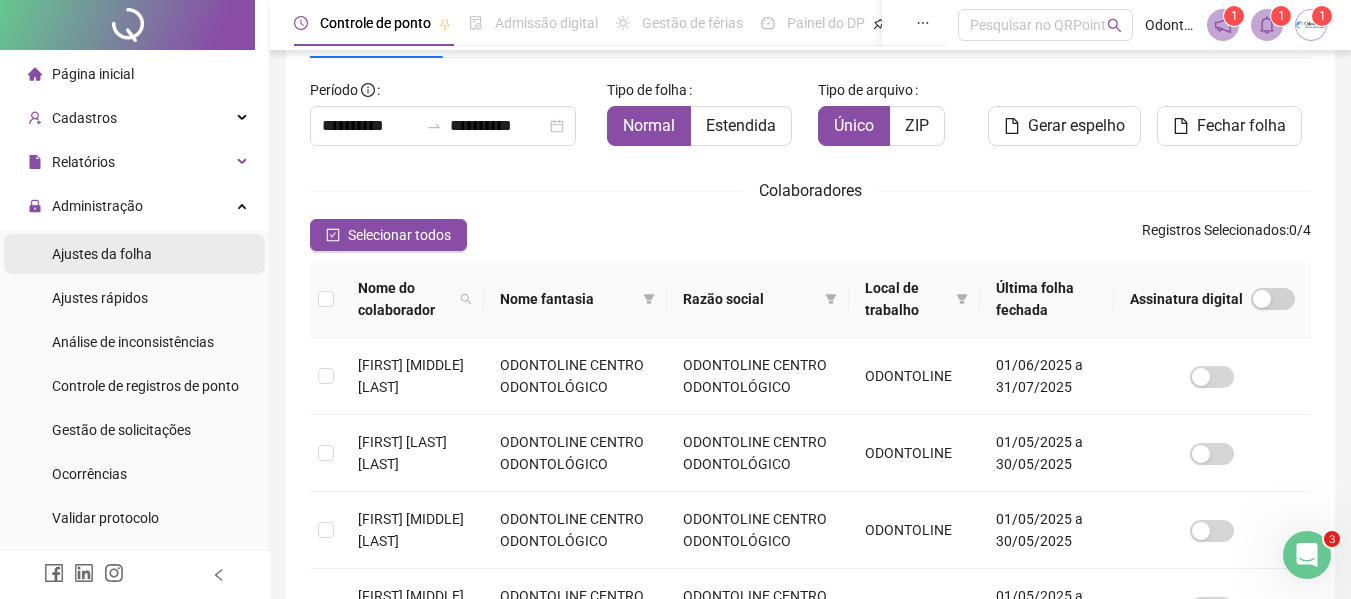 click on "Ajustes da folha" at bounding box center [134, 254] 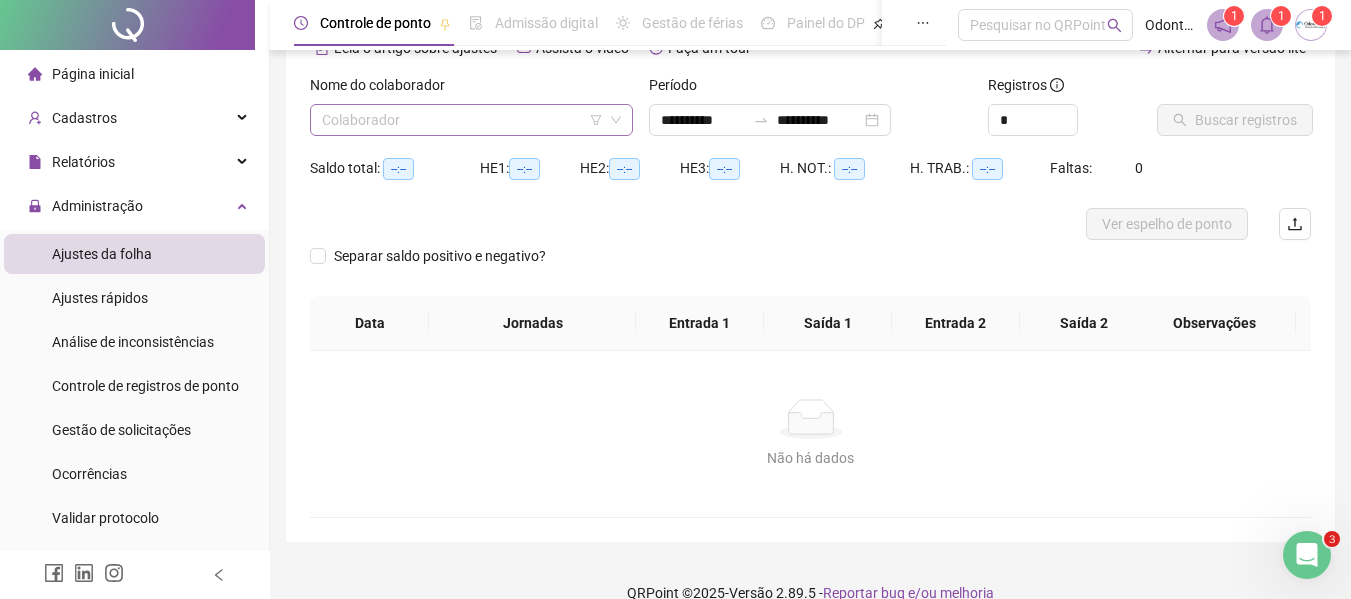 click at bounding box center [462, 120] 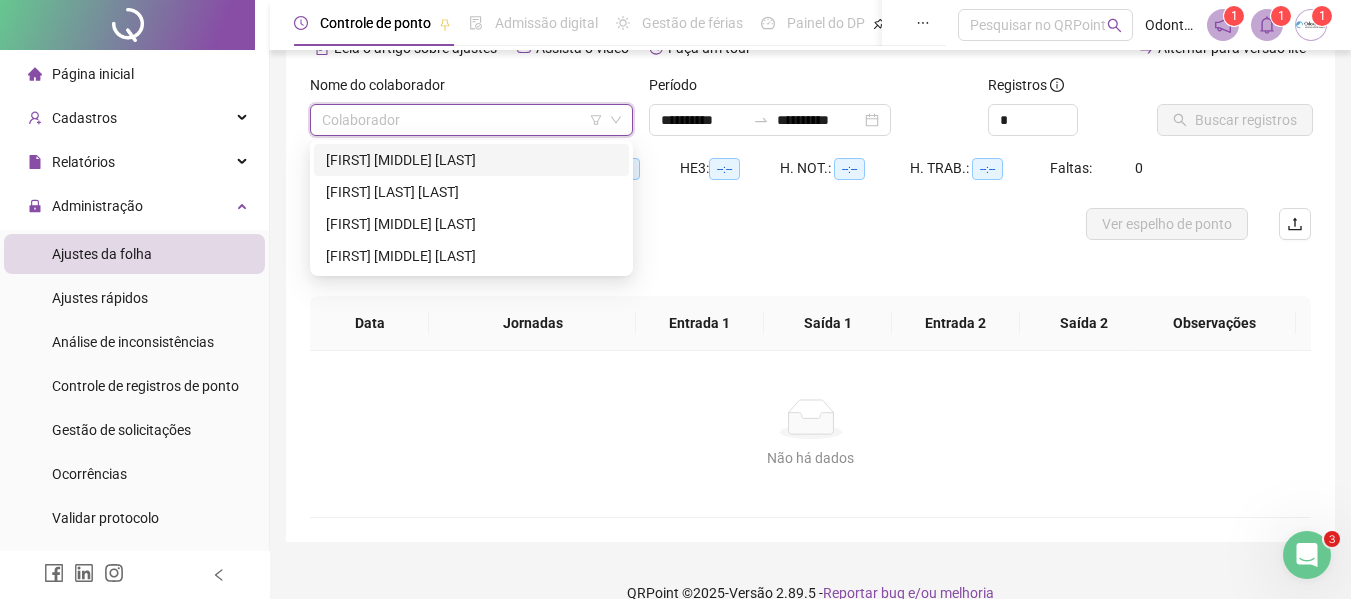 click on "[FIRST] [MIDDLE] [LAST]" at bounding box center (471, 160) 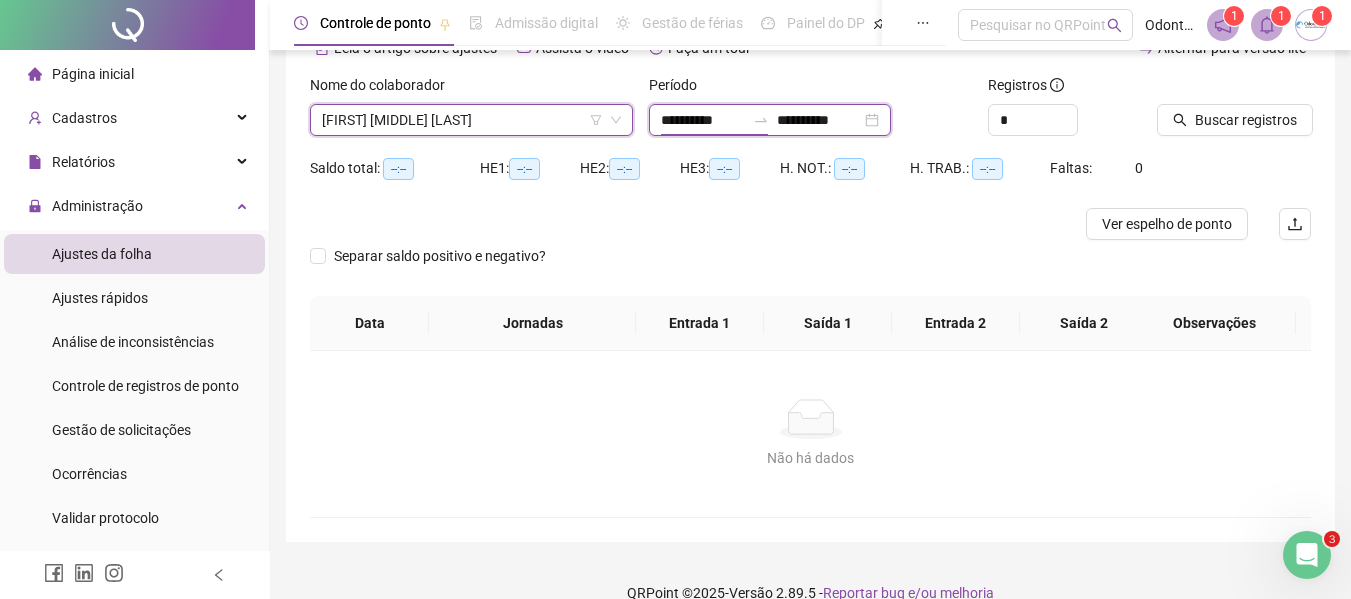 click on "**********" at bounding box center [703, 120] 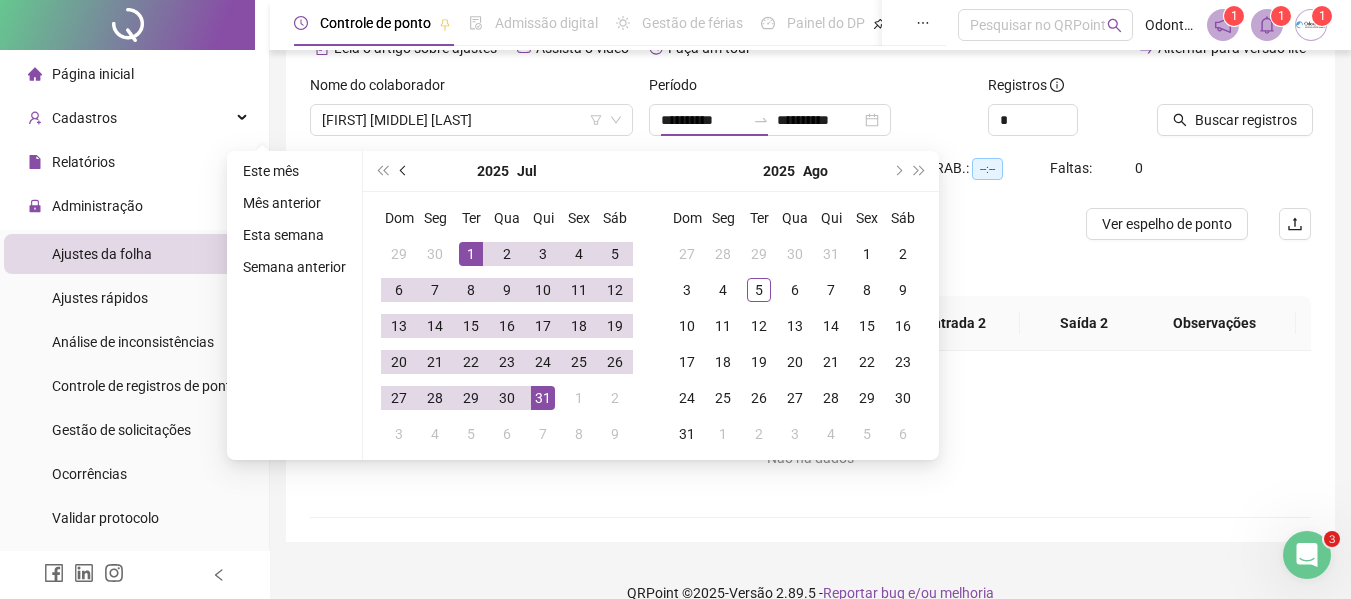 click at bounding box center [405, 171] 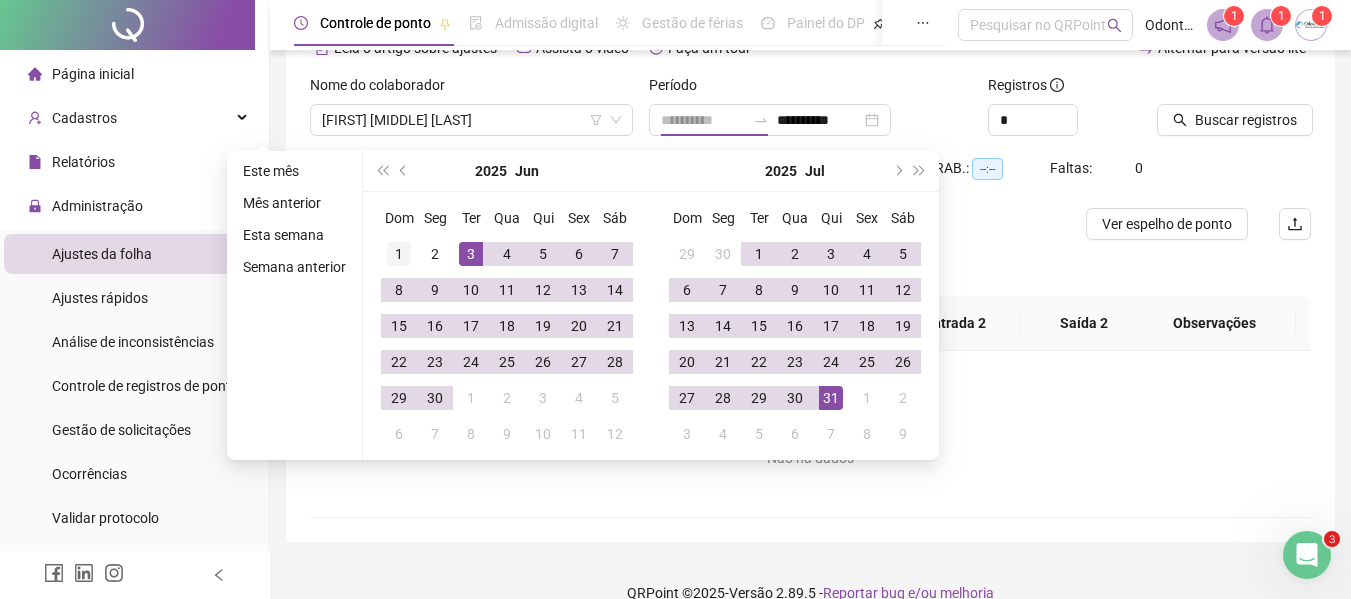 type on "**********" 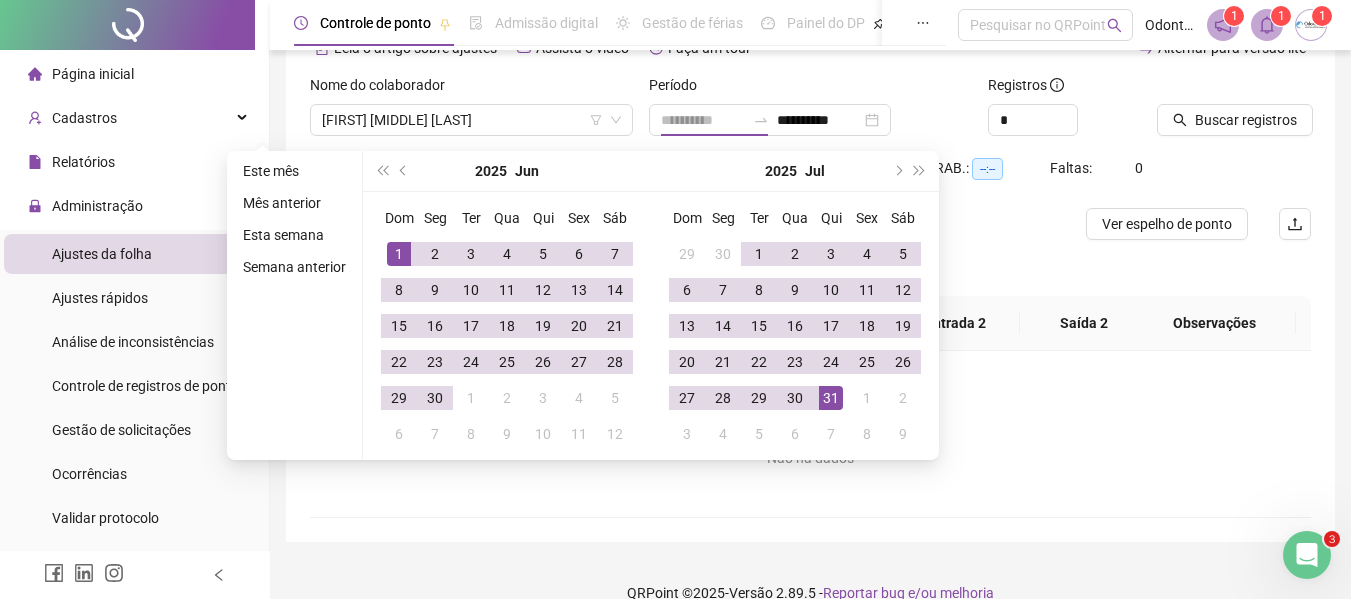 click on "1" at bounding box center (399, 254) 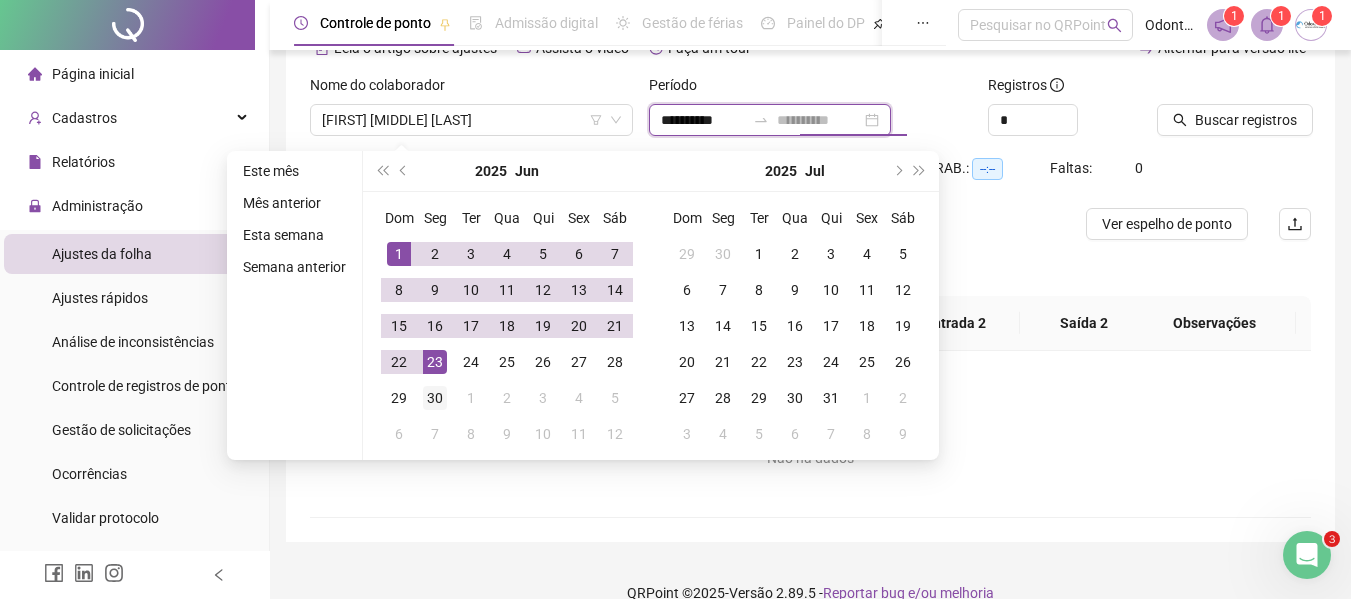 type on "**********" 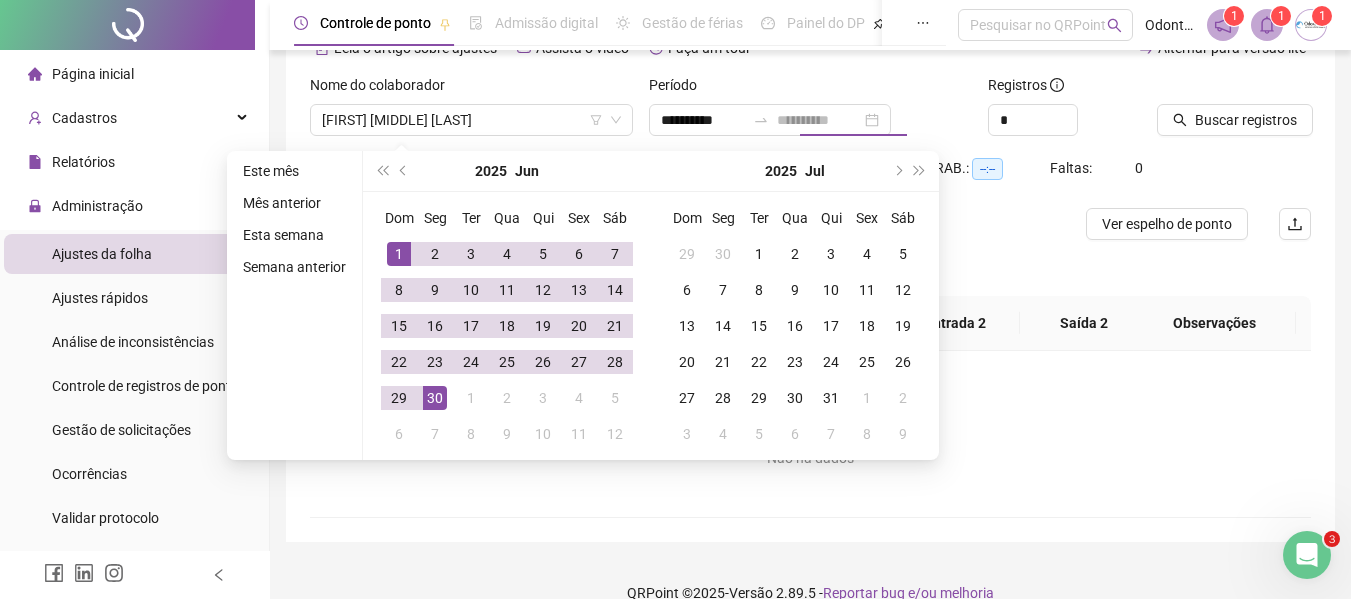 click on "30" at bounding box center [435, 398] 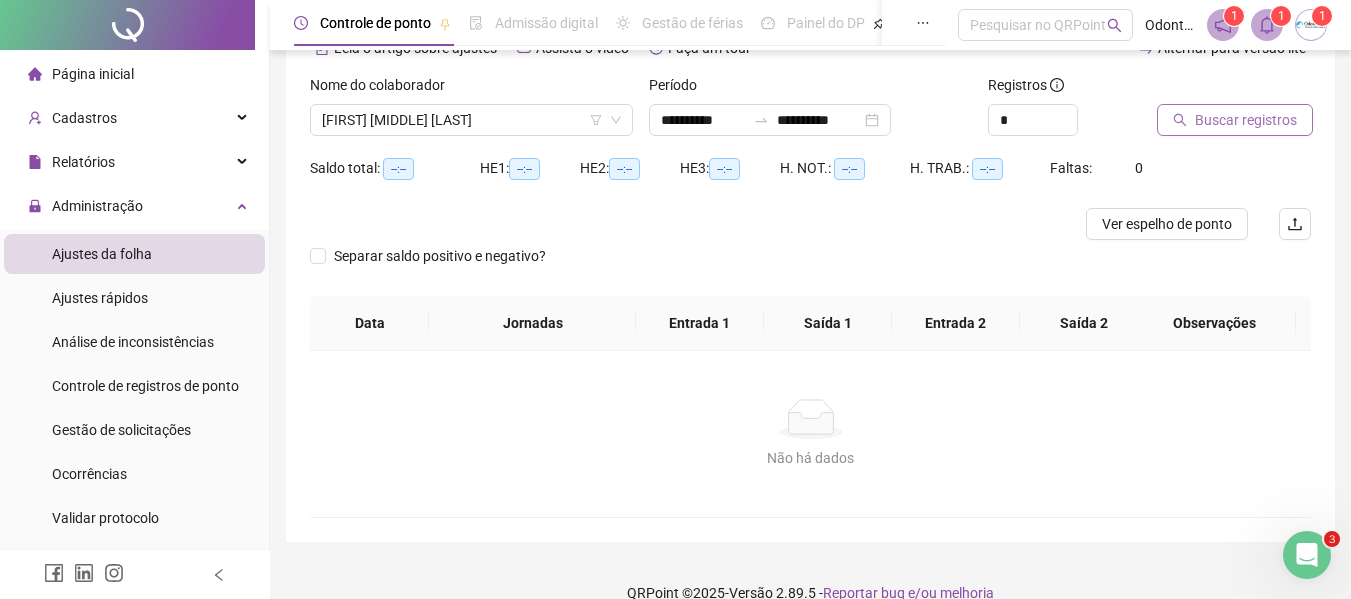 click on "Buscar registros" at bounding box center [1246, 120] 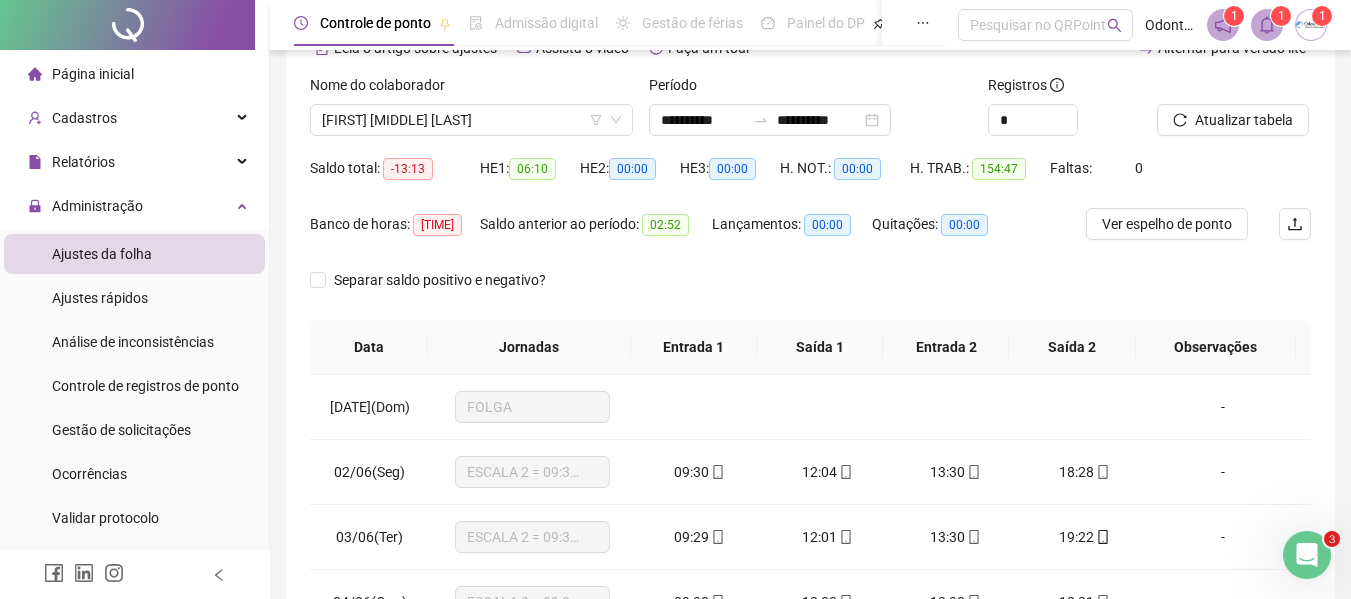 scroll, scrollTop: 310, scrollLeft: 0, axis: vertical 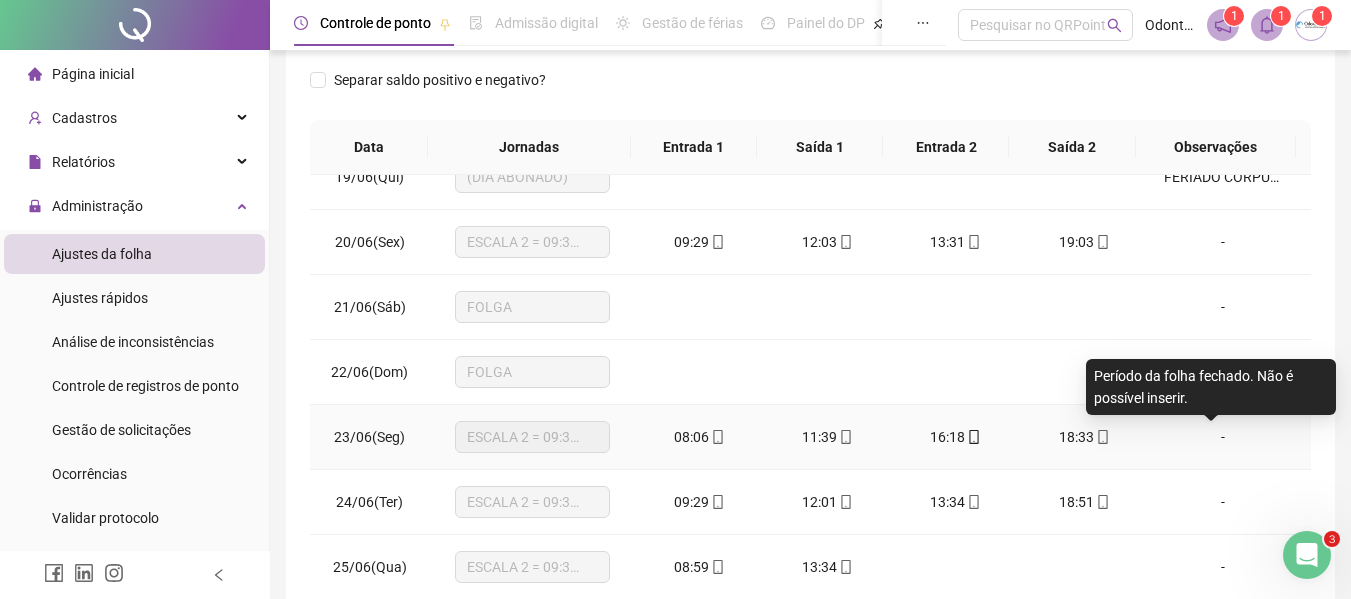 click on "-" at bounding box center (1223, 437) 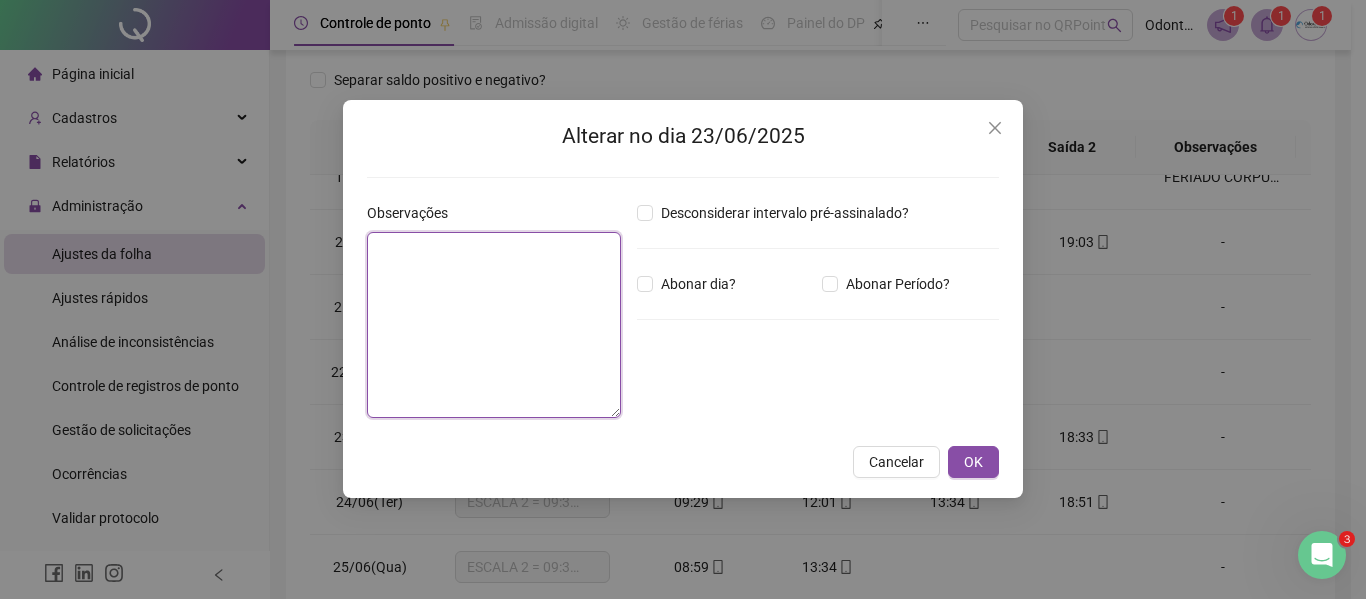 click at bounding box center [494, 325] 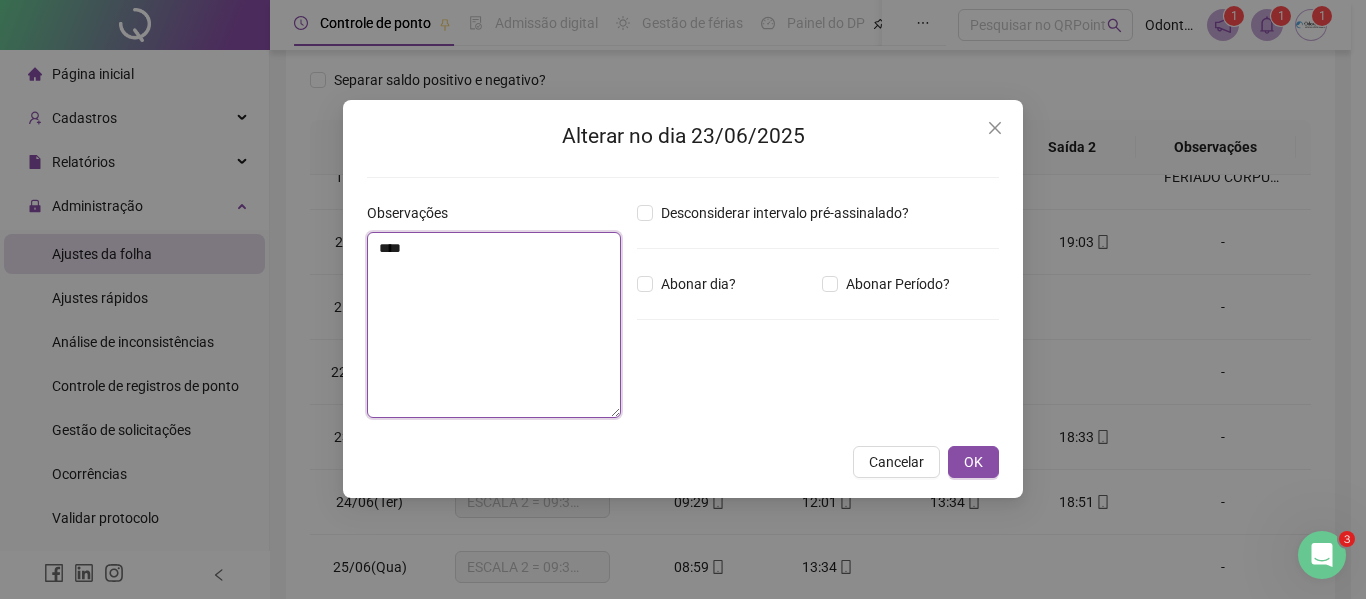 type on "****" 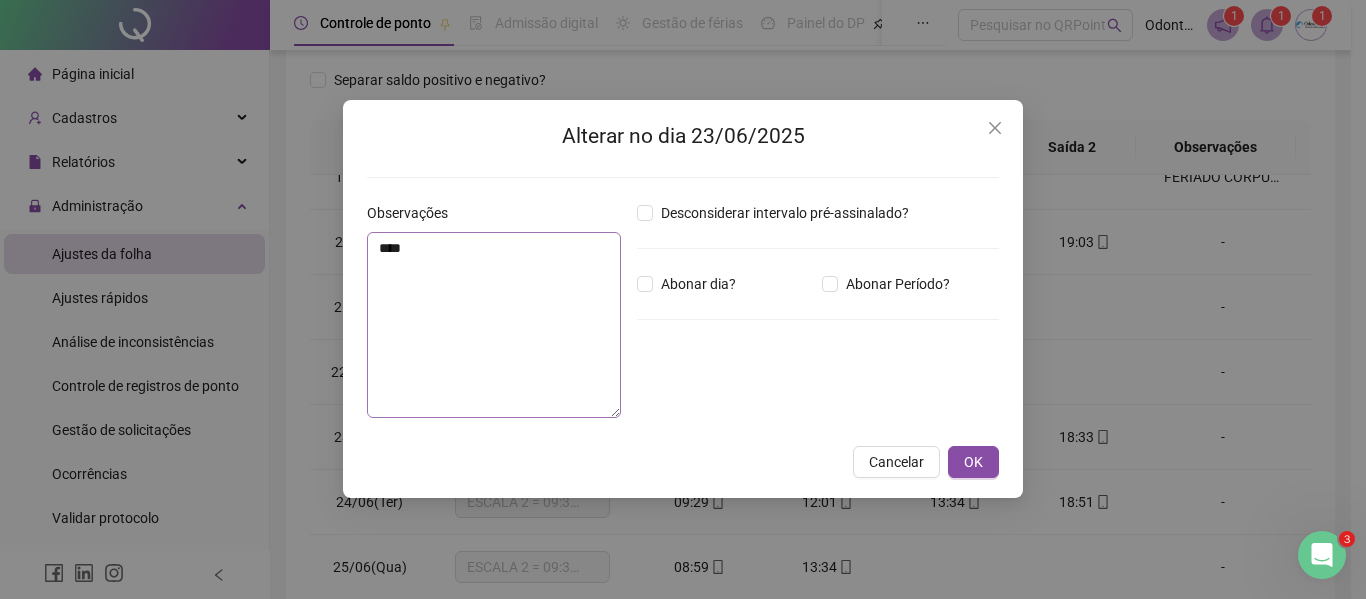 type 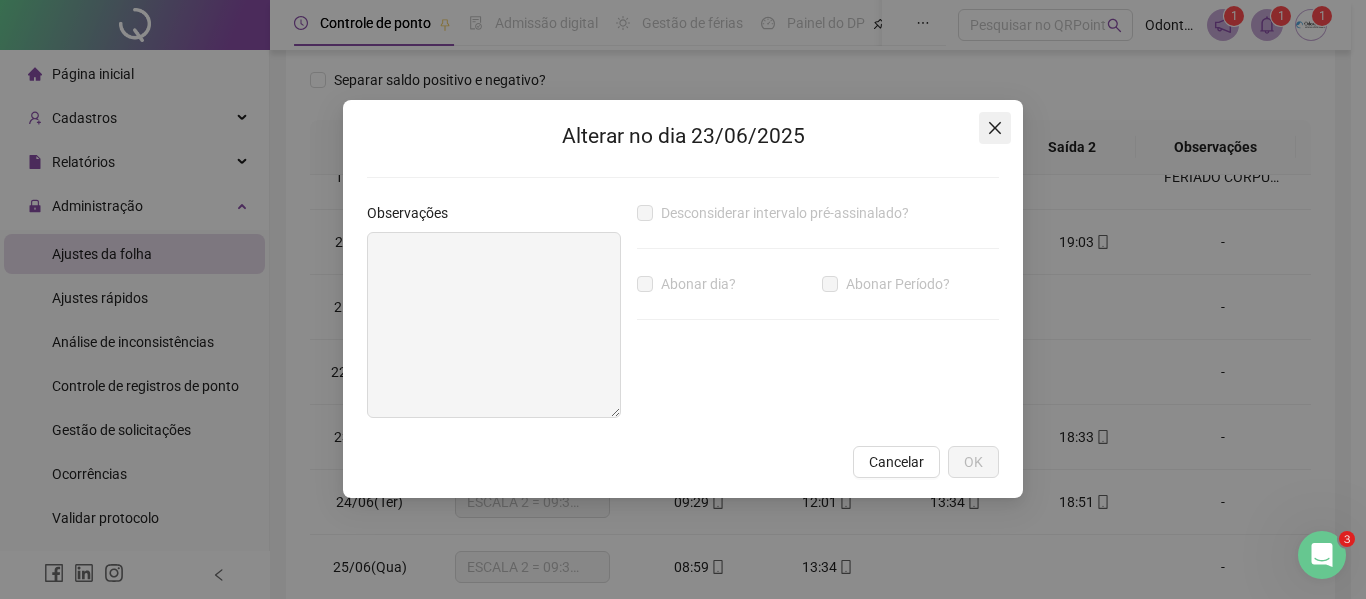 click 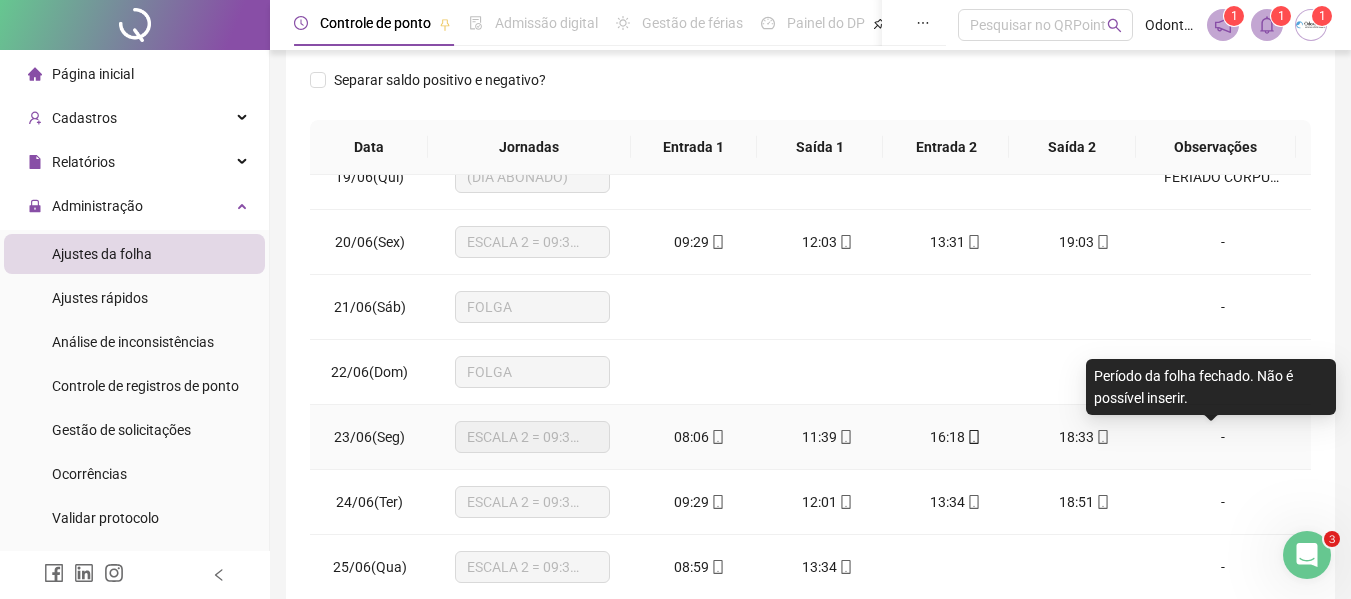 click on "-" at bounding box center [1223, 437] 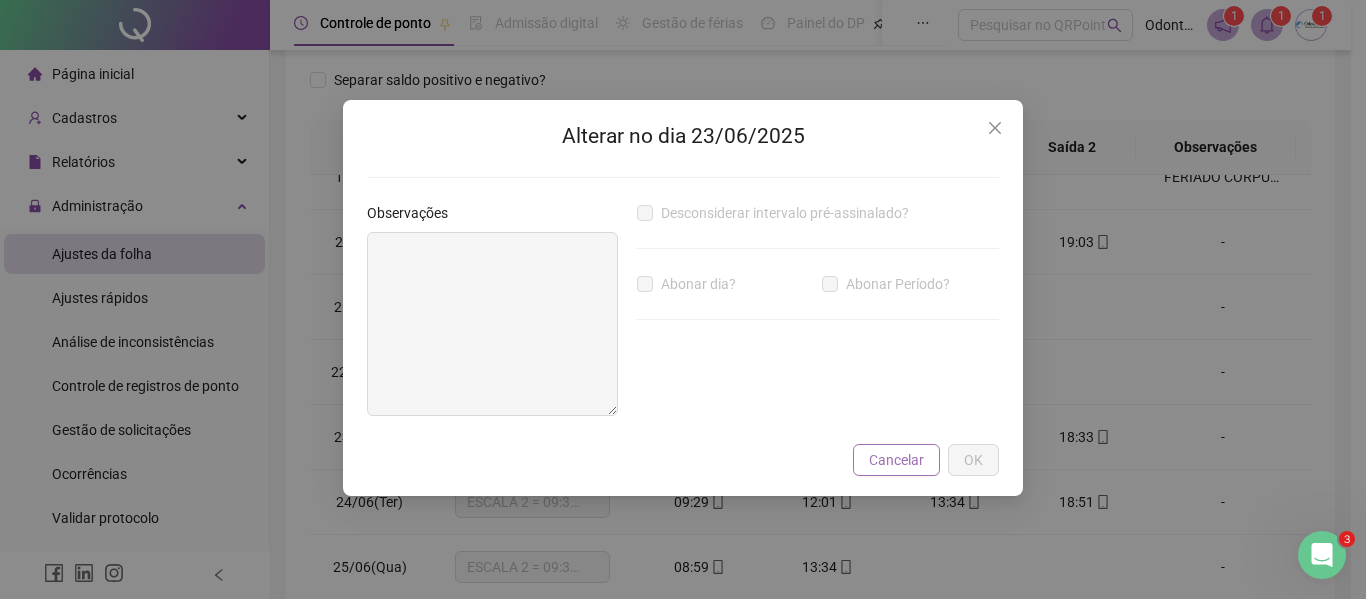 click on "Cancelar" at bounding box center [896, 460] 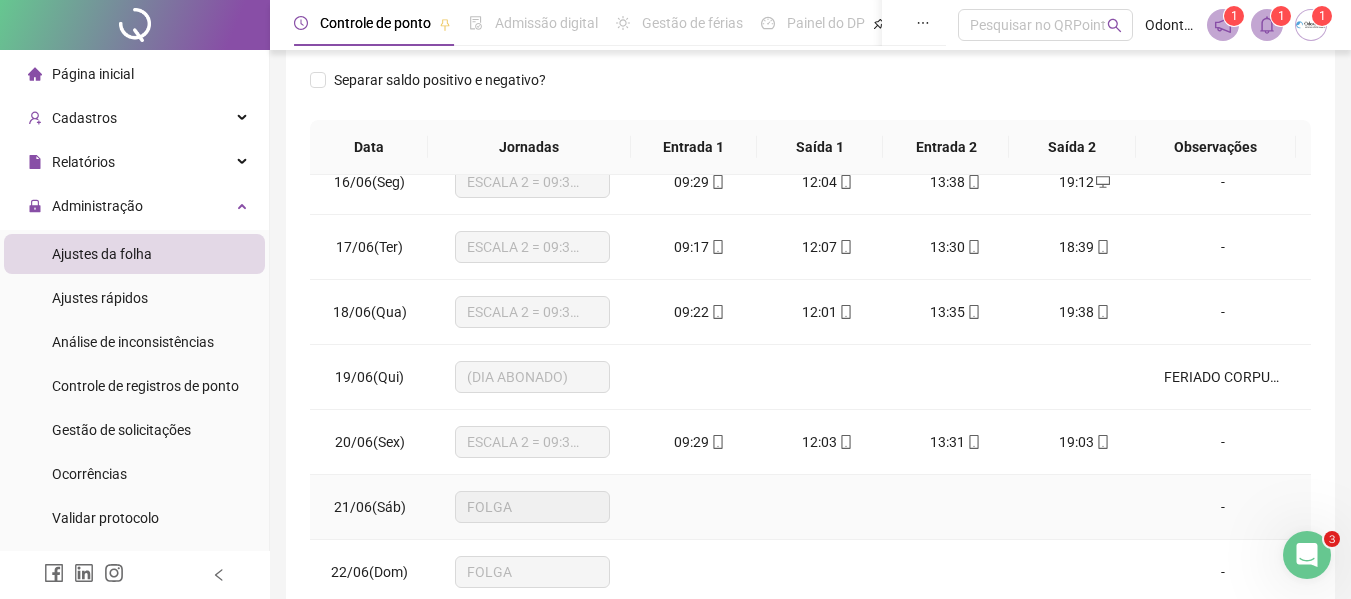 scroll, scrollTop: 800, scrollLeft: 0, axis: vertical 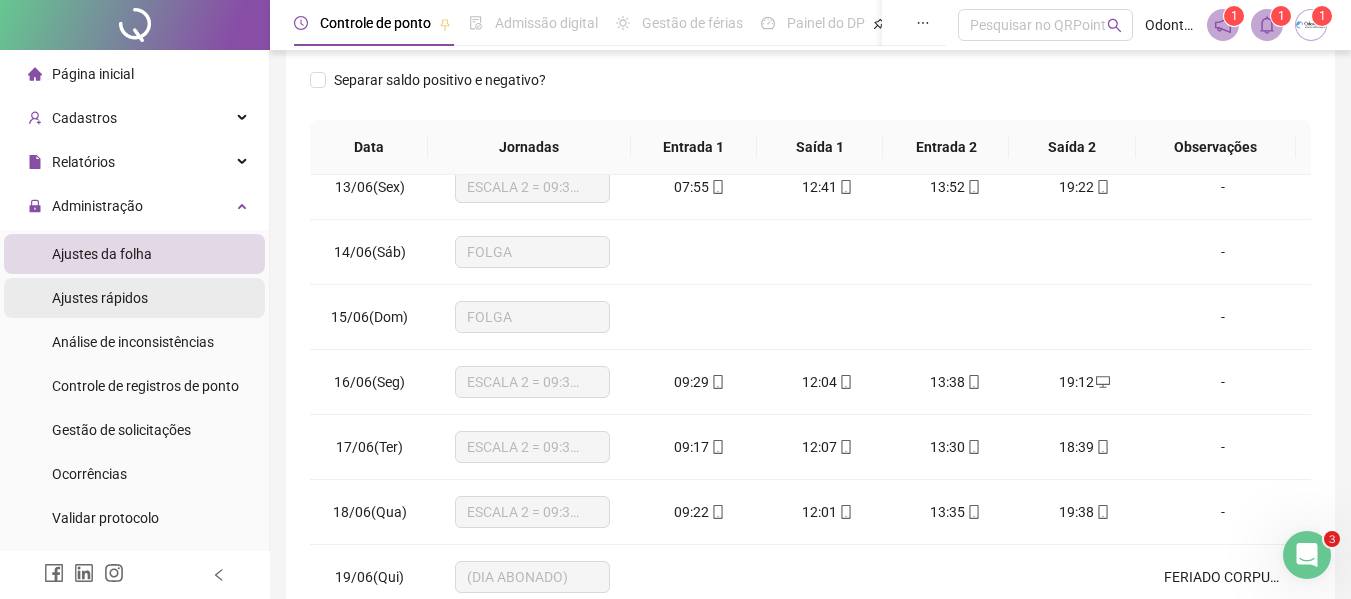 click on "Ajustes rápidos" at bounding box center (100, 298) 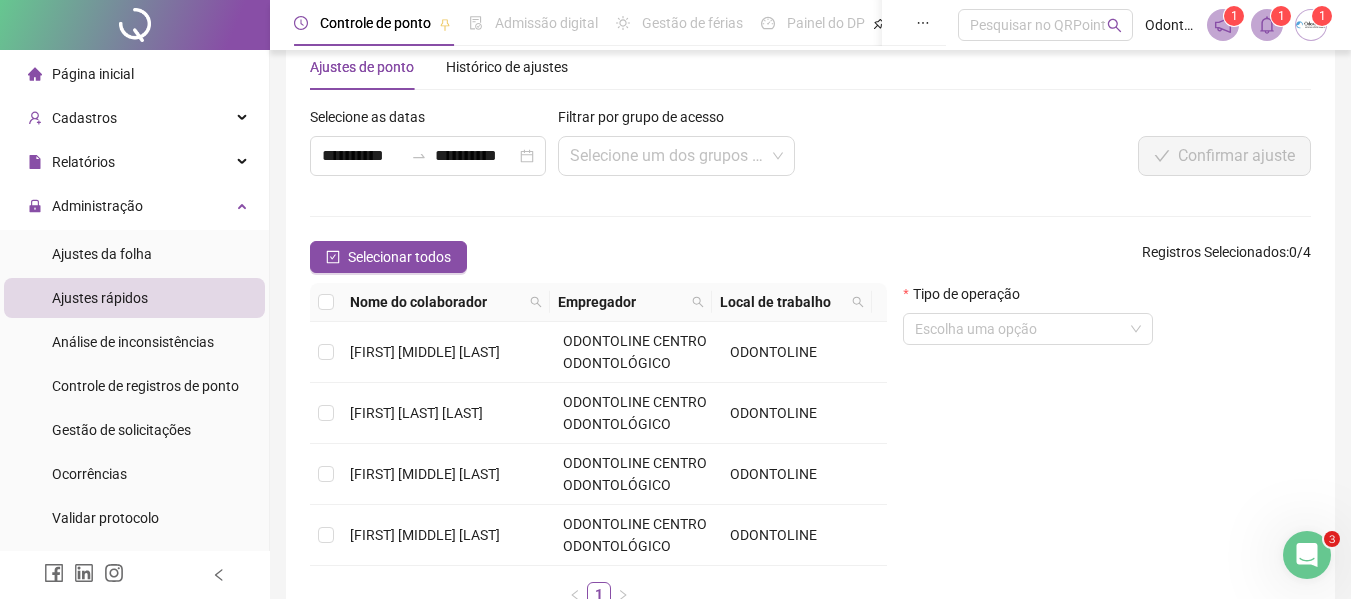 scroll, scrollTop: 179, scrollLeft: 0, axis: vertical 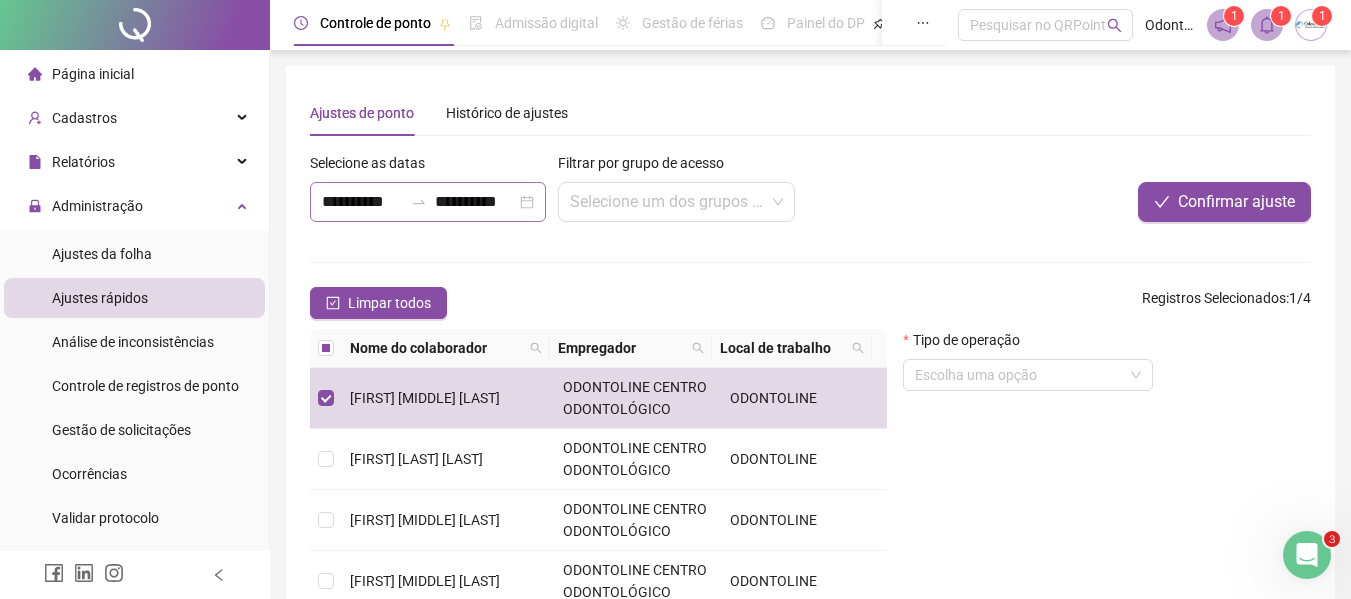 click at bounding box center (419, 202) 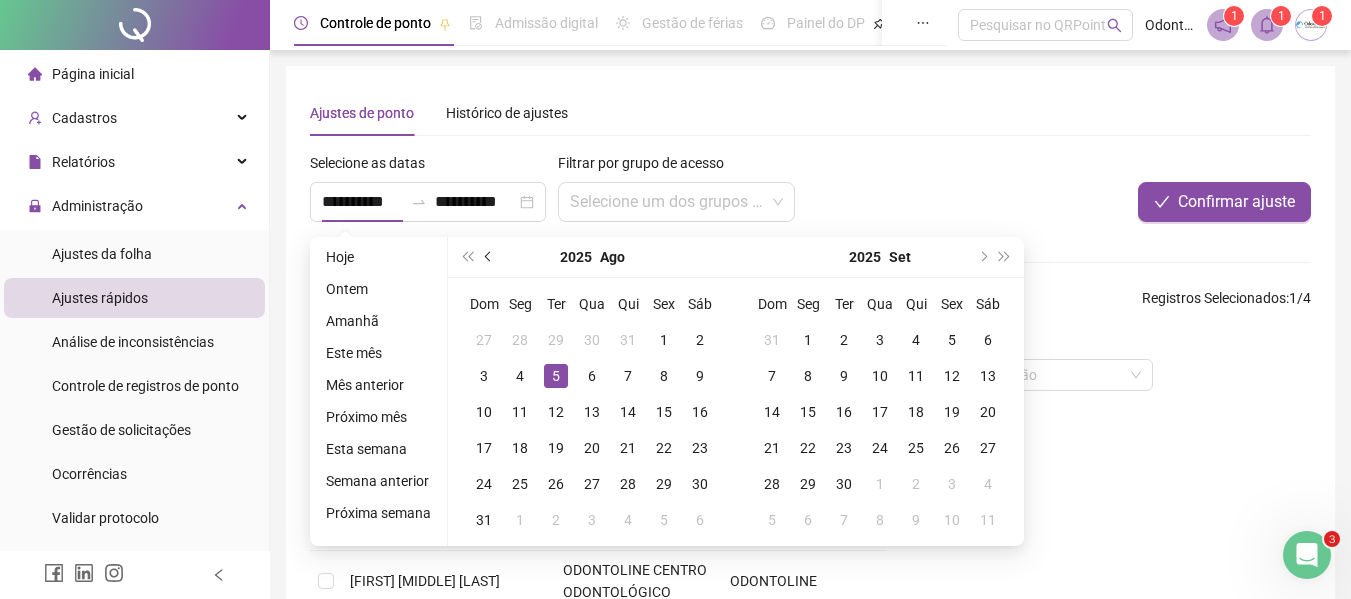 click at bounding box center [490, 257] 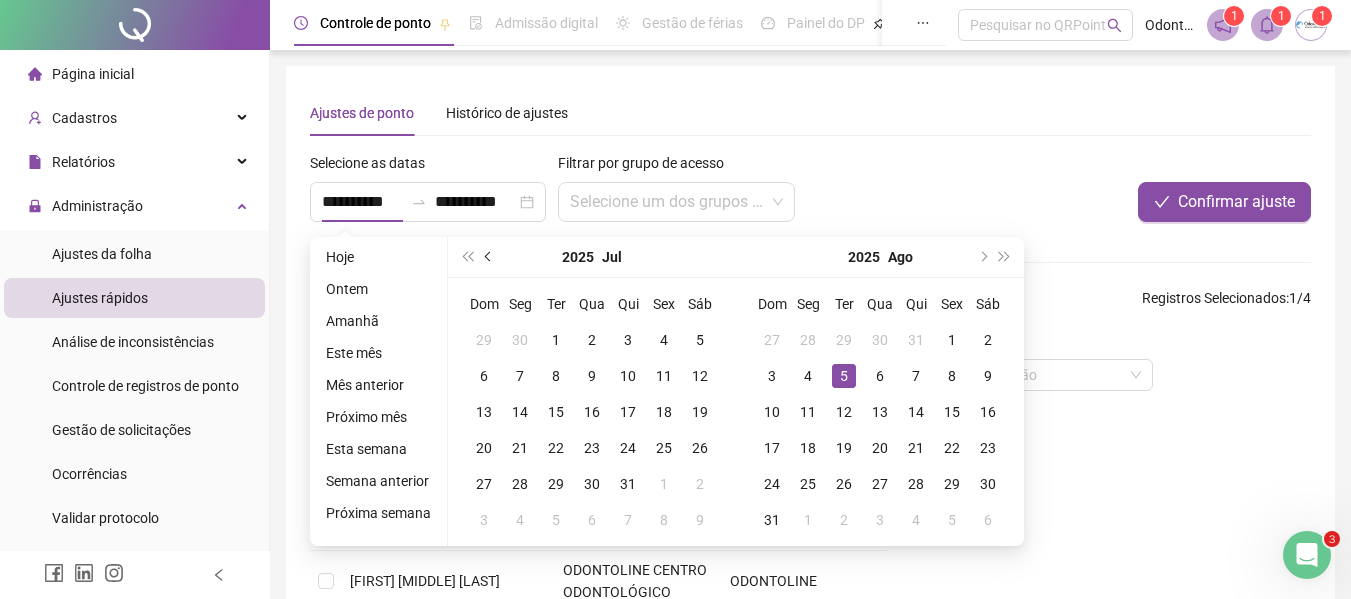 click at bounding box center (490, 257) 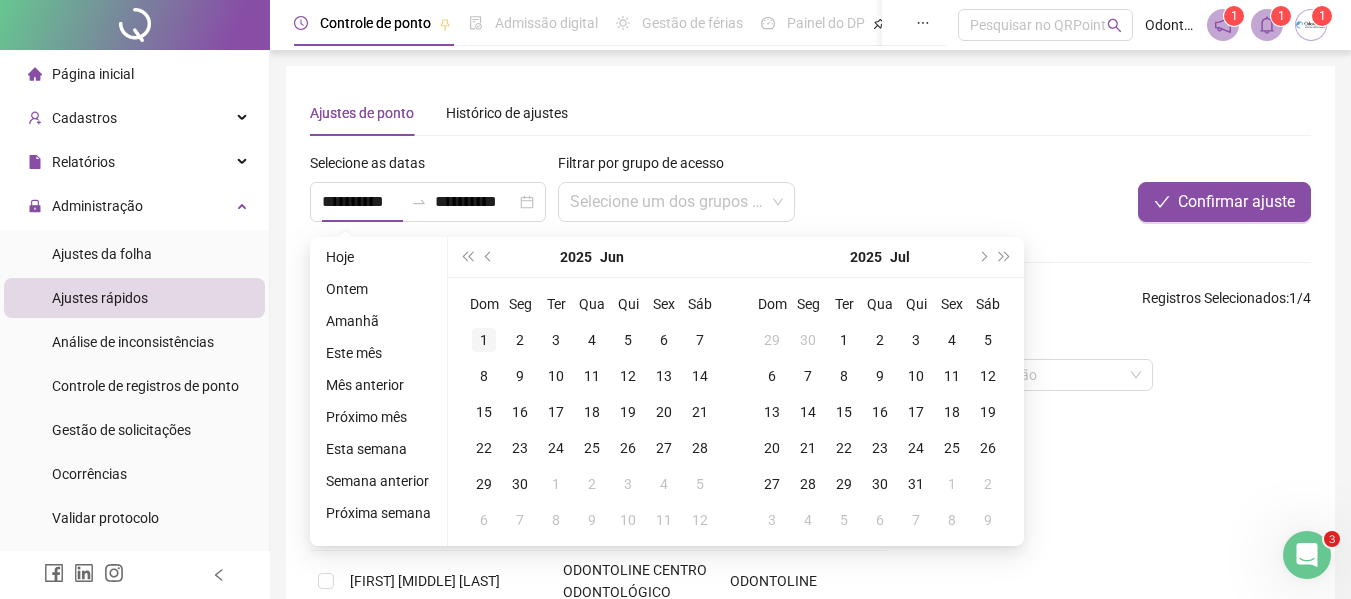 type on "**********" 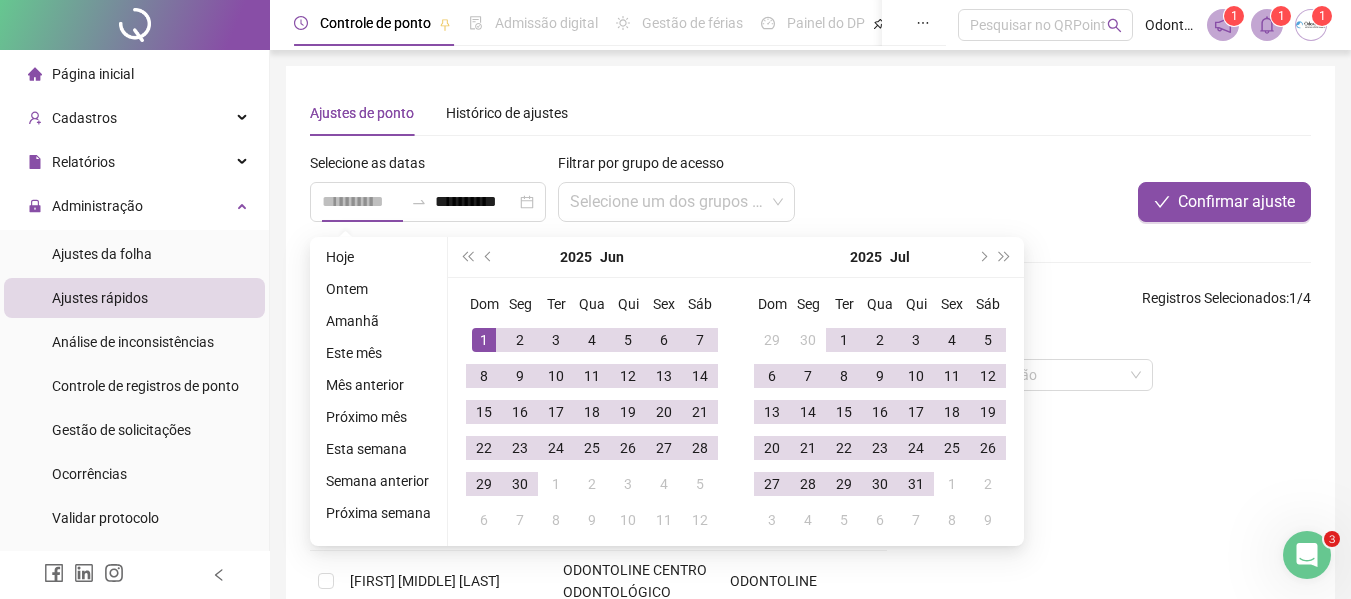 click on "1" at bounding box center (484, 340) 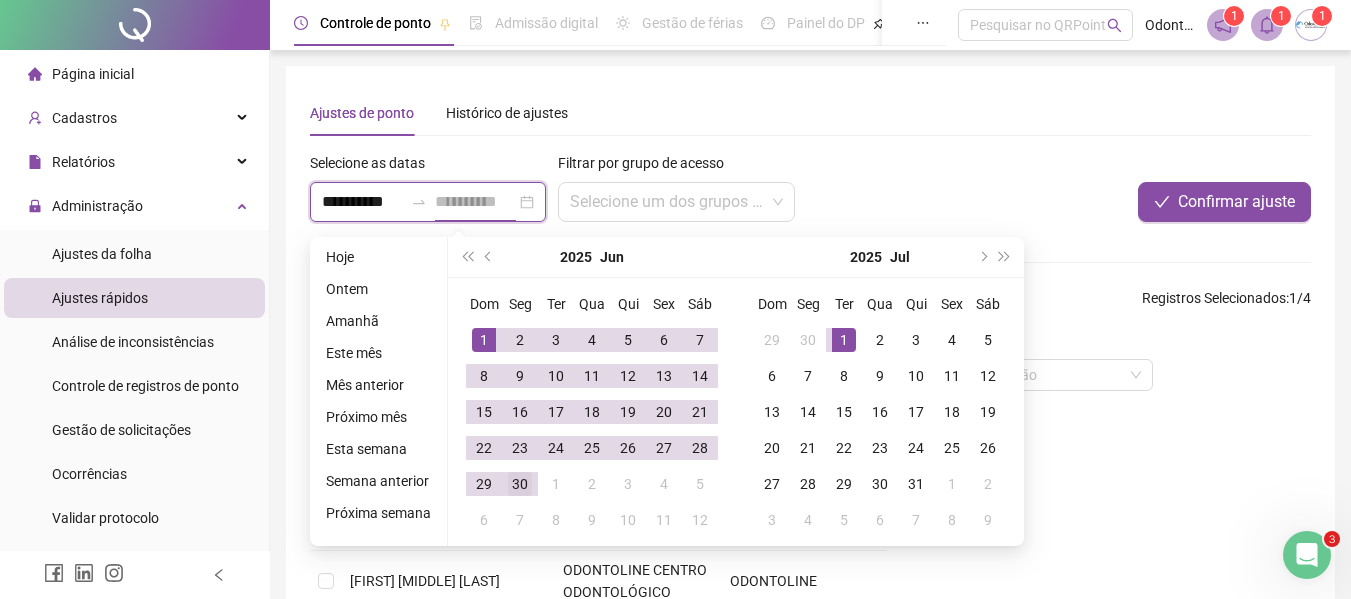 type on "**********" 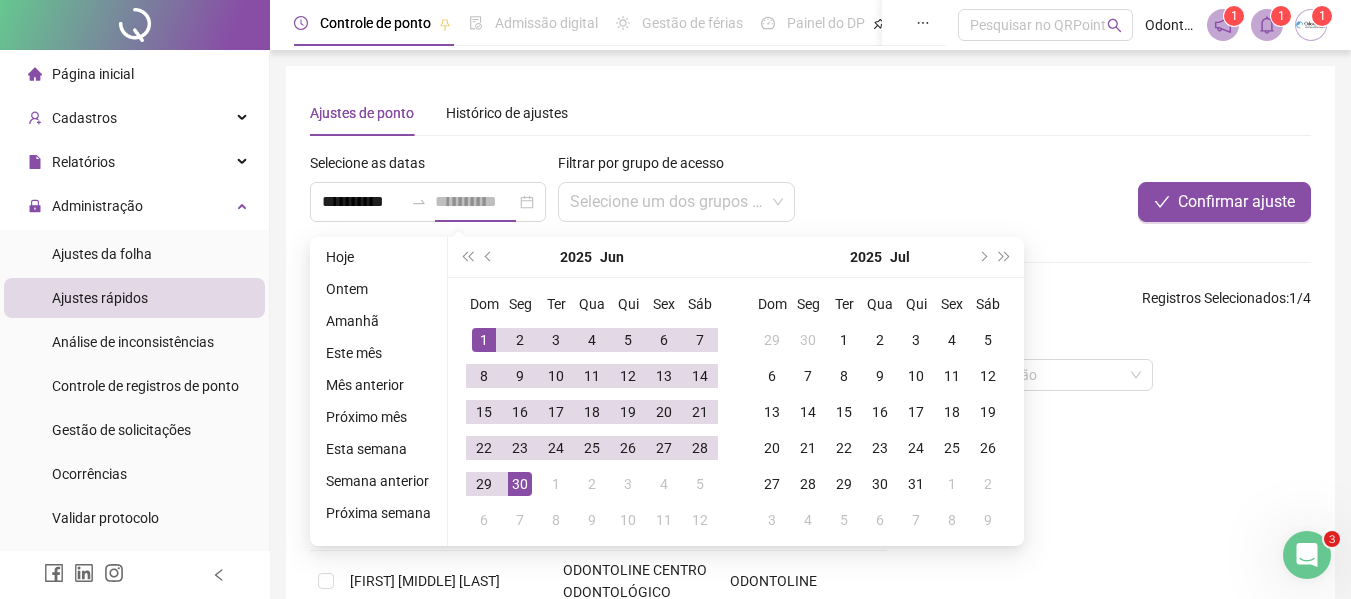 click on "30" at bounding box center [520, 484] 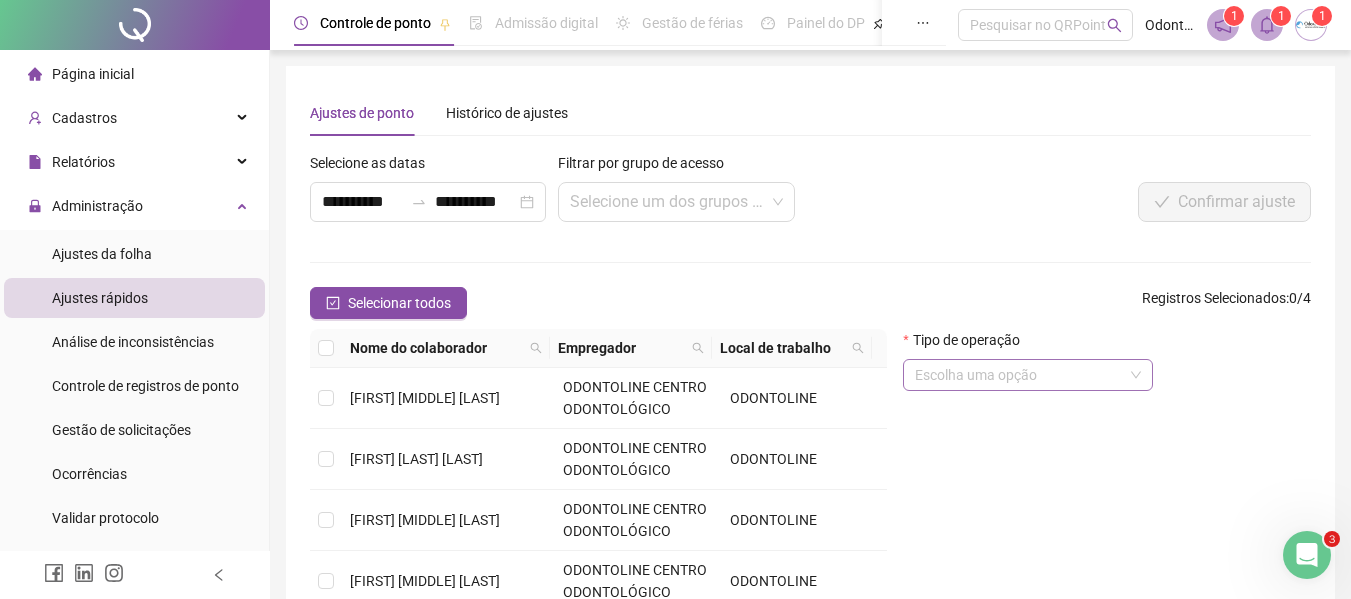 click at bounding box center (1019, 375) 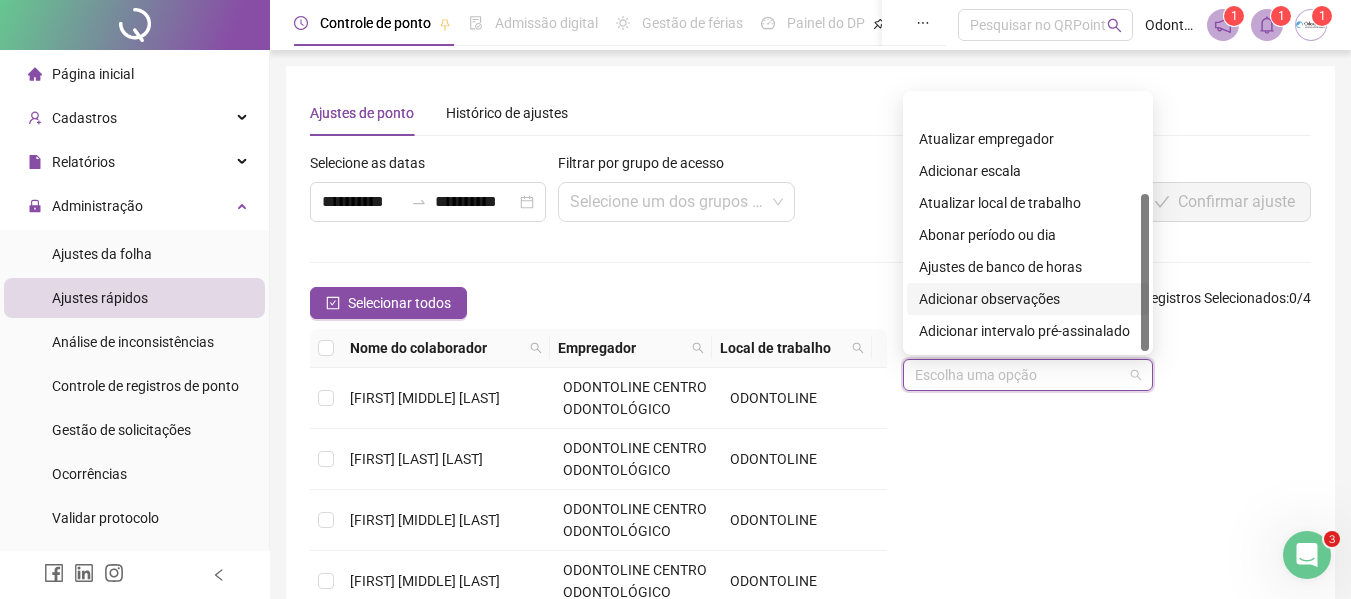 scroll, scrollTop: 160, scrollLeft: 0, axis: vertical 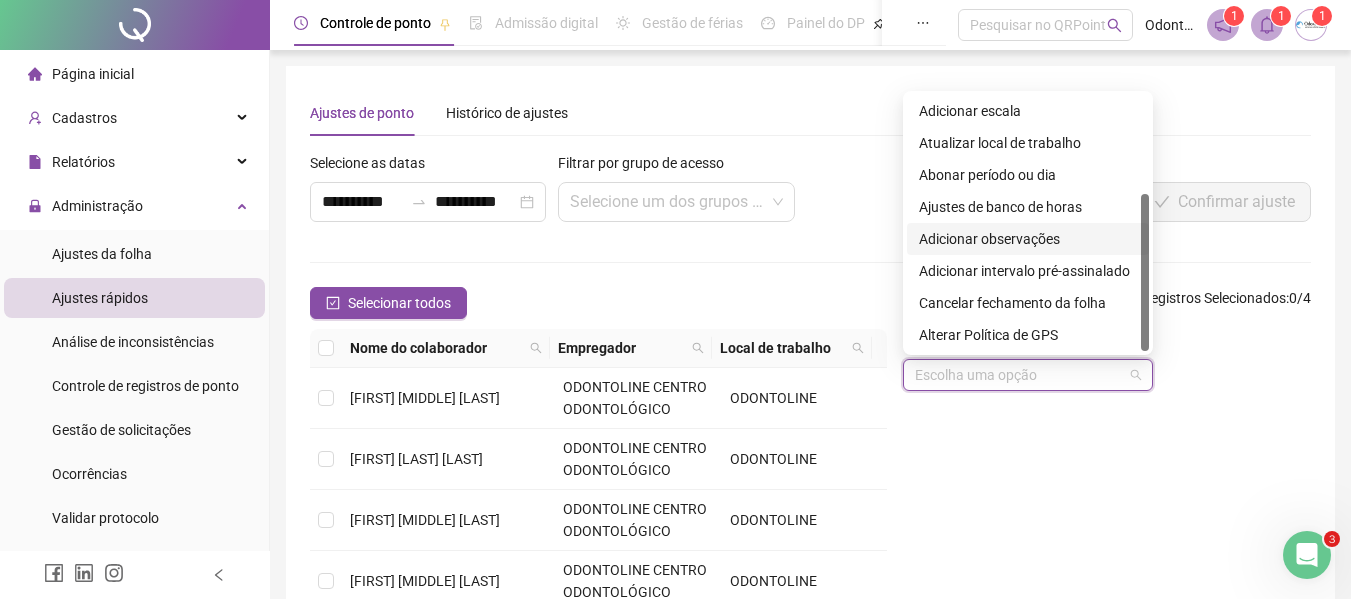 click on "Cancelar fechamento da folha" at bounding box center [1028, 303] 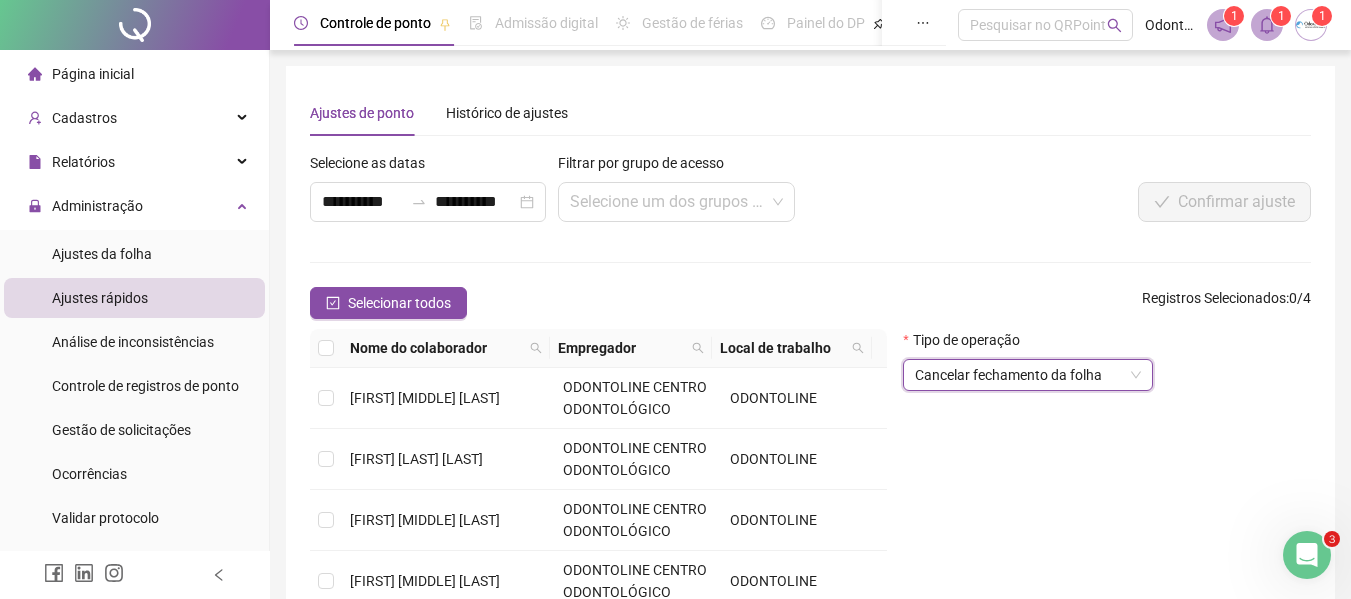 scroll, scrollTop: 100, scrollLeft: 0, axis: vertical 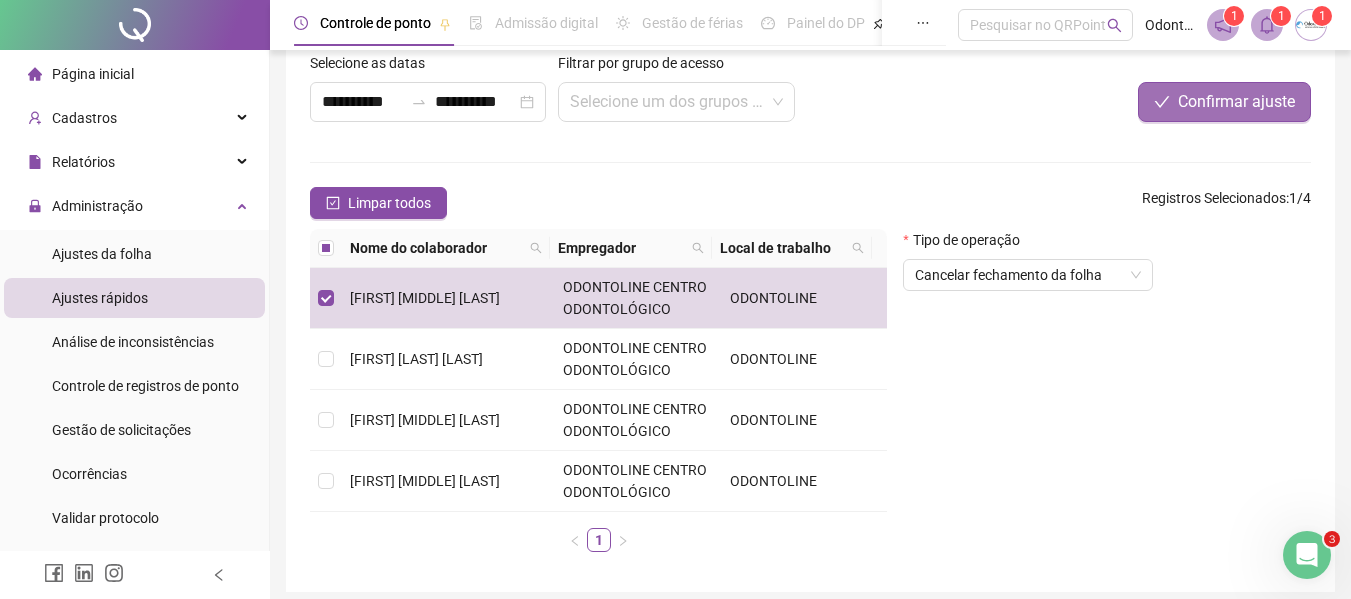 click on "Confirmar ajuste" at bounding box center [1224, 102] 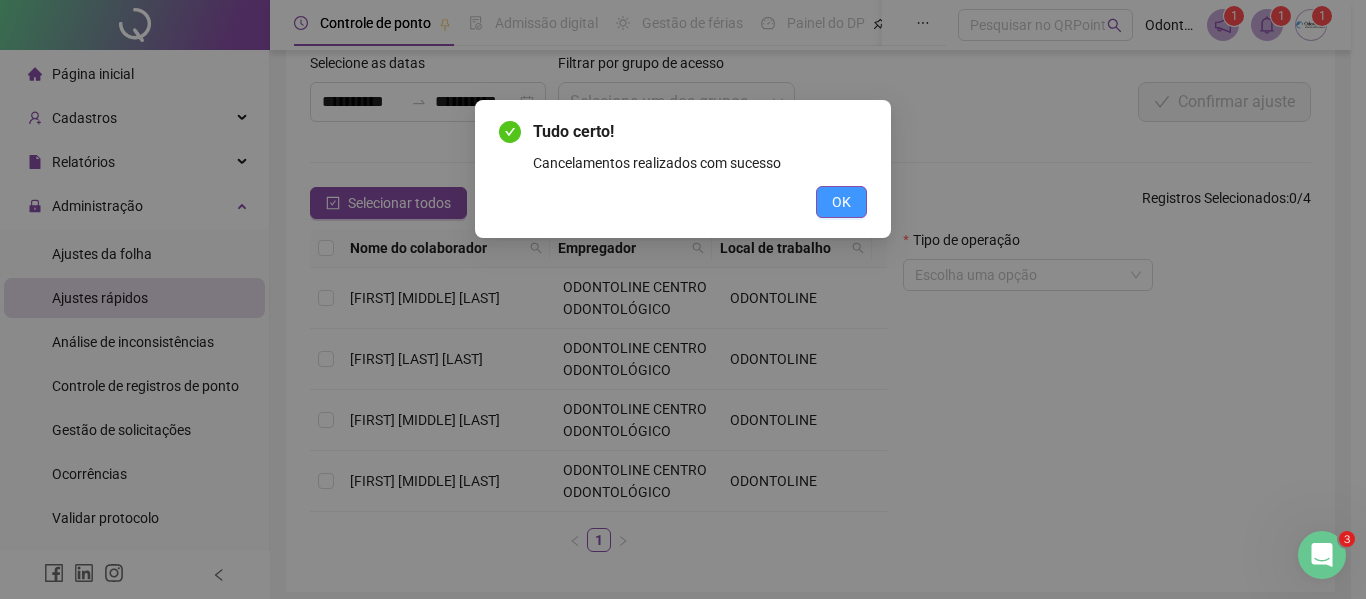 click on "OK" at bounding box center (841, 202) 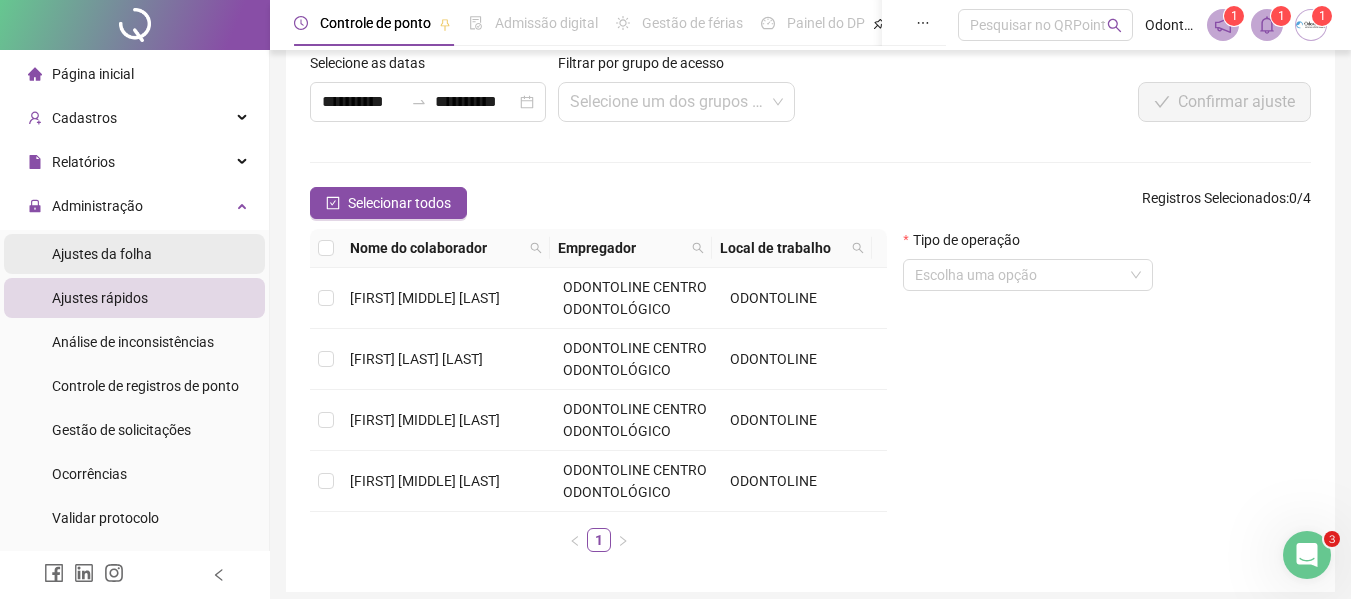 click on "Ajustes da folha" at bounding box center (102, 254) 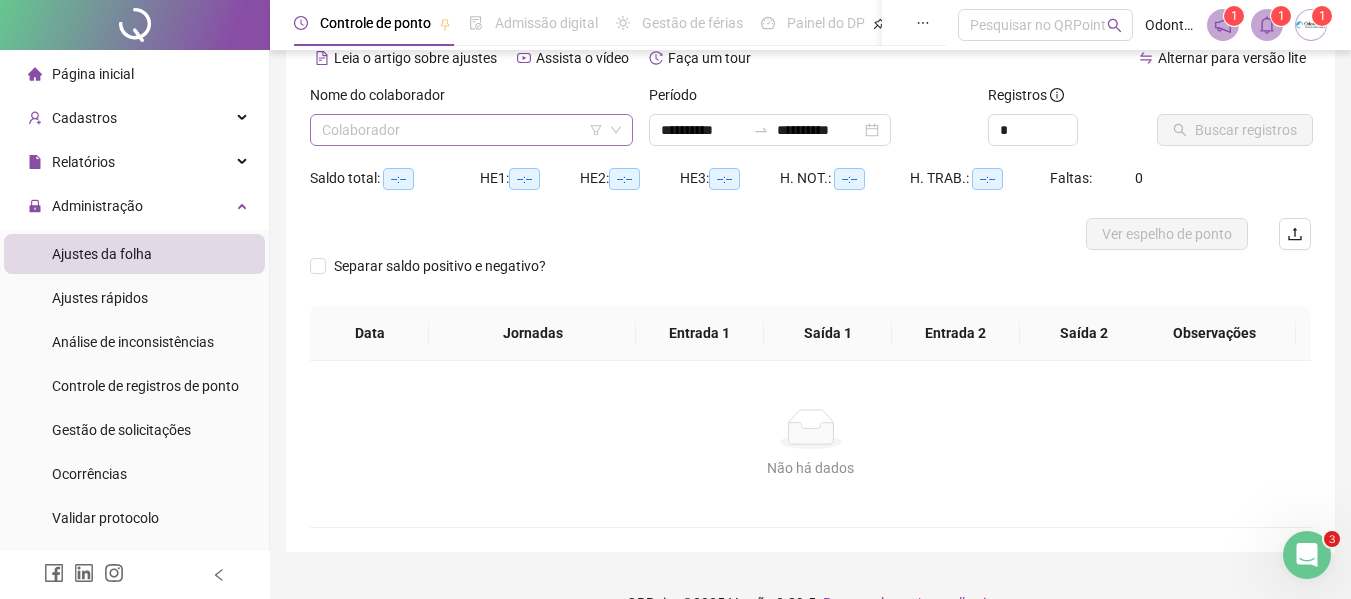 click at bounding box center [462, 130] 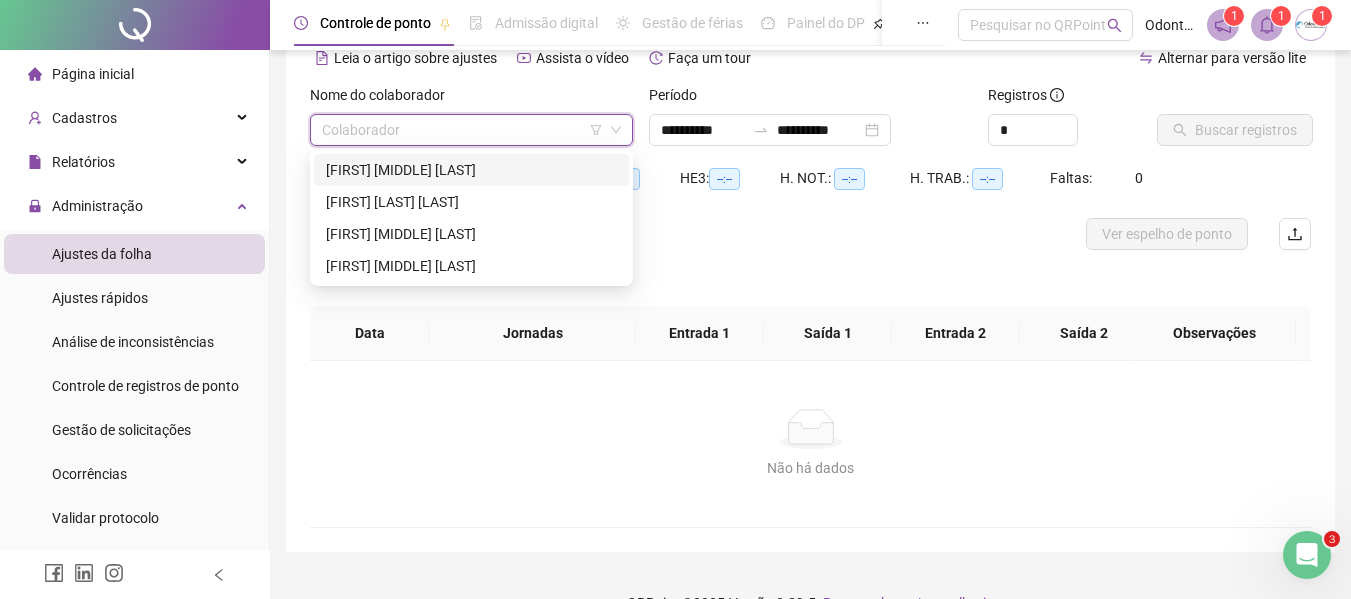 click on "[FIRST] [MIDDLE] [LAST]" at bounding box center [471, 170] 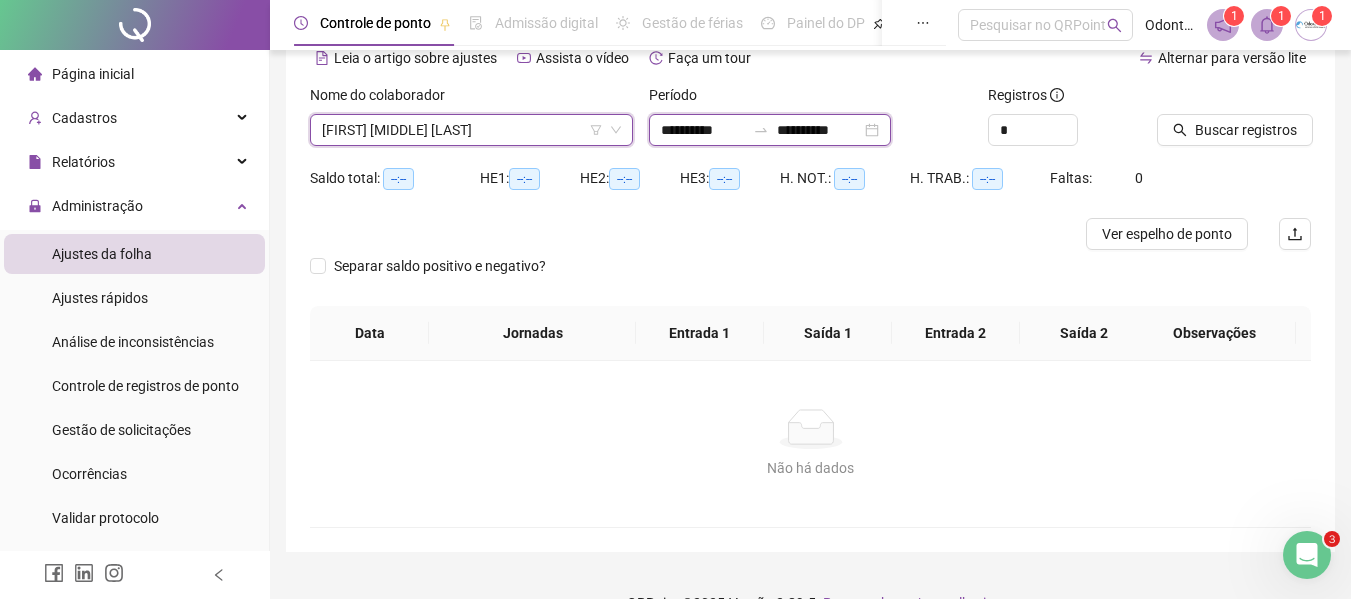 click on "**********" at bounding box center (703, 130) 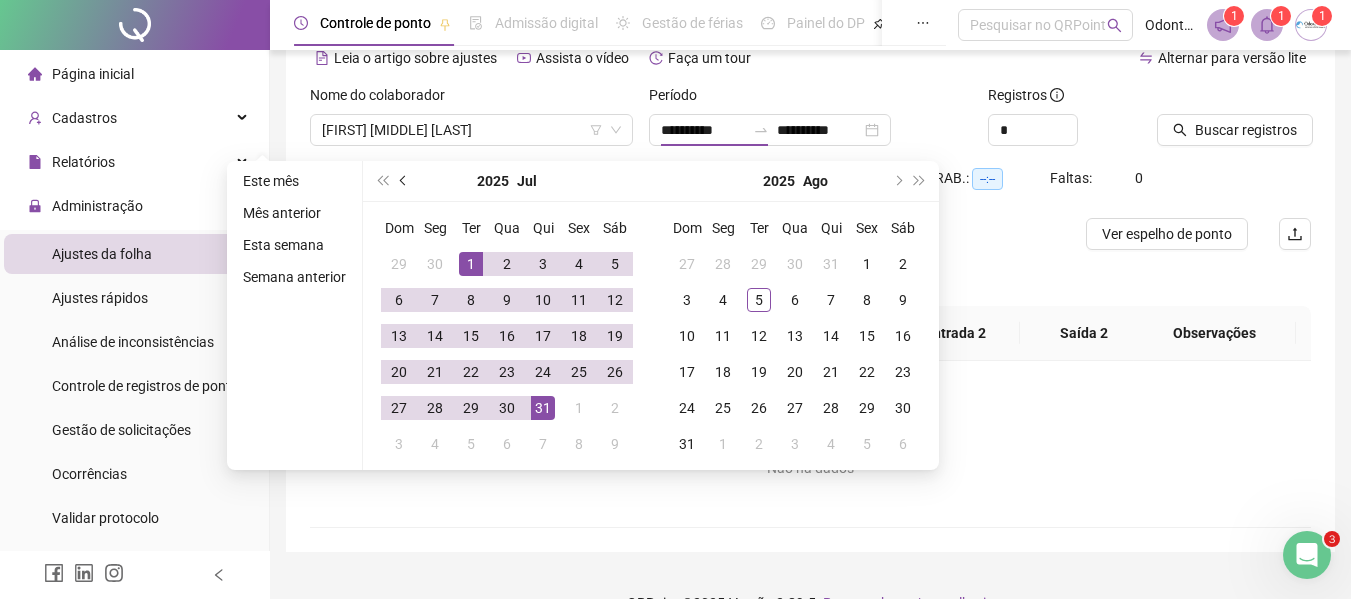 click at bounding box center [405, 181] 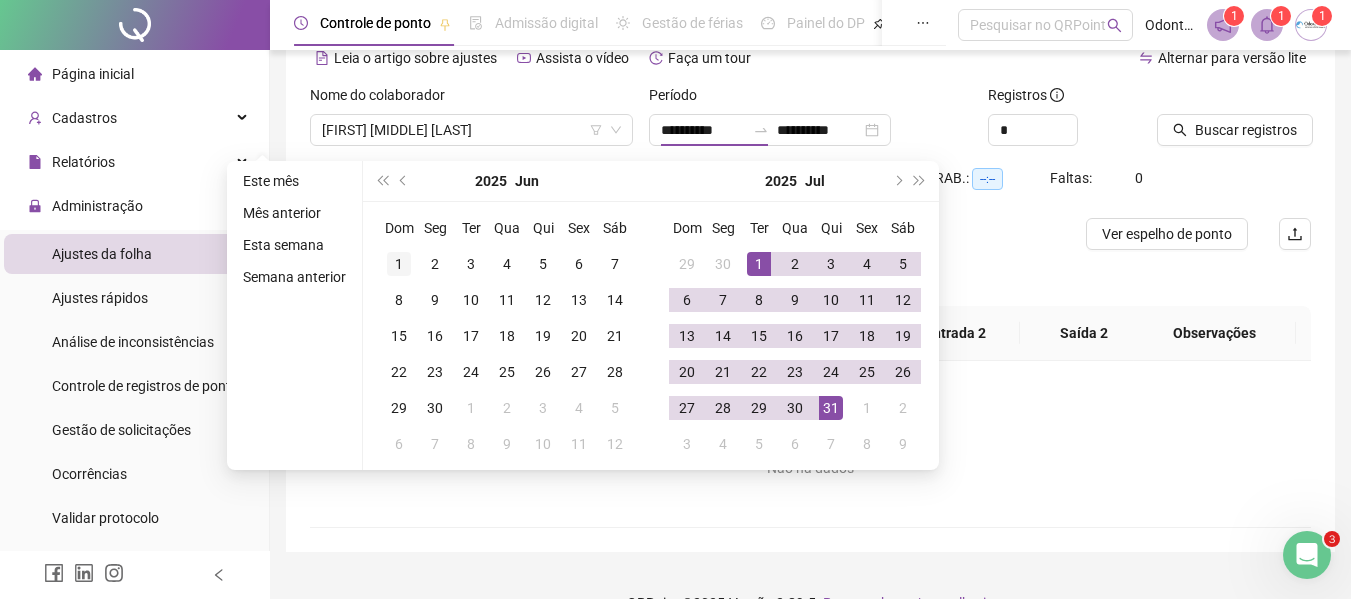 type on "**********" 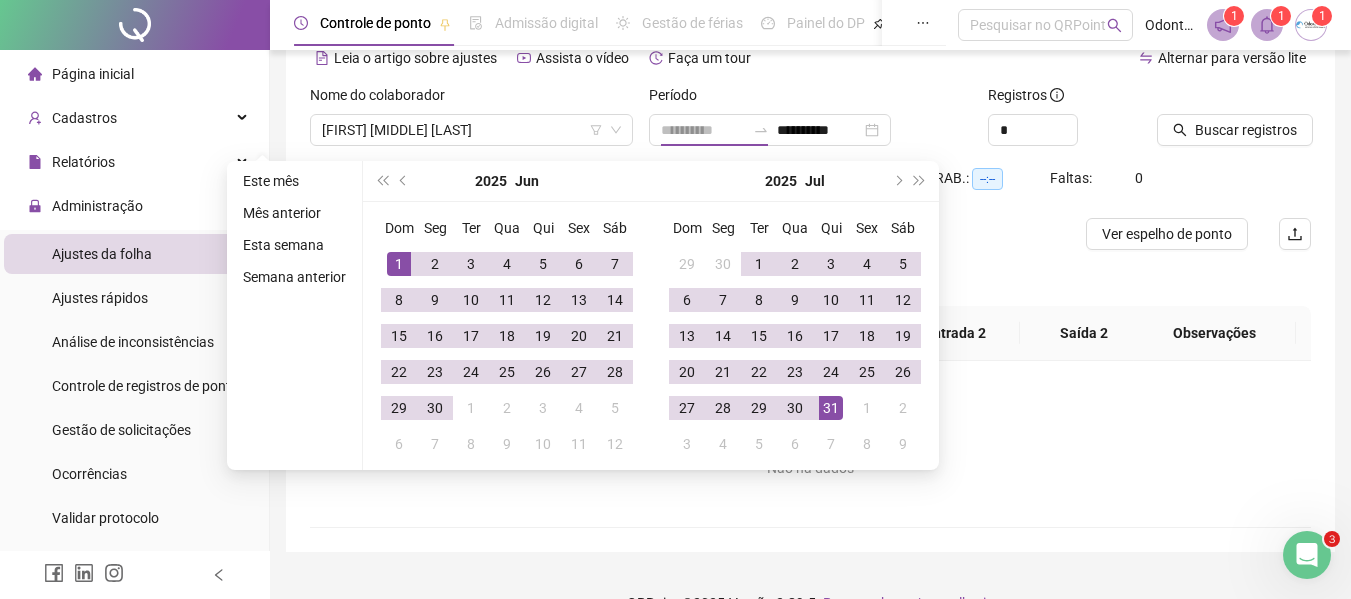 click on "1" at bounding box center [399, 264] 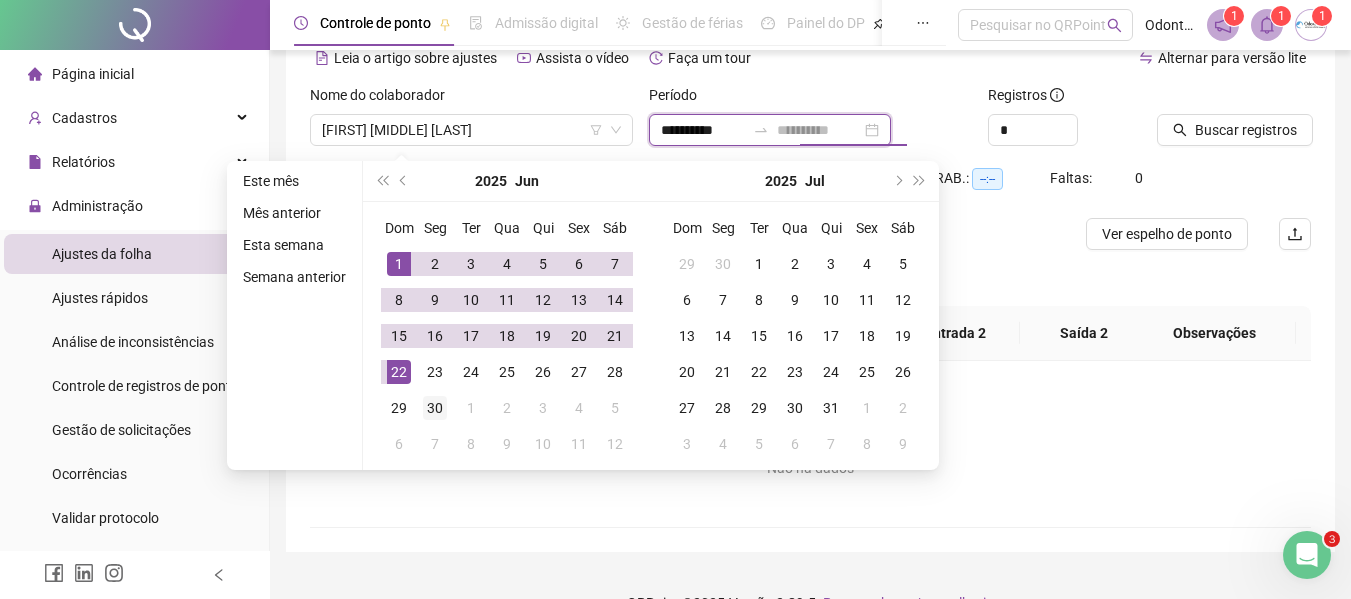 type on "**********" 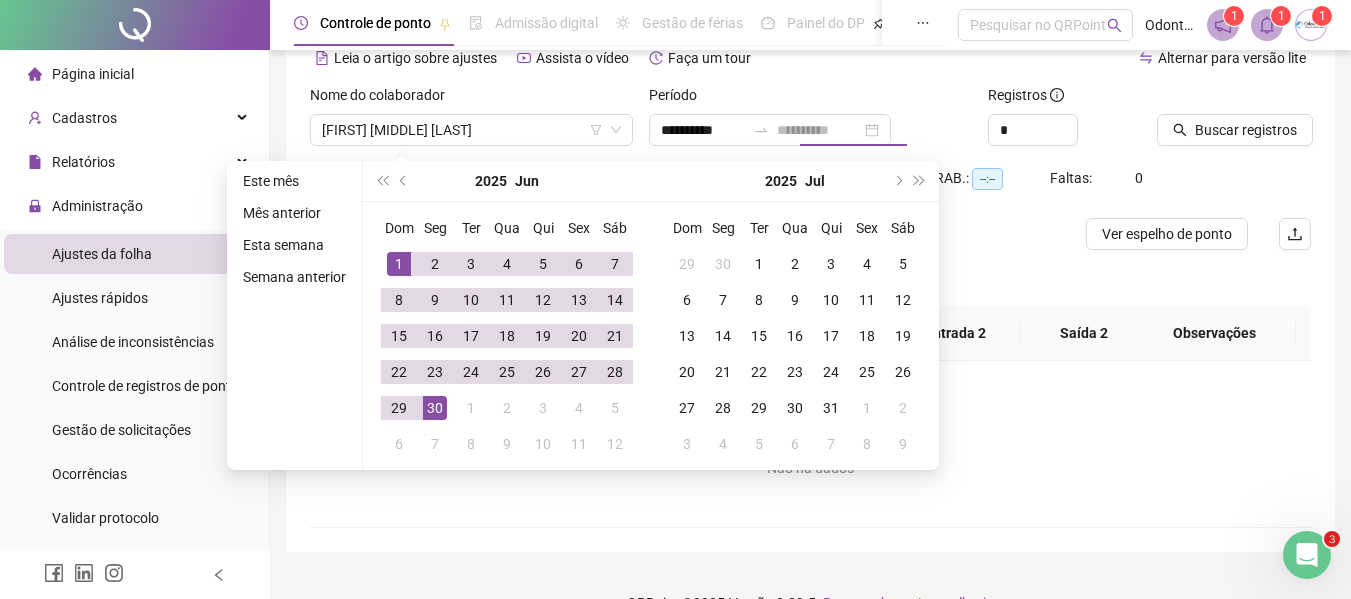 click on "30" at bounding box center [435, 408] 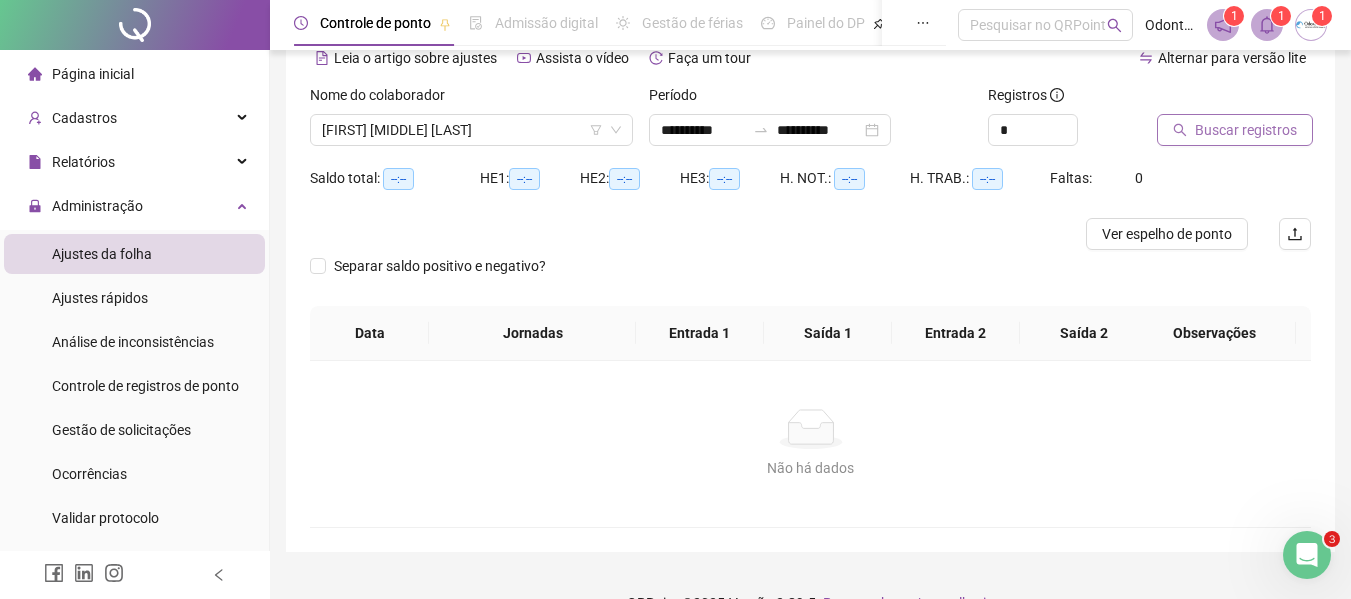 click on "Buscar registros" at bounding box center [1246, 130] 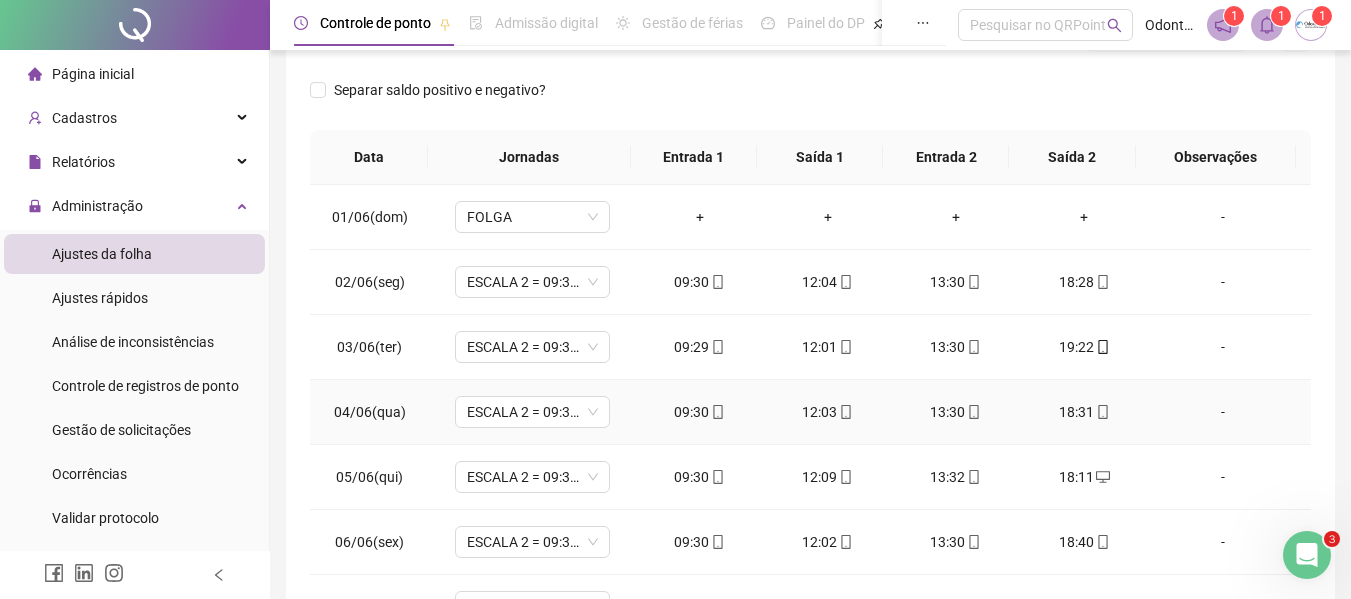 scroll, scrollTop: 400, scrollLeft: 0, axis: vertical 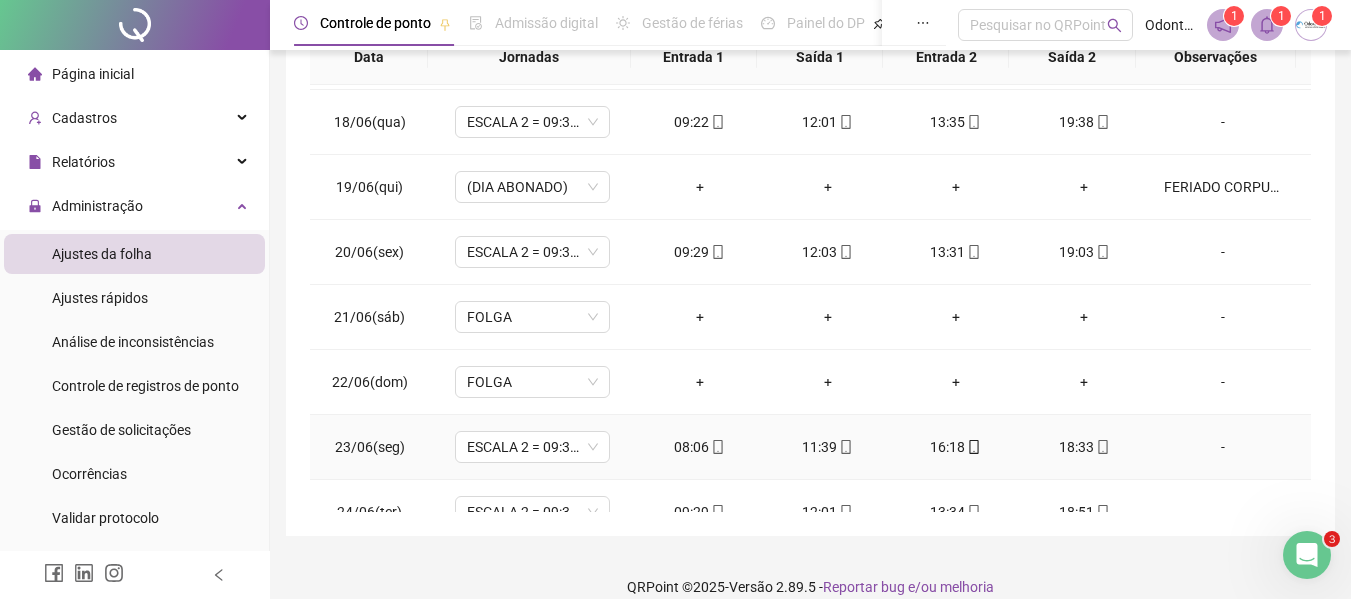 click on "-" at bounding box center (1223, 447) 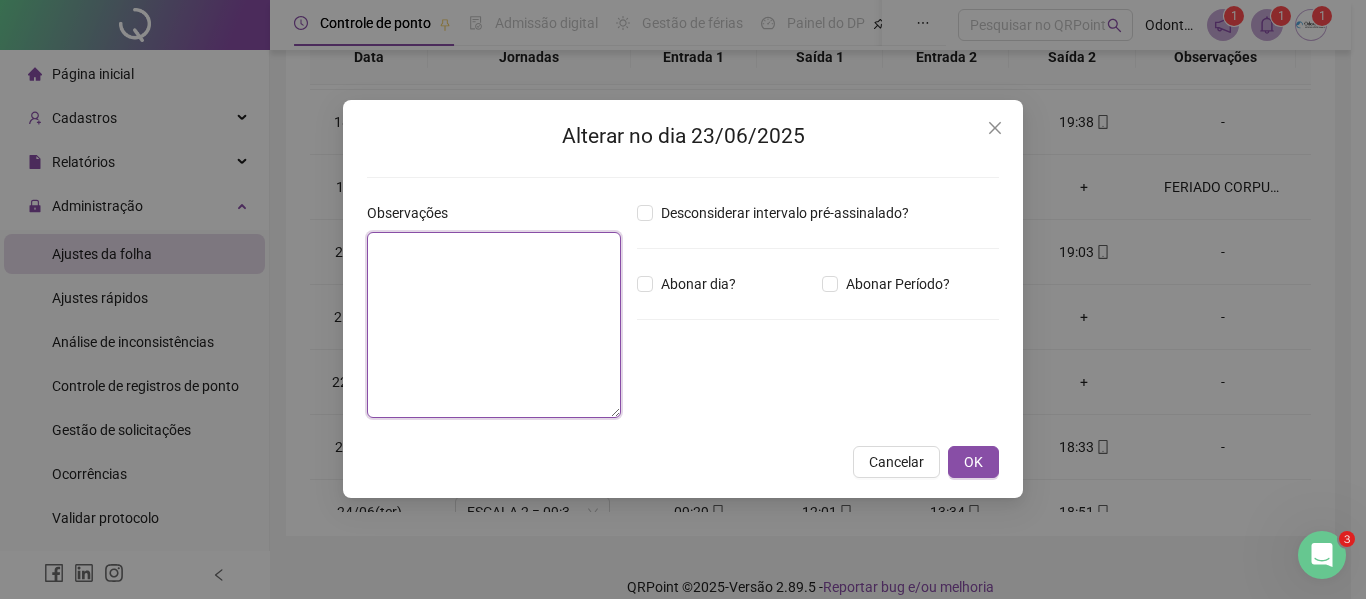 click at bounding box center [494, 325] 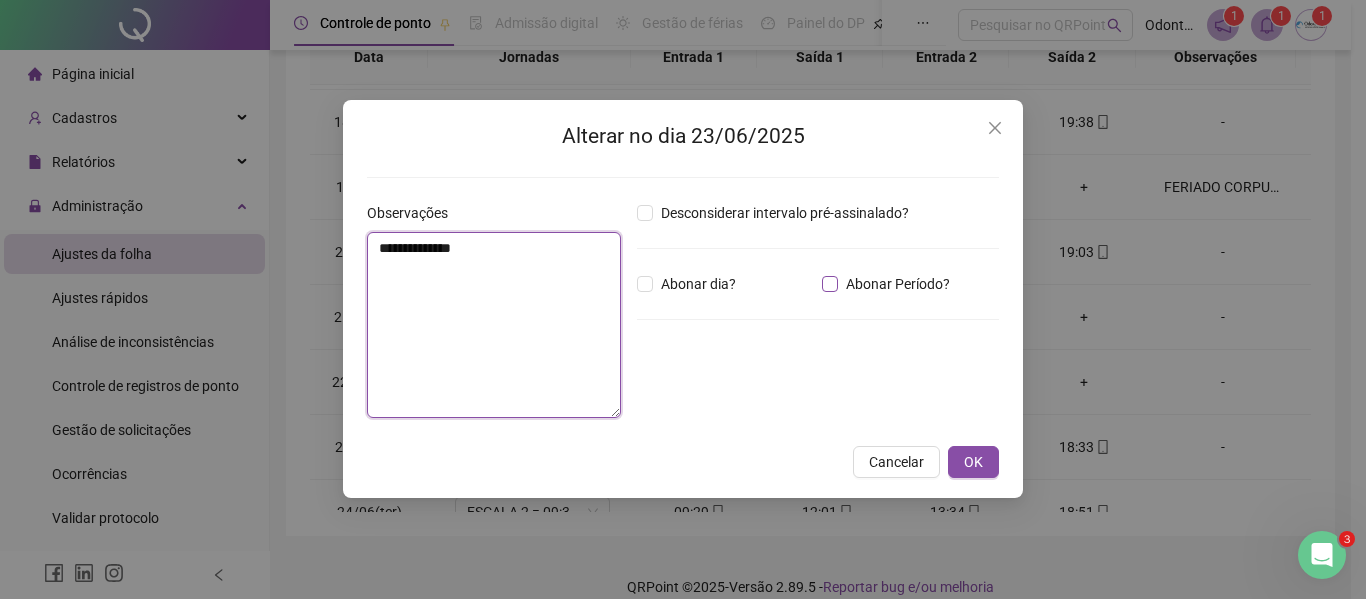 type on "**********" 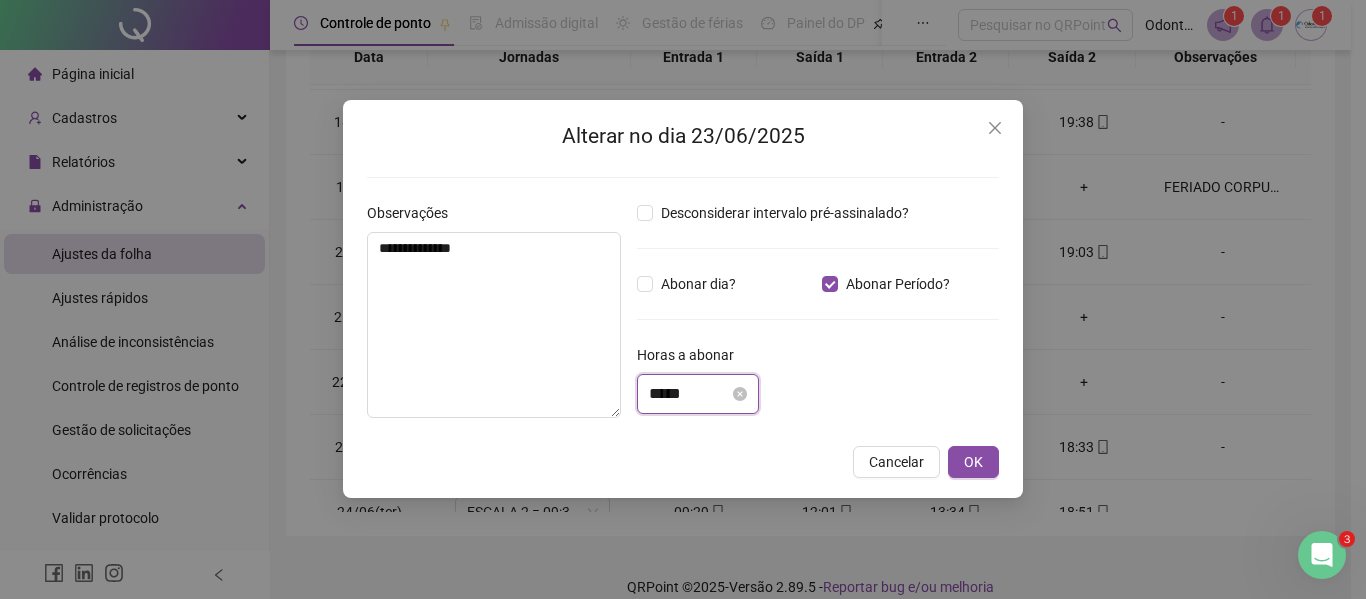 click on "*****" at bounding box center (689, 394) 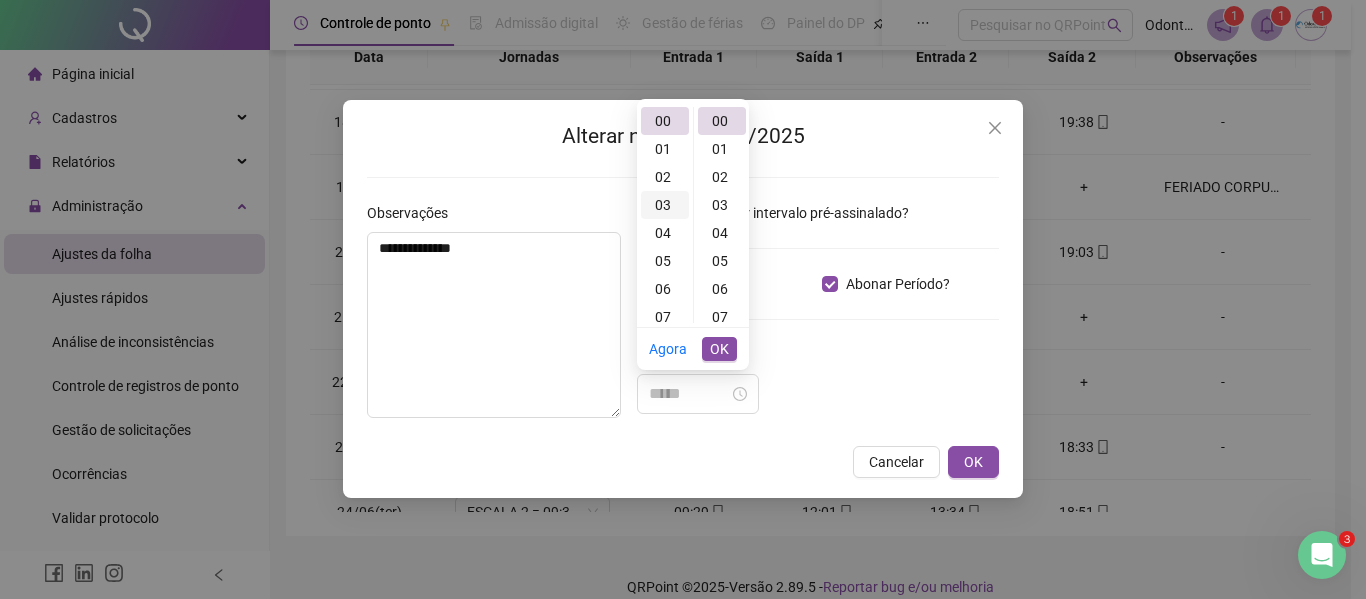 click on "03" at bounding box center [665, 205] 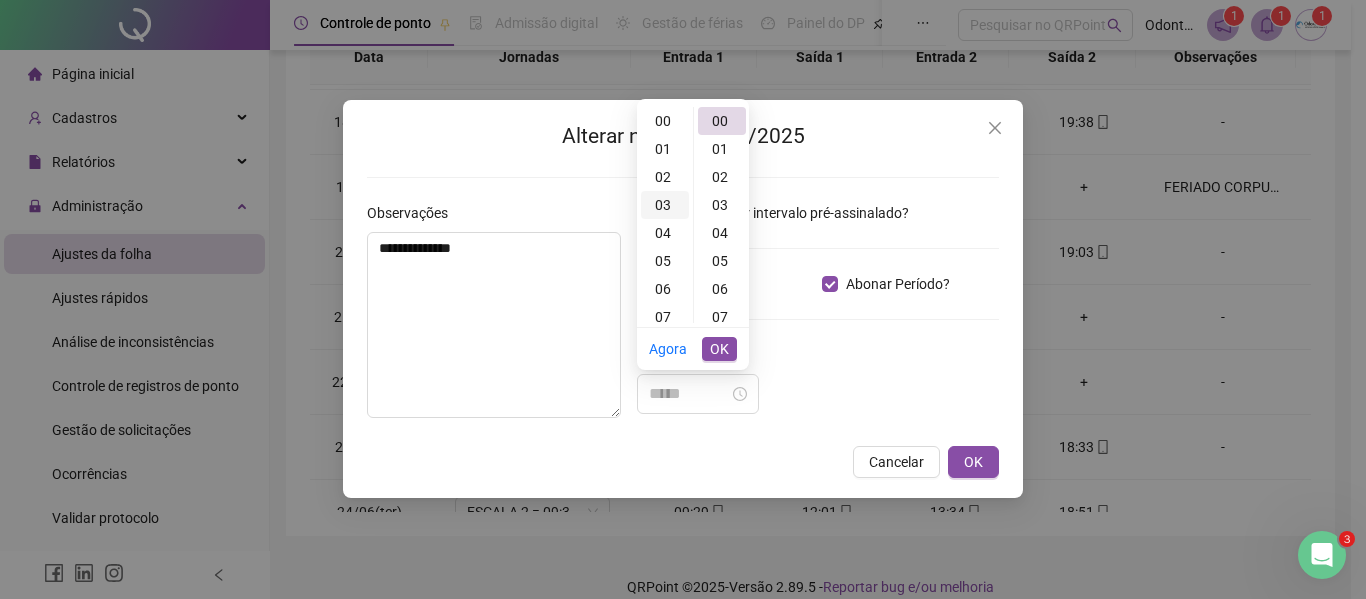 scroll, scrollTop: 84, scrollLeft: 0, axis: vertical 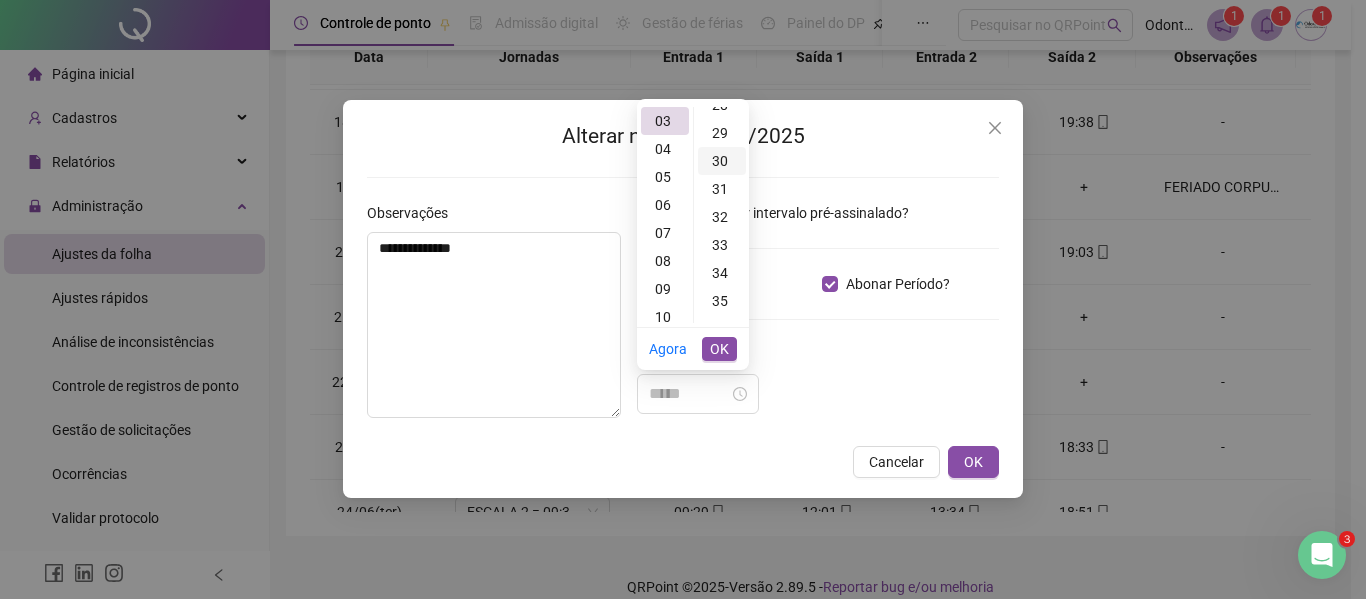 click on "30" at bounding box center (722, 161) 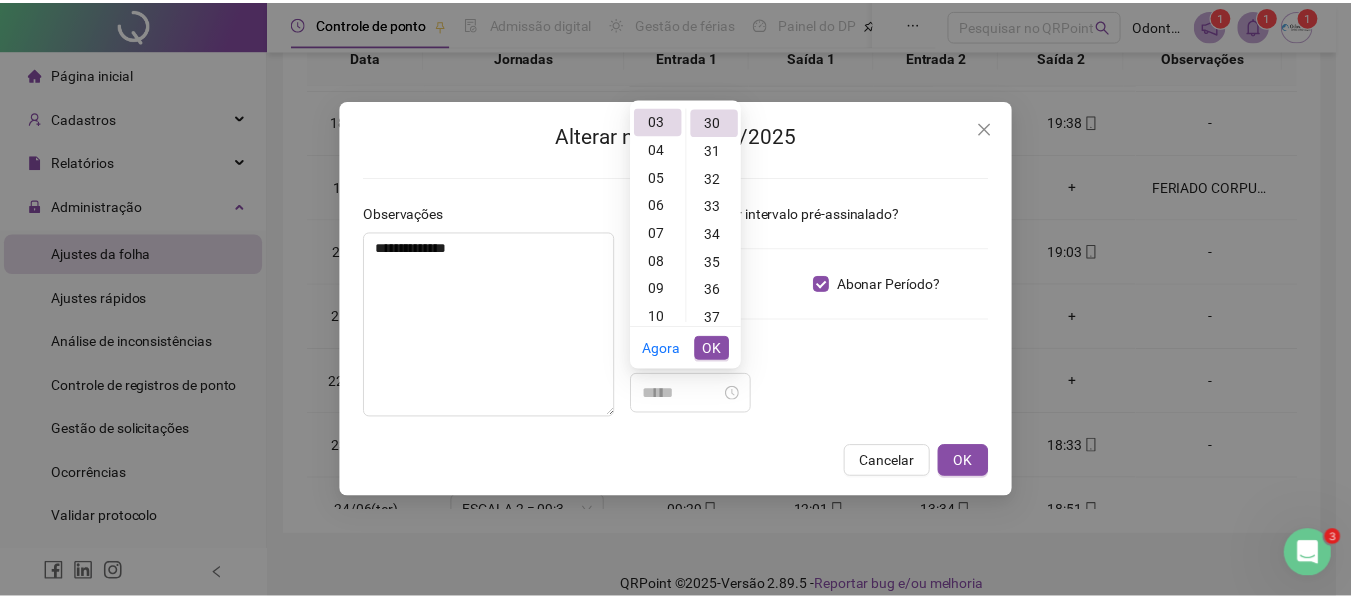 scroll, scrollTop: 840, scrollLeft: 0, axis: vertical 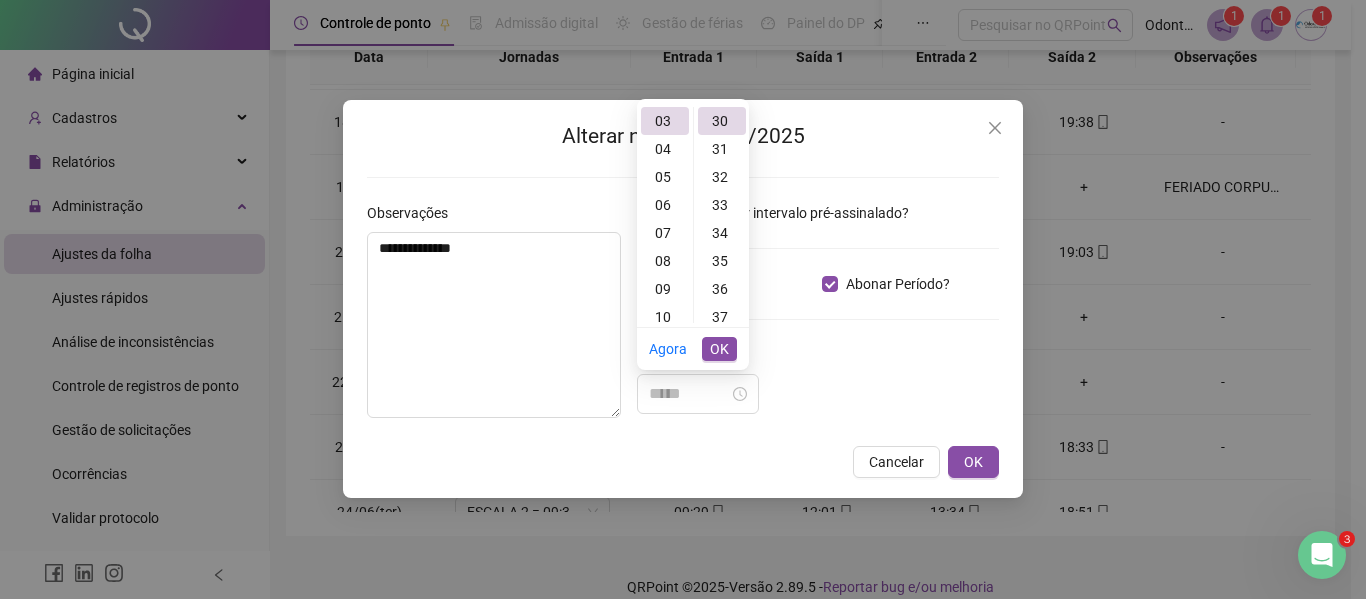 type on "*****" 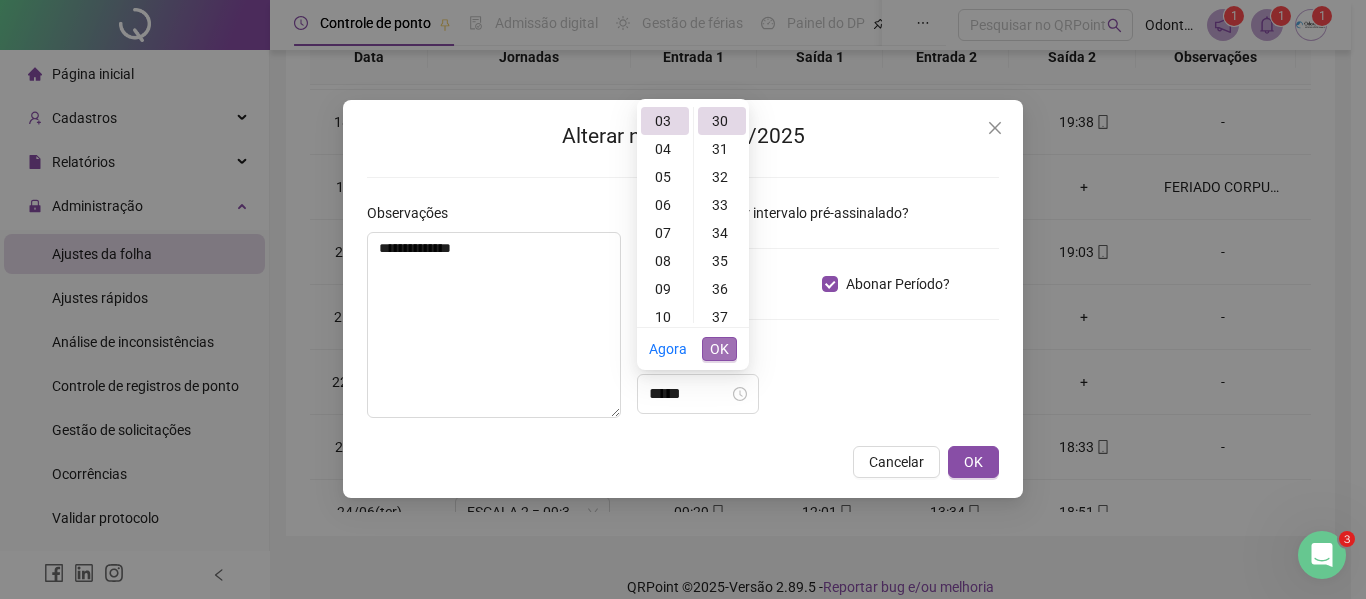 click on "OK" at bounding box center [719, 349] 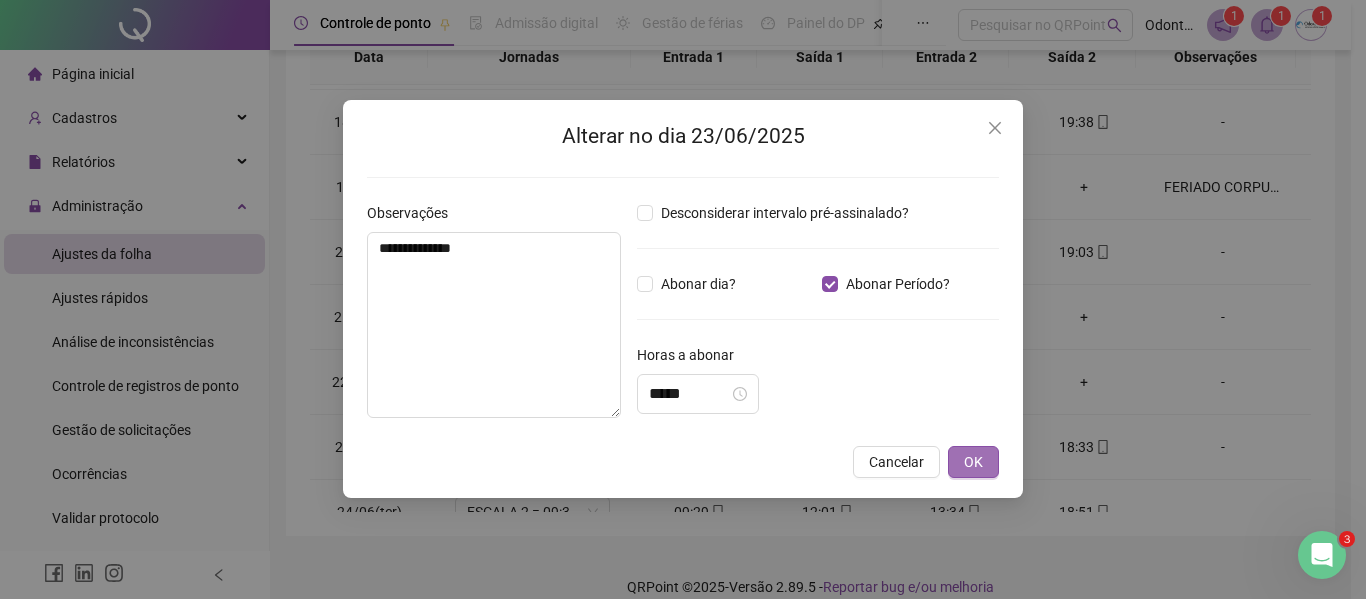 click on "OK" at bounding box center (973, 462) 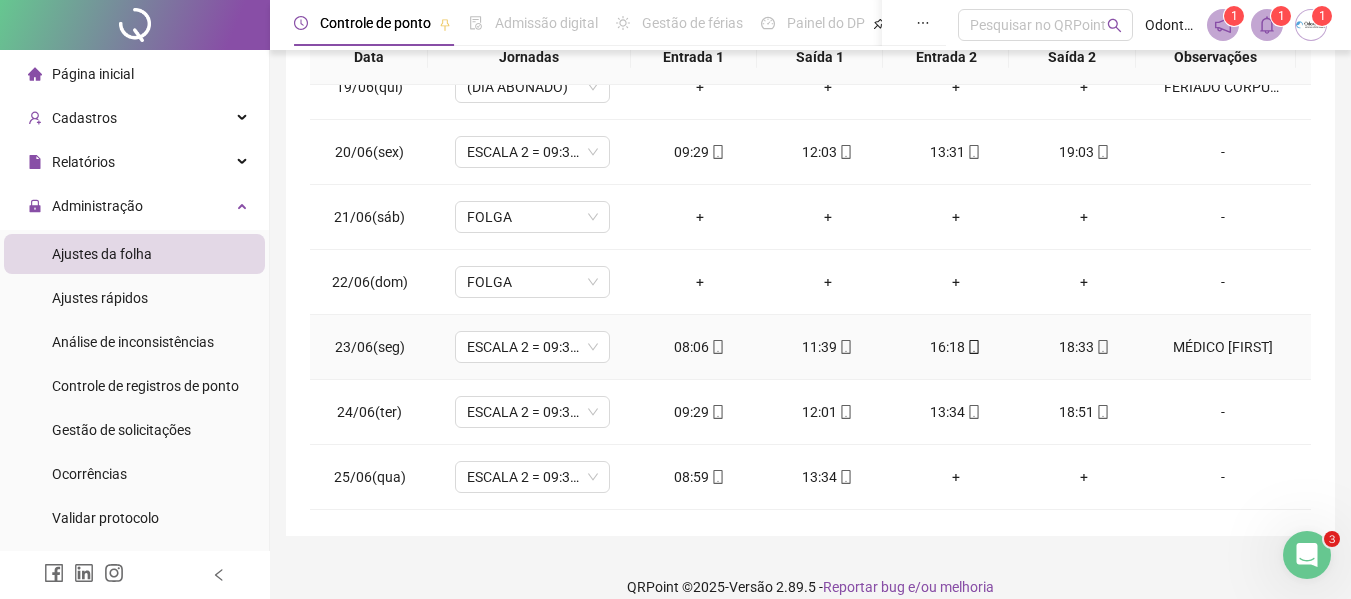scroll, scrollTop: 1300, scrollLeft: 0, axis: vertical 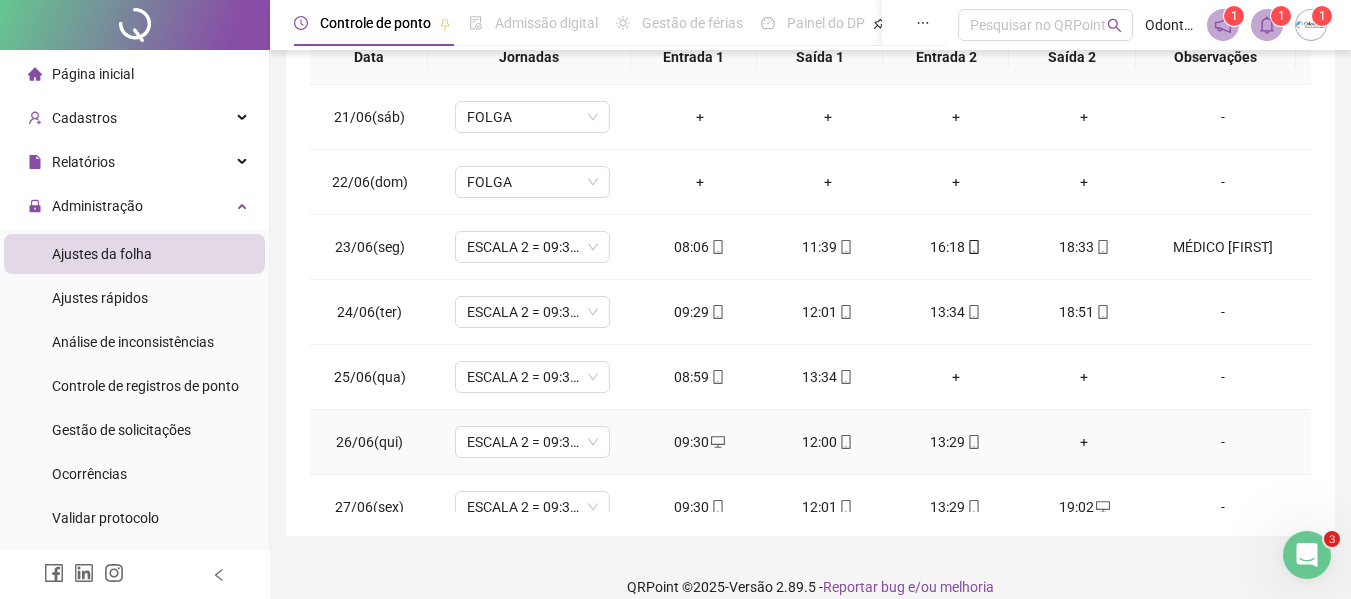 click on "+" at bounding box center (1084, 442) 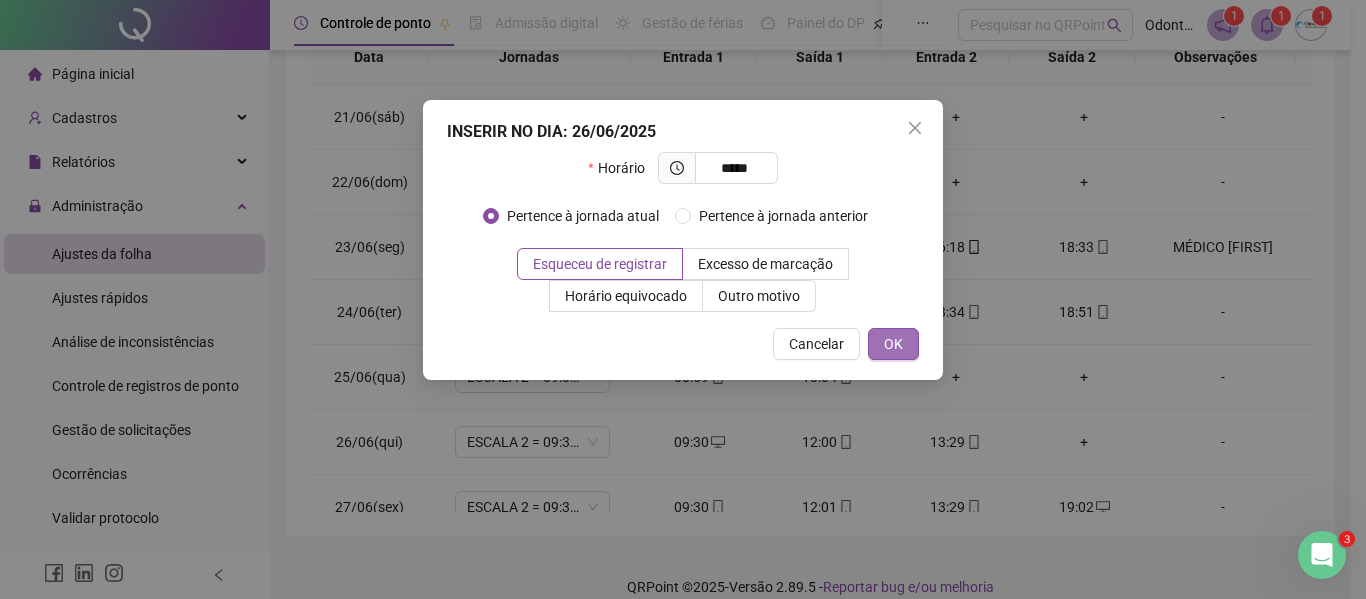 type on "*****" 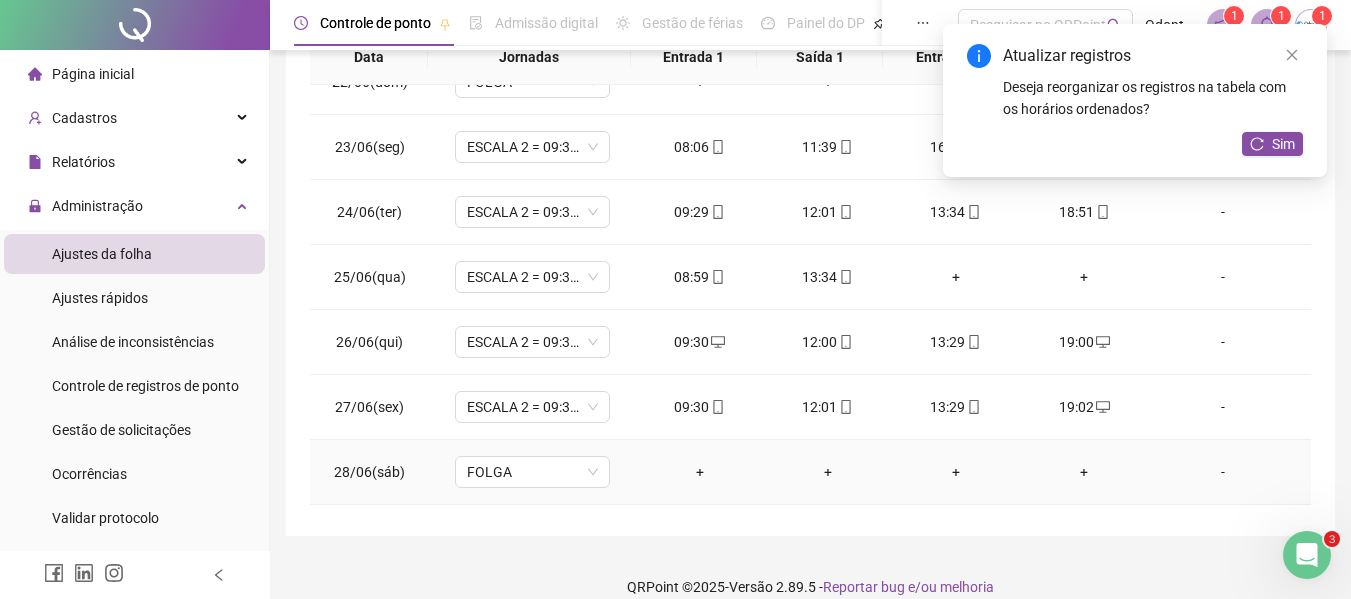 scroll, scrollTop: 1523, scrollLeft: 0, axis: vertical 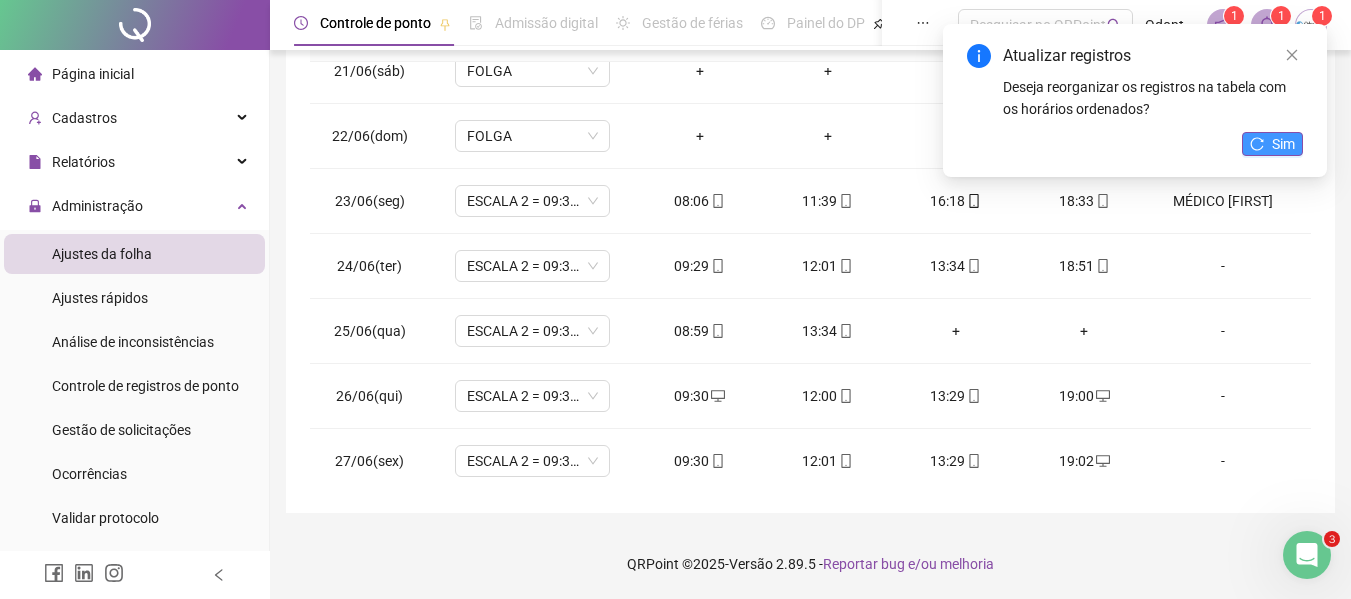 click 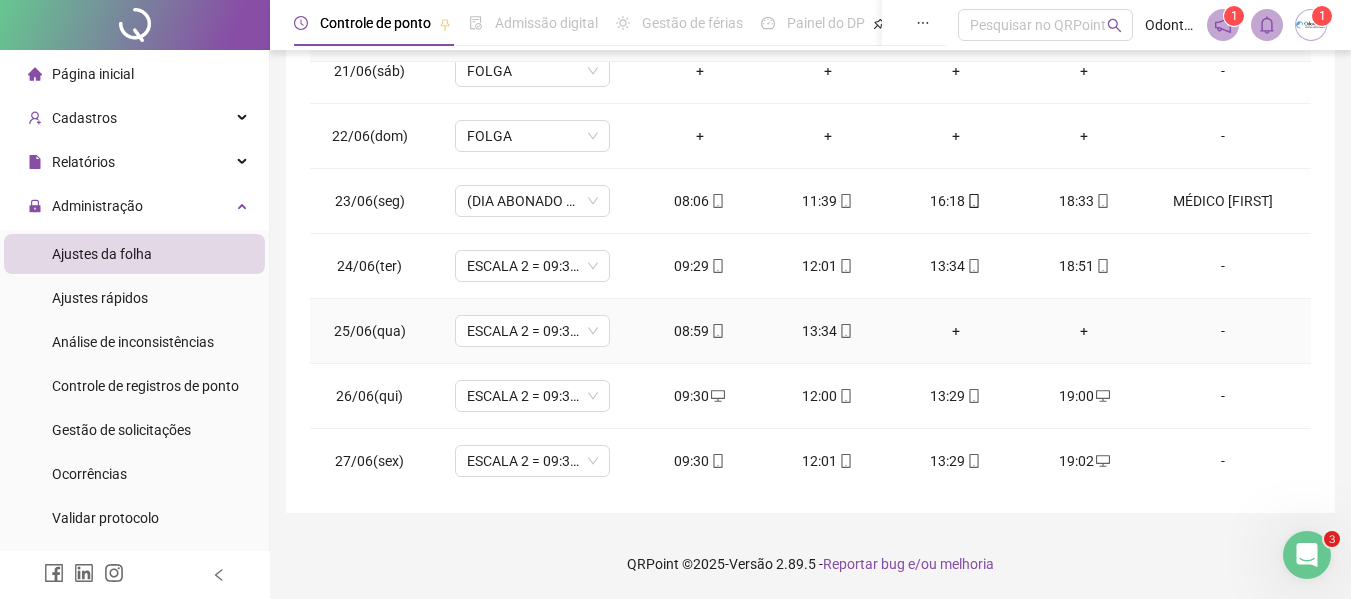 scroll, scrollTop: 1123, scrollLeft: 0, axis: vertical 